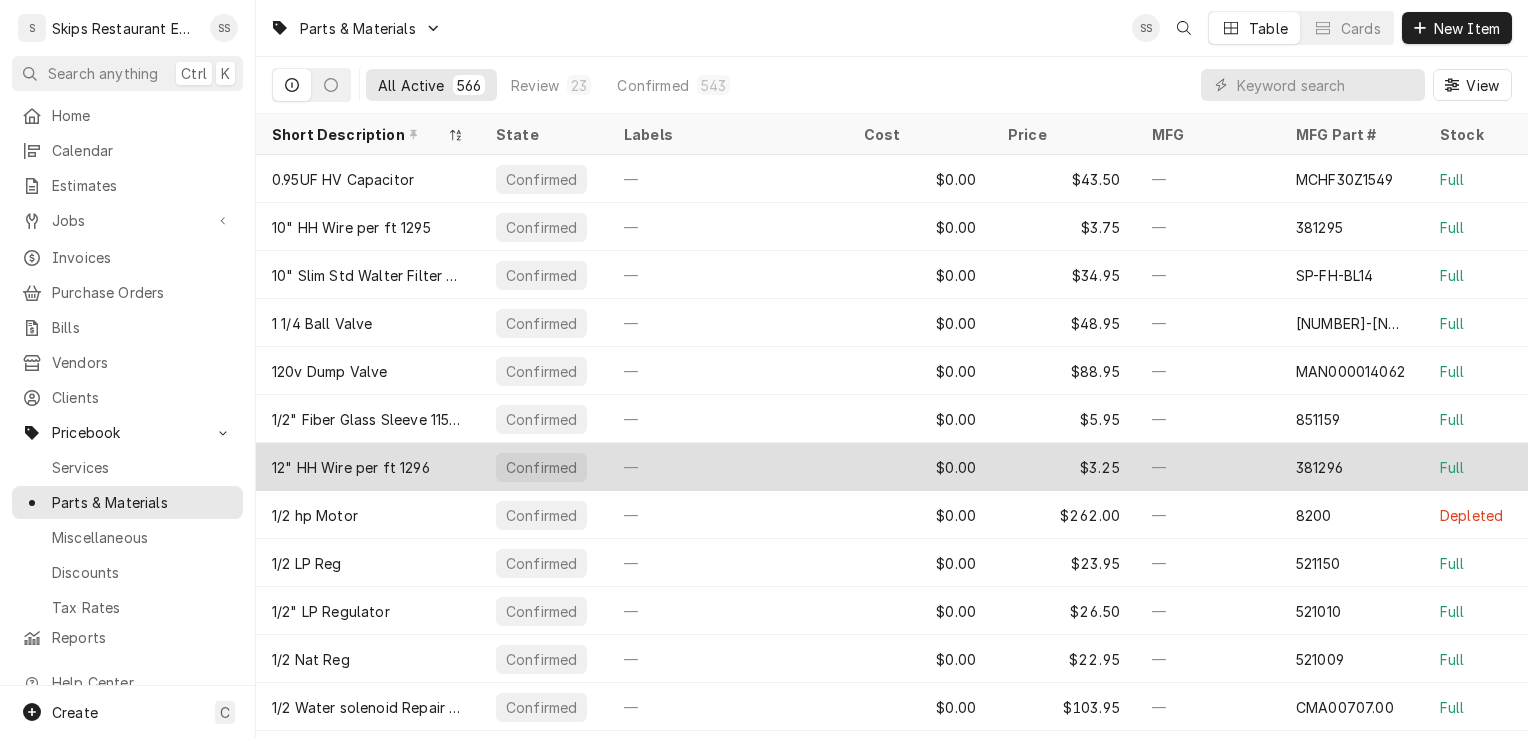 scroll, scrollTop: 0, scrollLeft: 0, axis: both 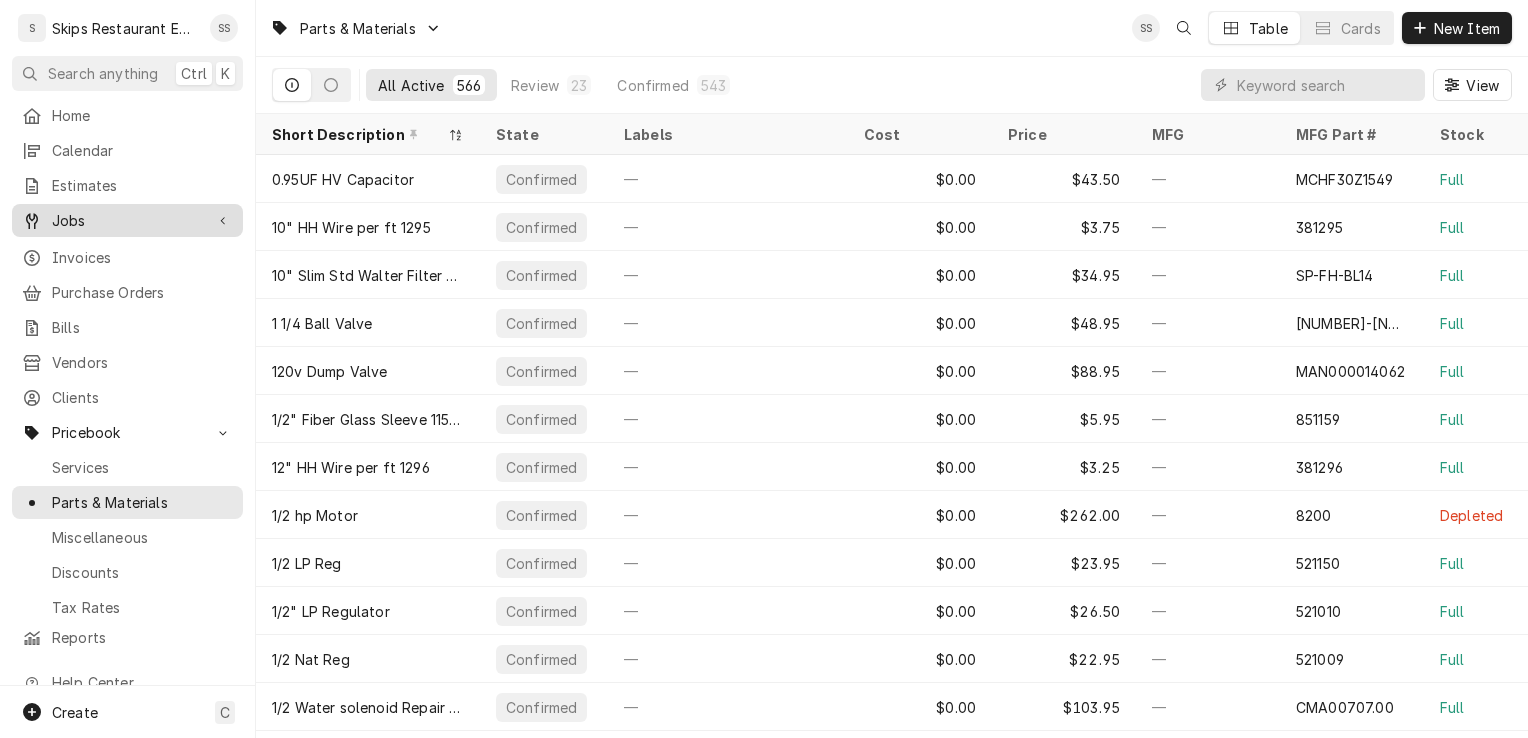 click on "Jobs" at bounding box center (127, 220) 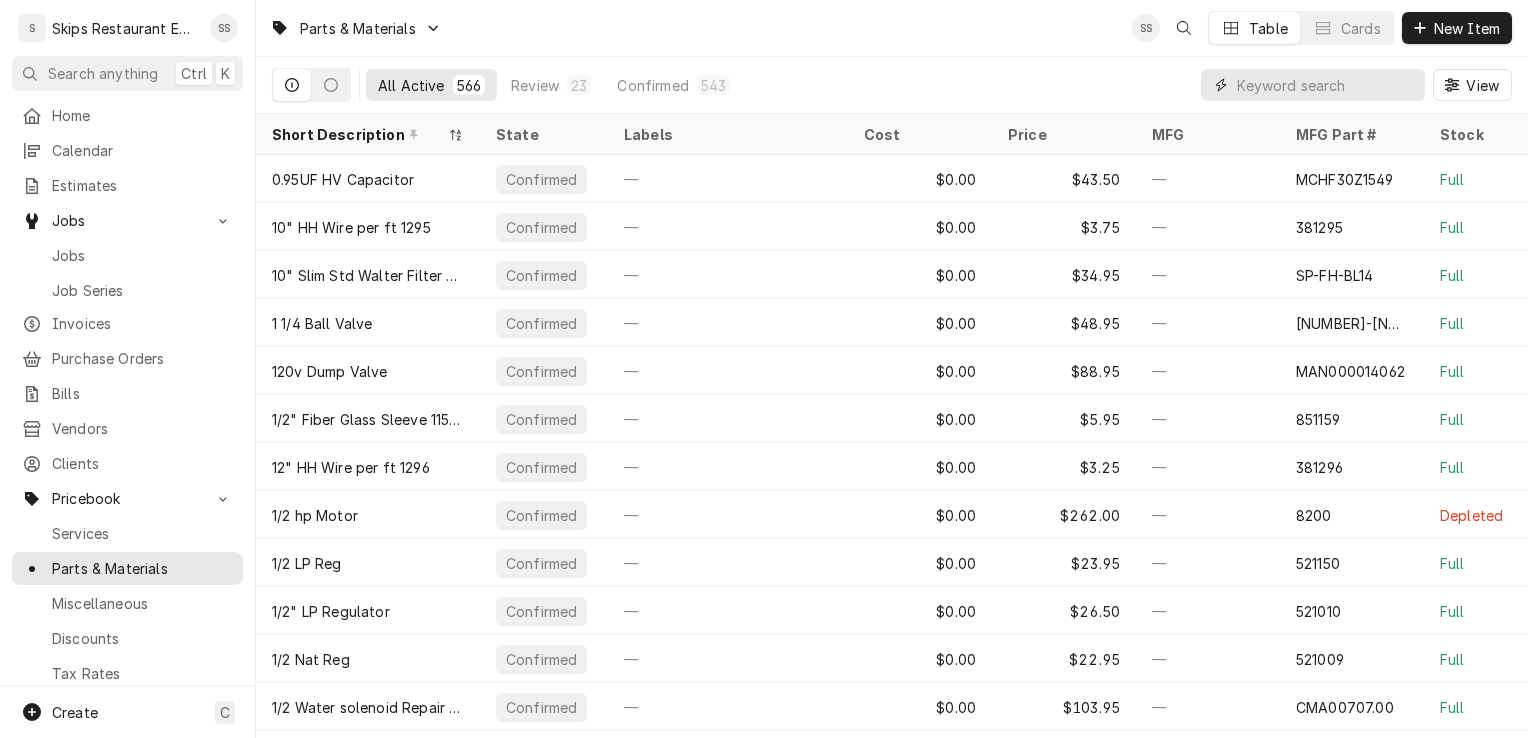 click at bounding box center [1326, 85] 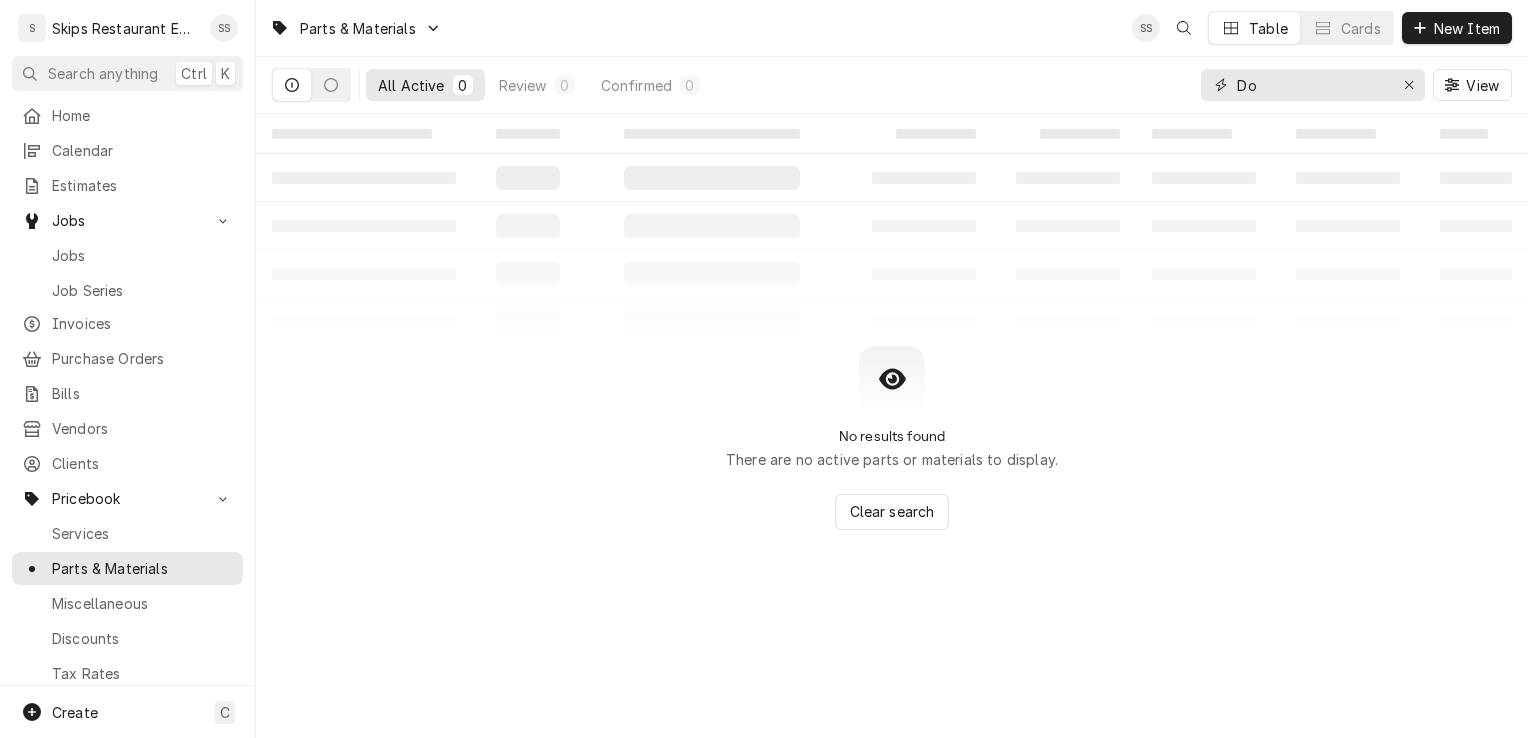 type on "D" 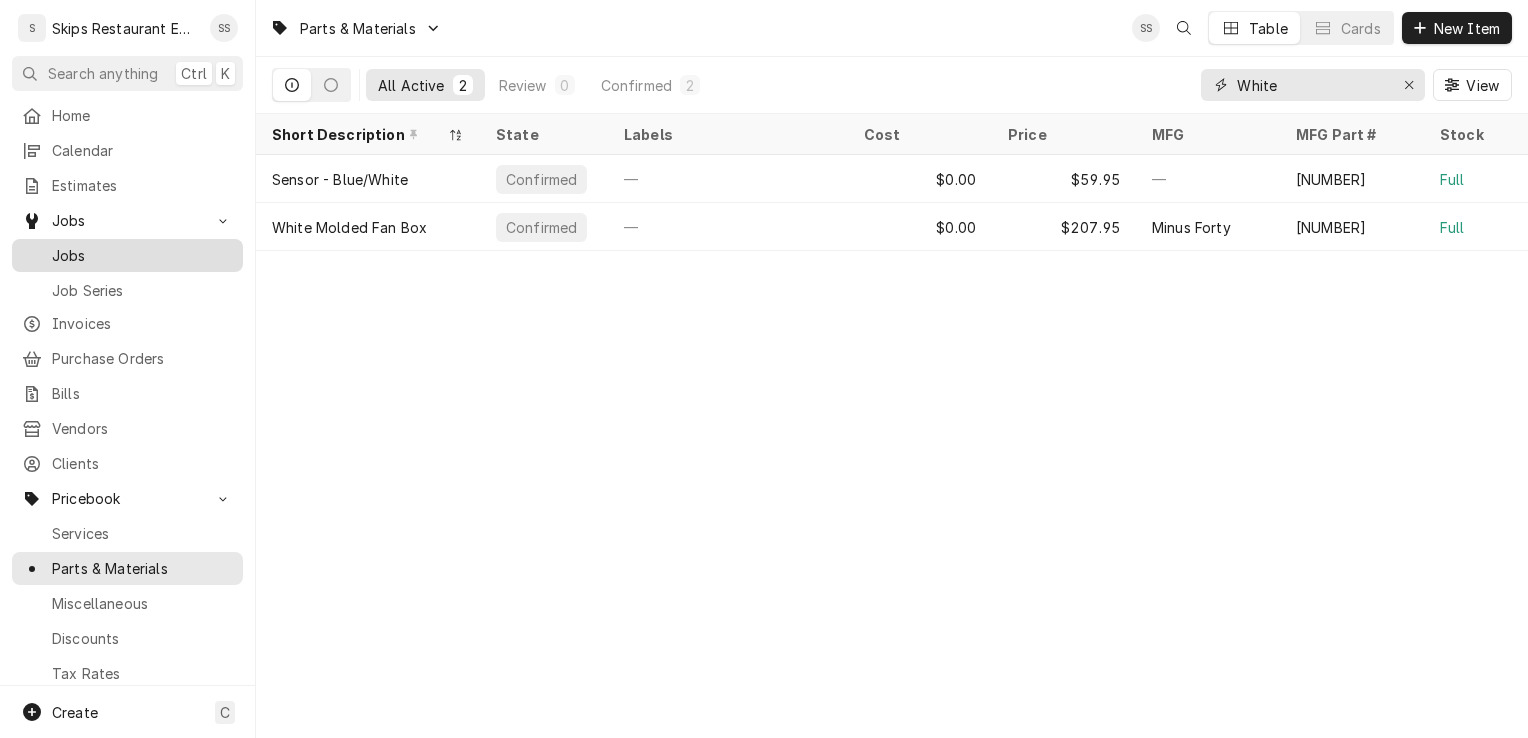 type on "White" 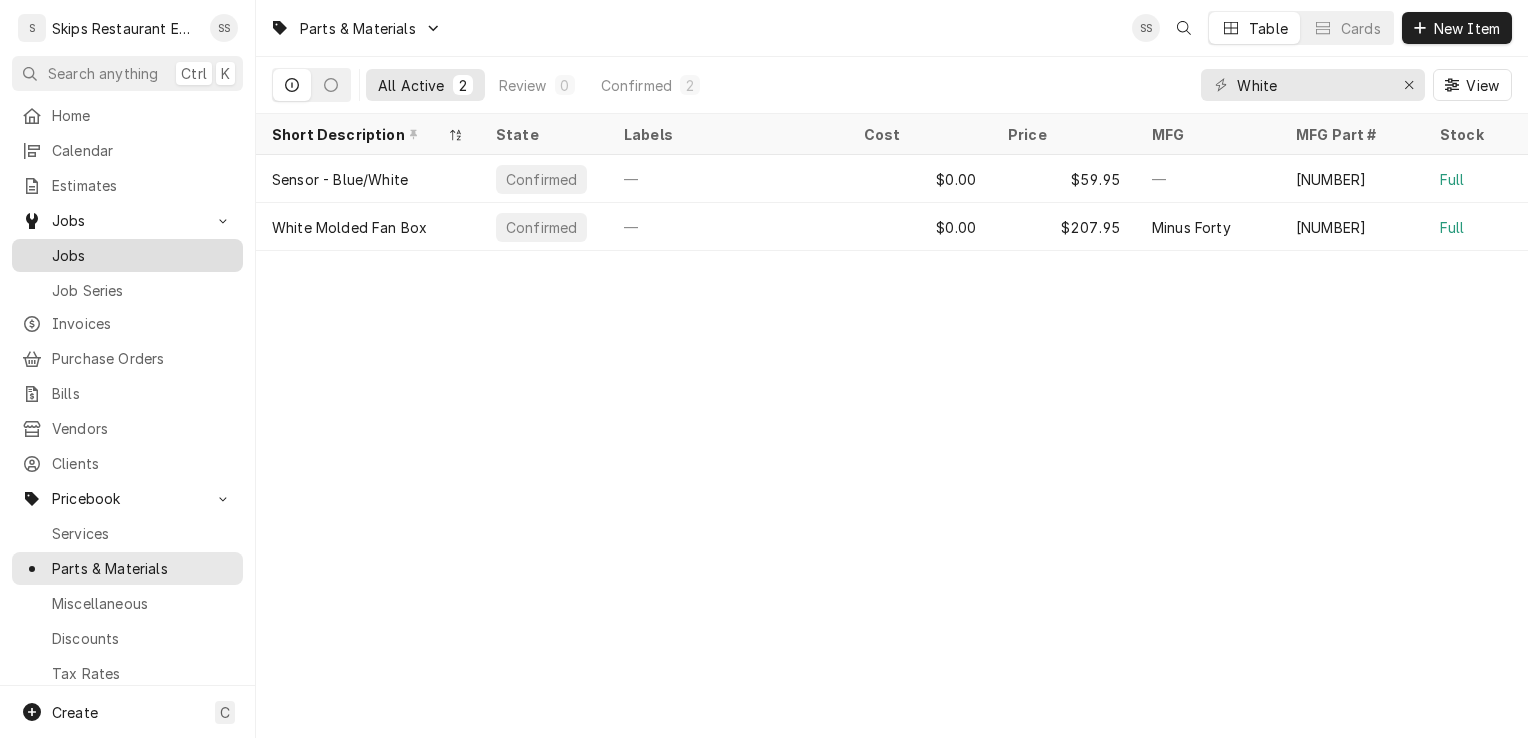 click on "Jobs" at bounding box center [142, 255] 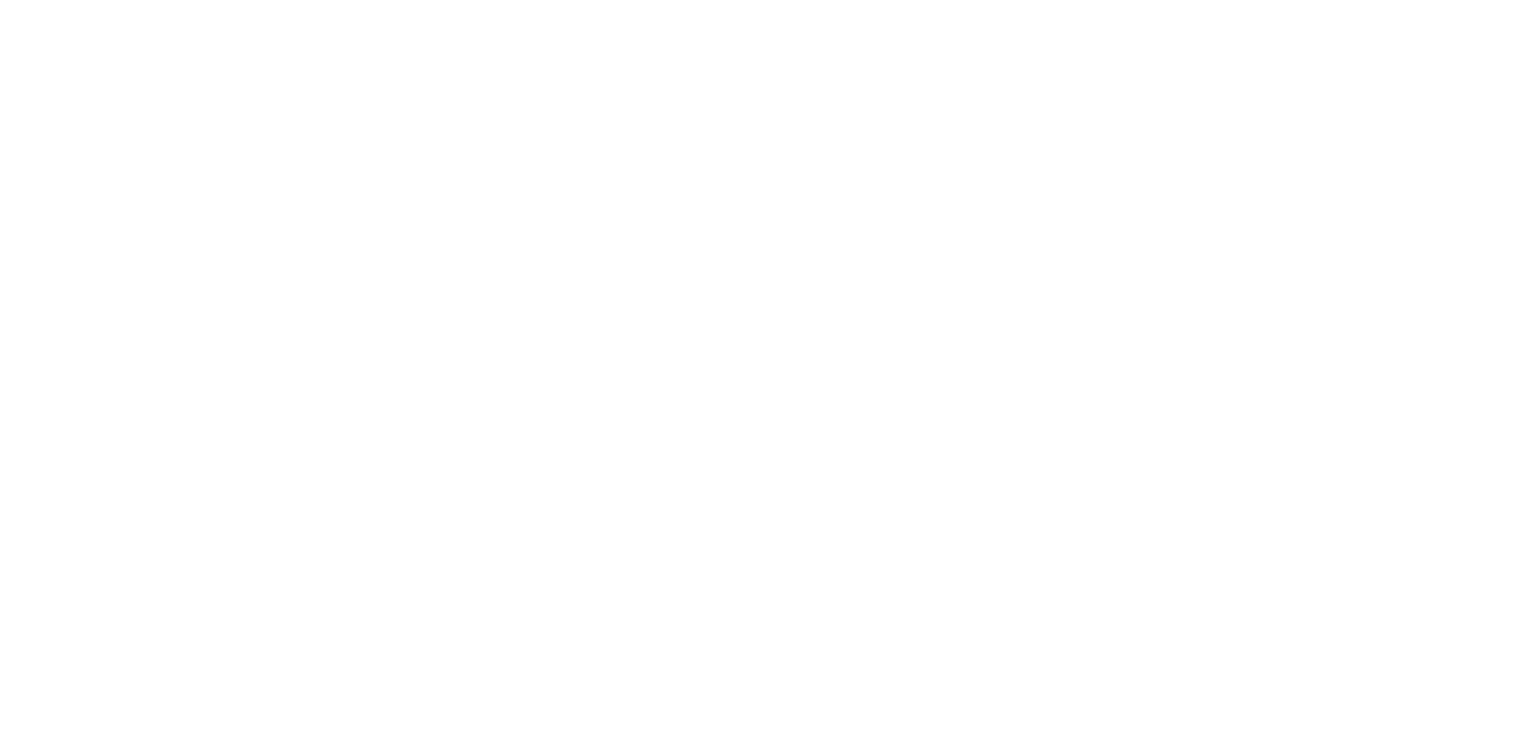scroll, scrollTop: 0, scrollLeft: 0, axis: both 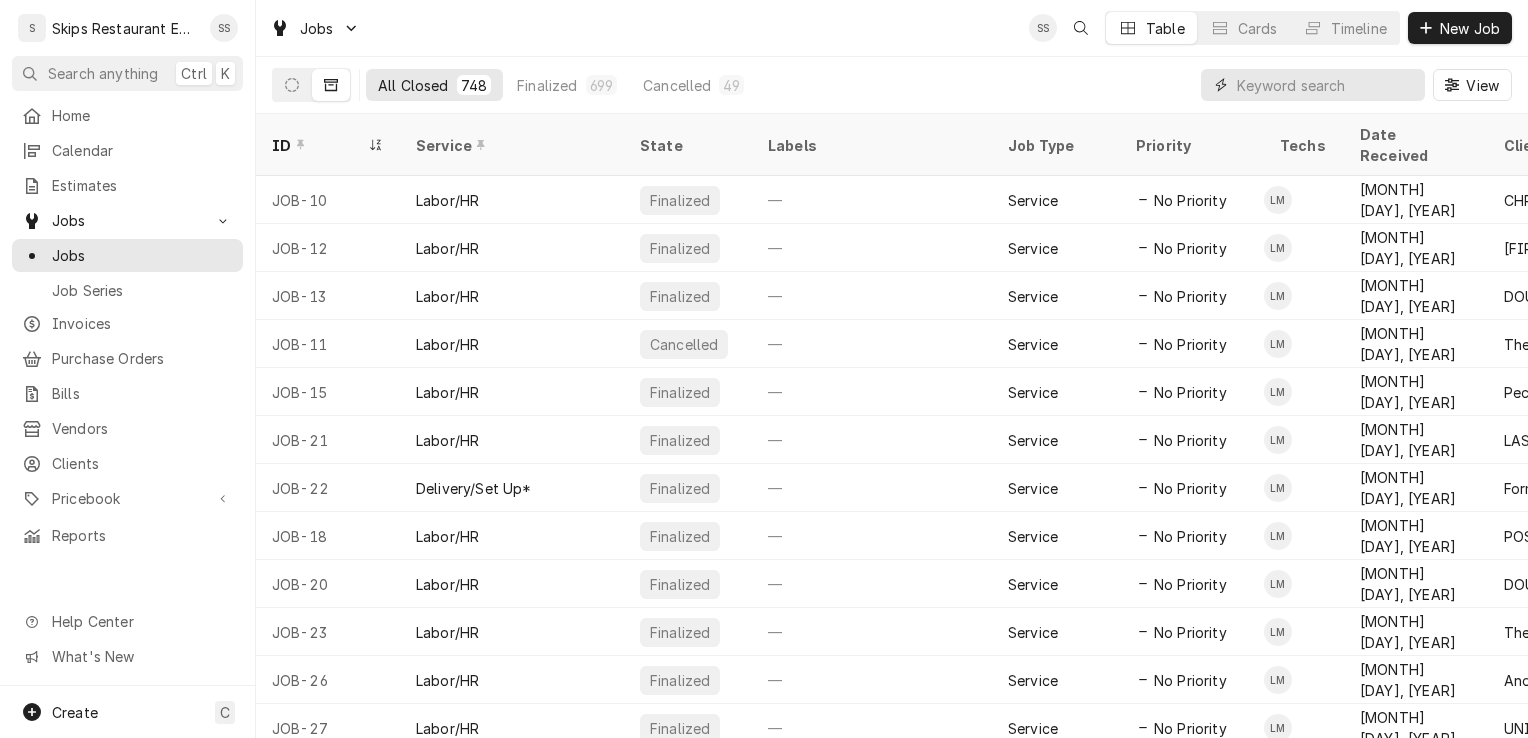 click at bounding box center [1326, 85] 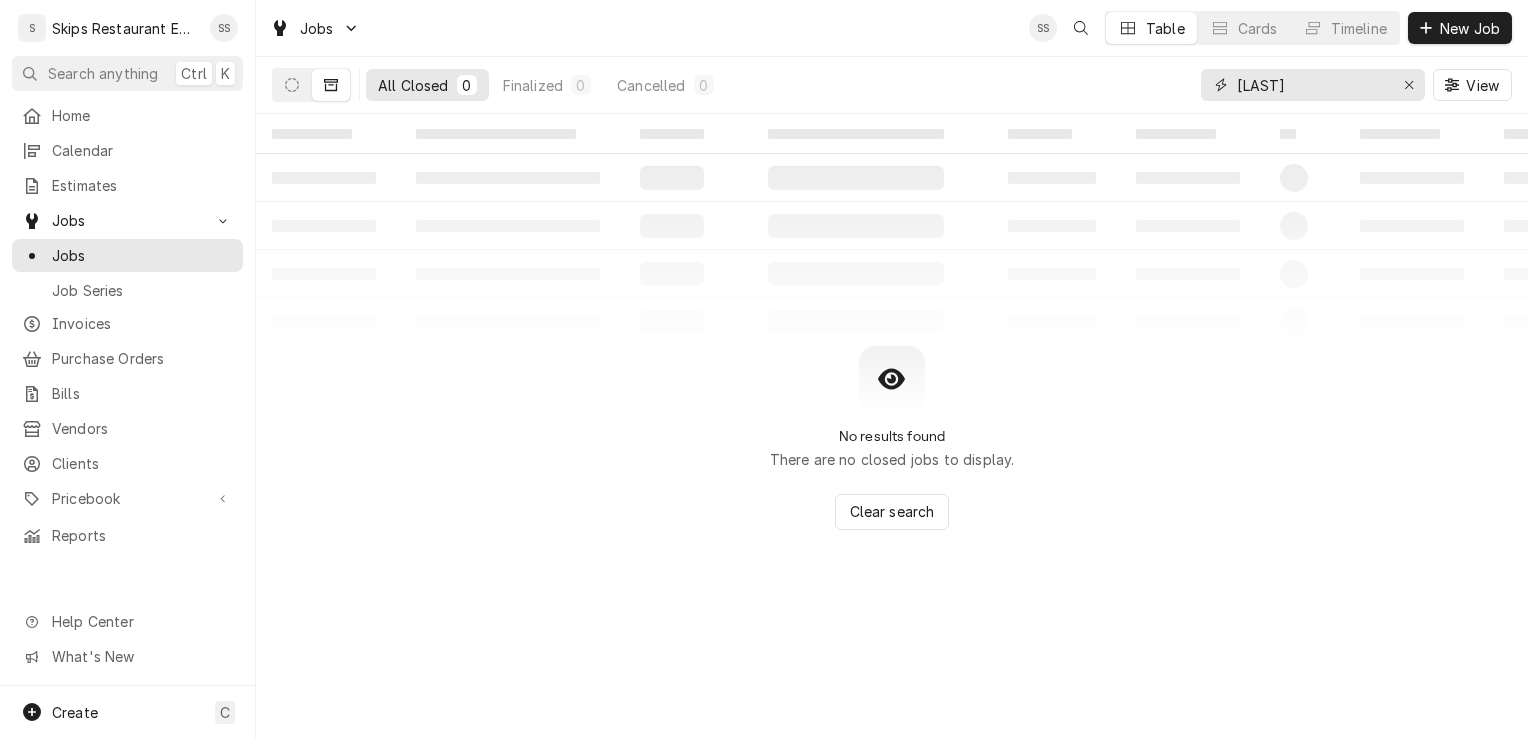 drag, startPoint x: 1296, startPoint y: 86, endPoint x: 1226, endPoint y: 91, distance: 70.178345 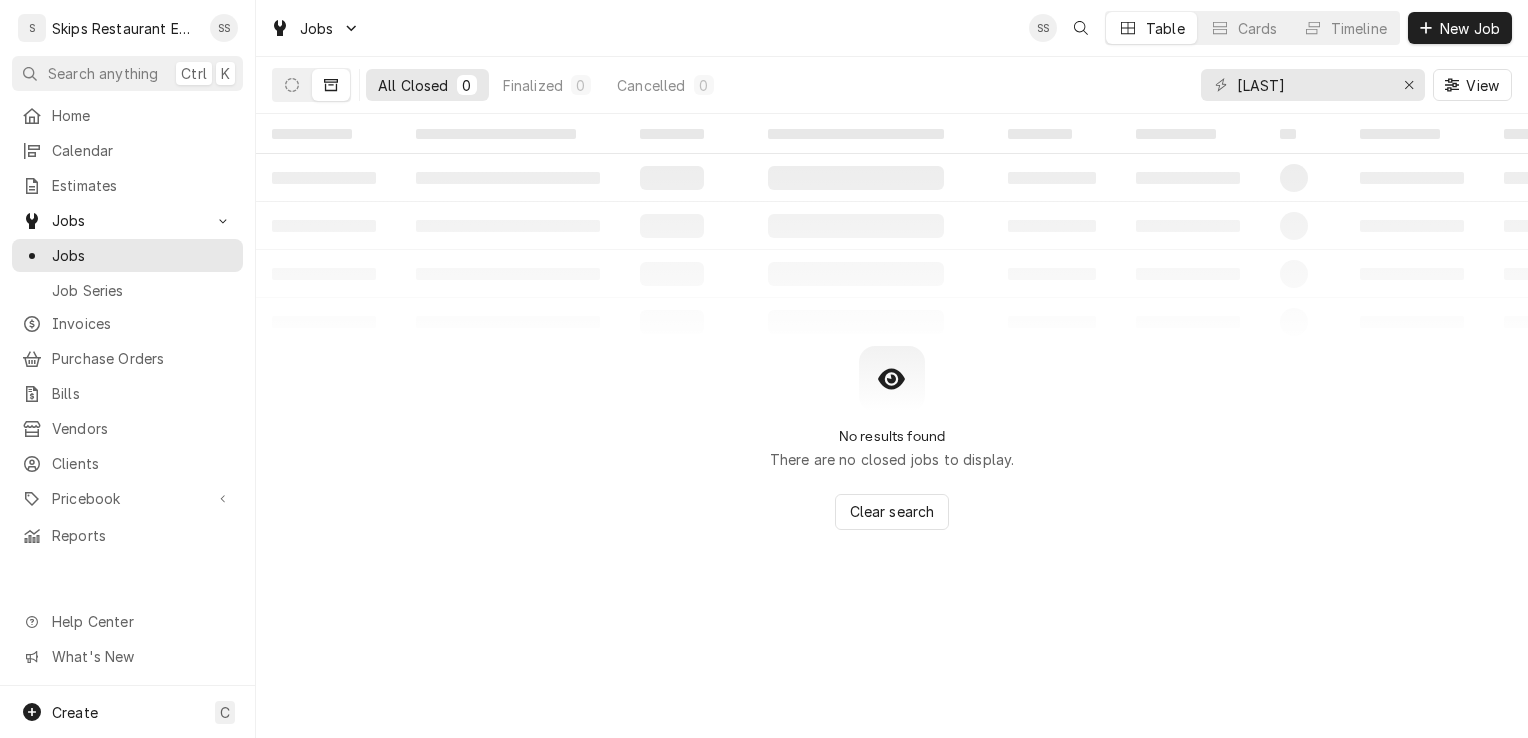 click 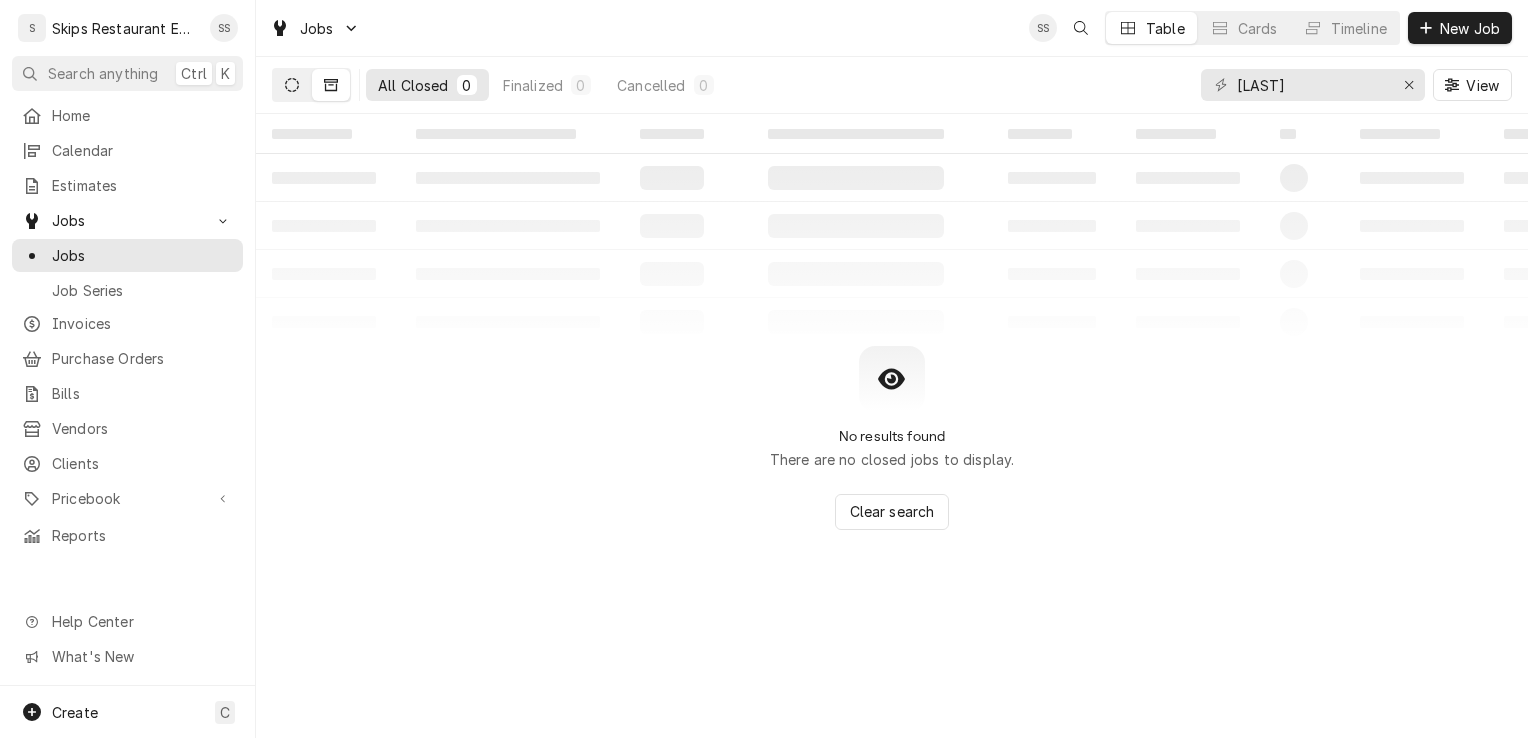 click 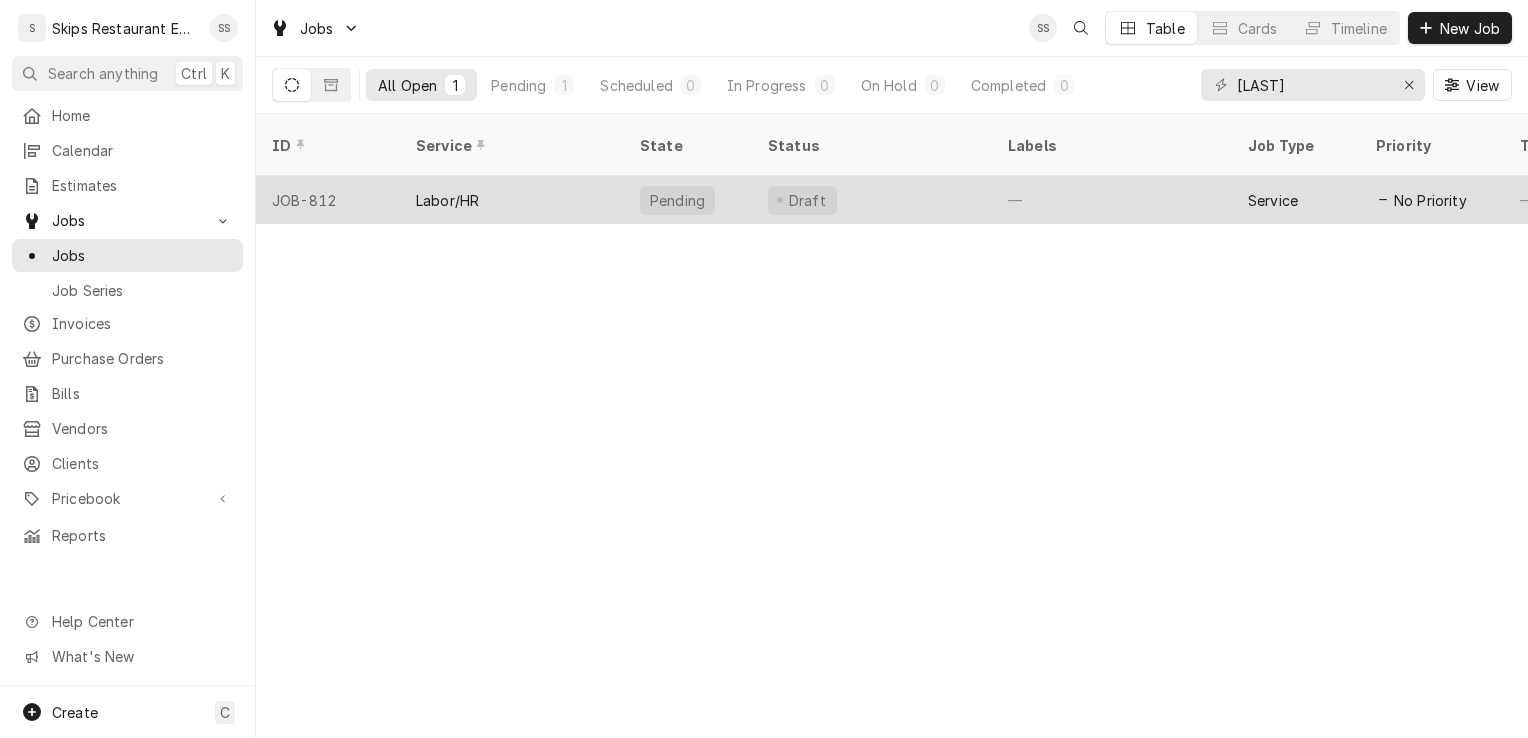 click on "Labor/HR" at bounding box center (447, 200) 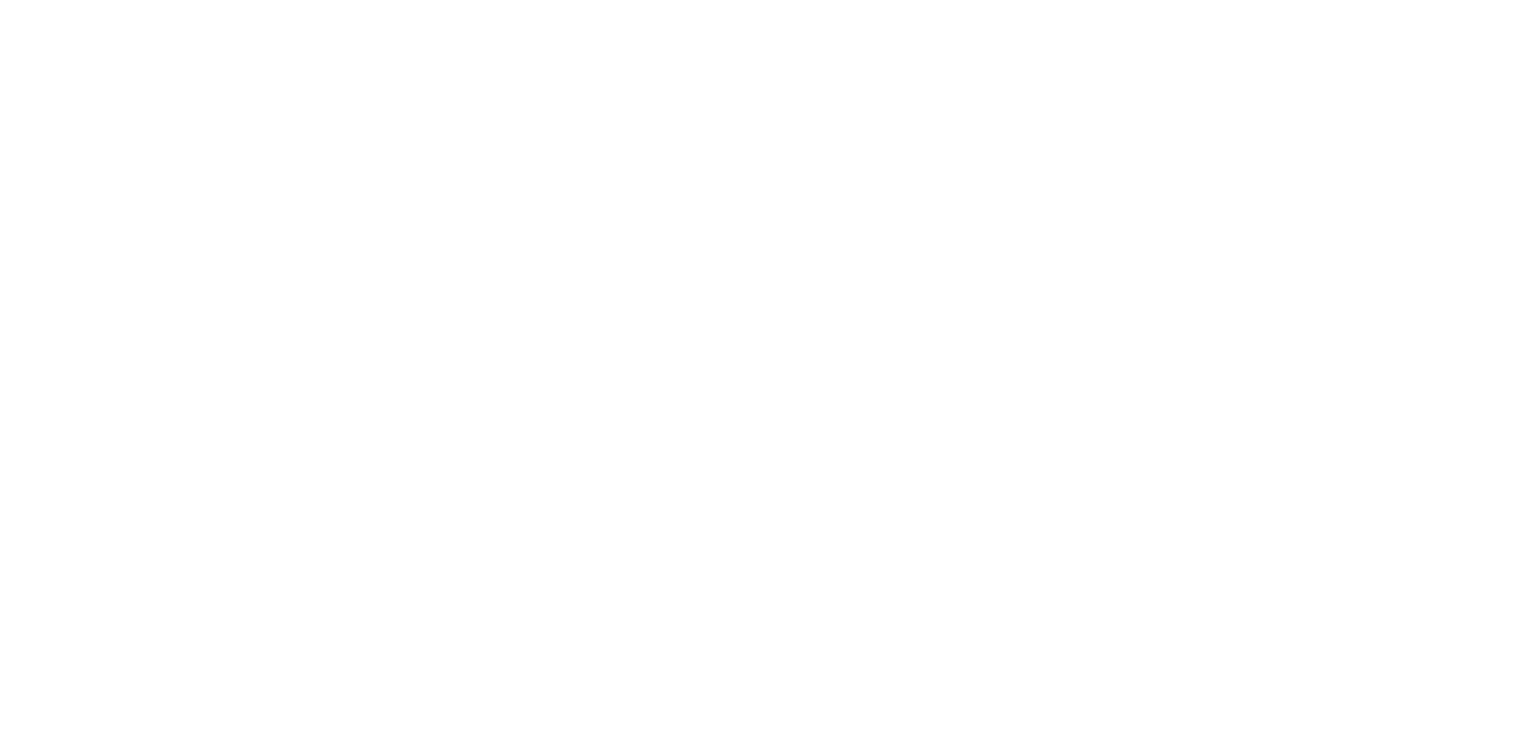 scroll, scrollTop: 0, scrollLeft: 0, axis: both 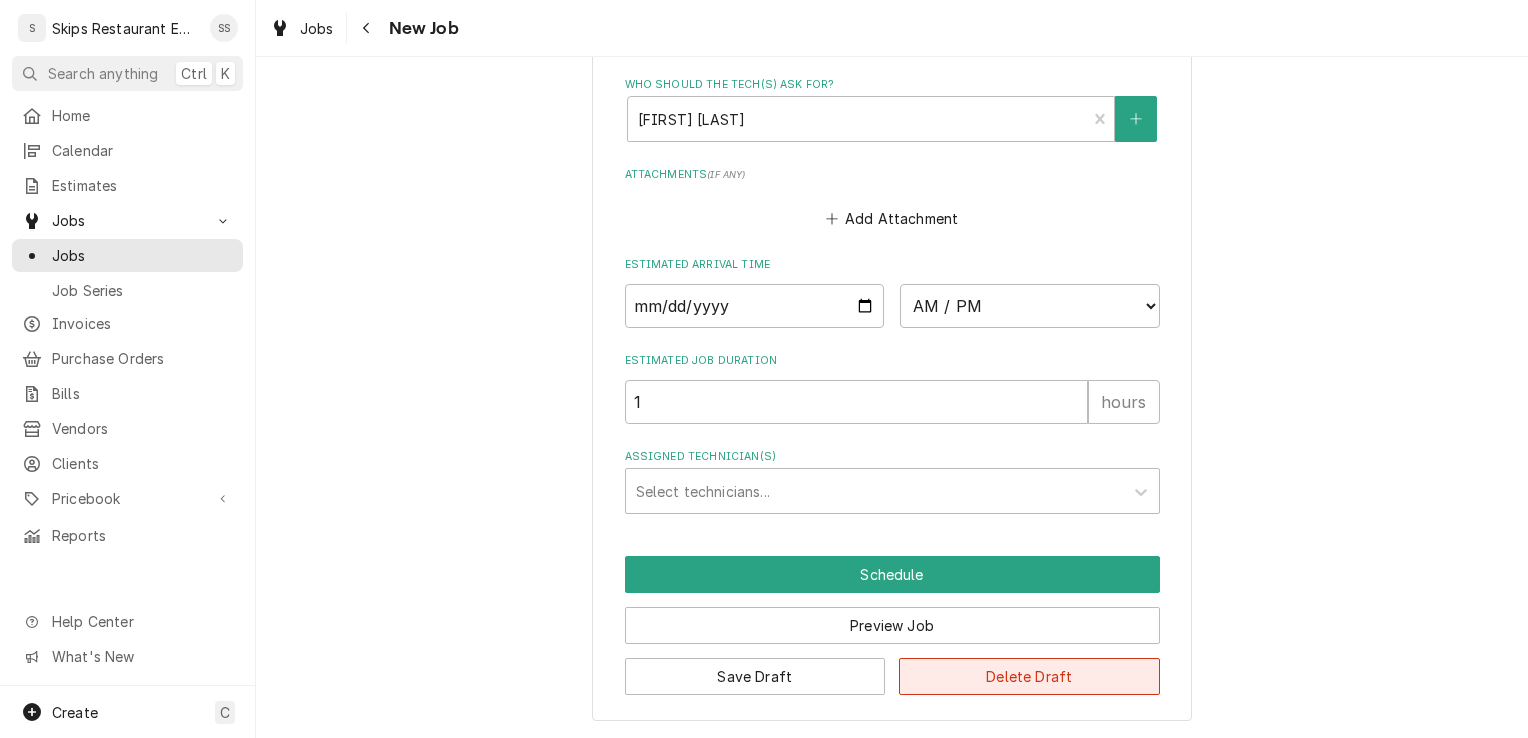 click on "Delete Draft" at bounding box center (1029, 676) 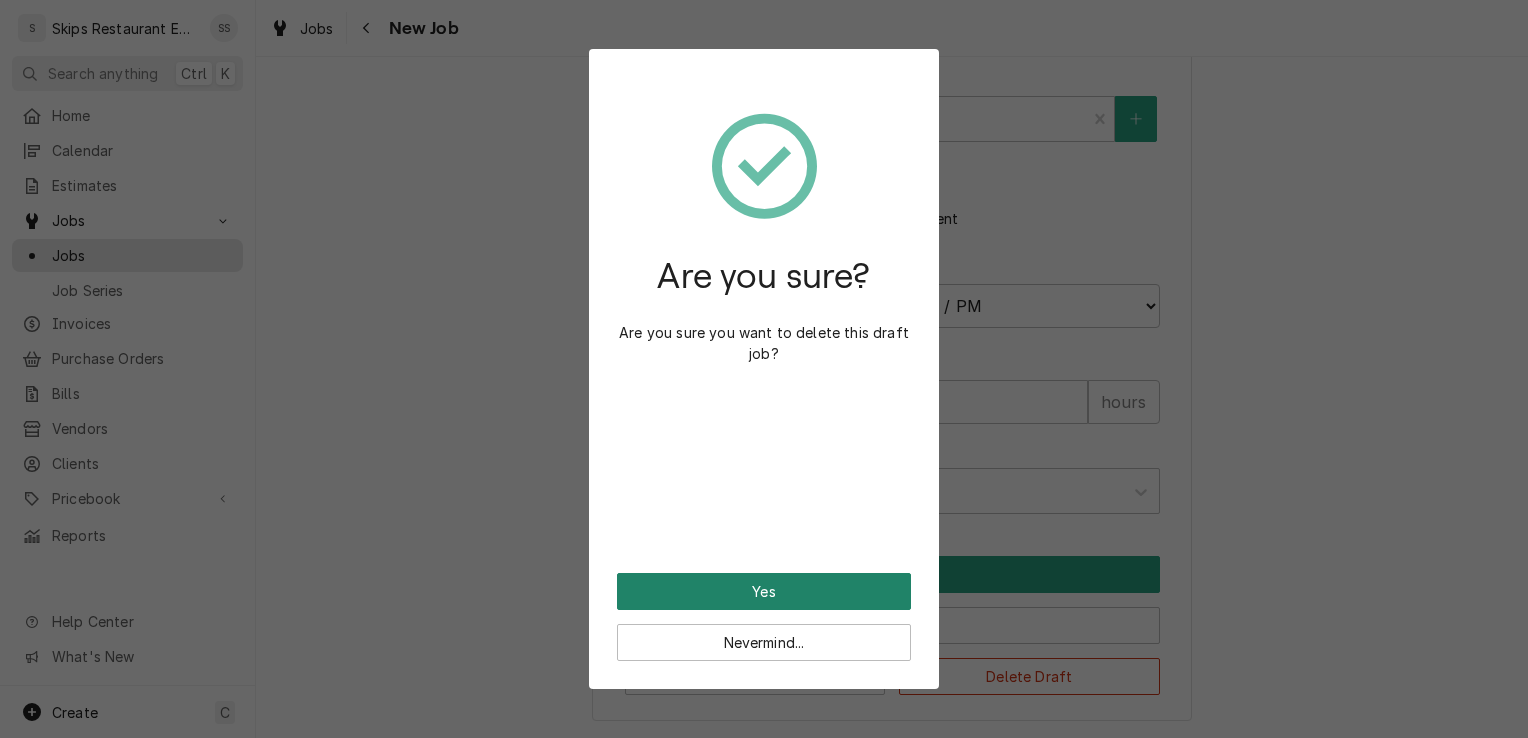 click on "Yes" at bounding box center [764, 591] 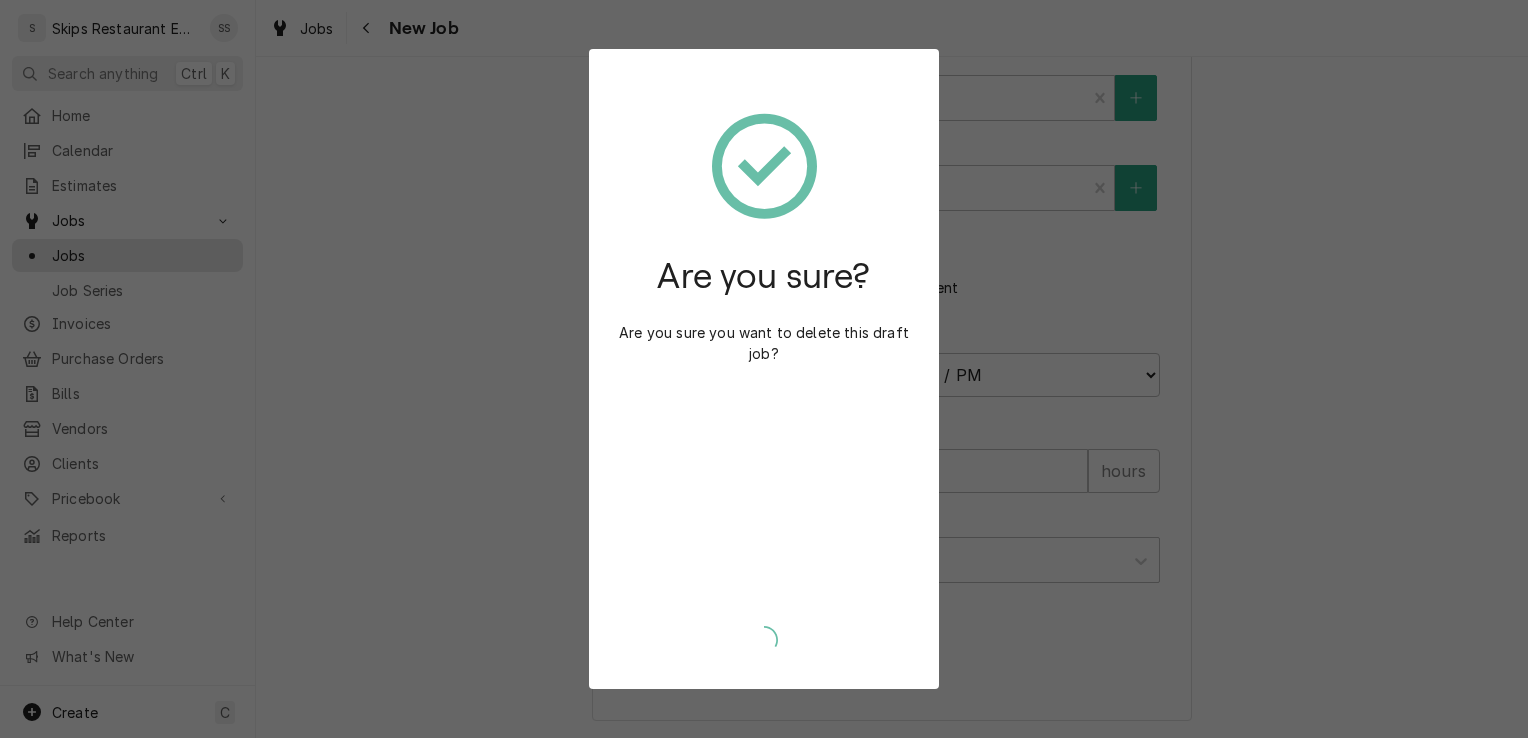 scroll, scrollTop: 1567, scrollLeft: 0, axis: vertical 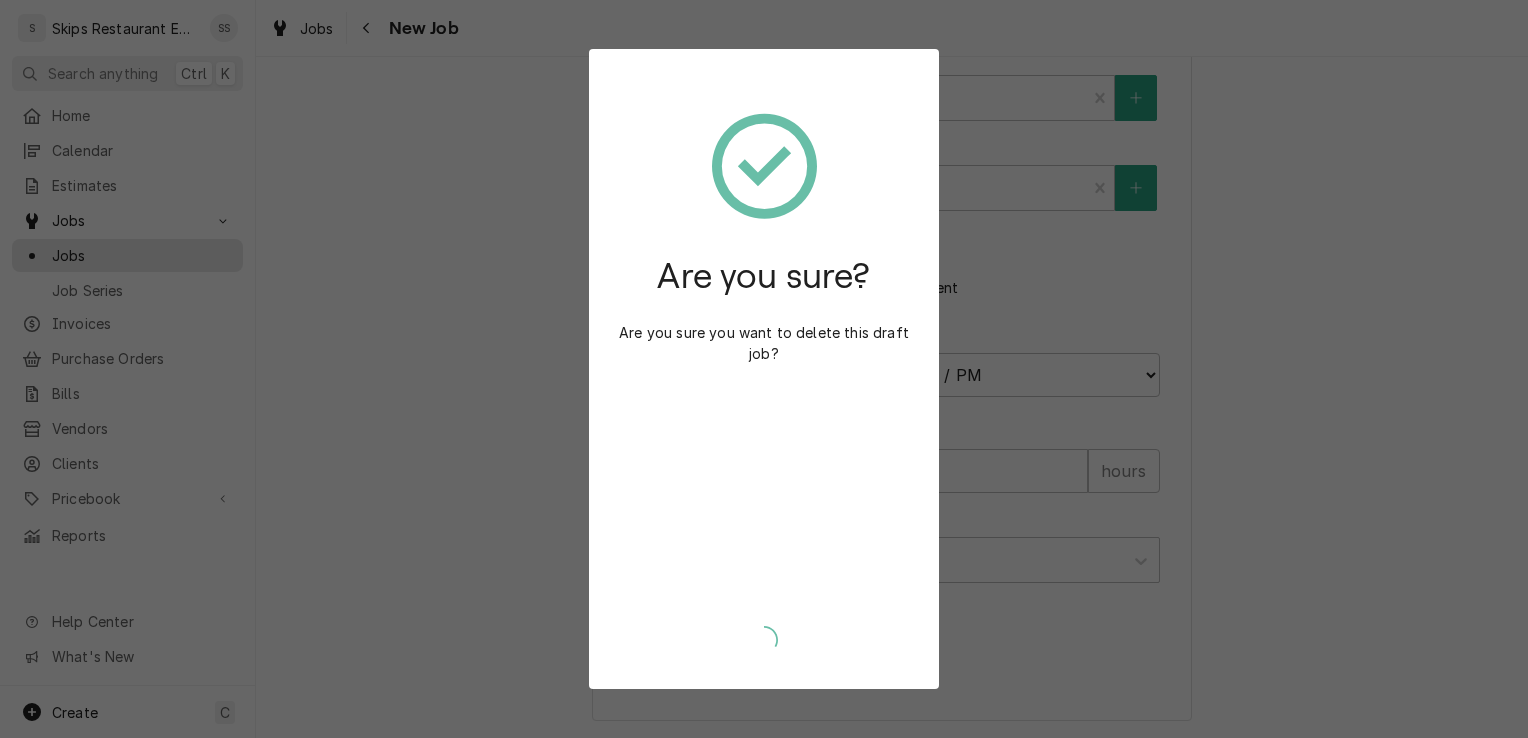 type on "x" 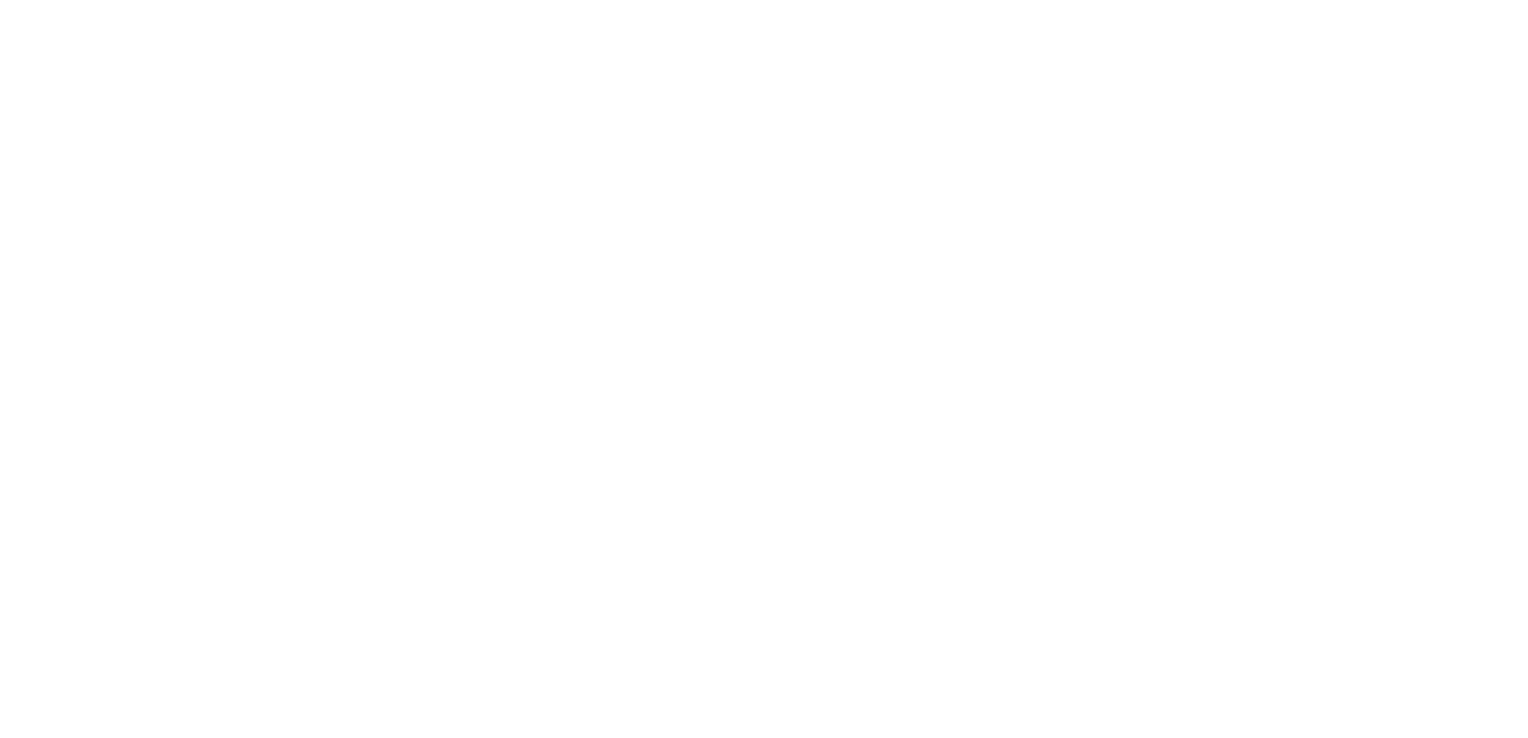 scroll, scrollTop: 0, scrollLeft: 0, axis: both 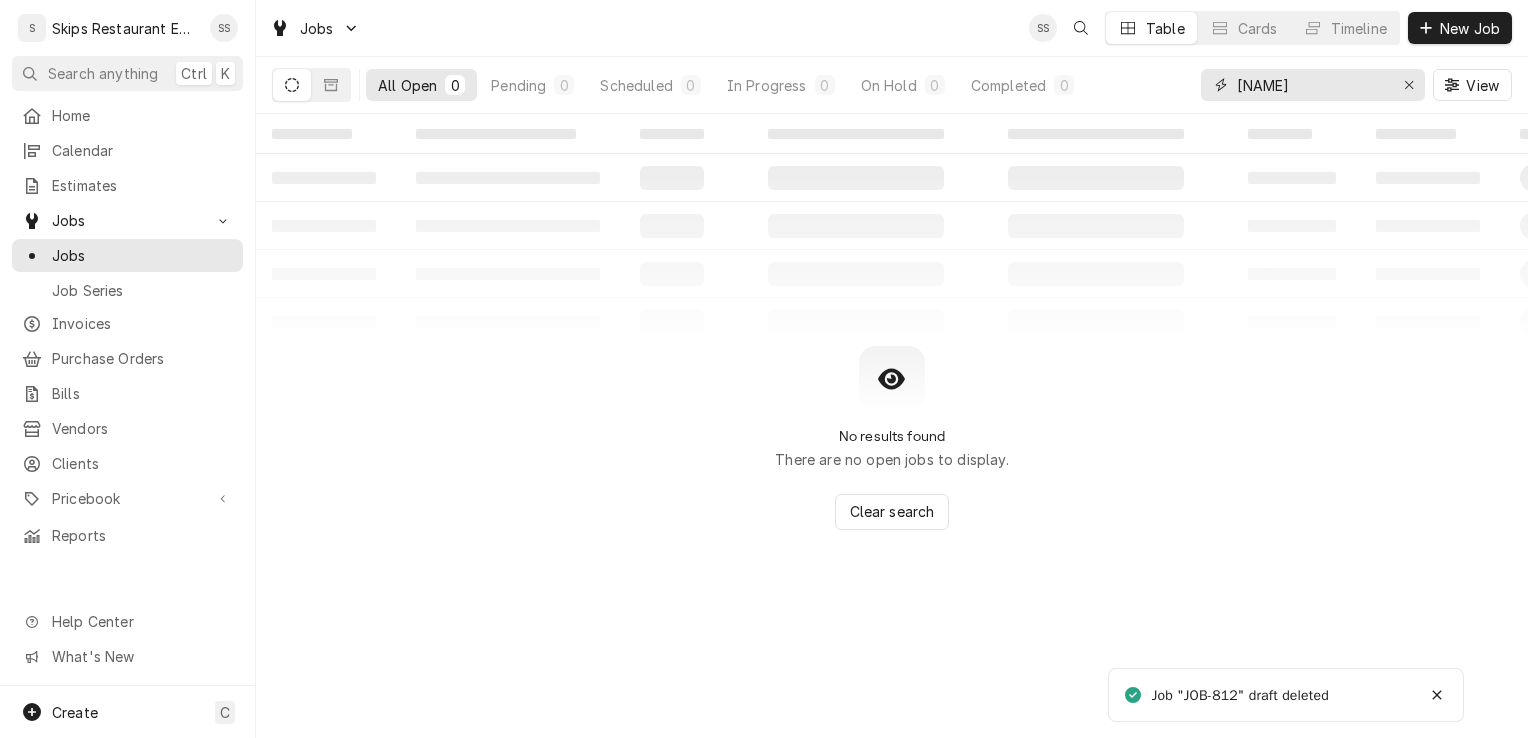 click 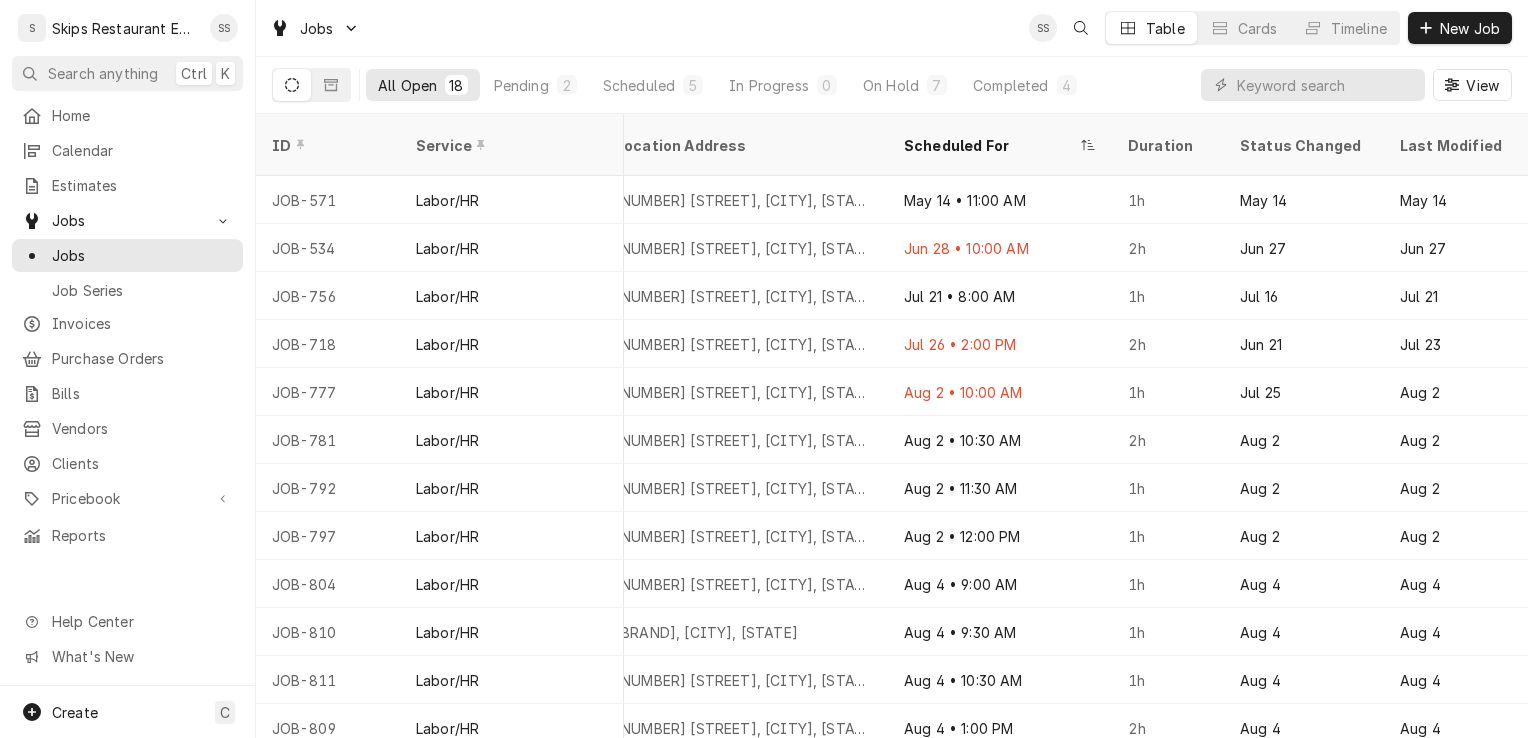scroll, scrollTop: 0, scrollLeft: 0, axis: both 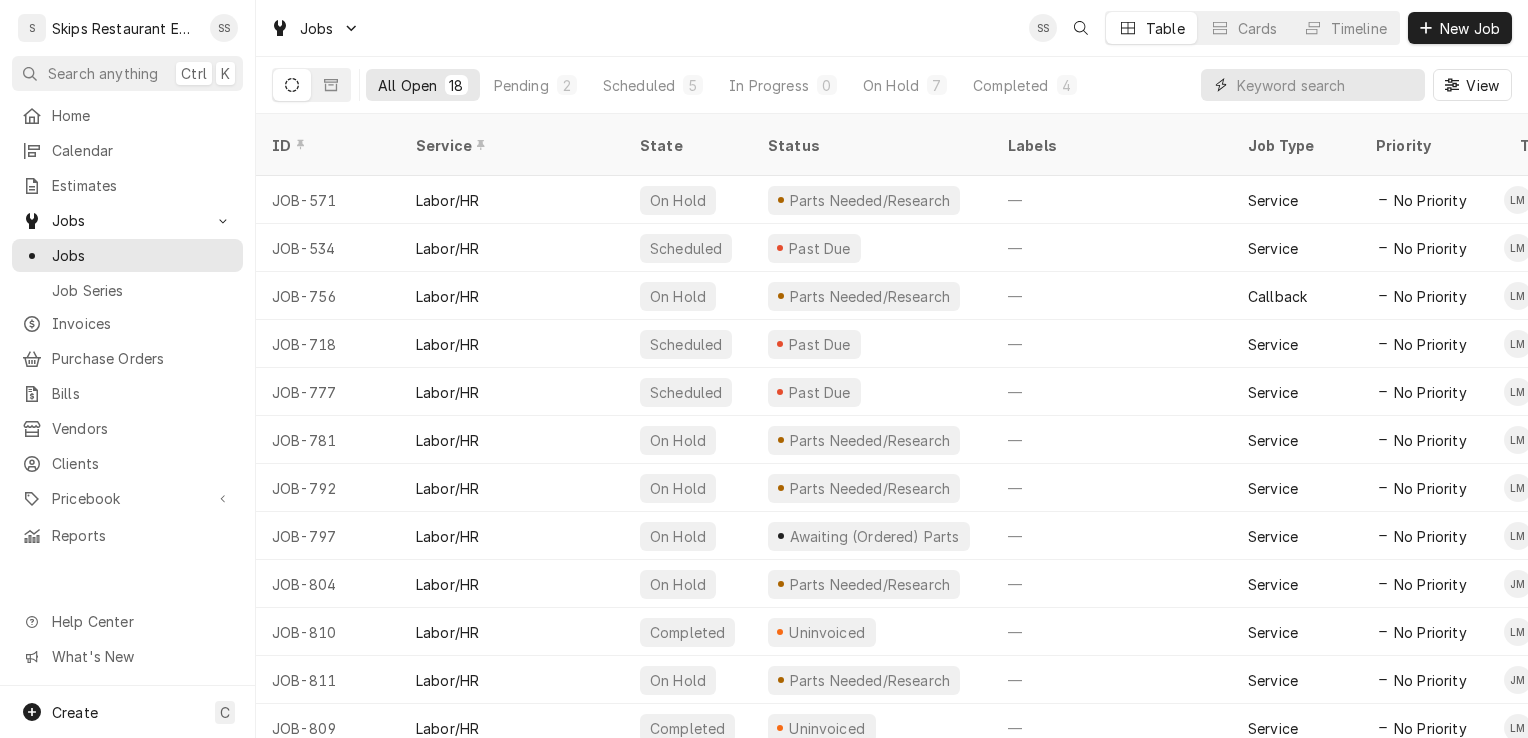 click at bounding box center (1326, 85) 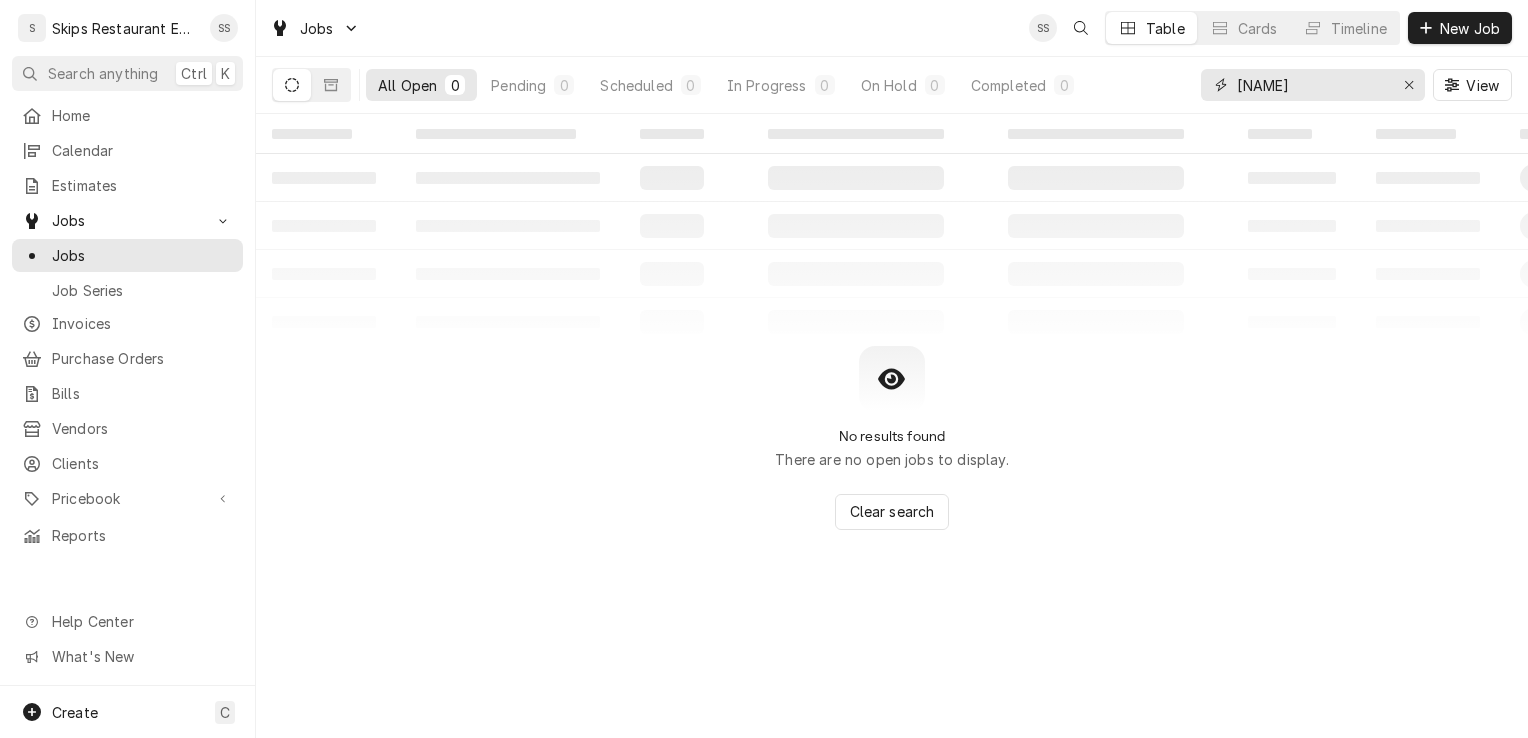 type on "Courtyard" 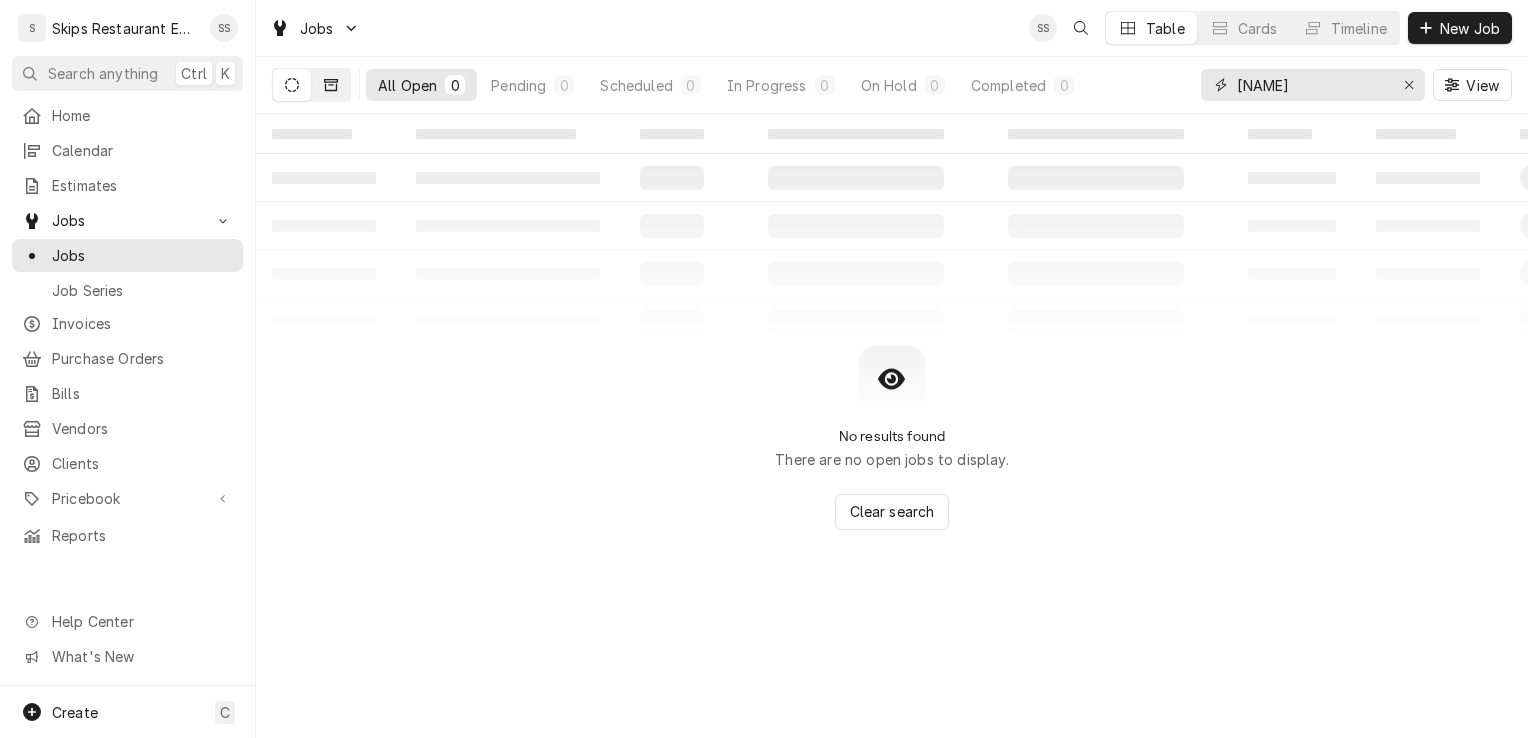 type on "The Courtyard" 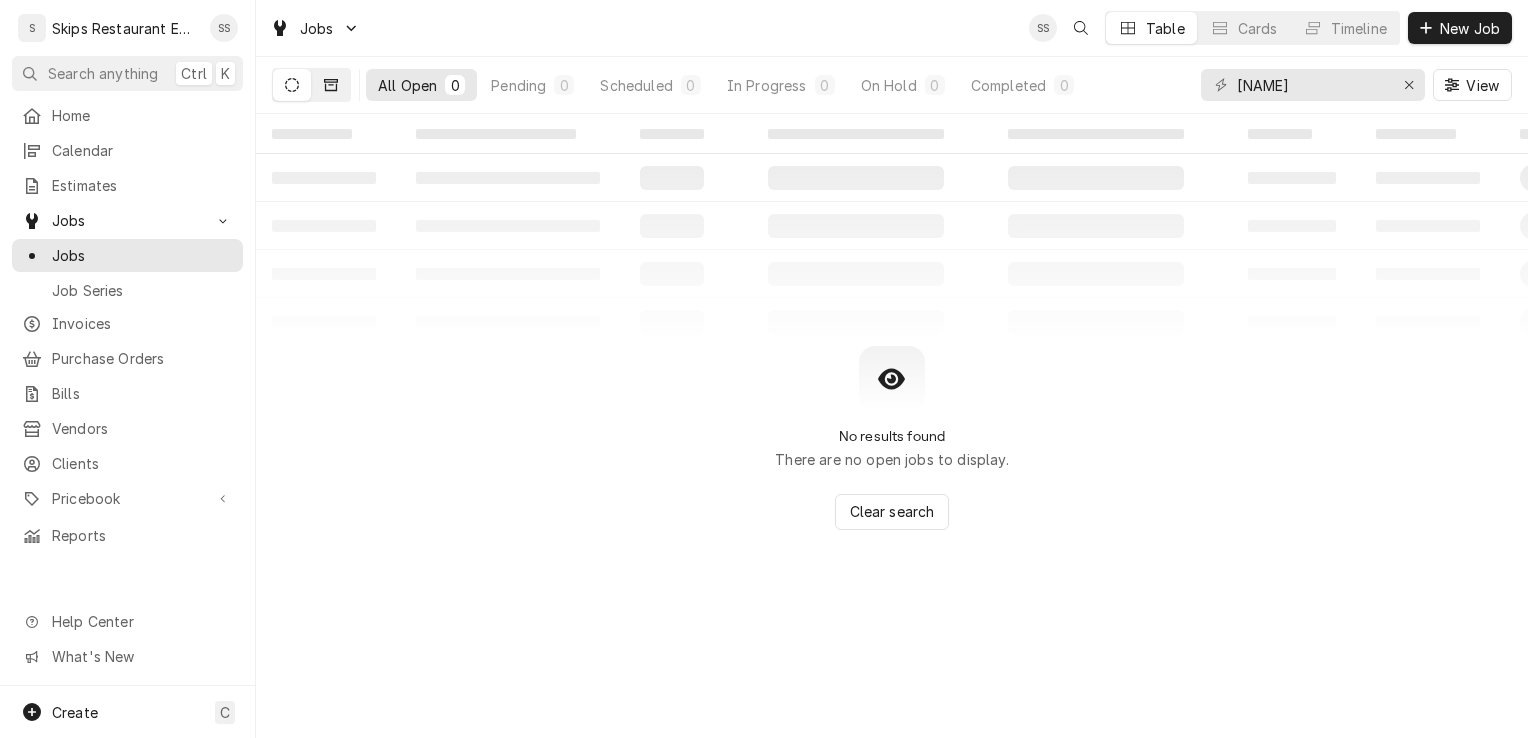click at bounding box center [331, 85] 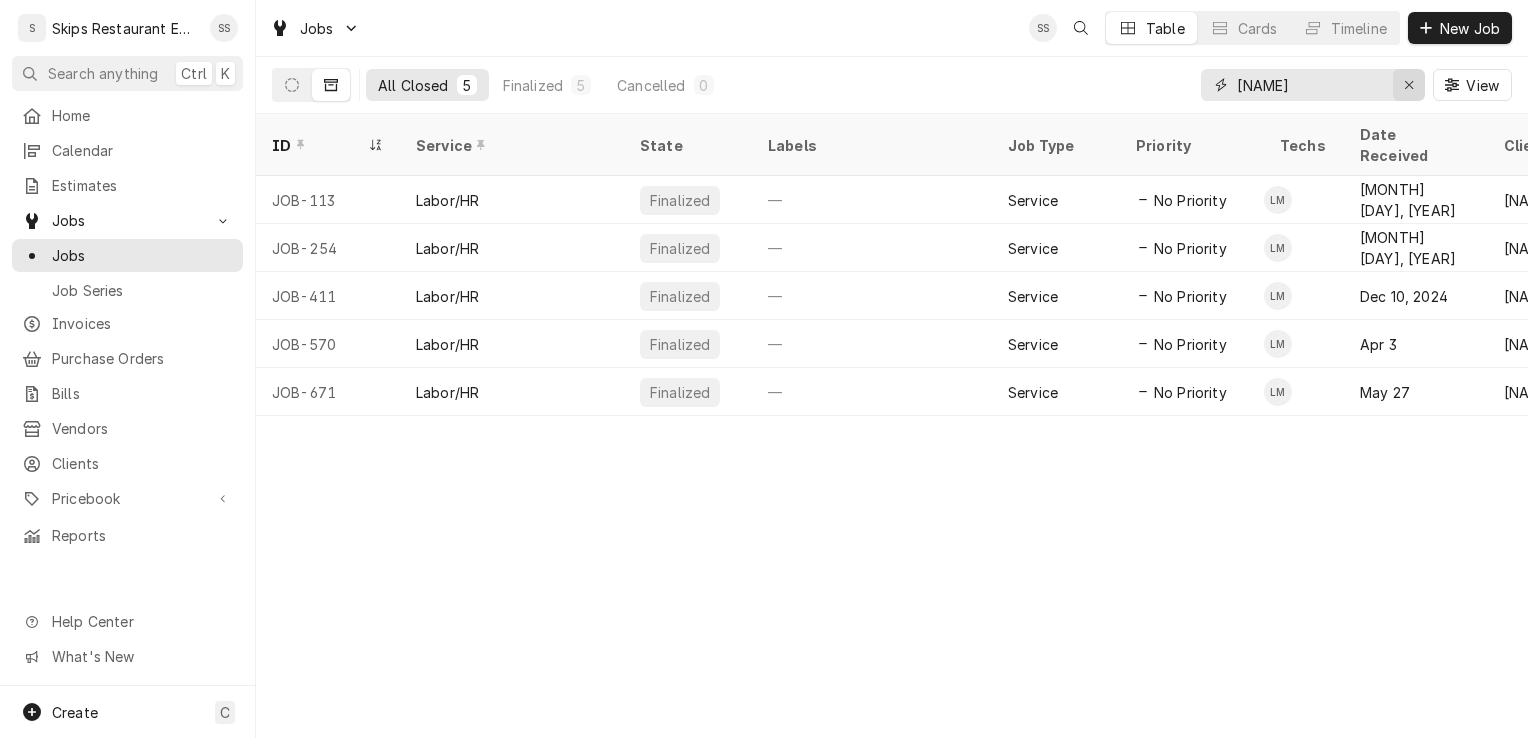 click at bounding box center [1409, 85] 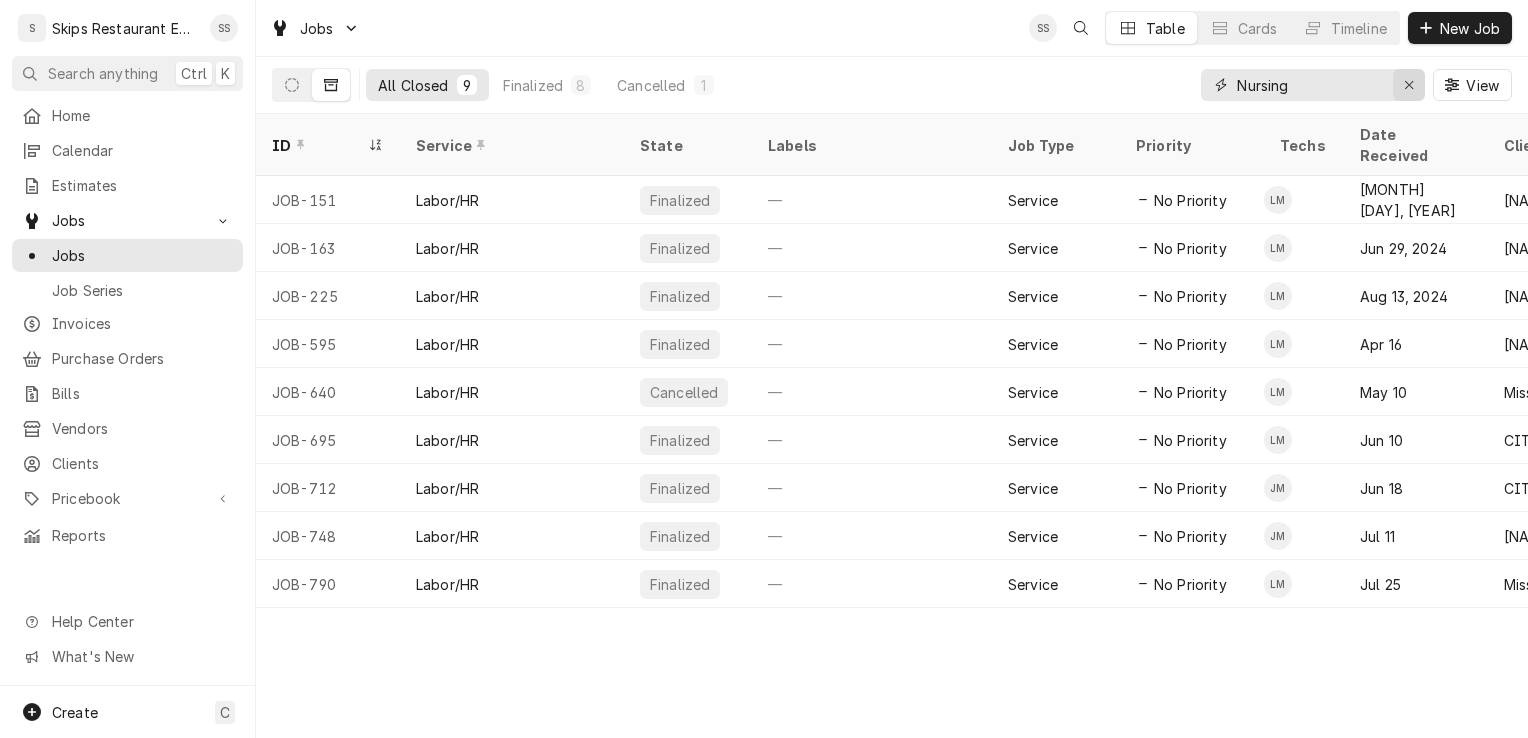 type on "Nursing" 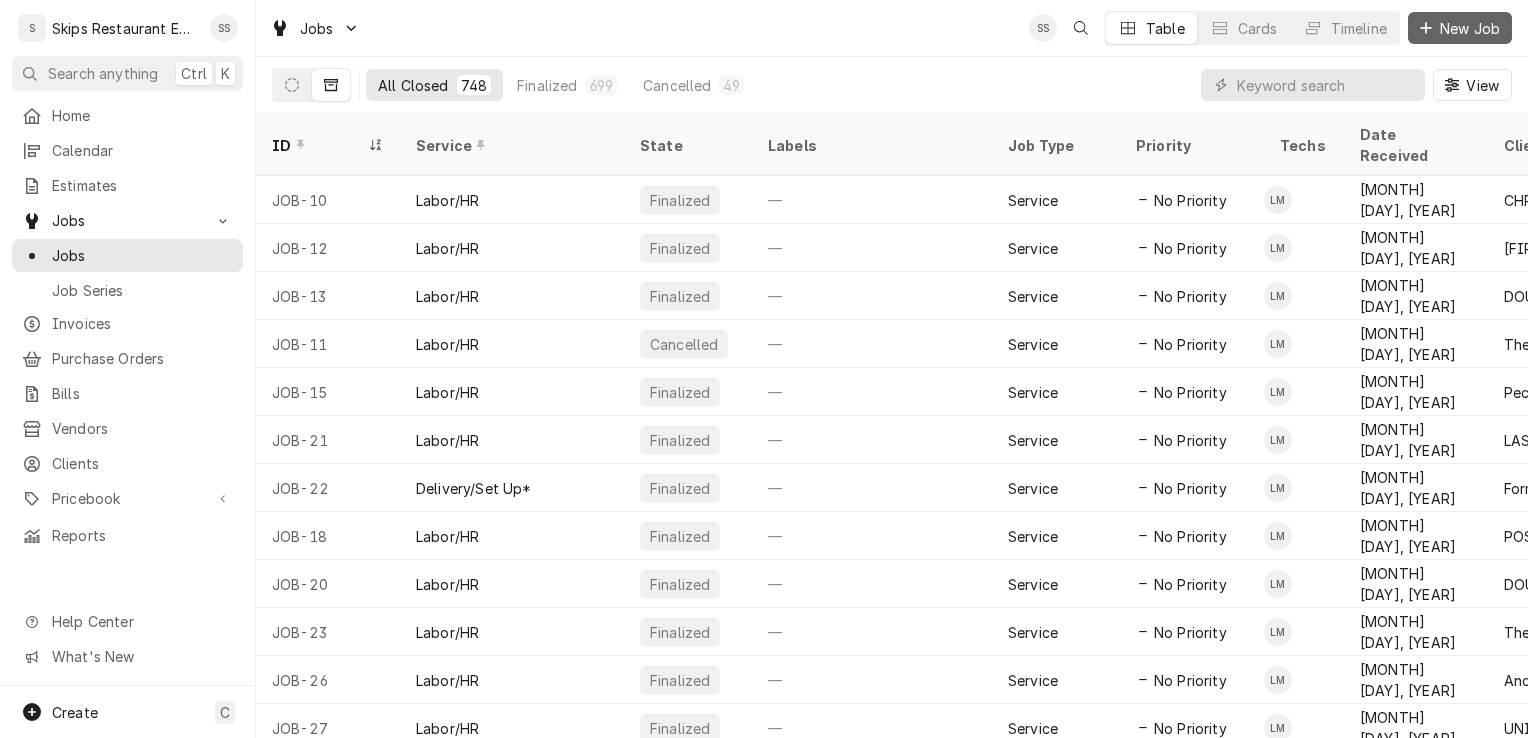 click on "New Job" at bounding box center [1470, 28] 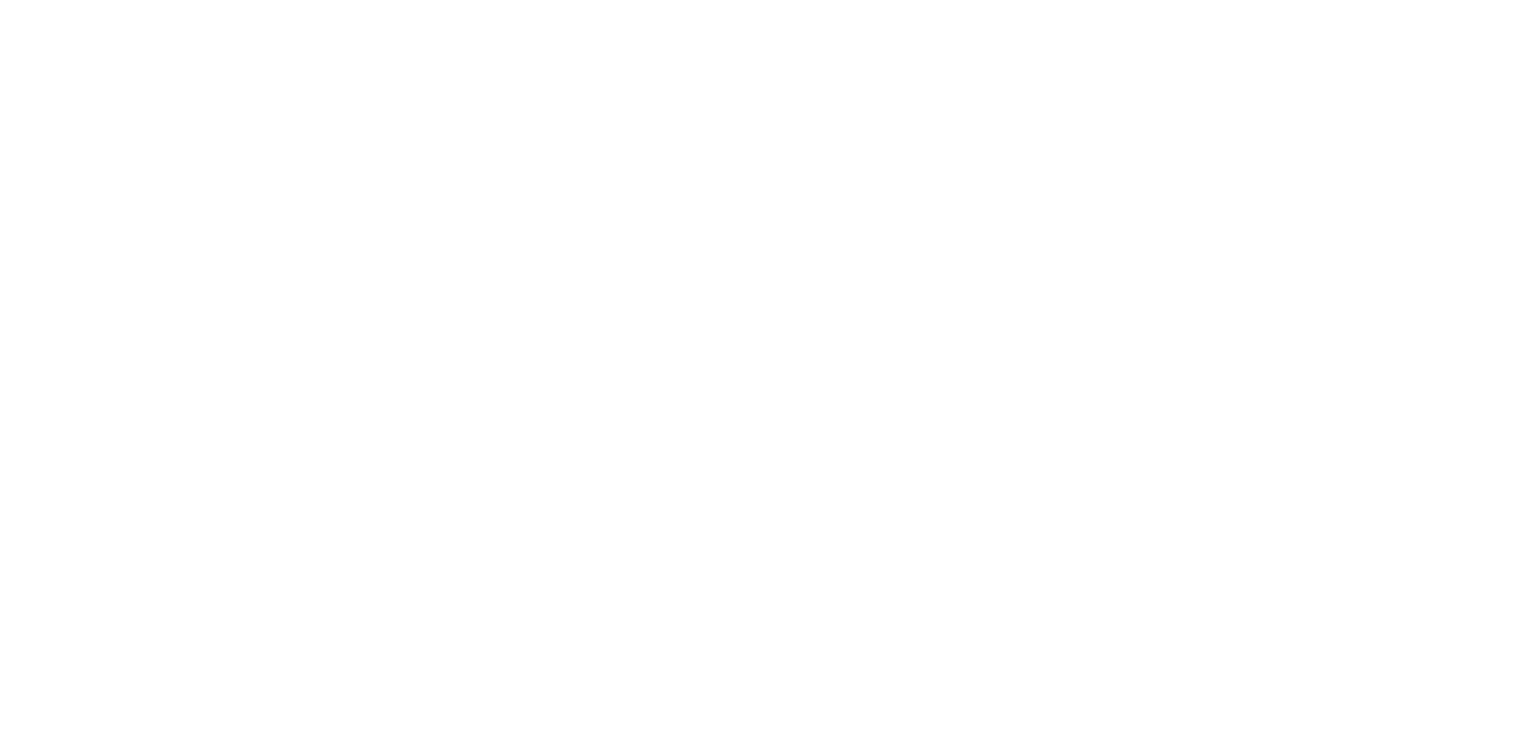 scroll, scrollTop: 0, scrollLeft: 0, axis: both 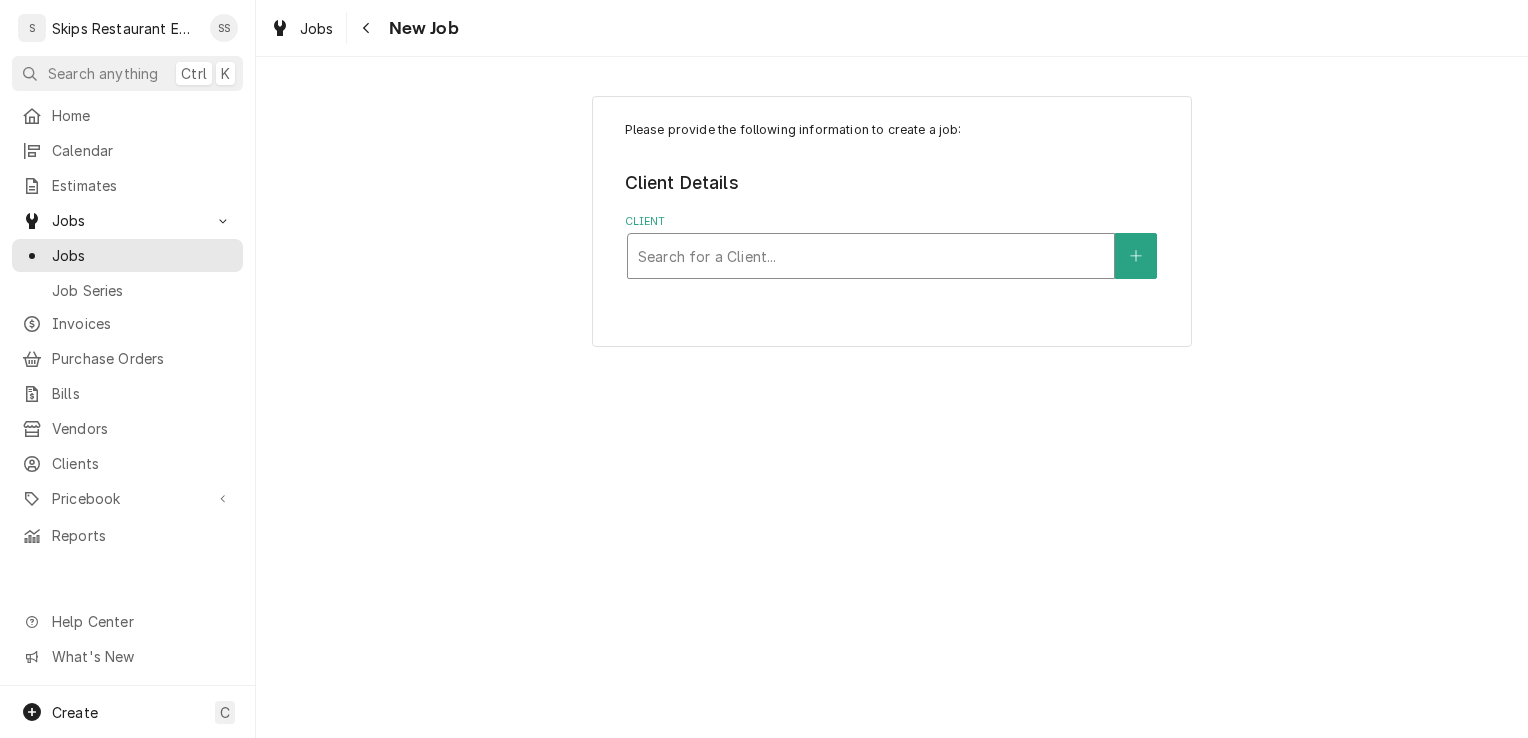 click at bounding box center (871, 256) 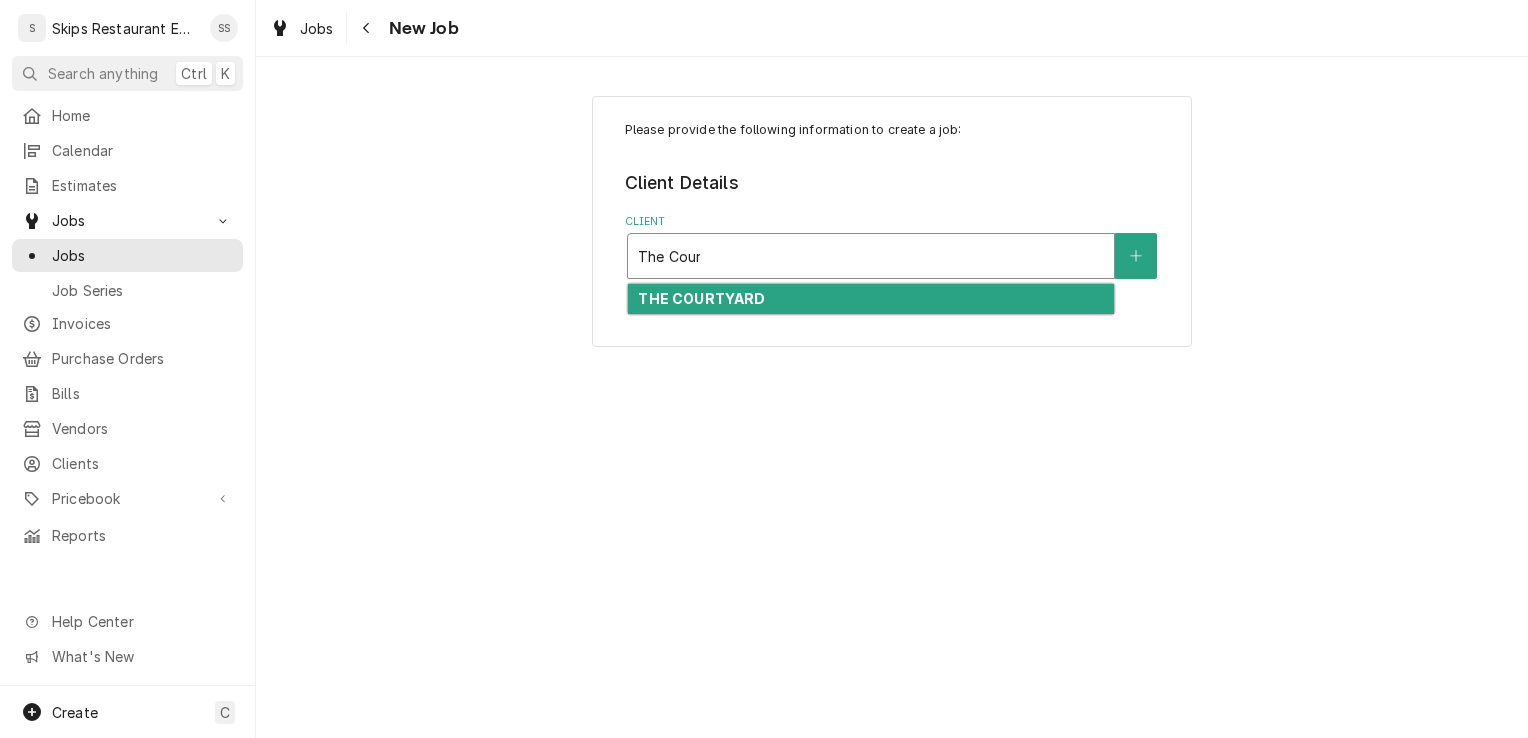 type on "The Court" 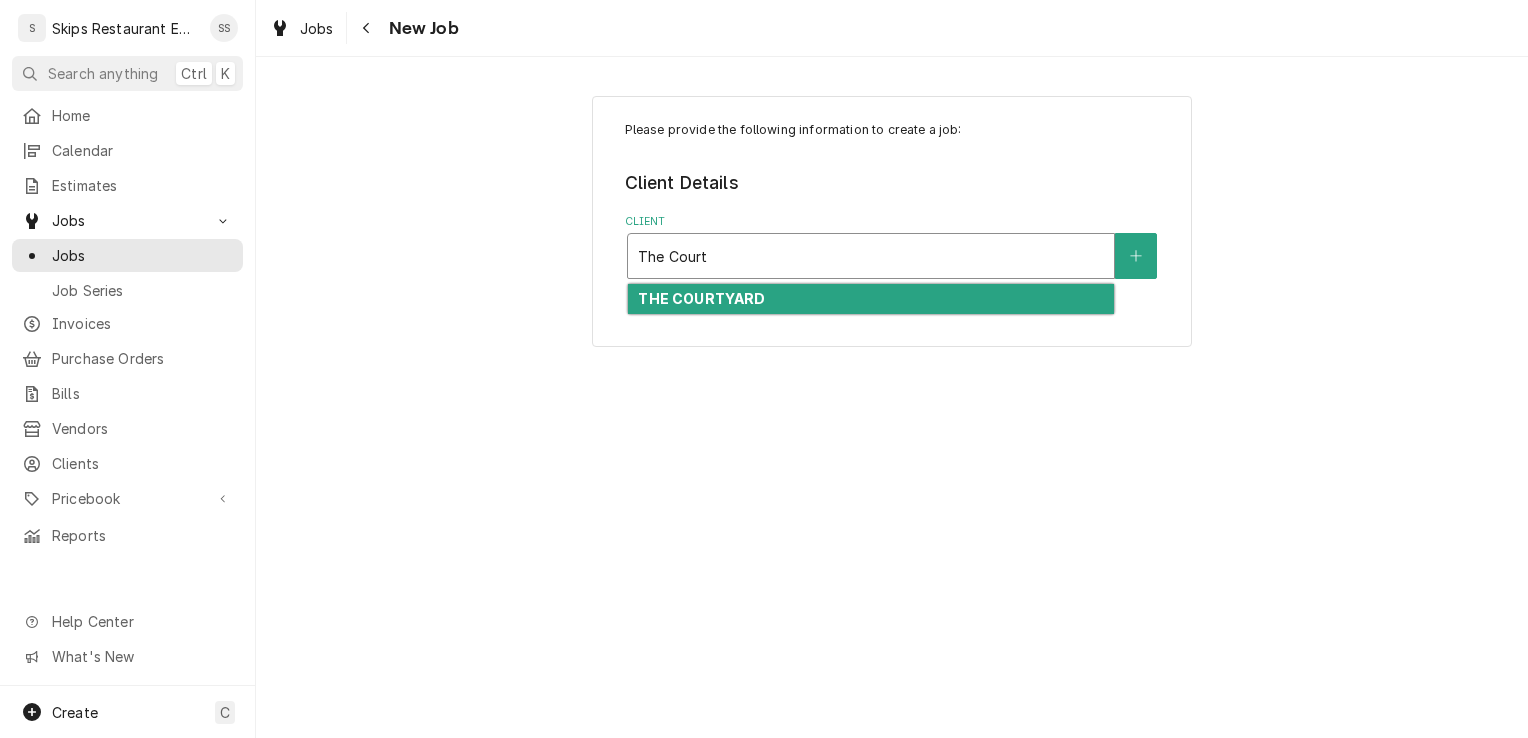 click on "THE COURTYARD" at bounding box center (701, 298) 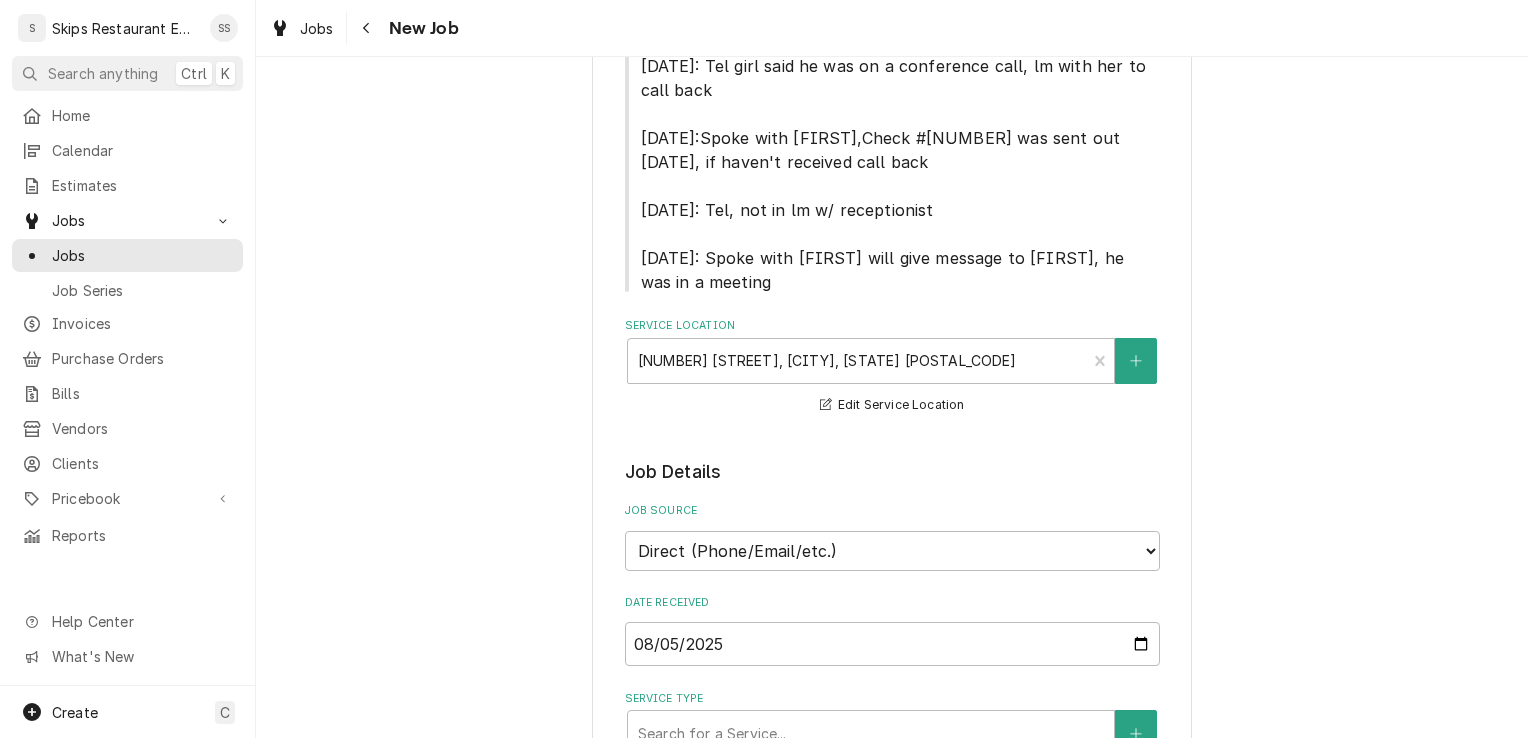 scroll, scrollTop: 496, scrollLeft: 0, axis: vertical 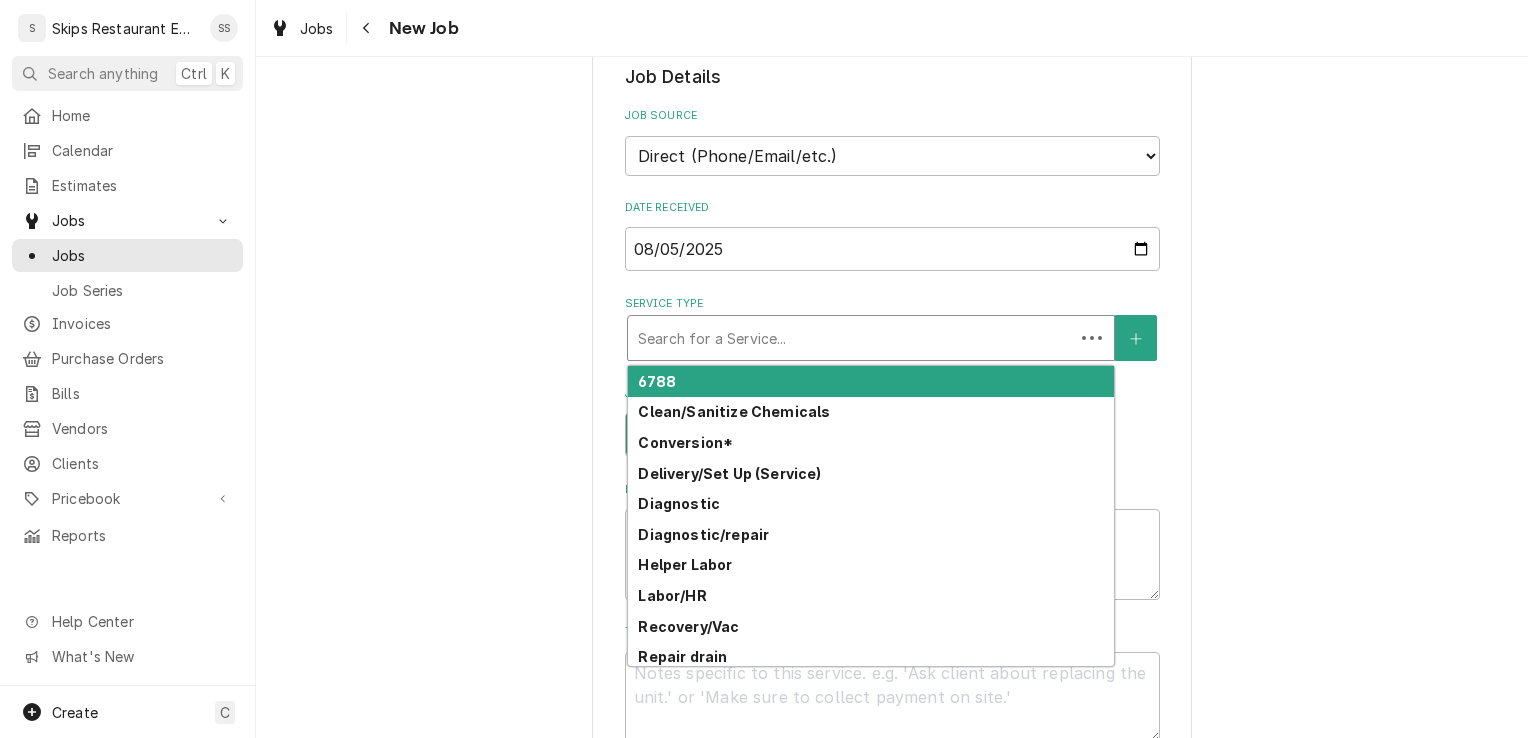 click at bounding box center (851, 338) 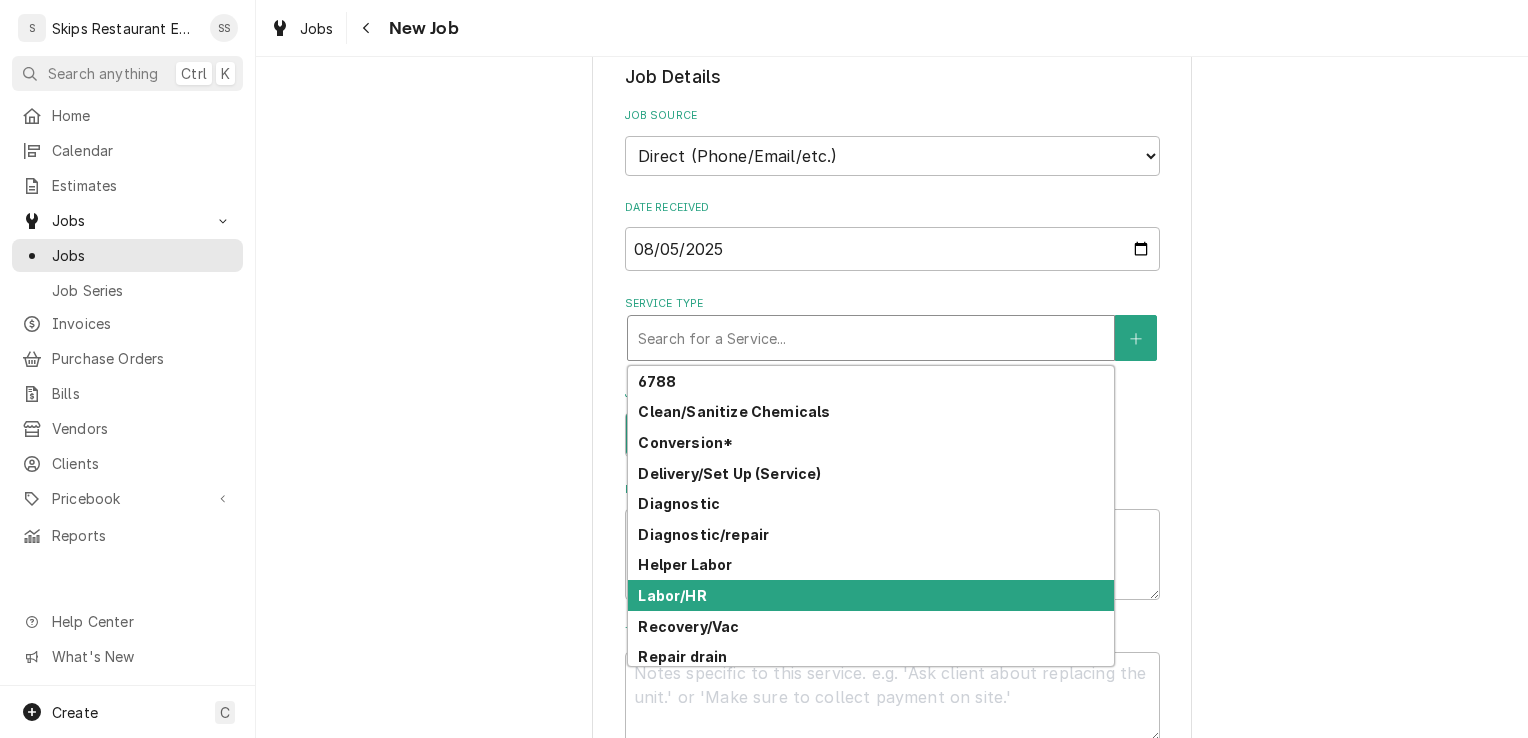 click on "Labor/HR" at bounding box center [672, 595] 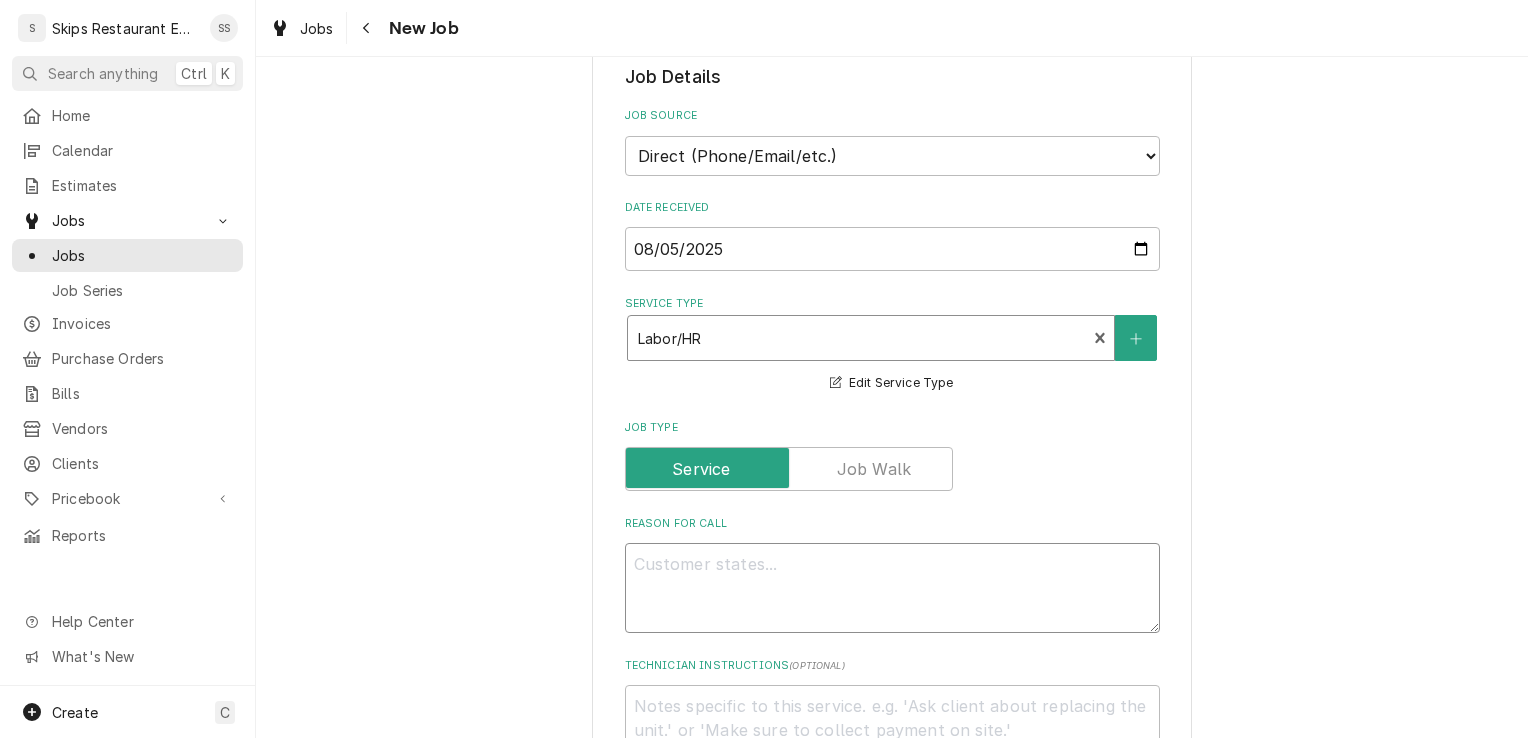 click on "Reason For Call" at bounding box center (892, 588) 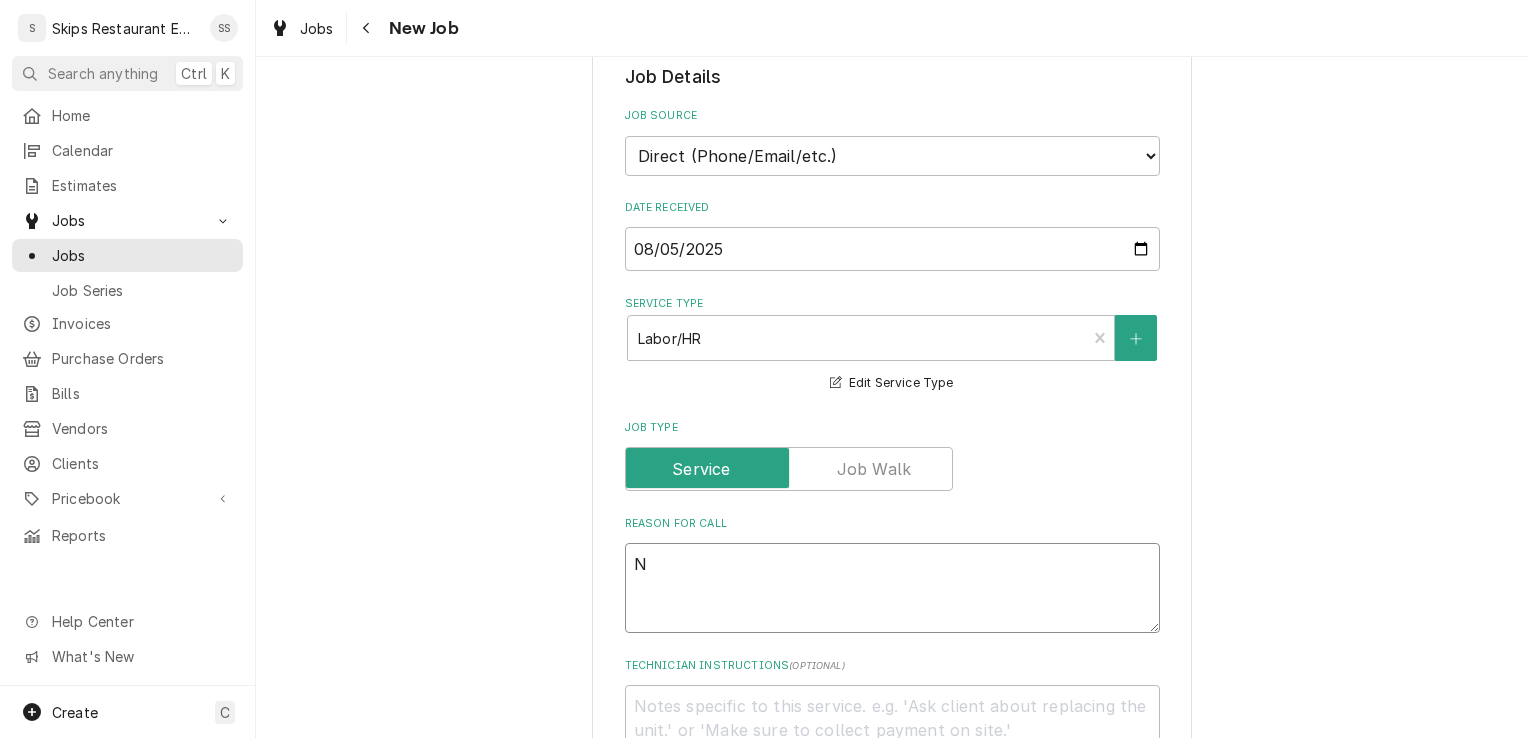 type on "x" 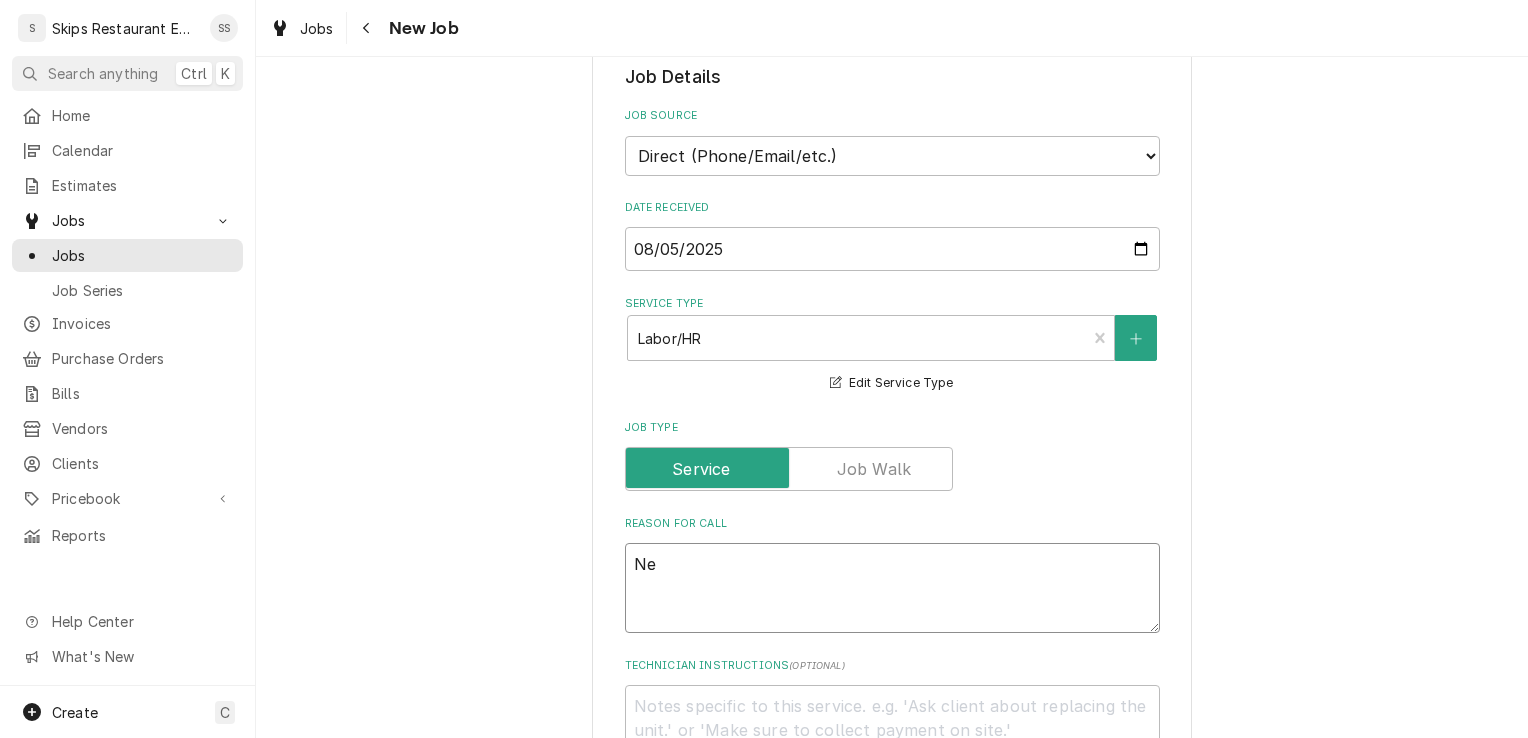 type on "x" 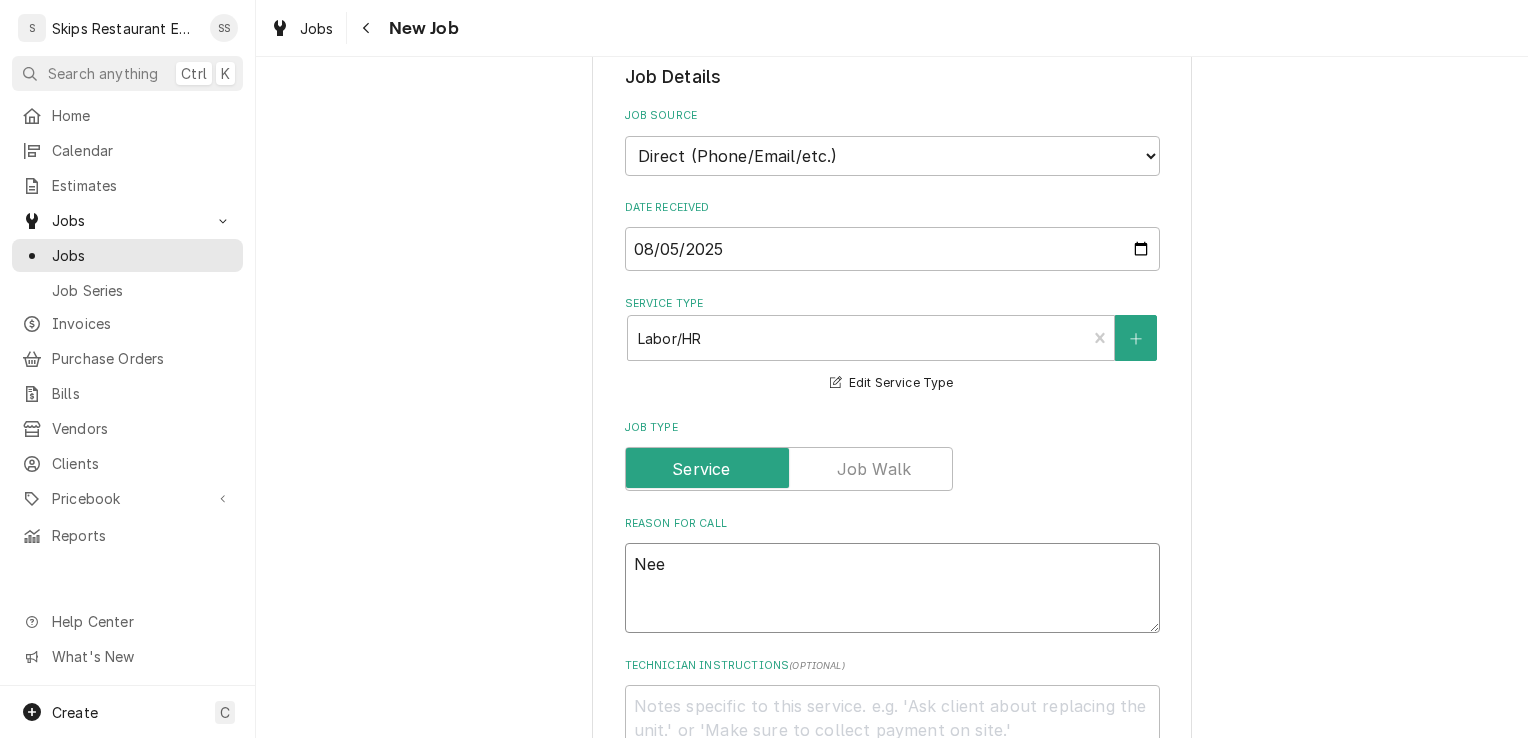 type on "x" 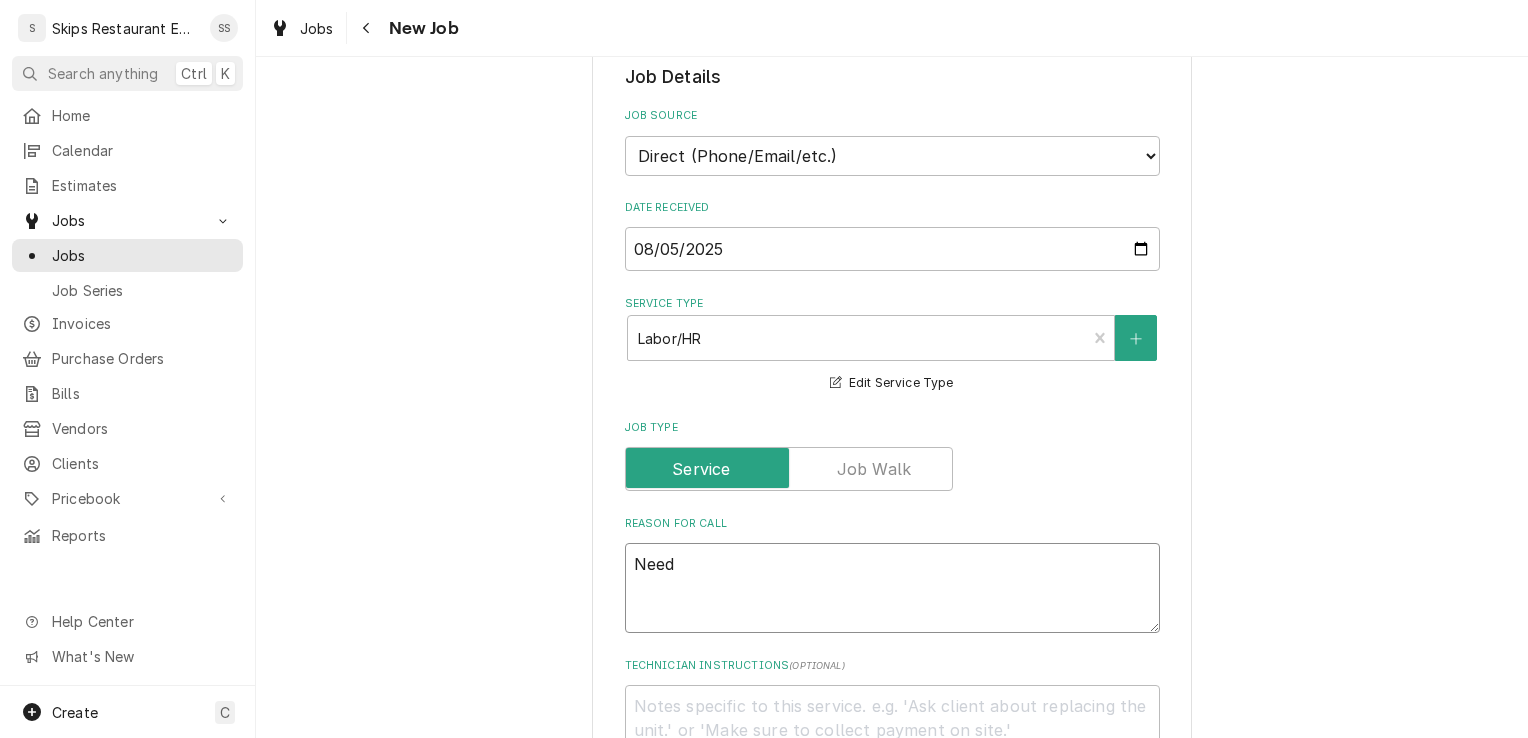 type on "x" 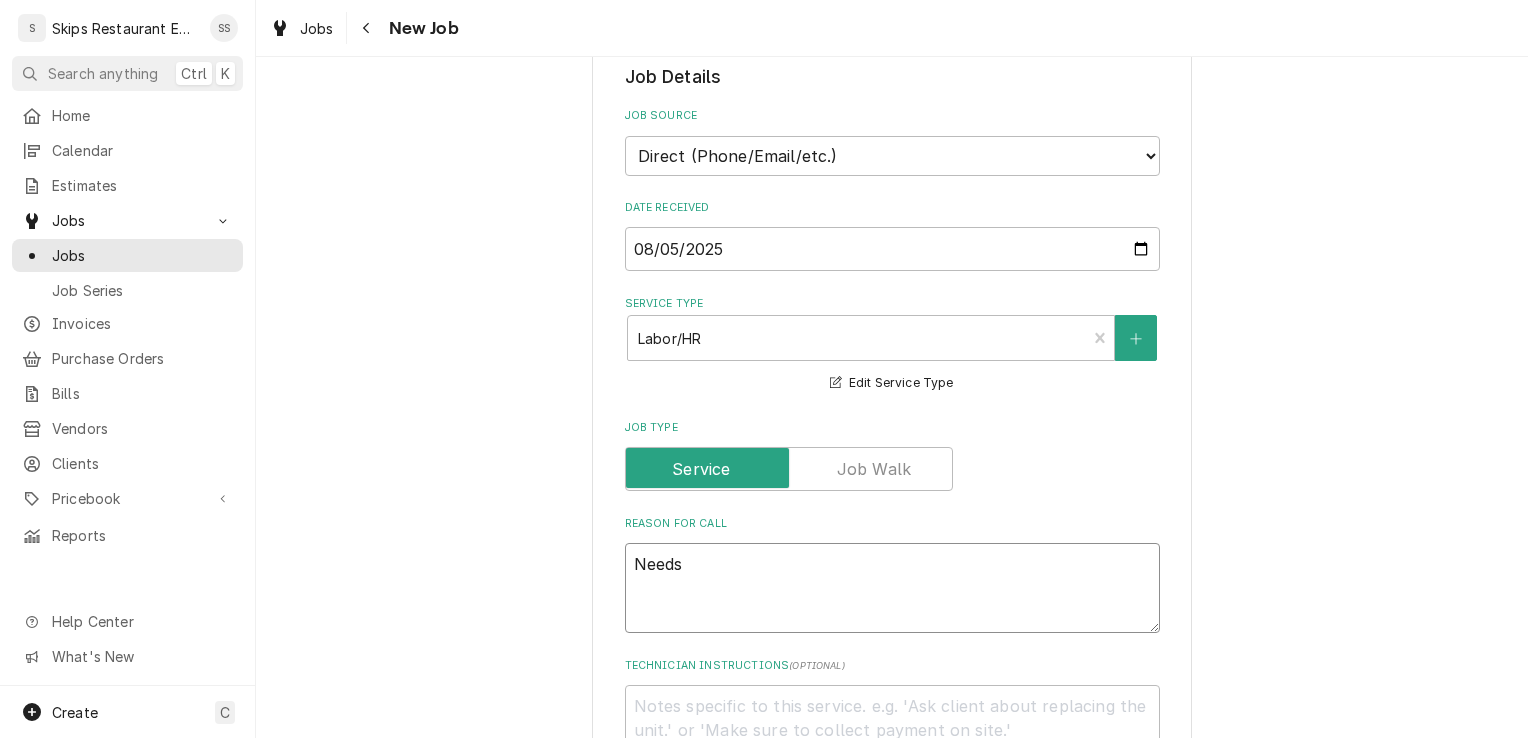 type on "x" 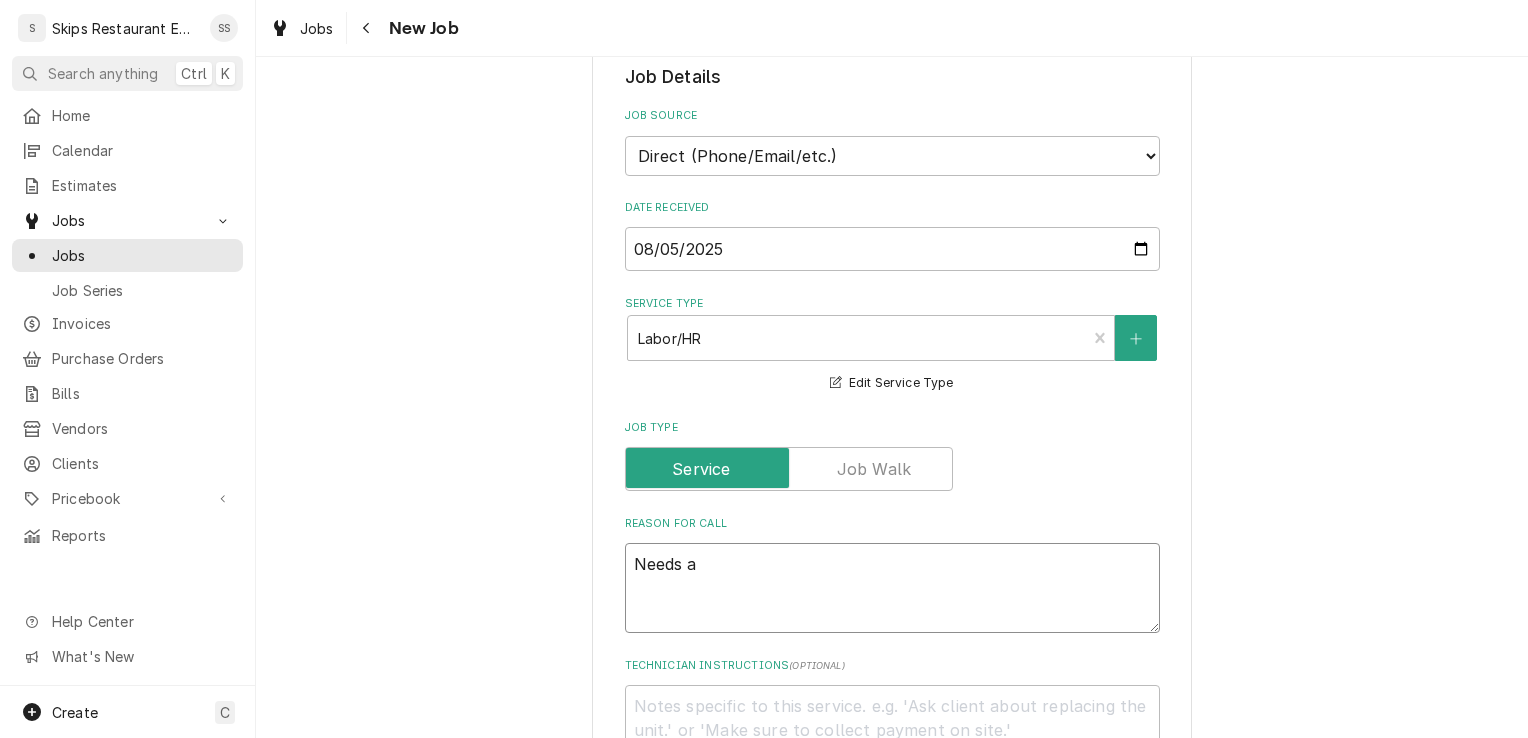 type on "x" 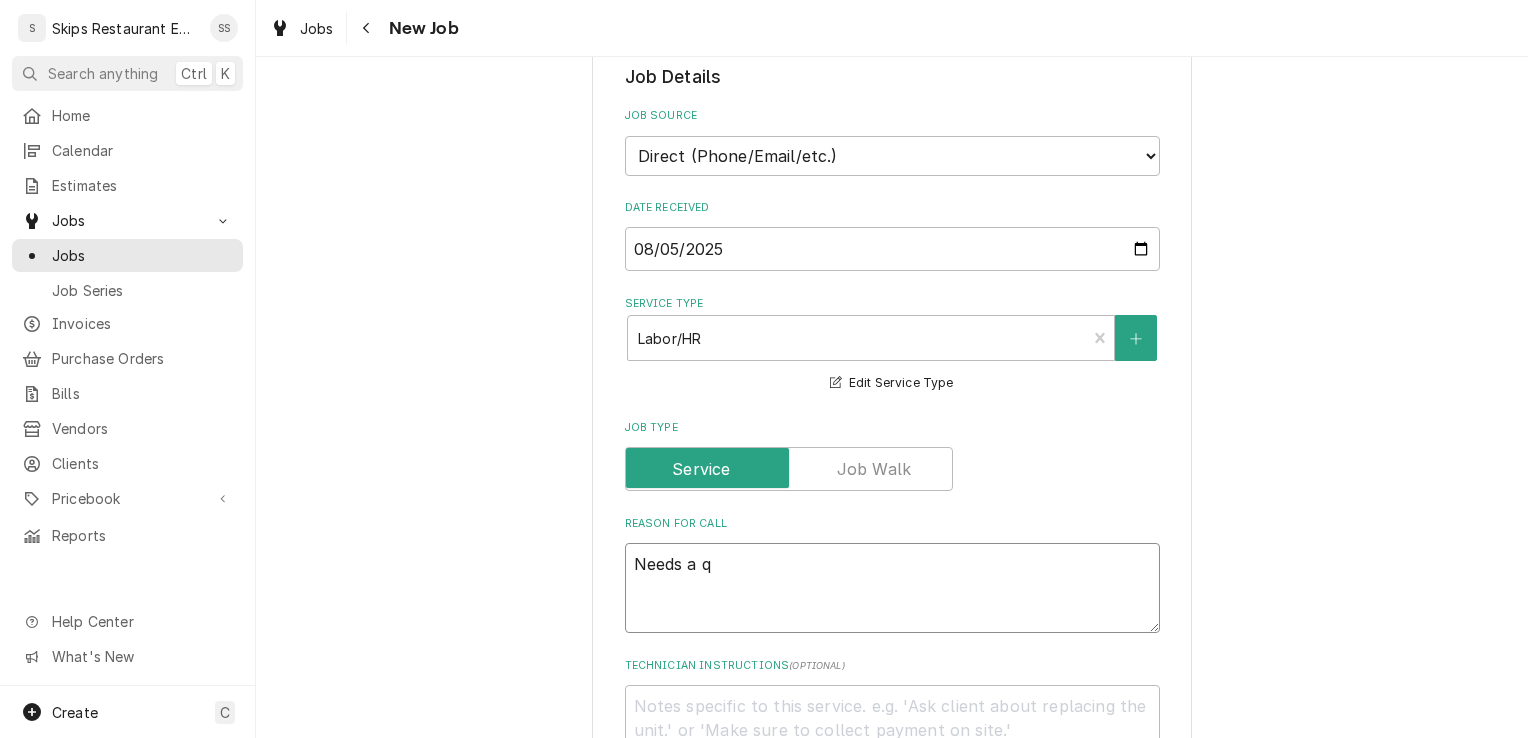 type on "x" 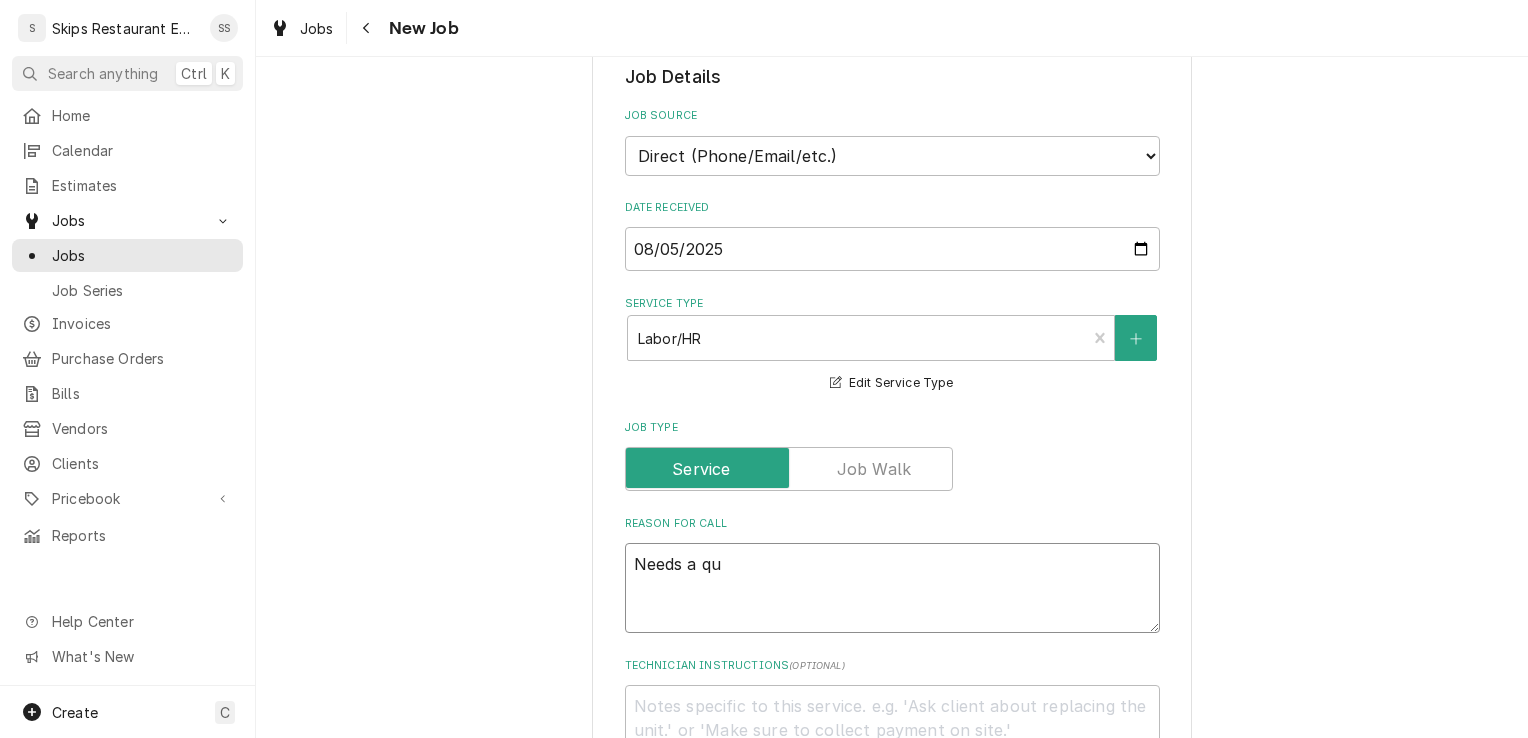 type on "x" 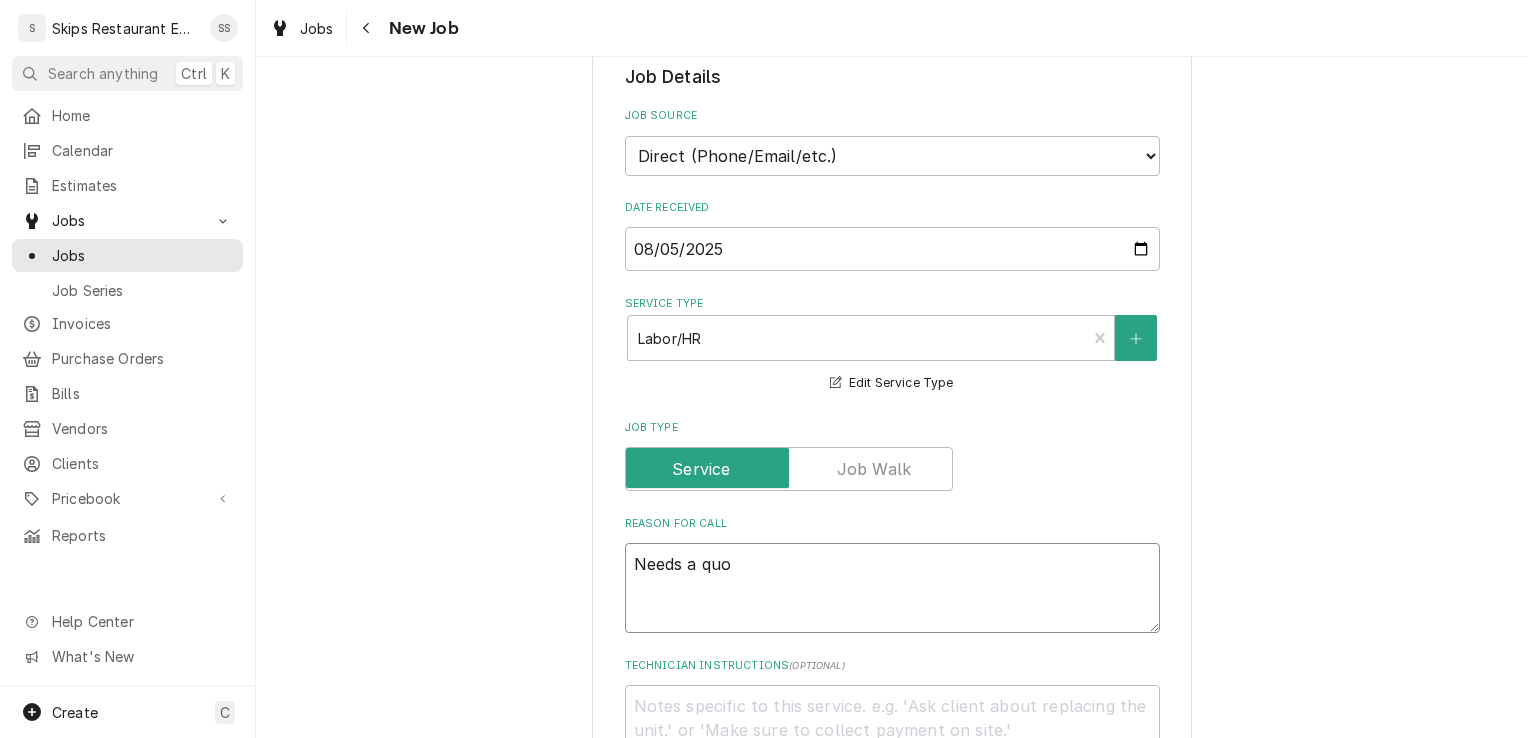 type on "x" 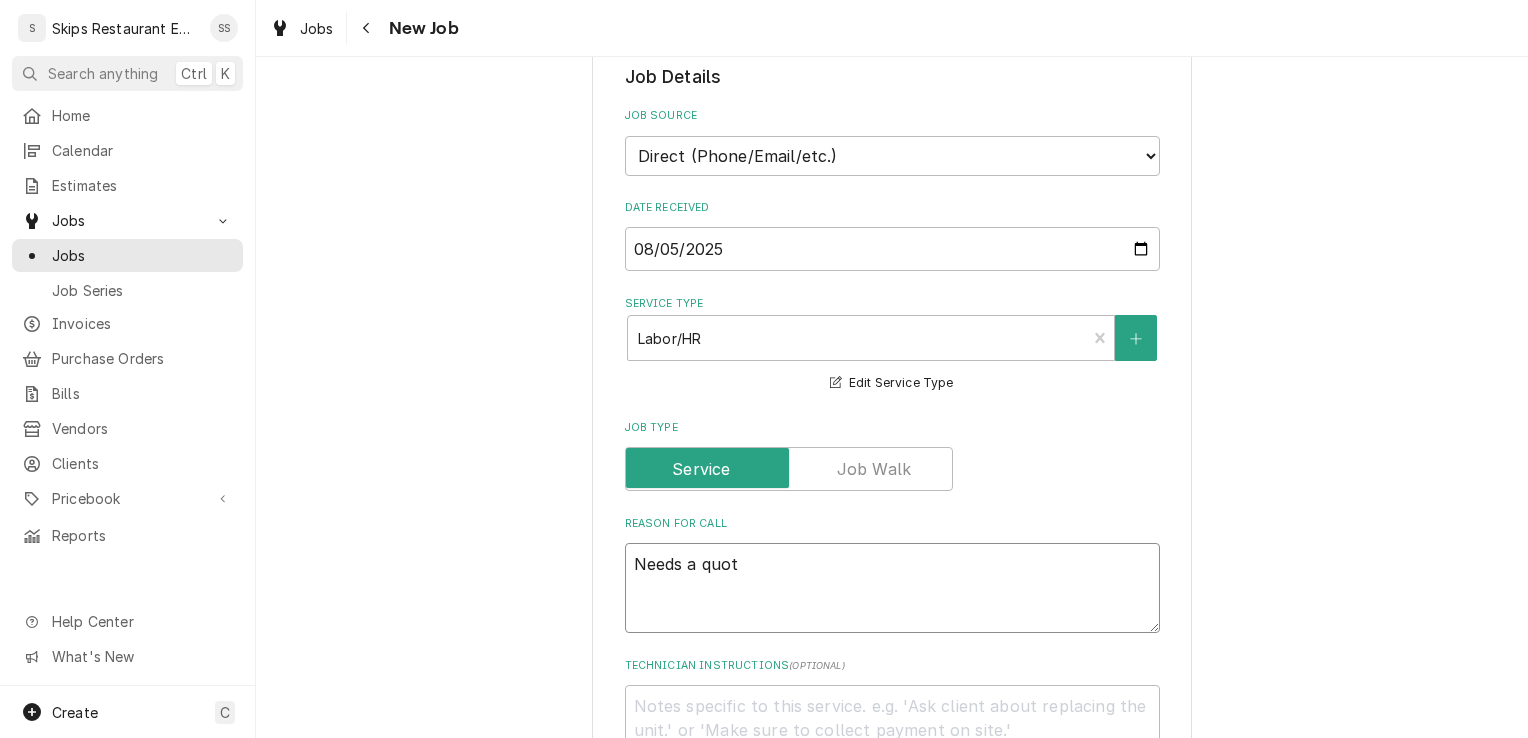 type on "x" 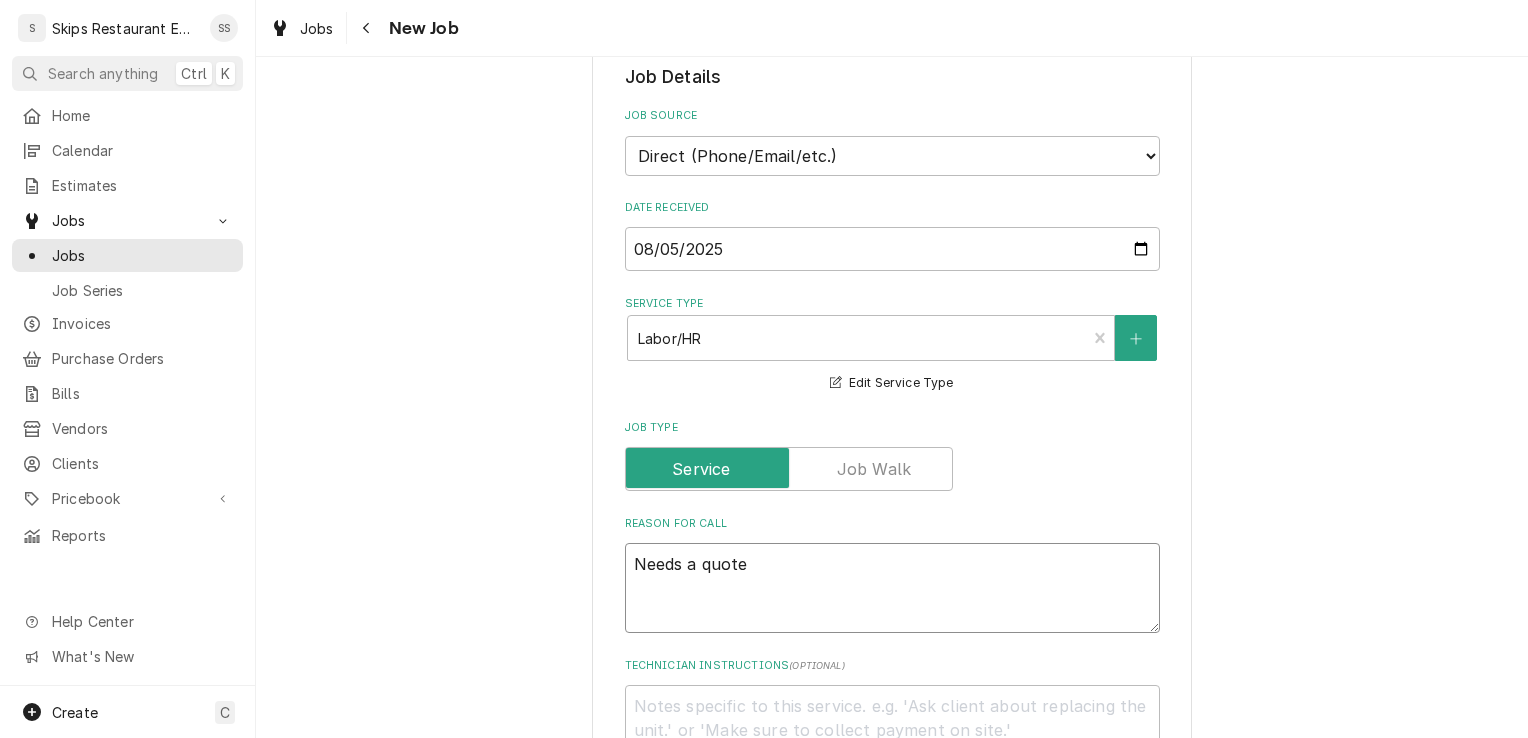 type on "x" 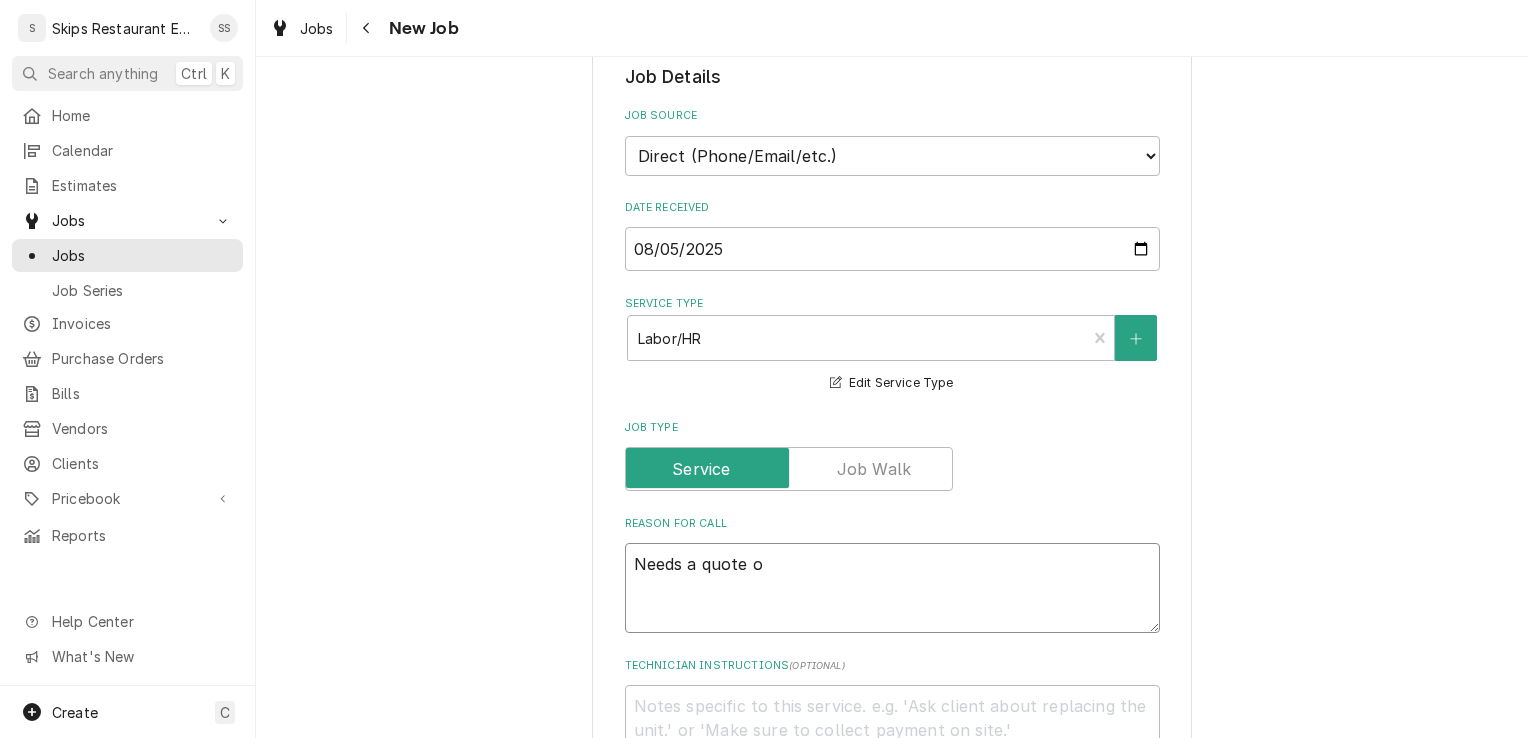 type on "x" 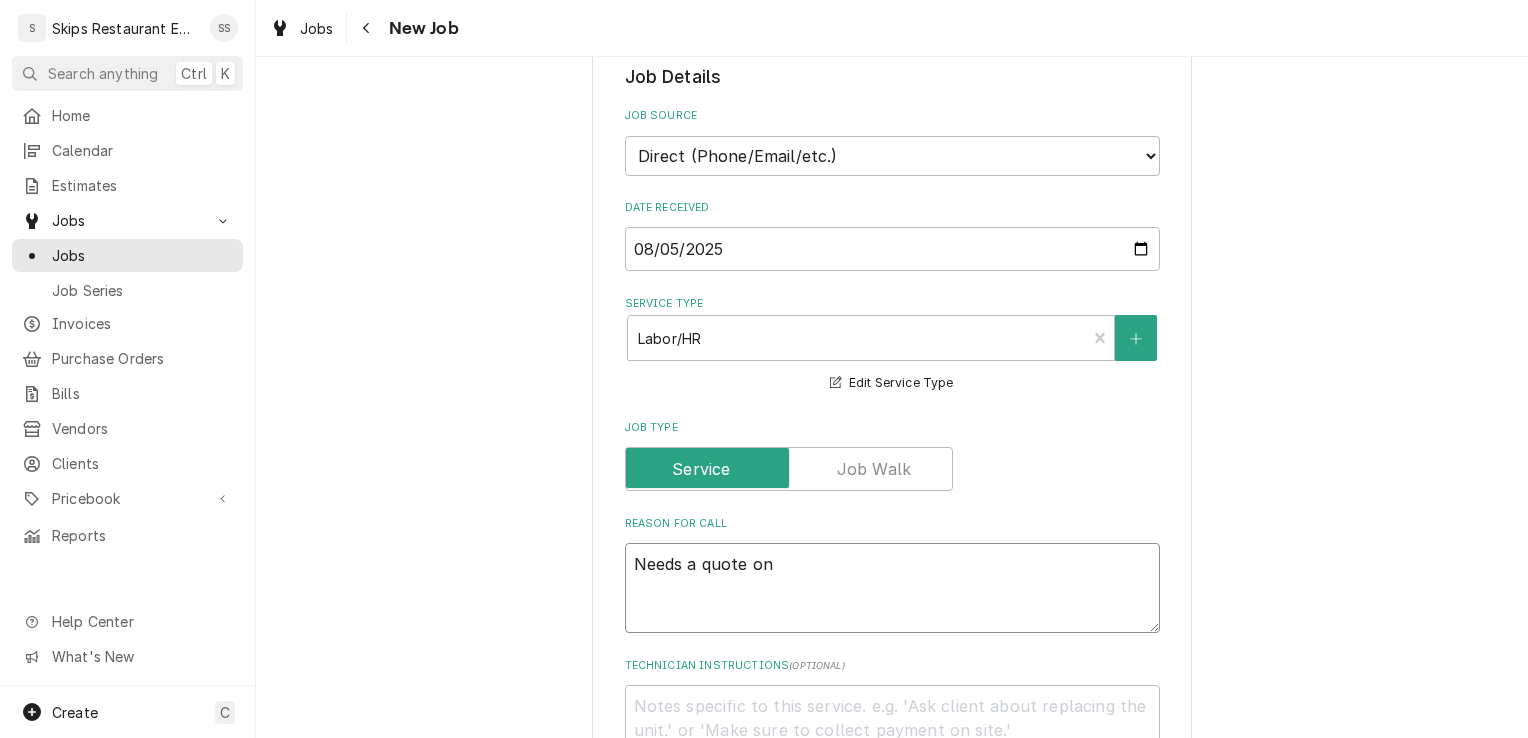 type on "x" 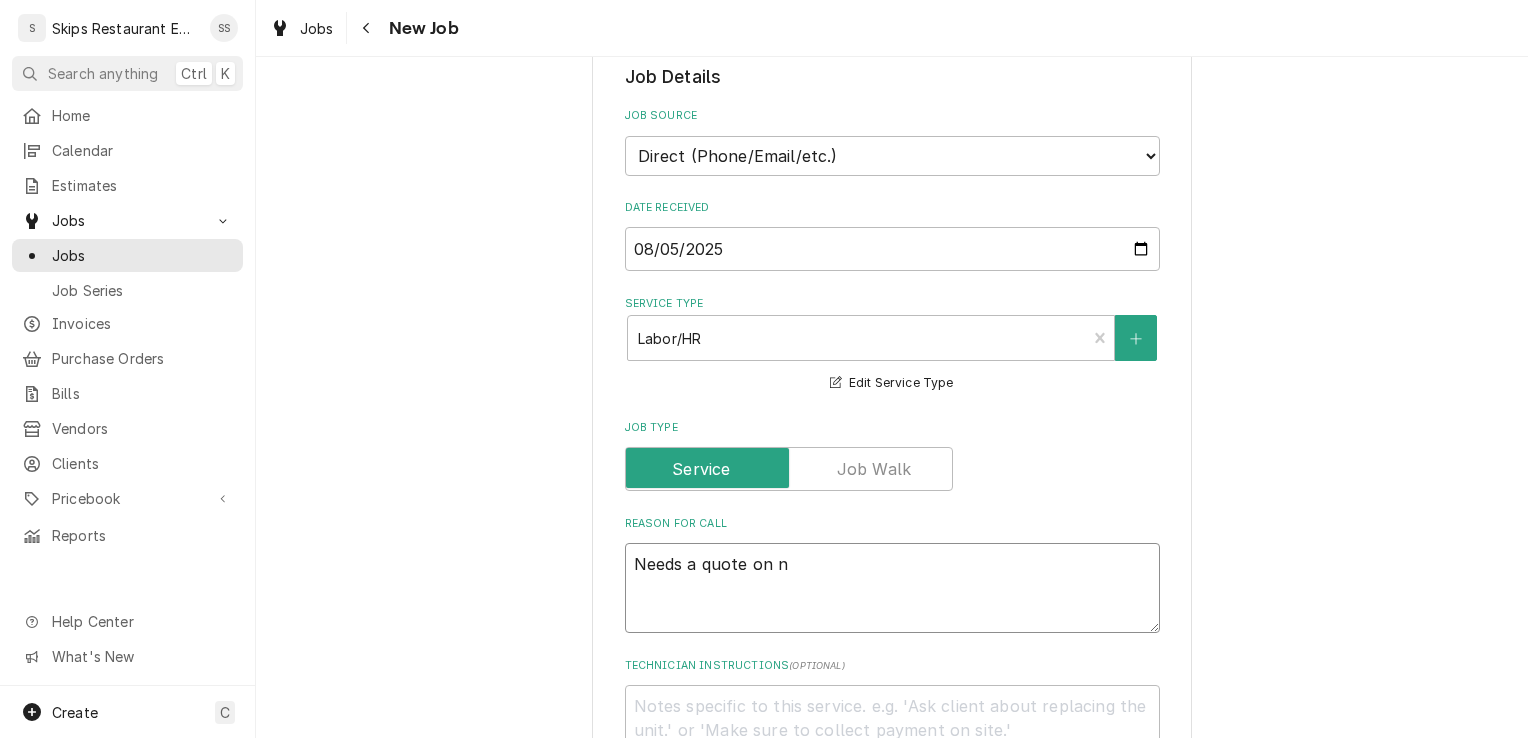 type on "x" 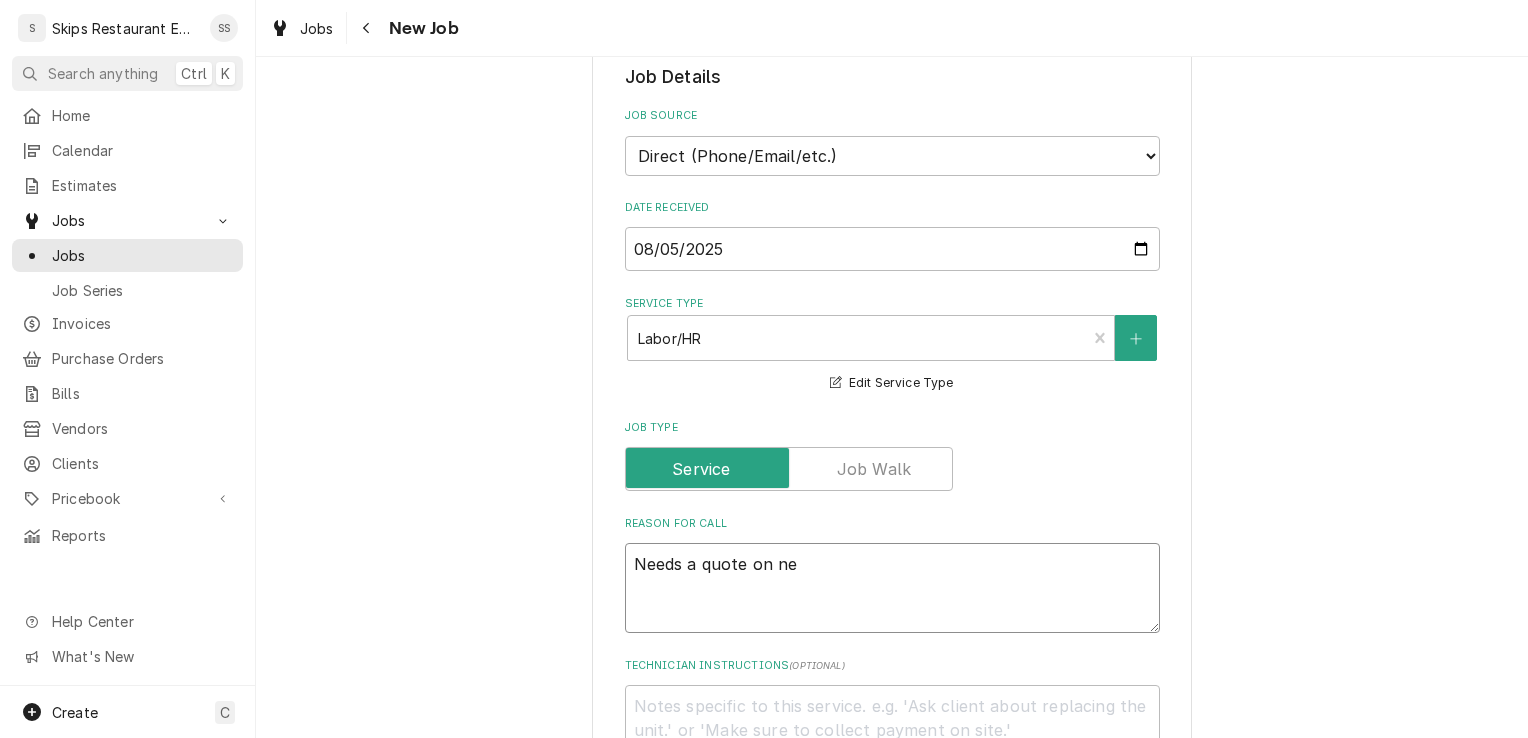 type on "x" 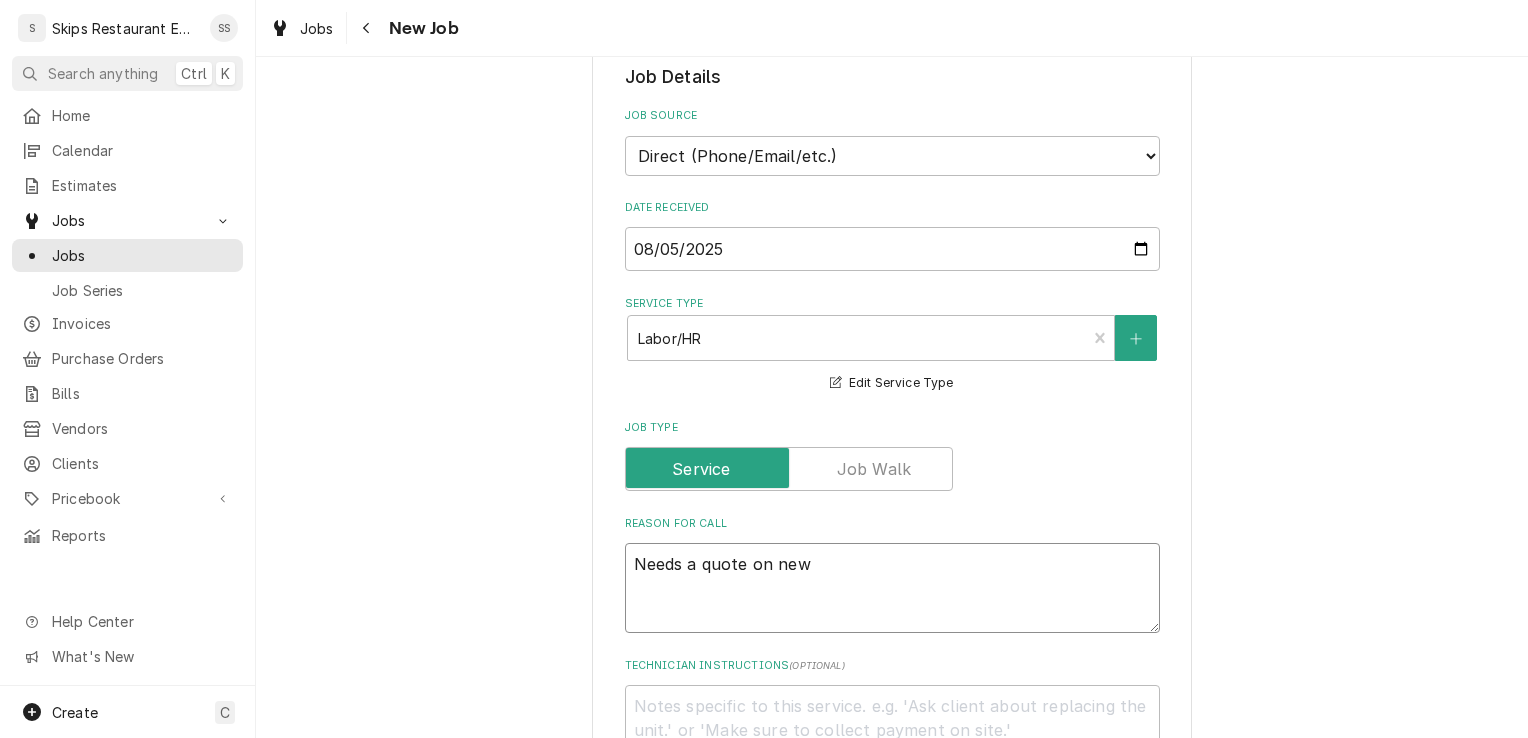 type on "x" 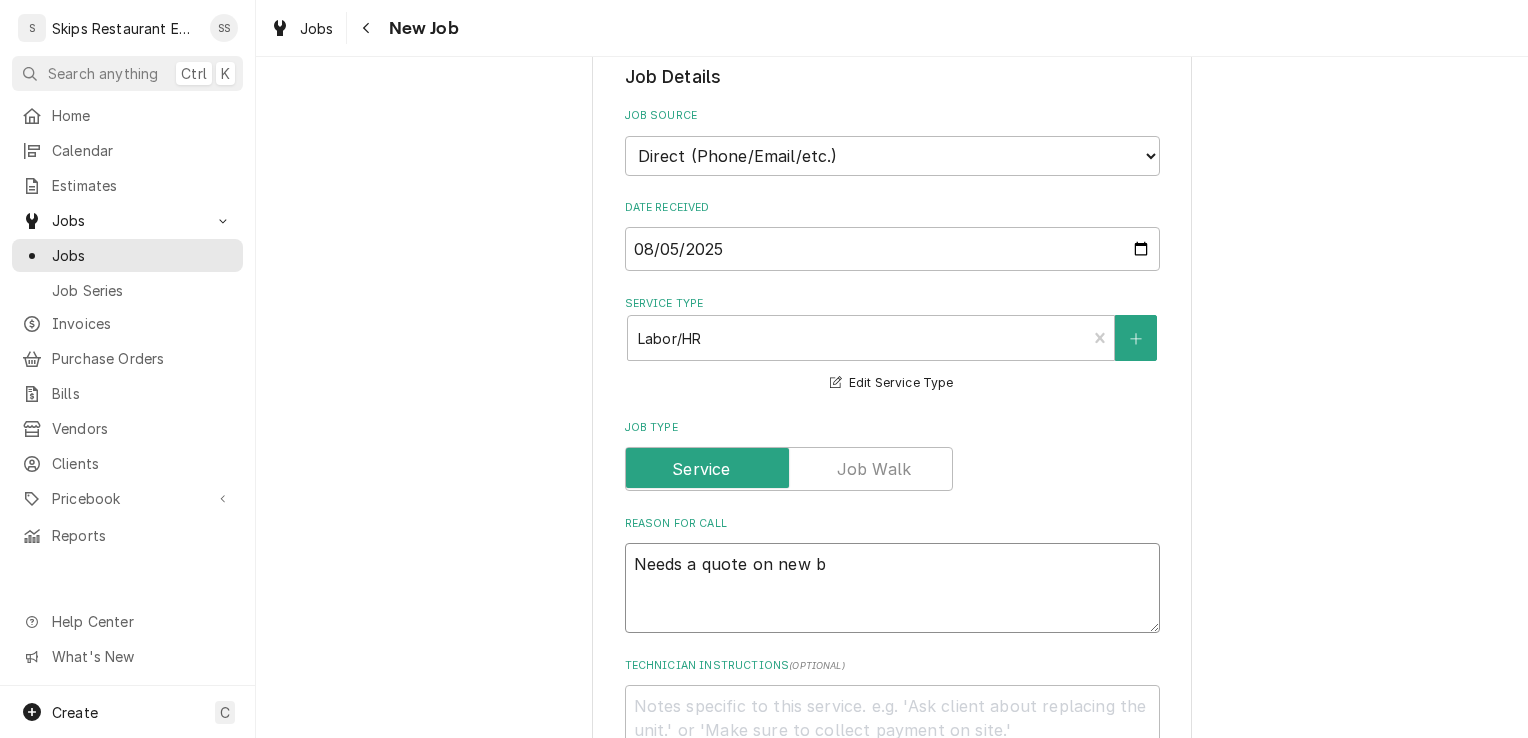type on "x" 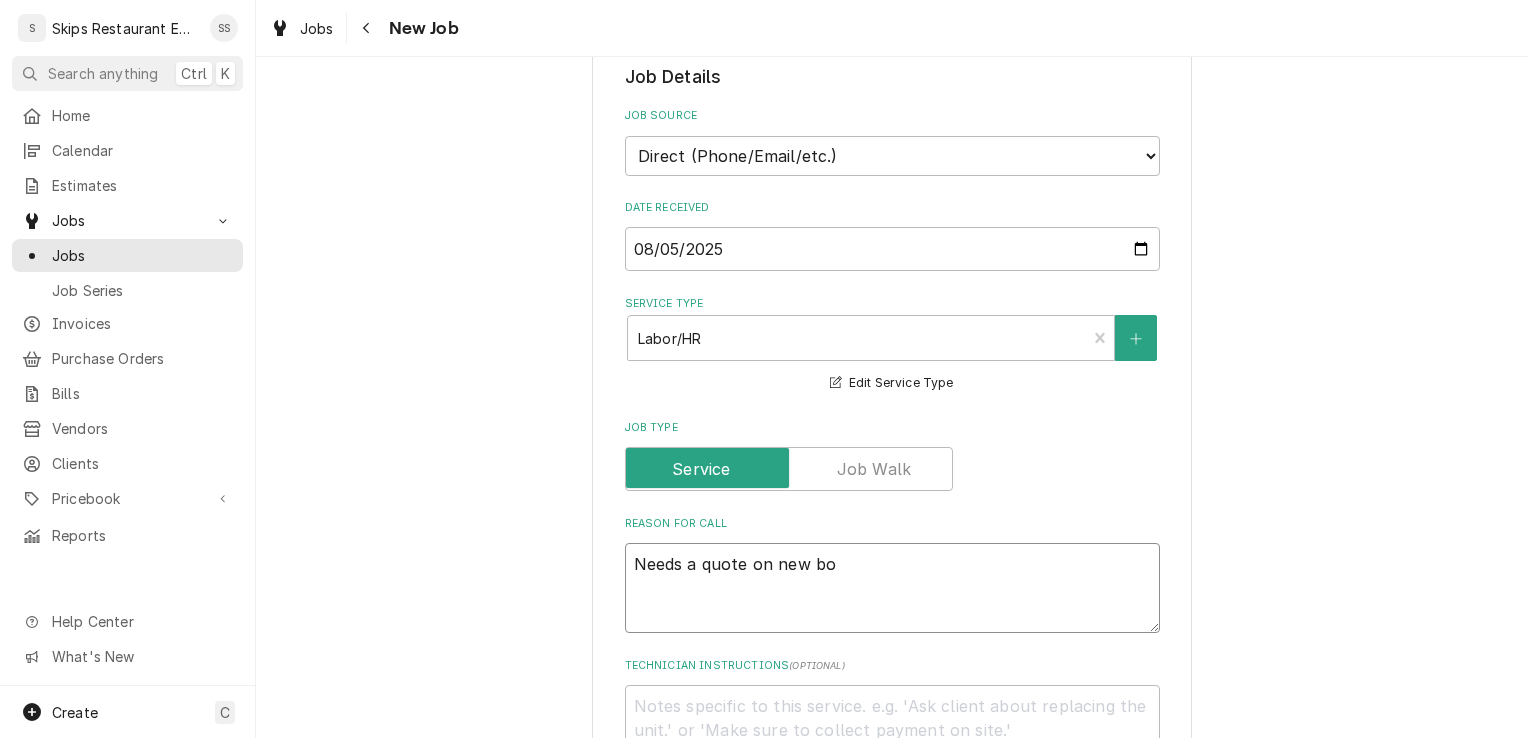 type on "x" 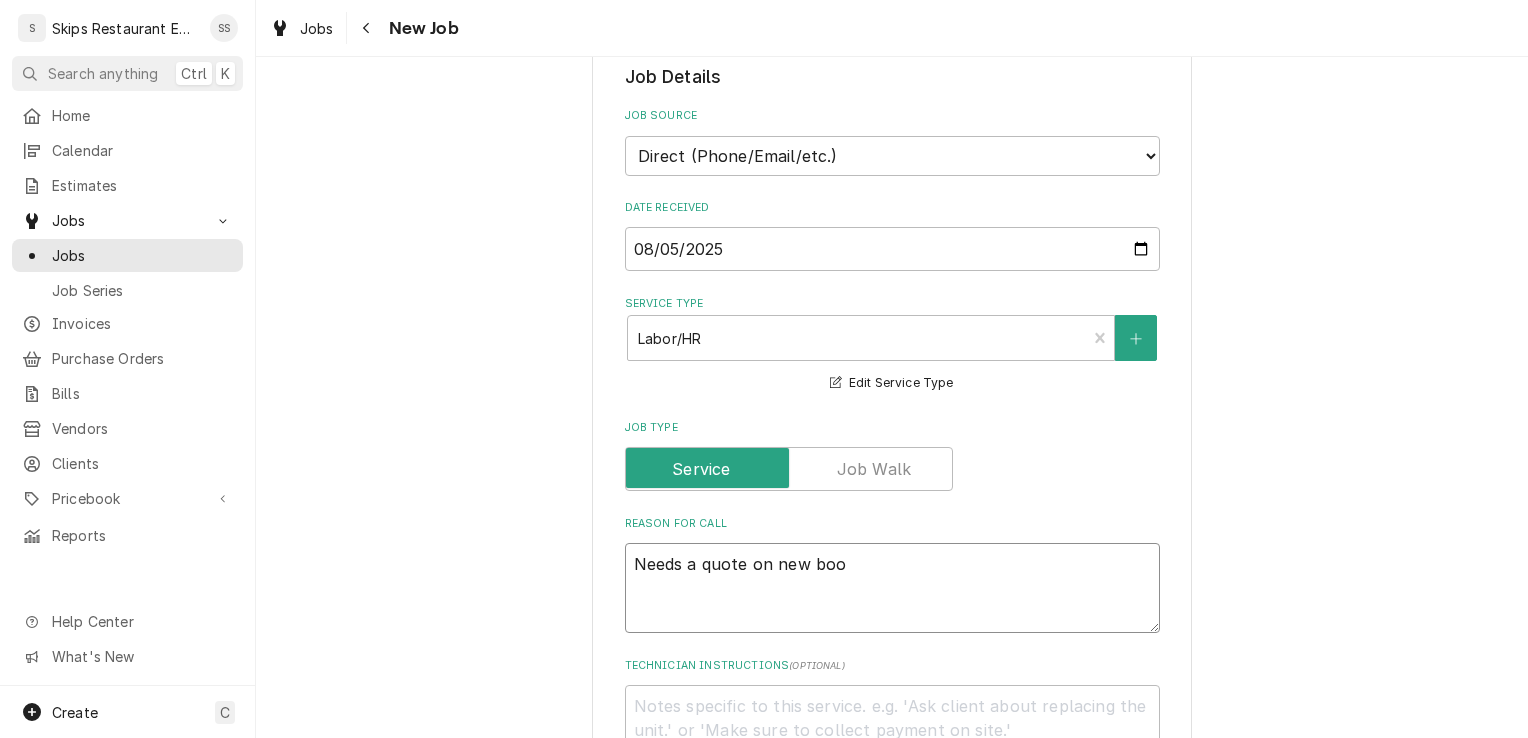 type on "x" 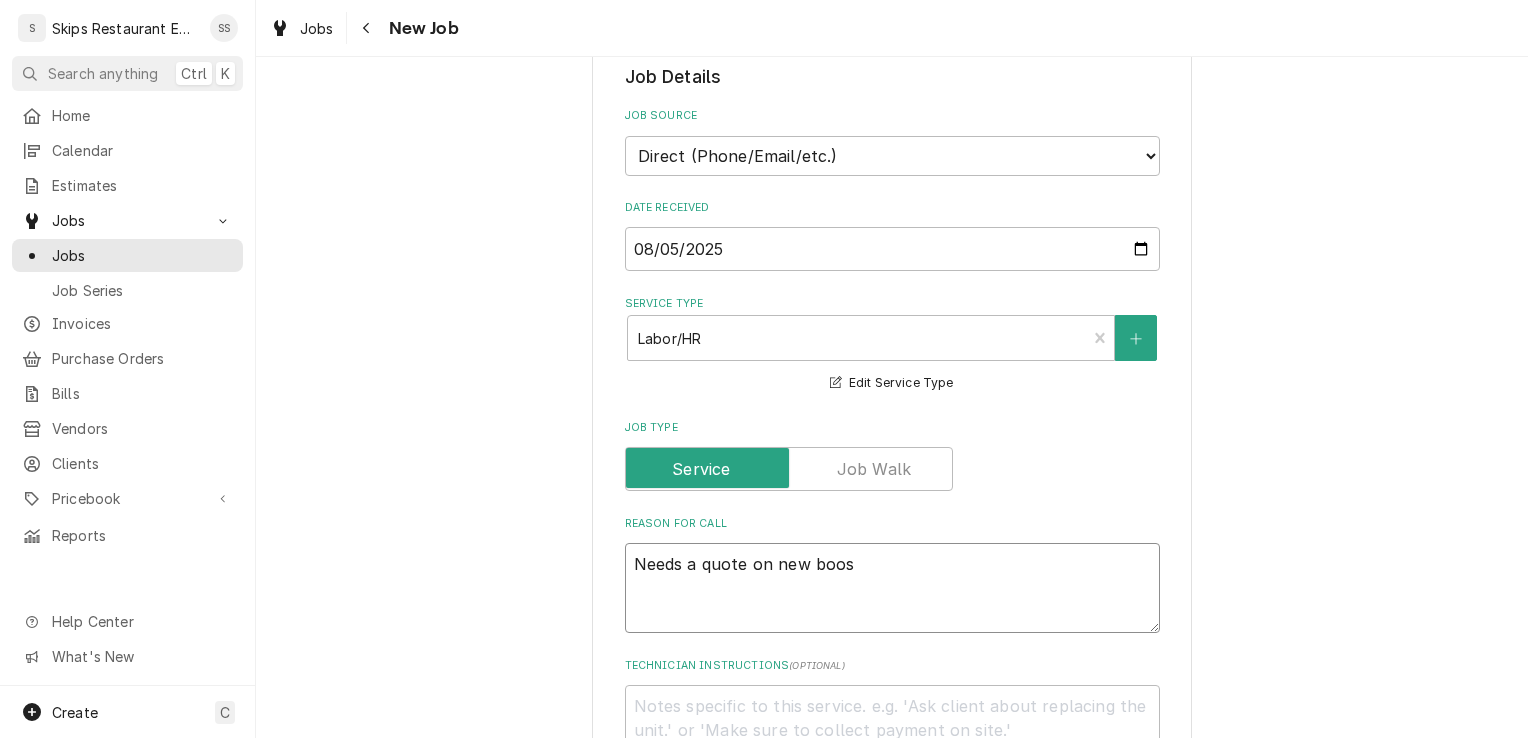 type on "x" 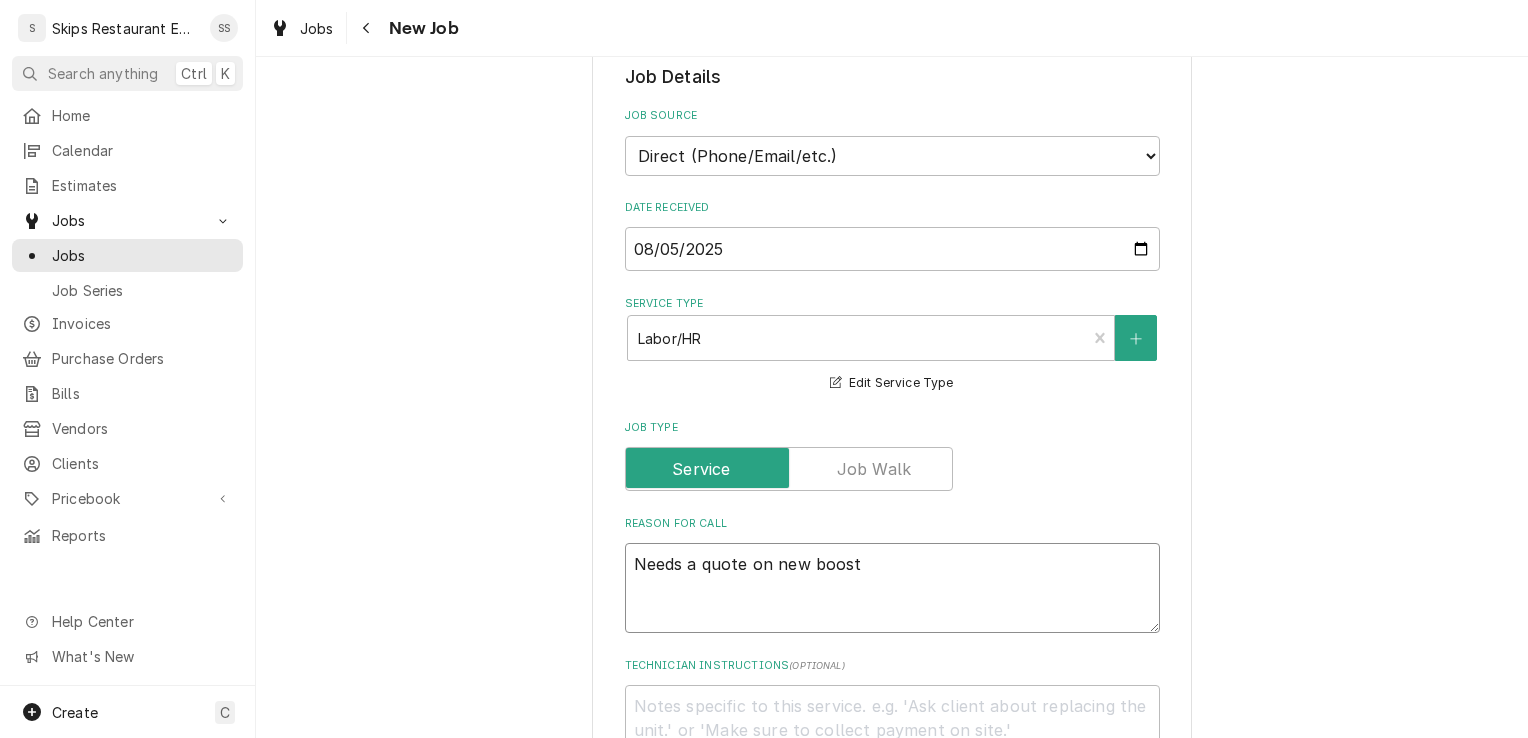 type on "x" 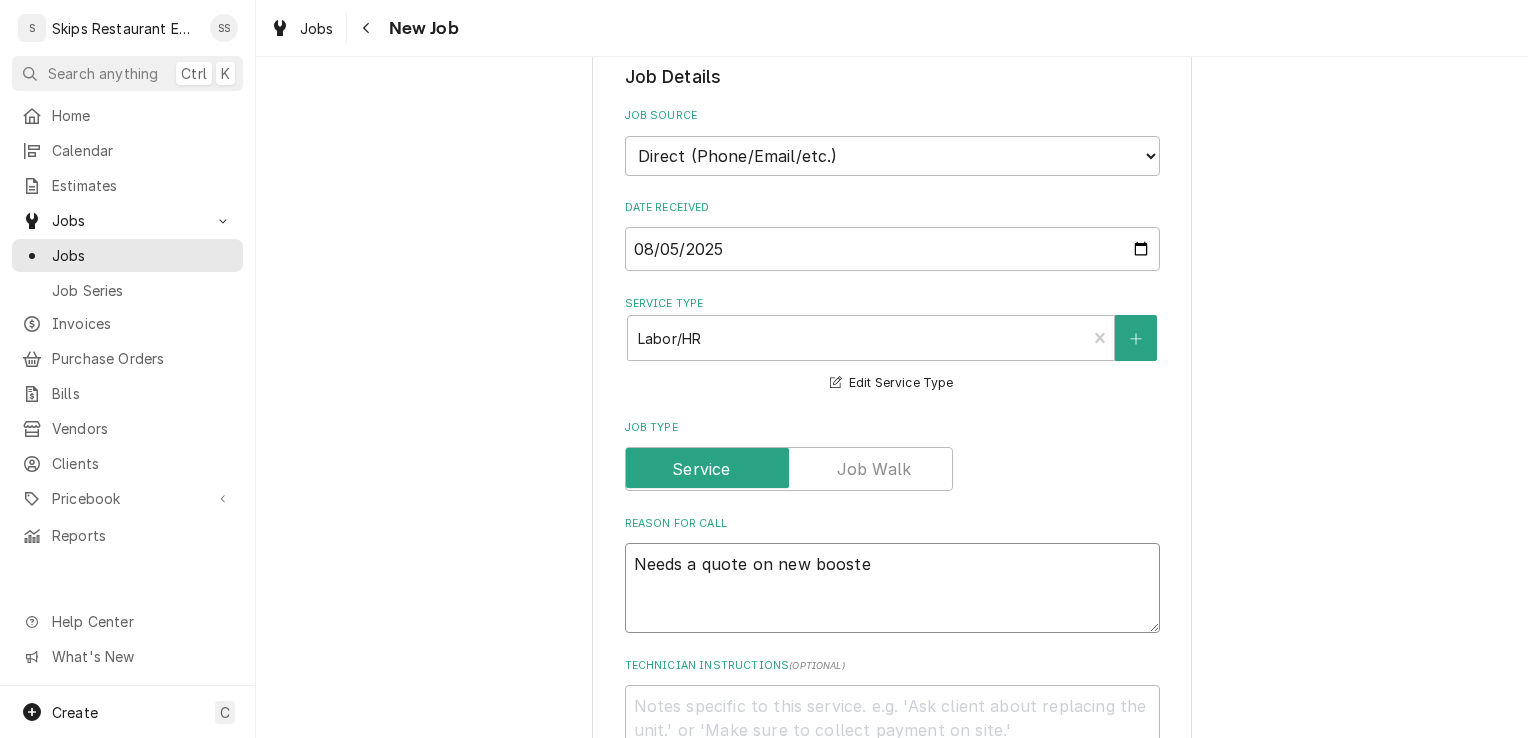 type on "x" 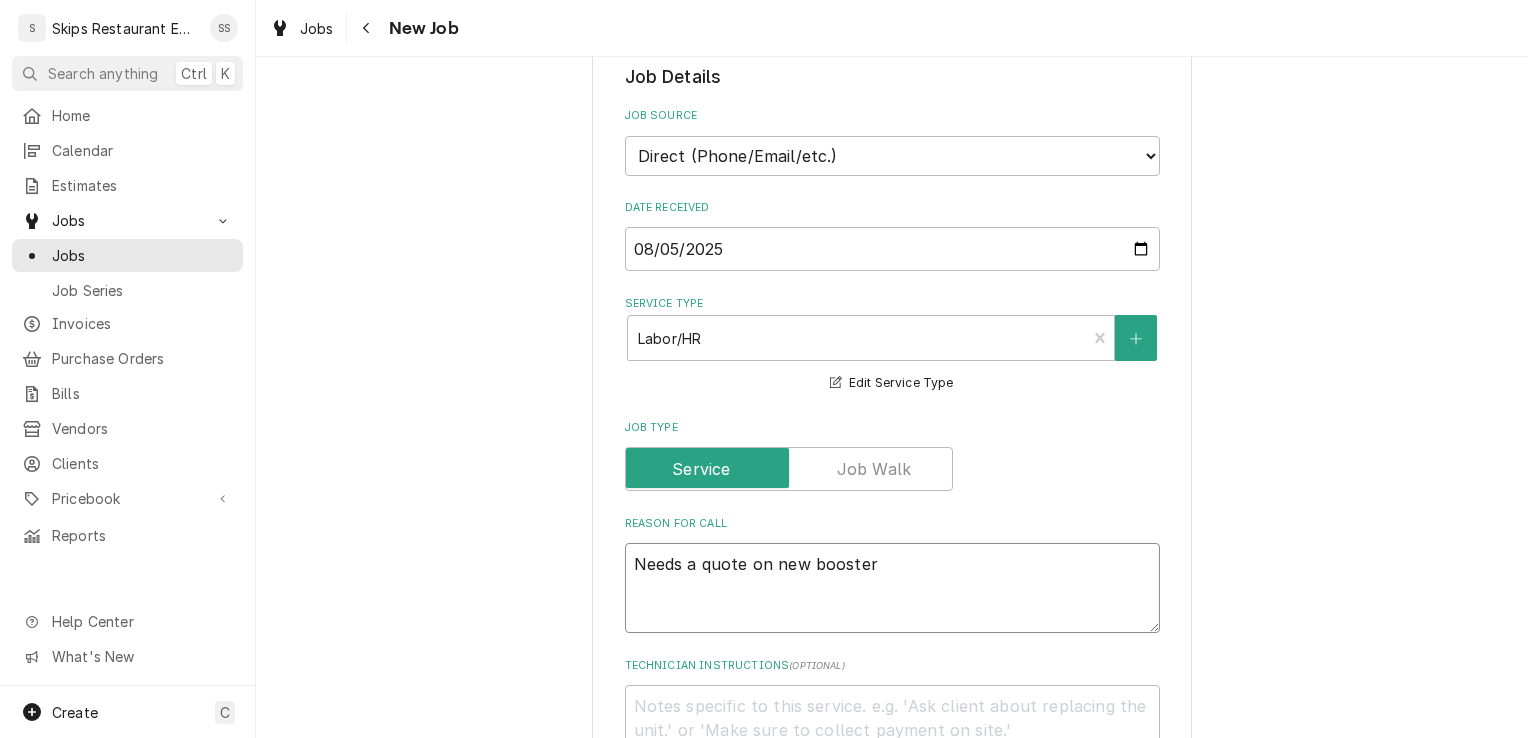type on "x" 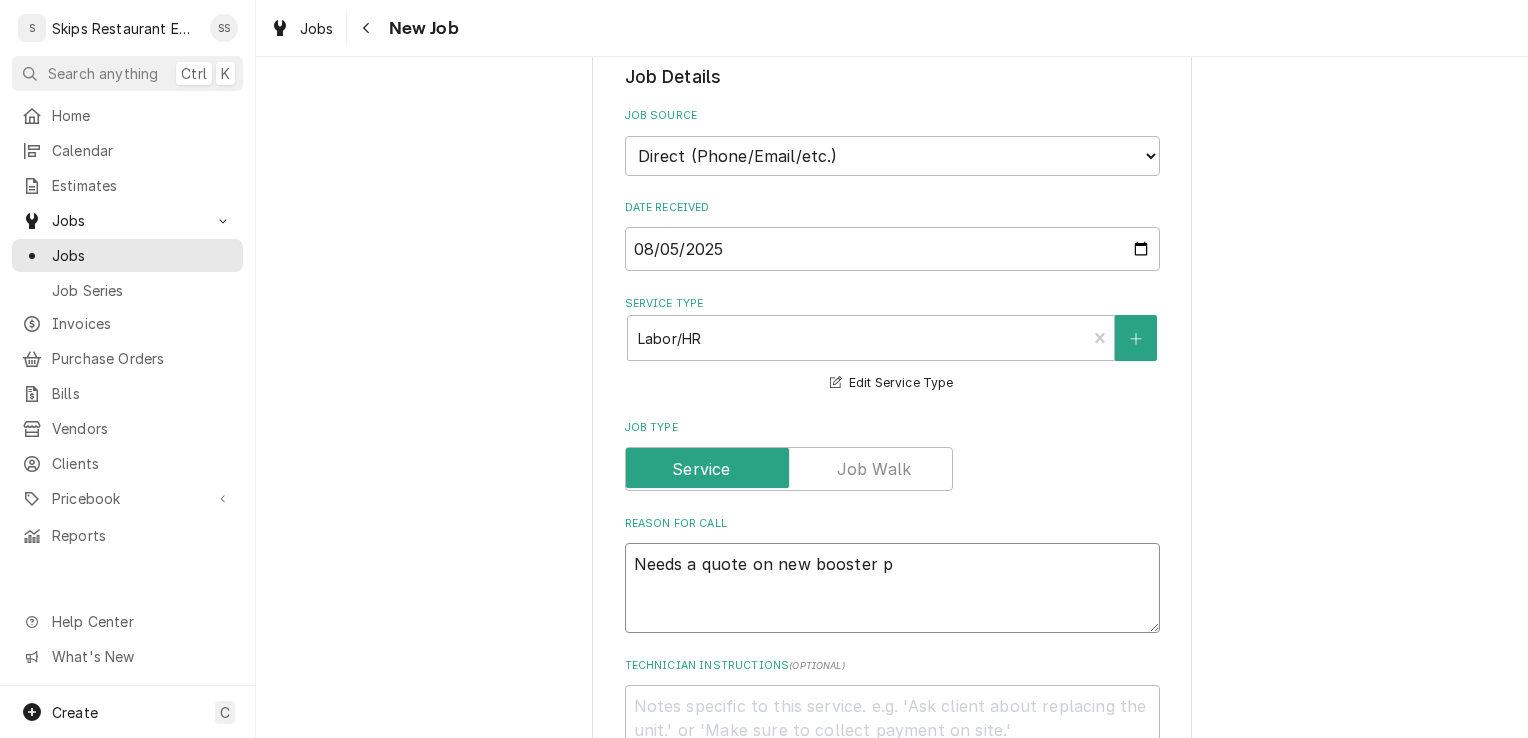 type on "x" 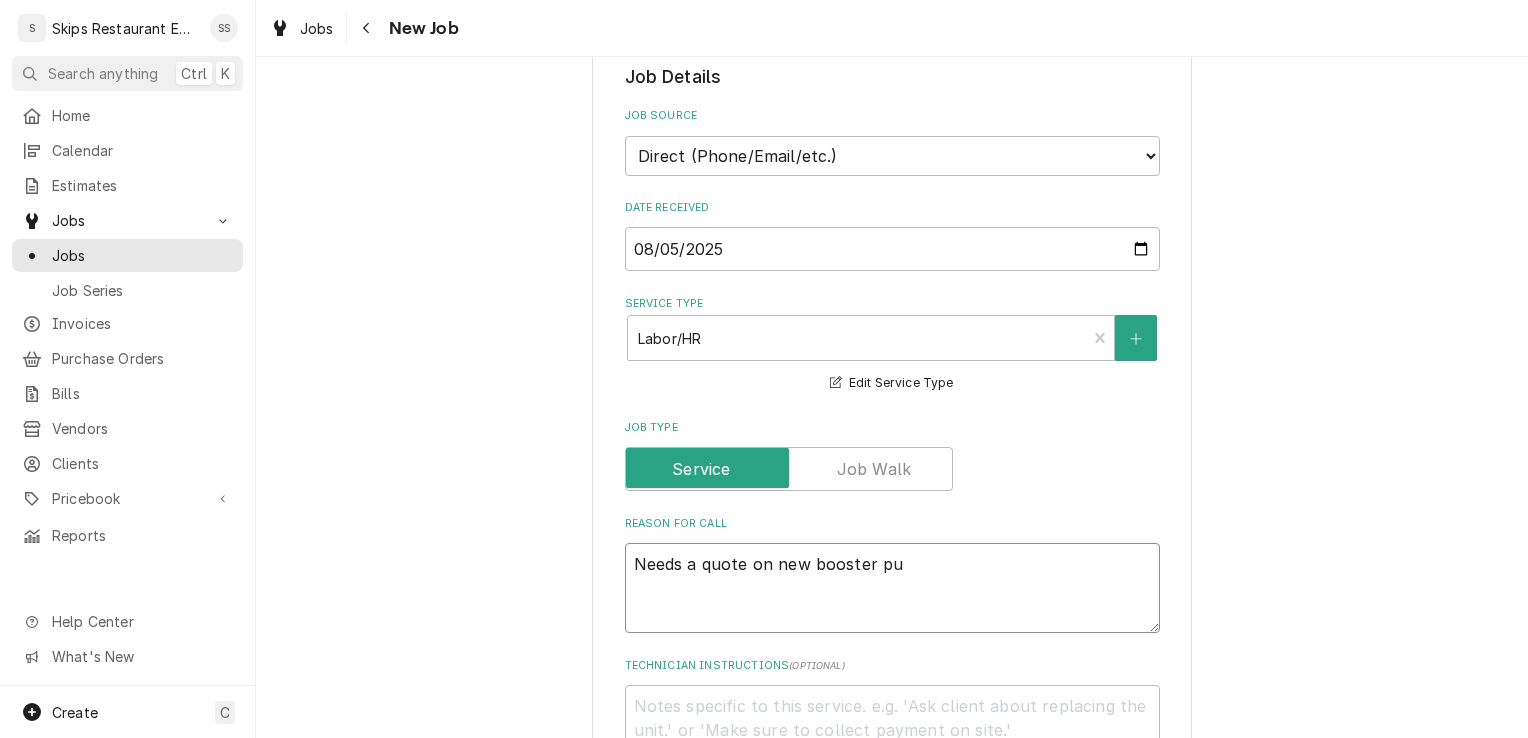 type on "x" 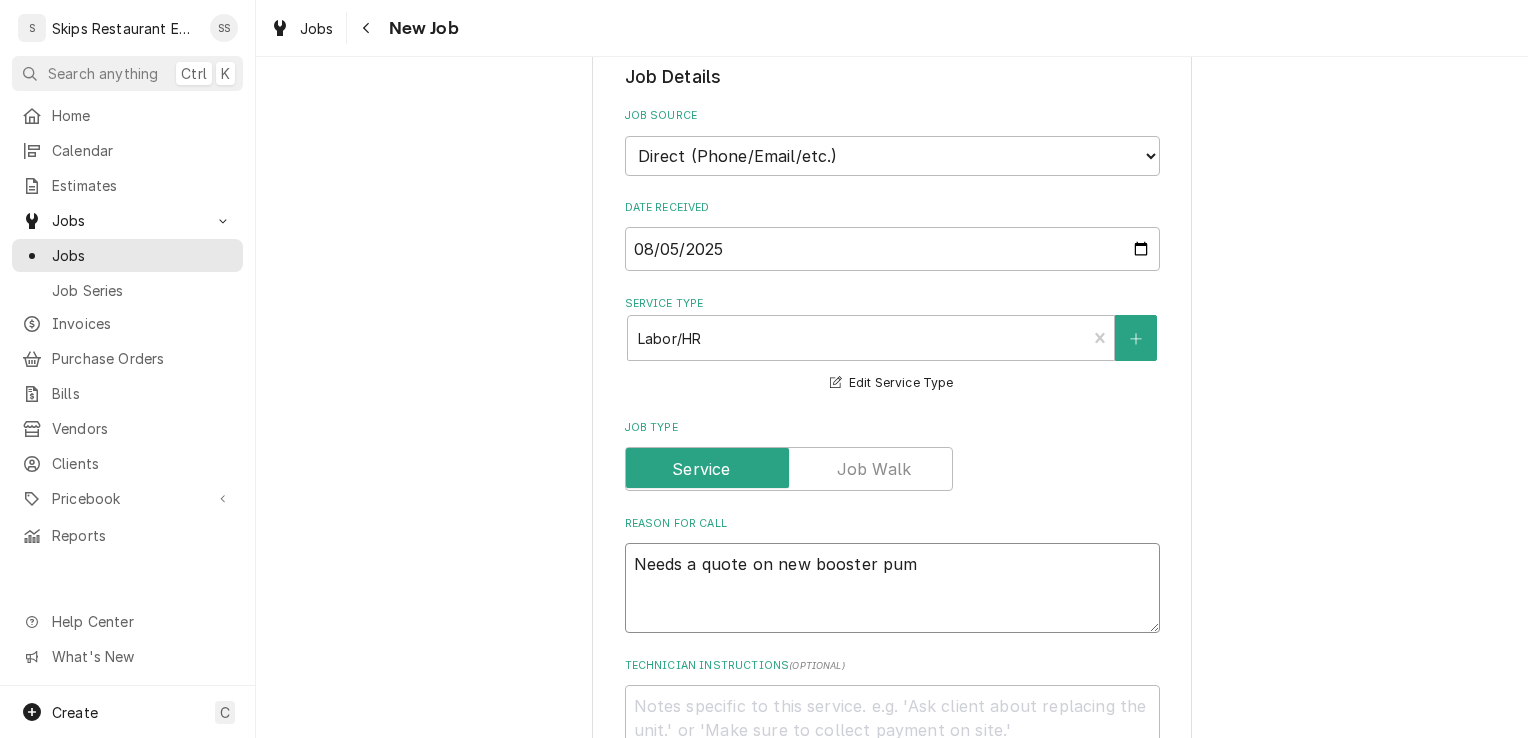 type on "x" 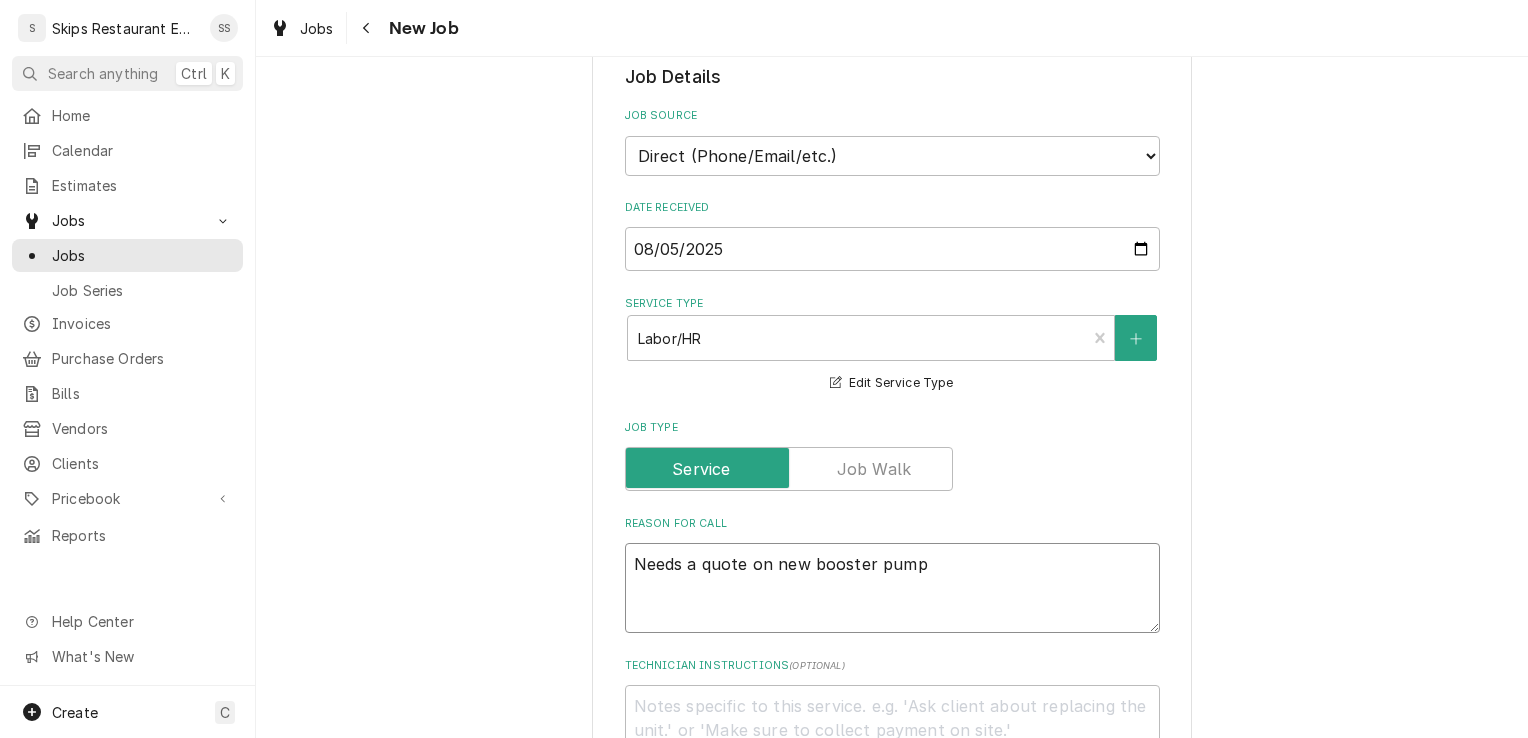 type on "x" 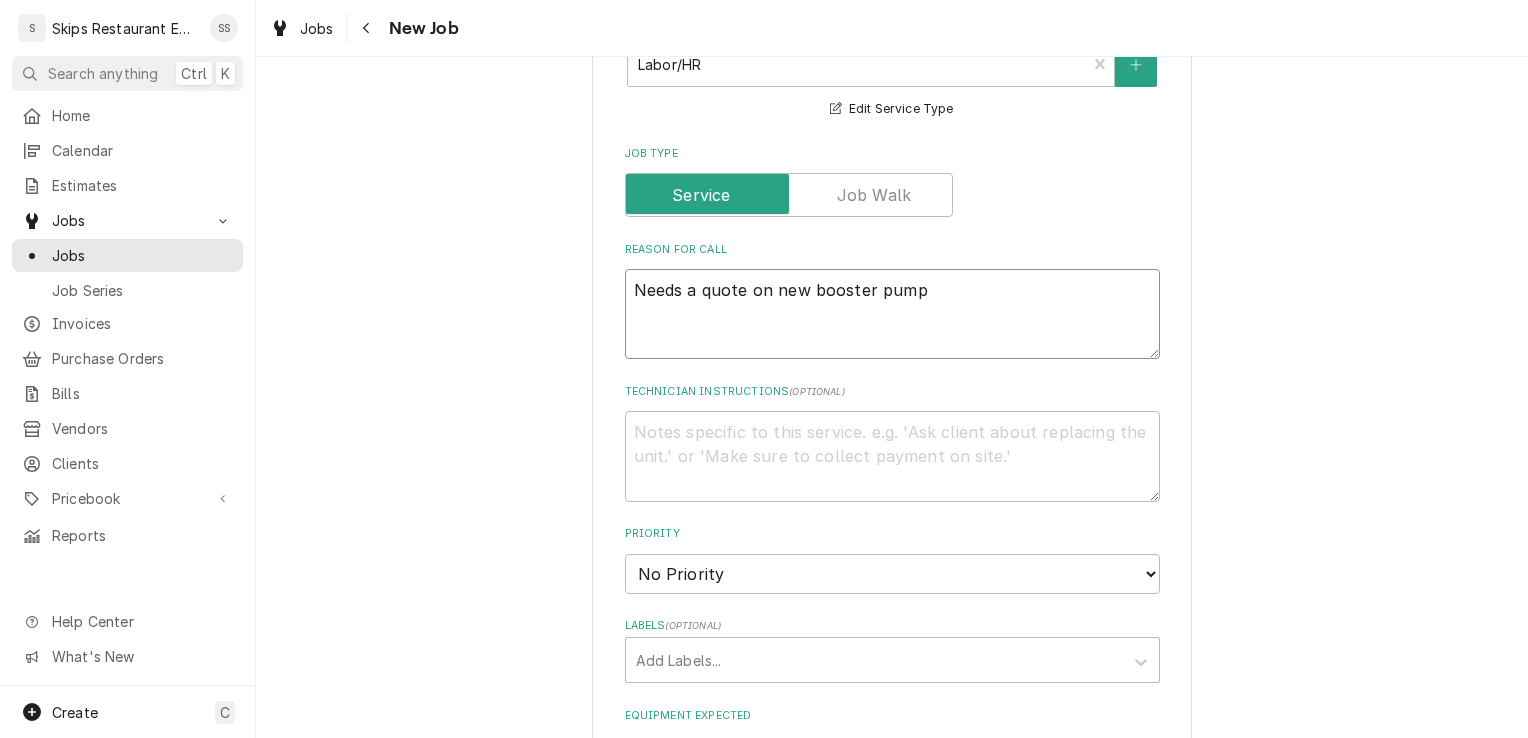 scroll, scrollTop: 1188, scrollLeft: 0, axis: vertical 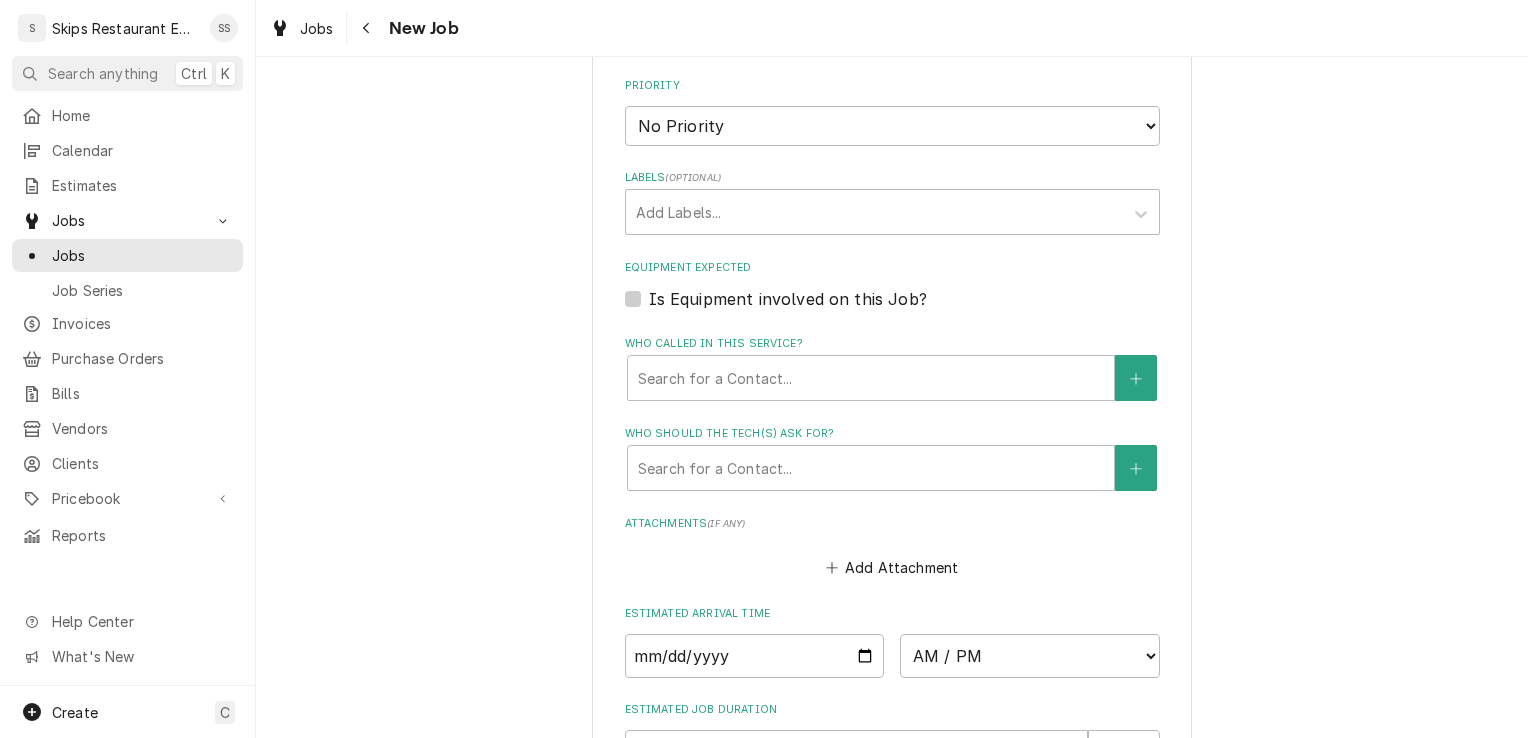 type on "Needs a quote on new booster pump" 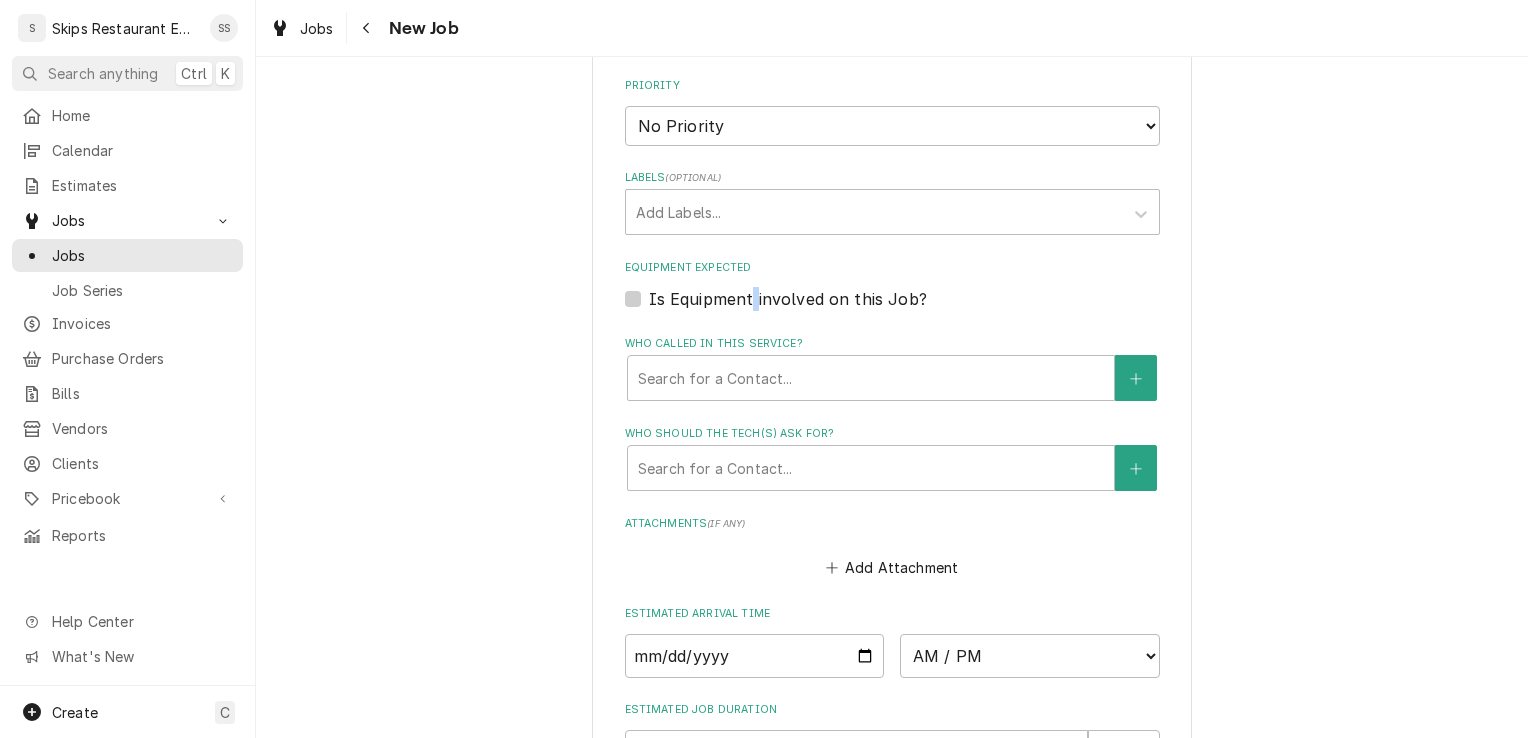 click on "Is Equipment involved on this Job?" at bounding box center (788, 299) 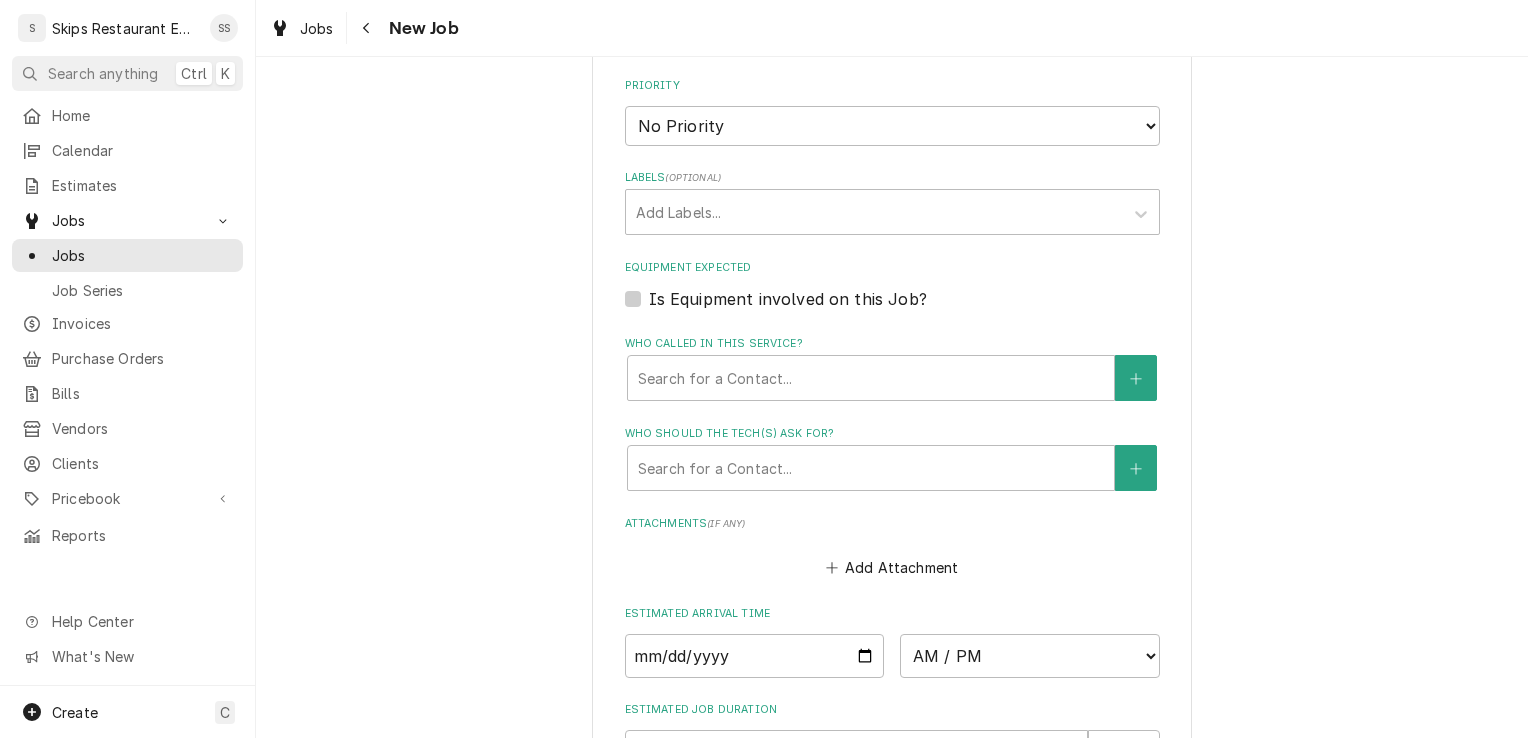 click on "Is Equipment involved on this Job?" at bounding box center [788, 299] 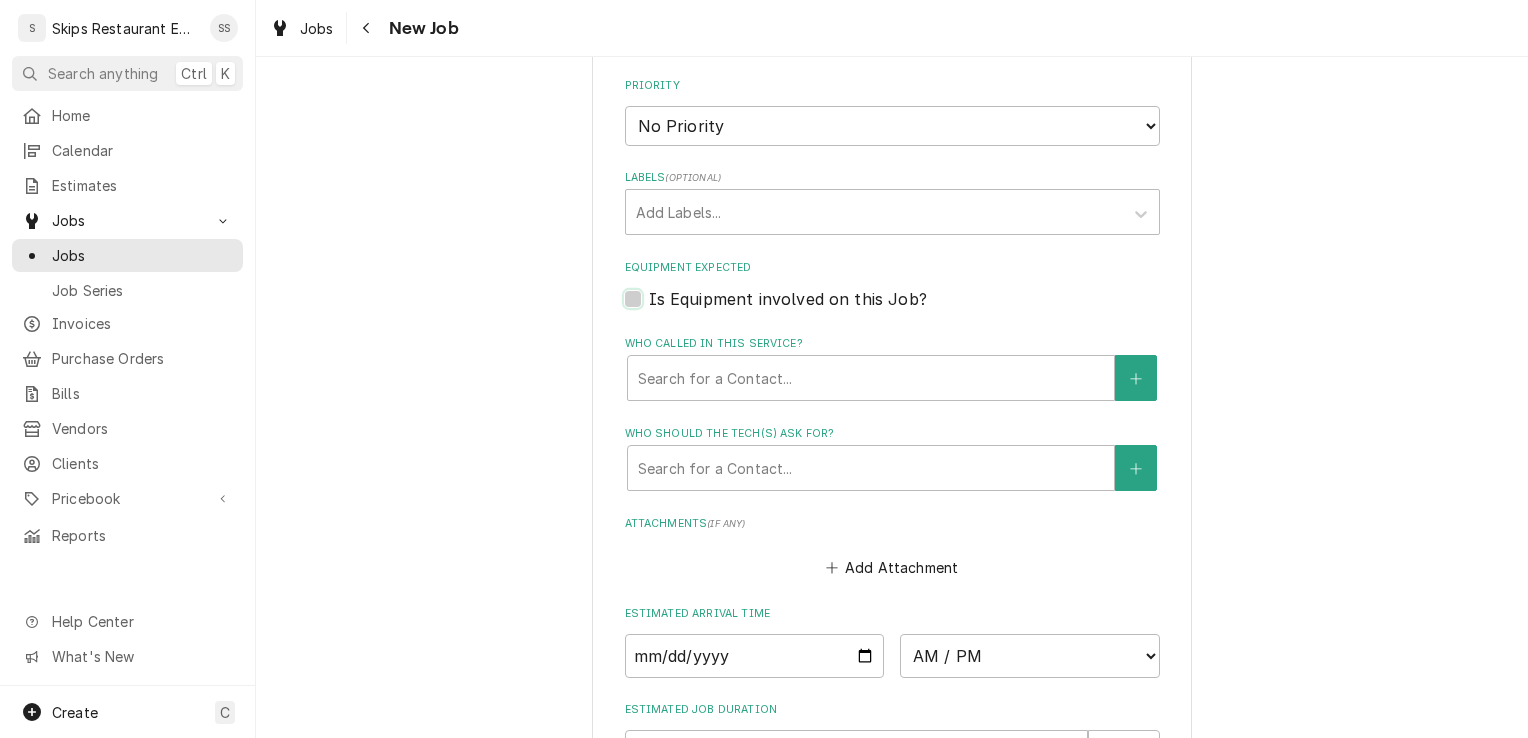 click on "Equipment Expected" at bounding box center (916, 309) 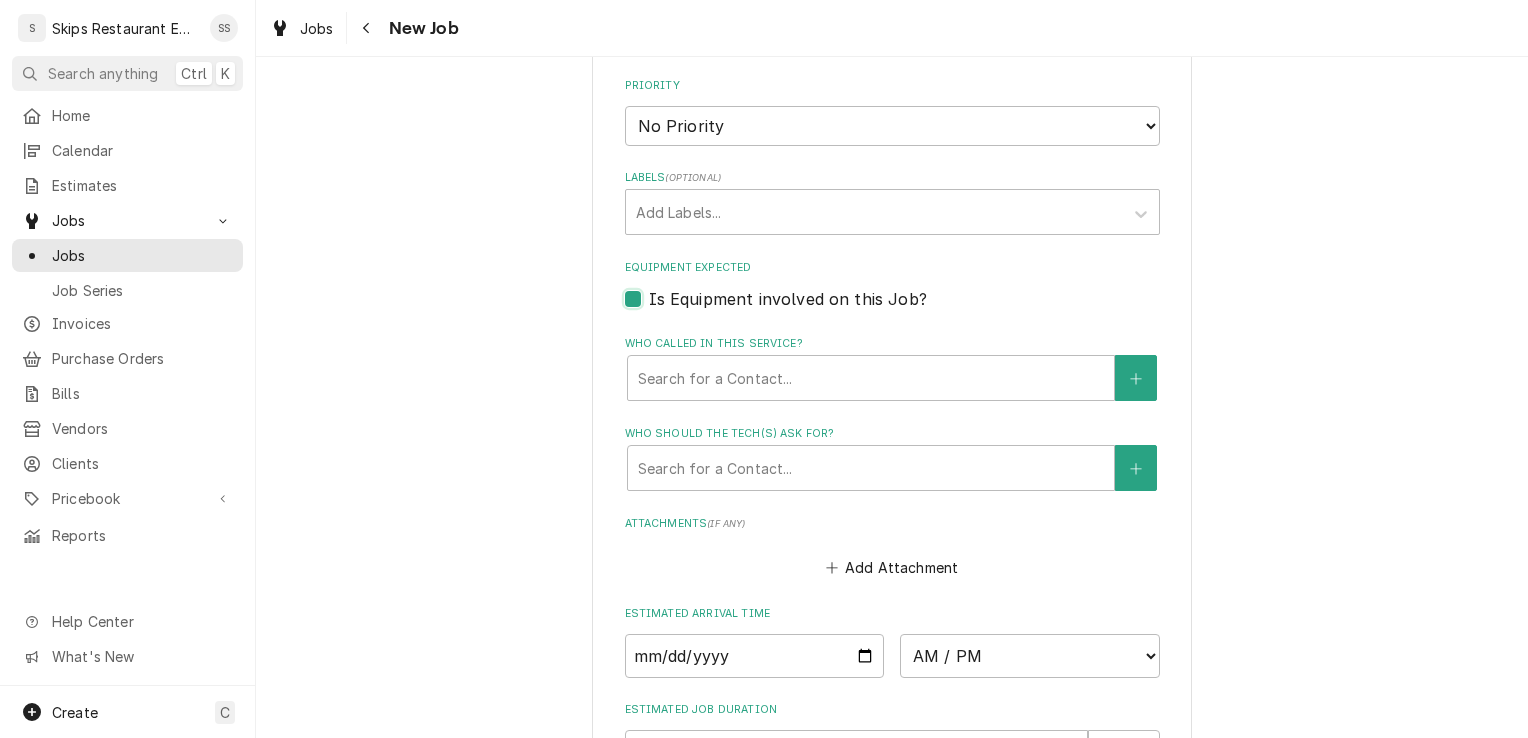 checkbox on "true" 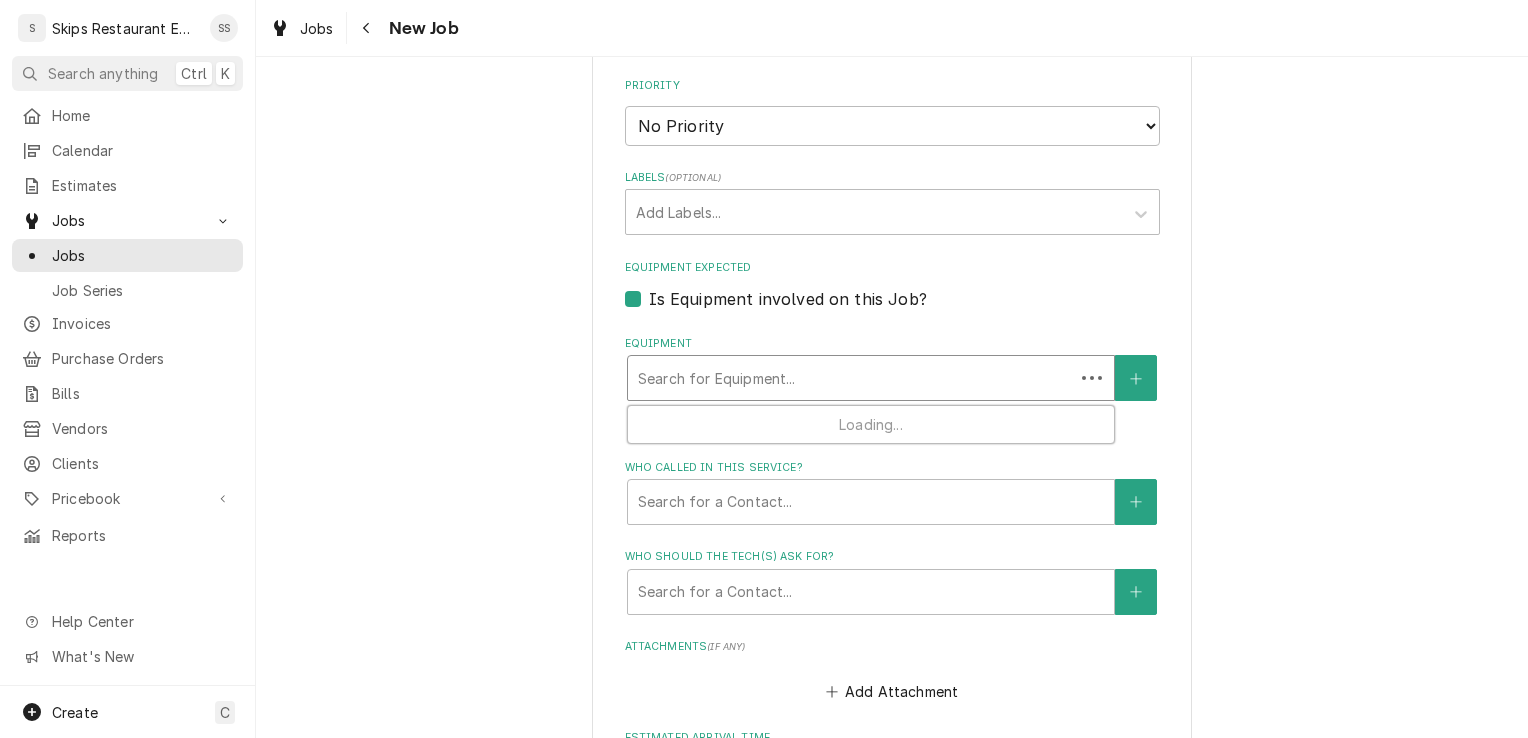 click on "Search for Equipment..." at bounding box center [851, 378] 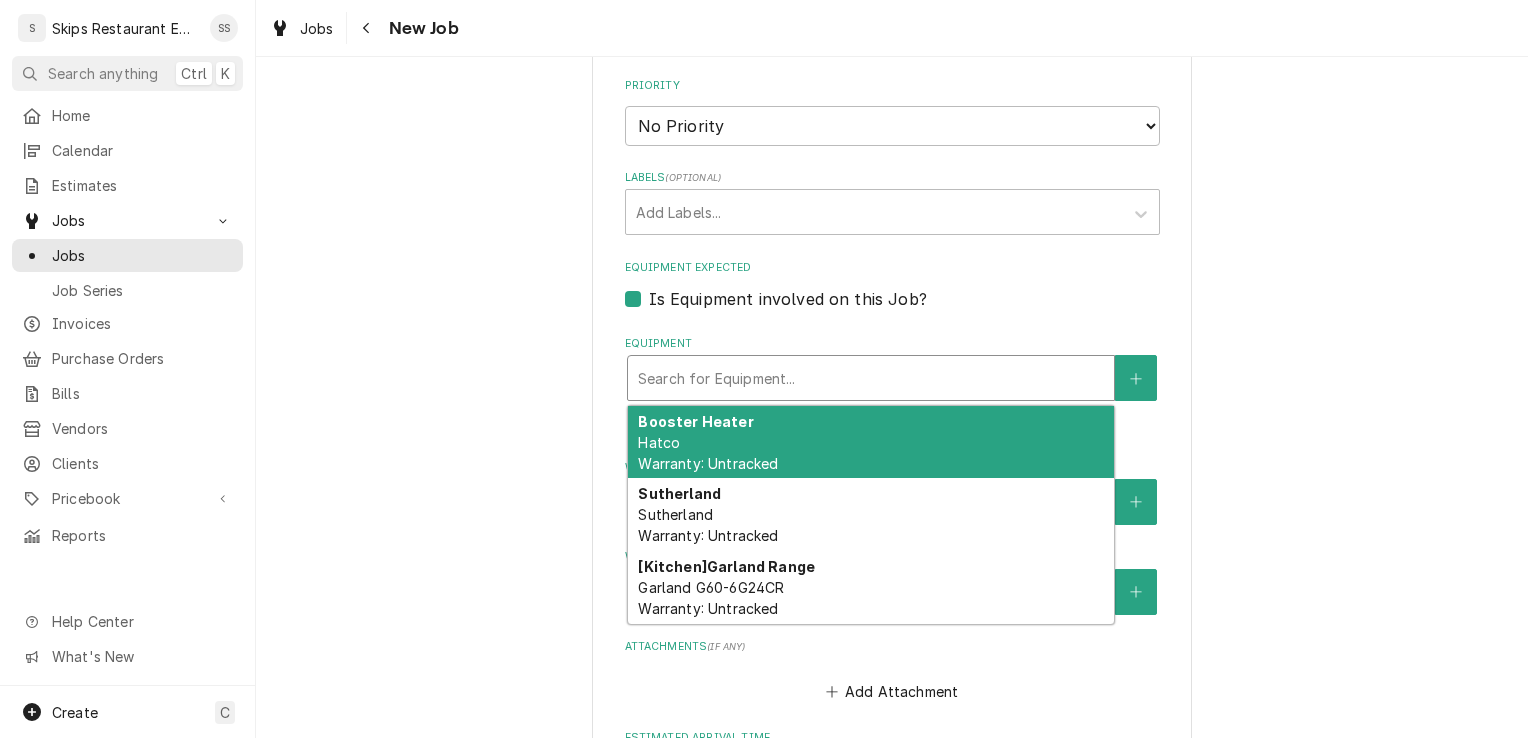 click on "Booster Heater Hatco  Warranty: Untracked" at bounding box center [871, 442] 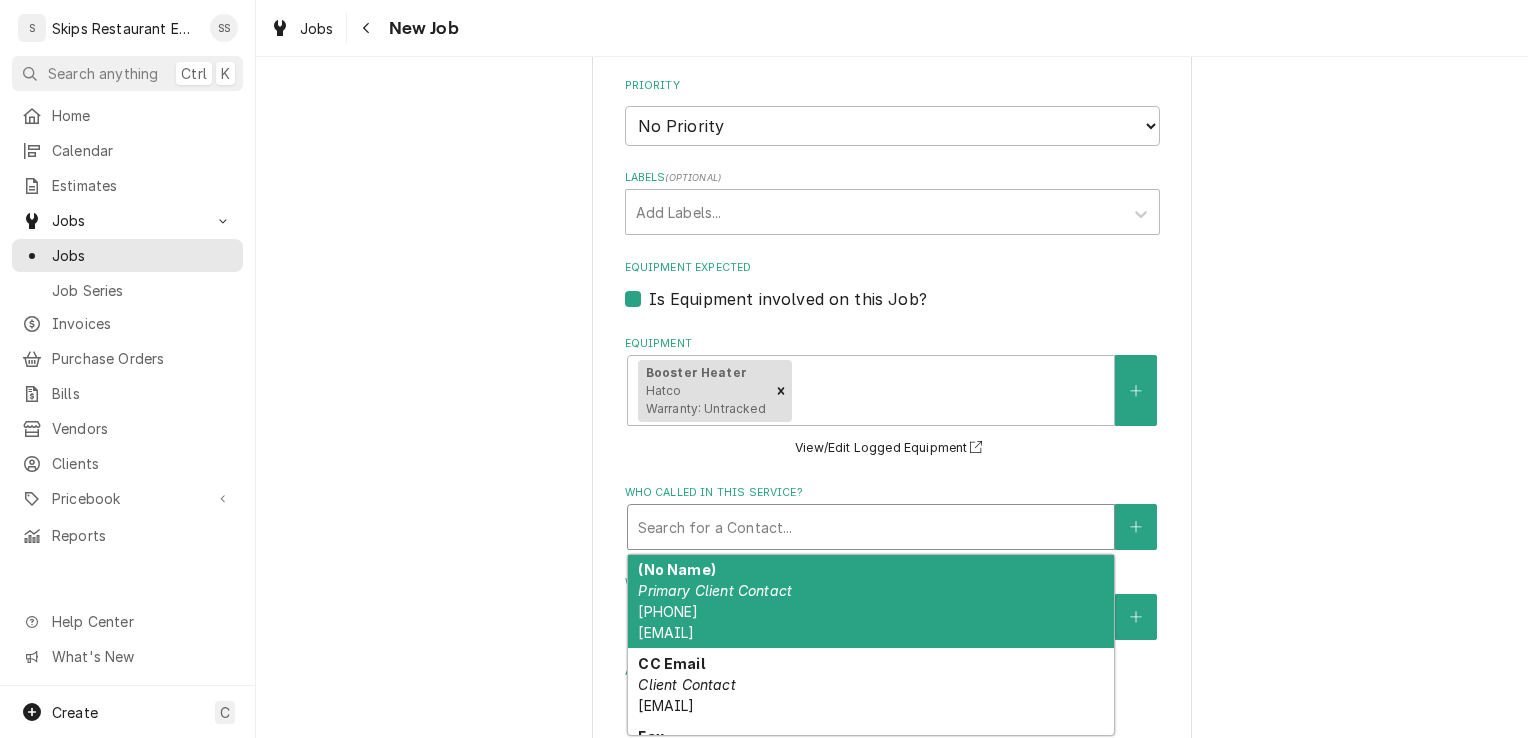 click at bounding box center [871, 527] 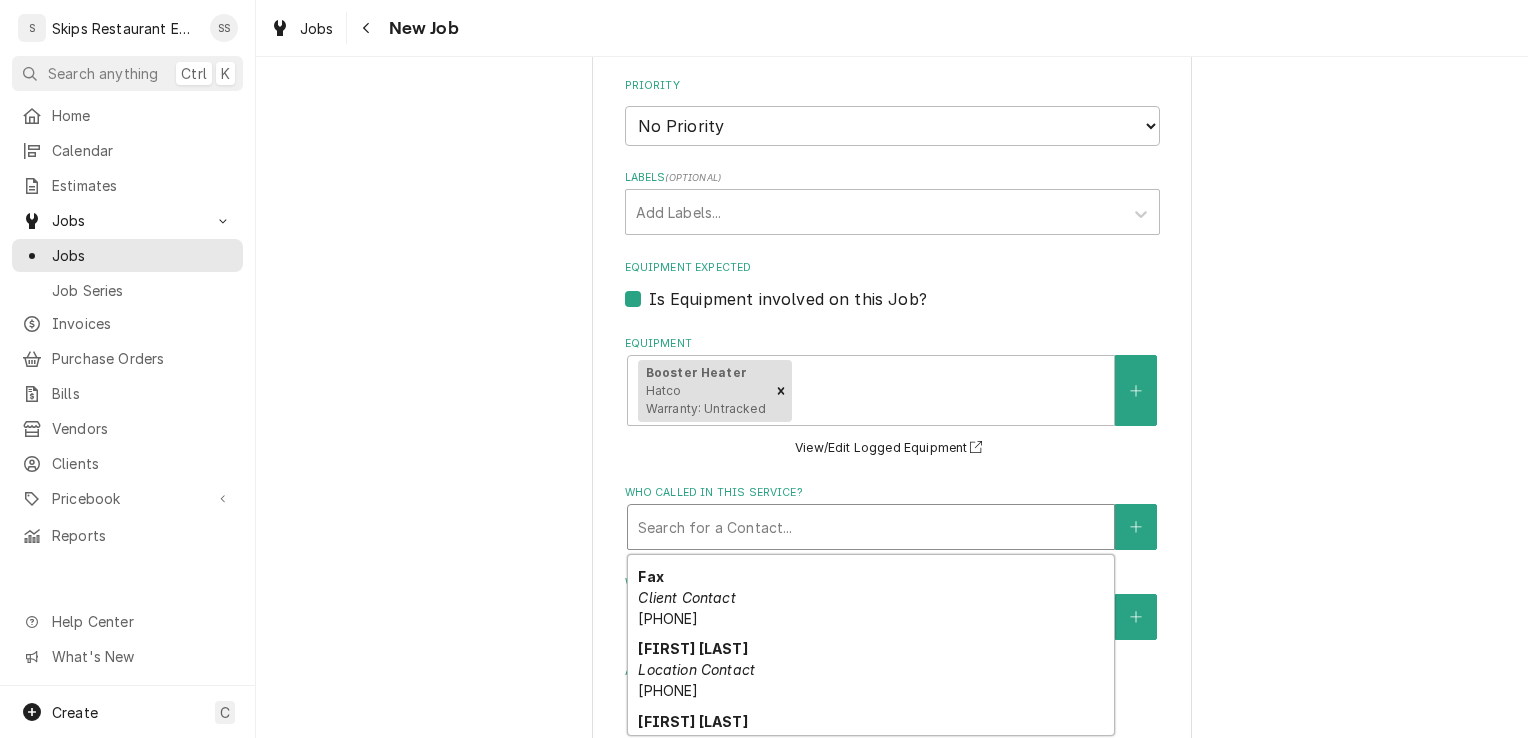 scroll, scrollTop: 182, scrollLeft: 0, axis: vertical 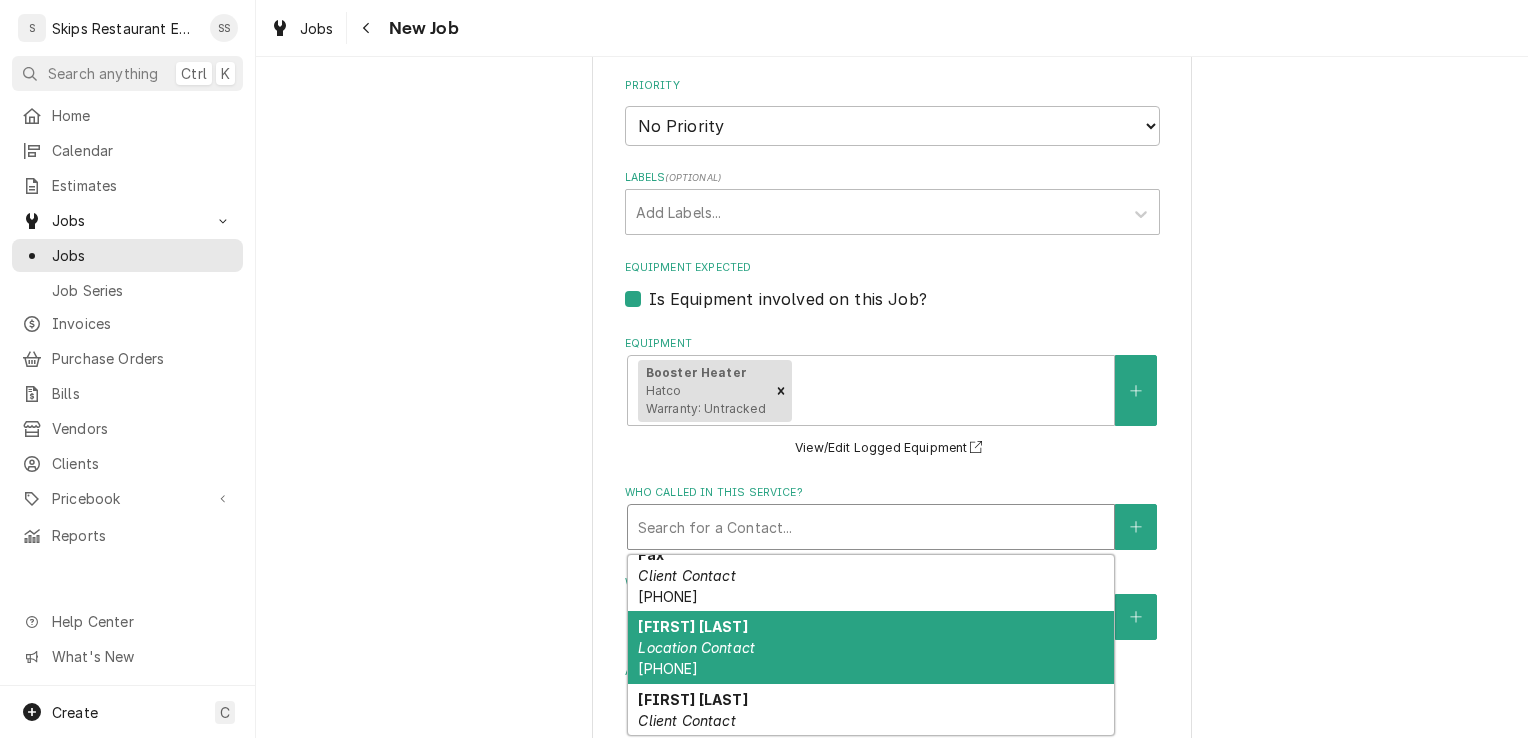 click on "John Robles" at bounding box center (692, 626) 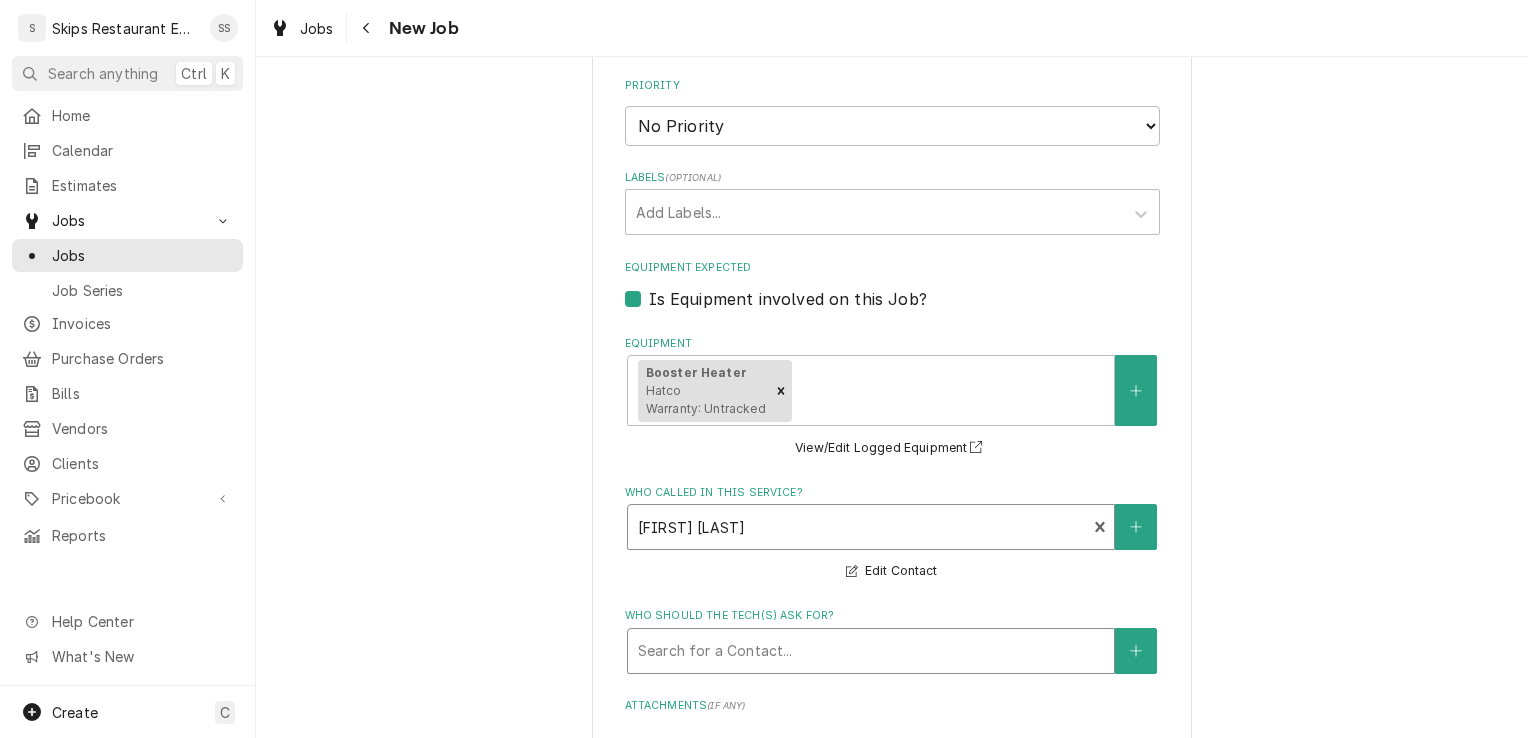 click at bounding box center [871, 651] 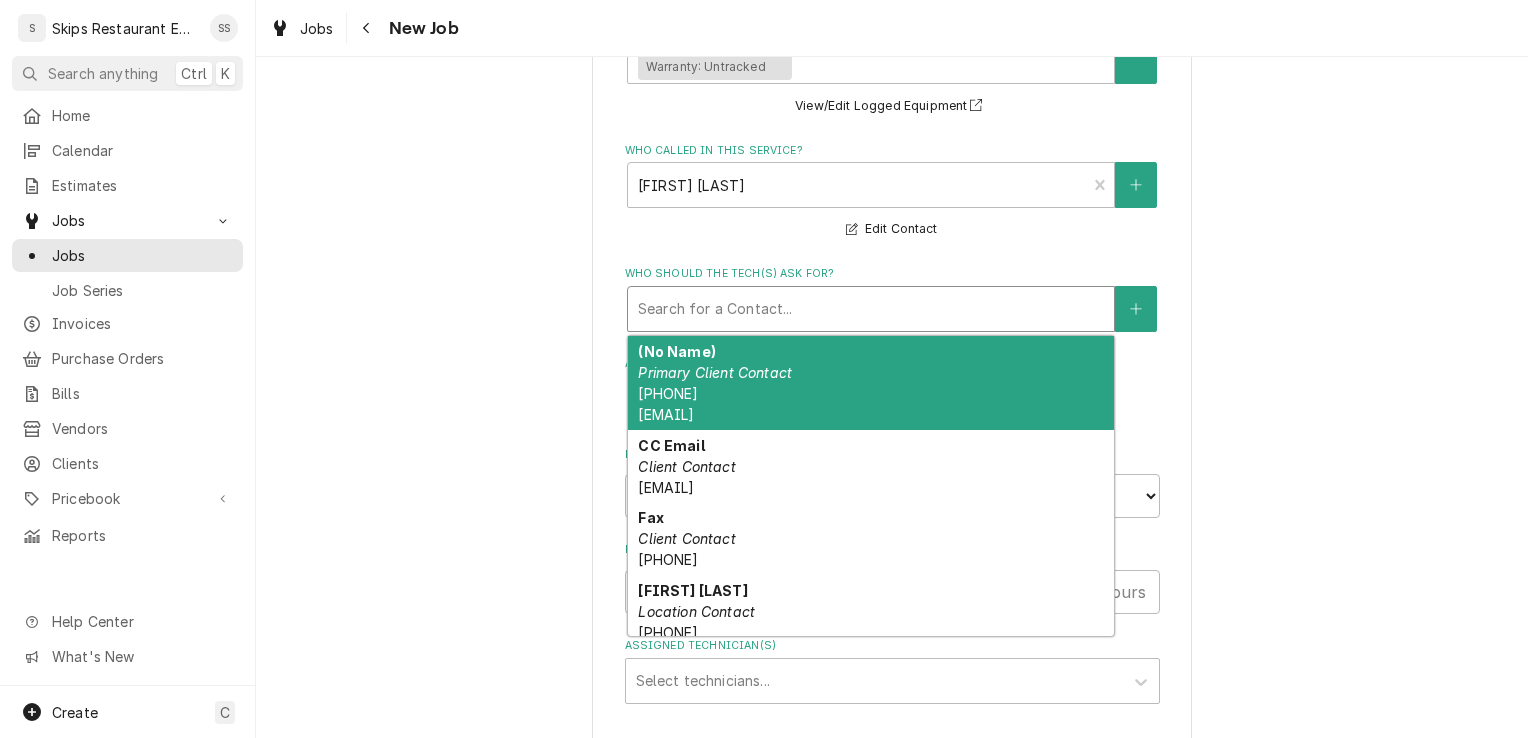 scroll, scrollTop: 2001, scrollLeft: 0, axis: vertical 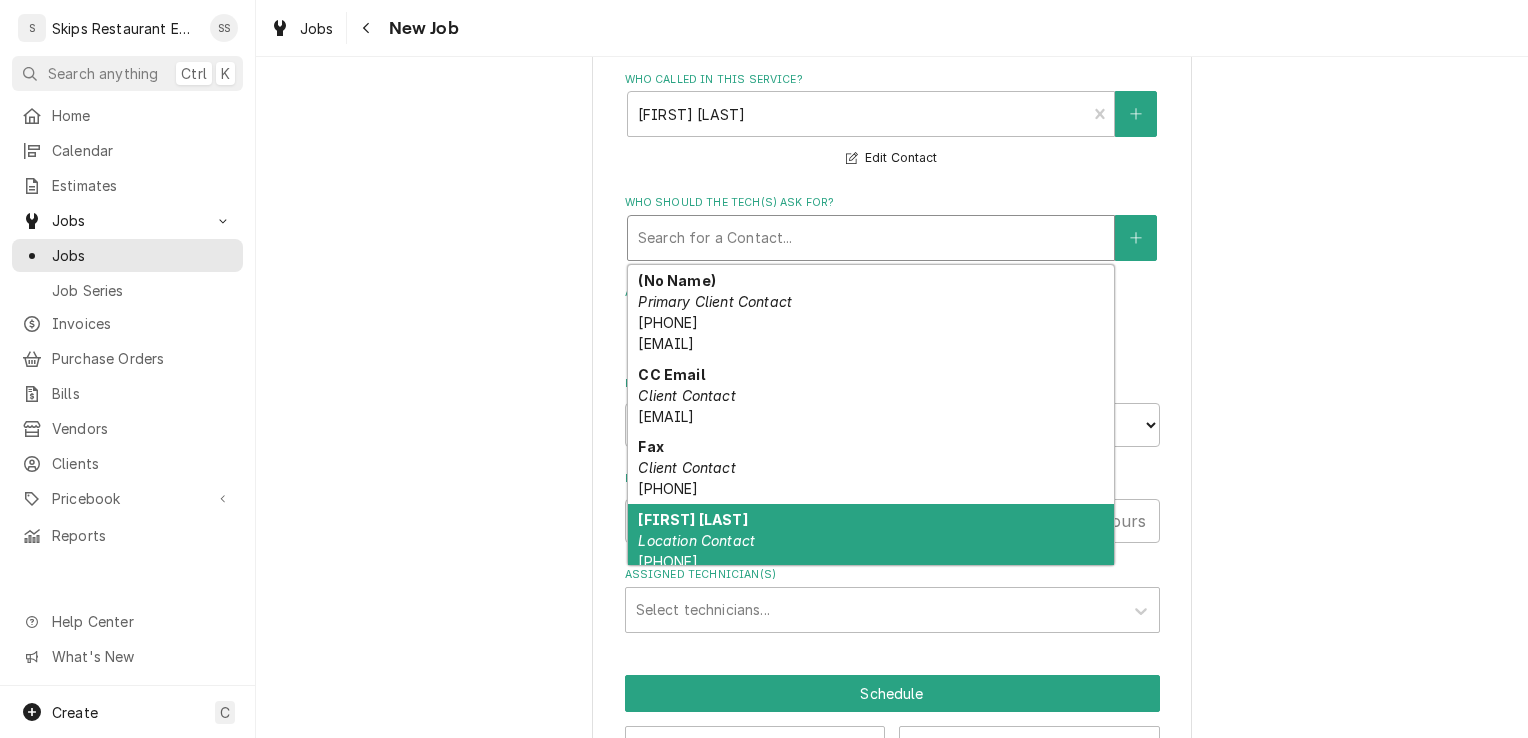 click on "Location Contact" at bounding box center [696, 540] 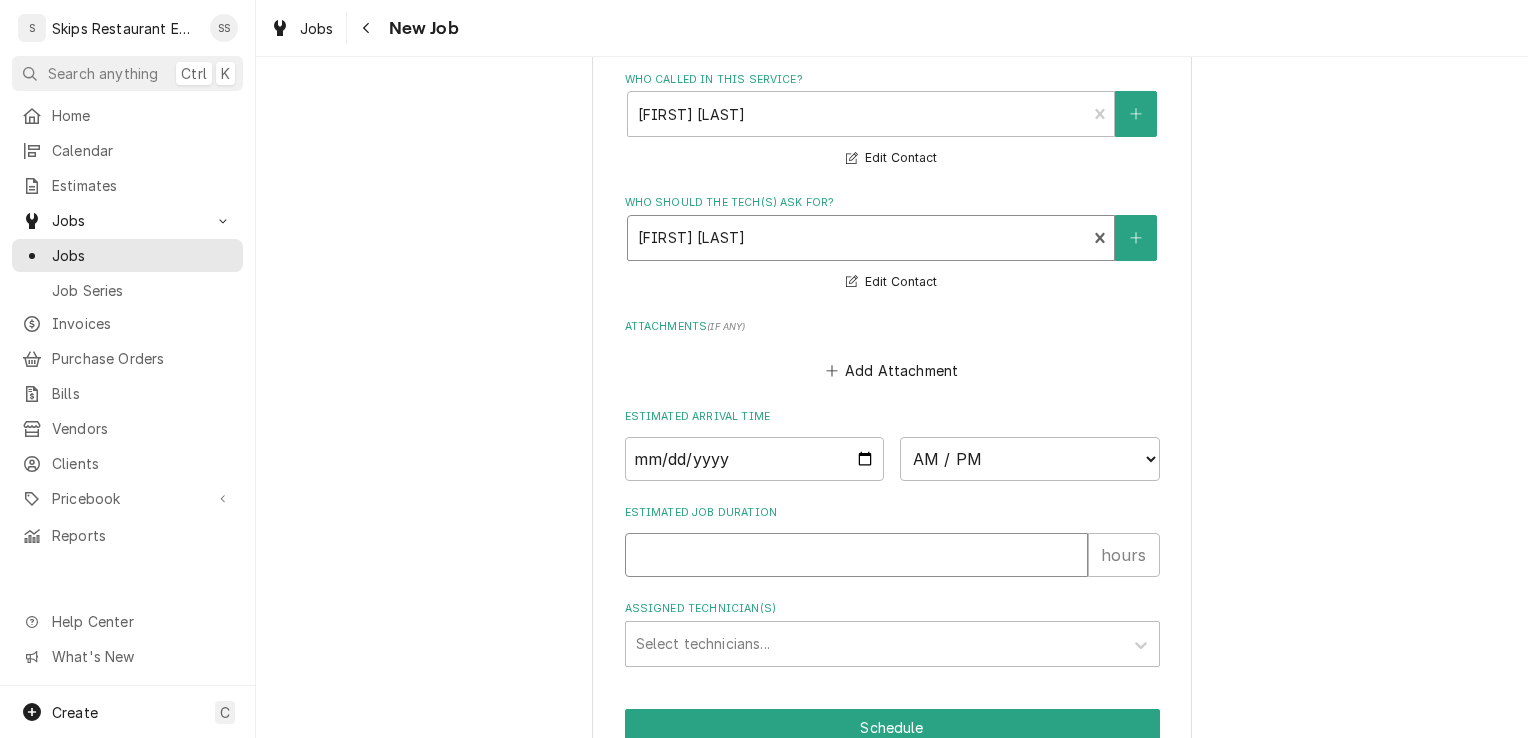 click on "Estimated Job Duration" at bounding box center [856, 555] 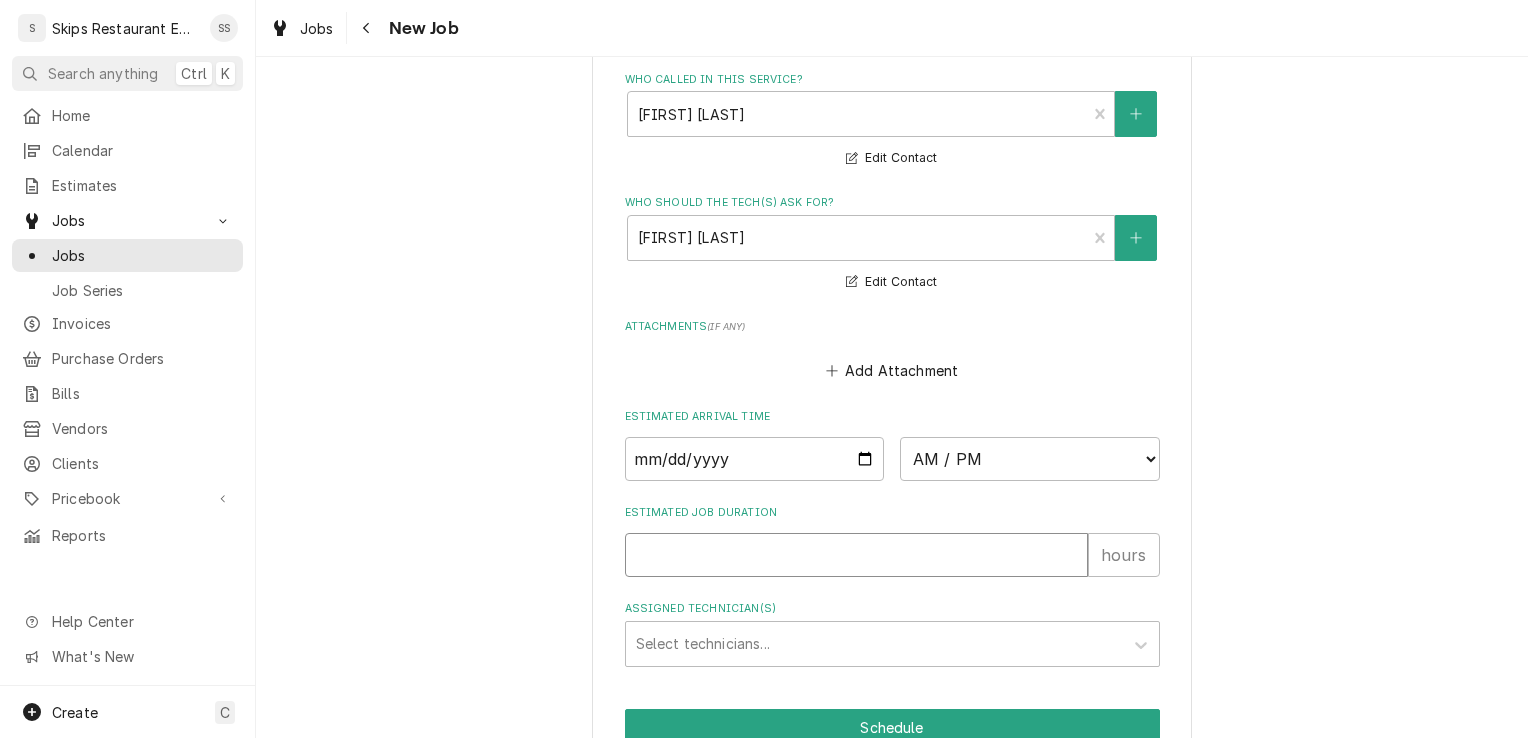 type on "x" 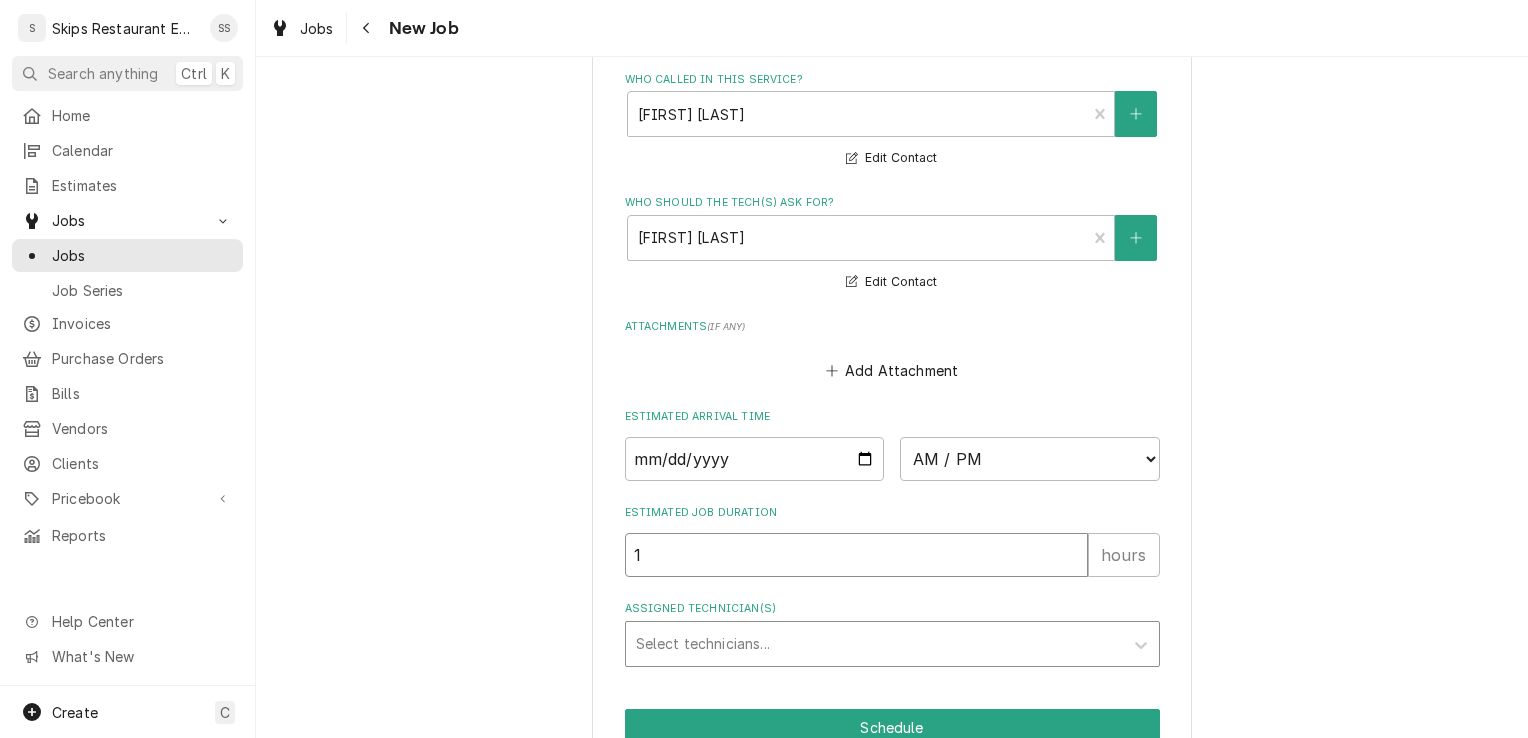 type on "x" 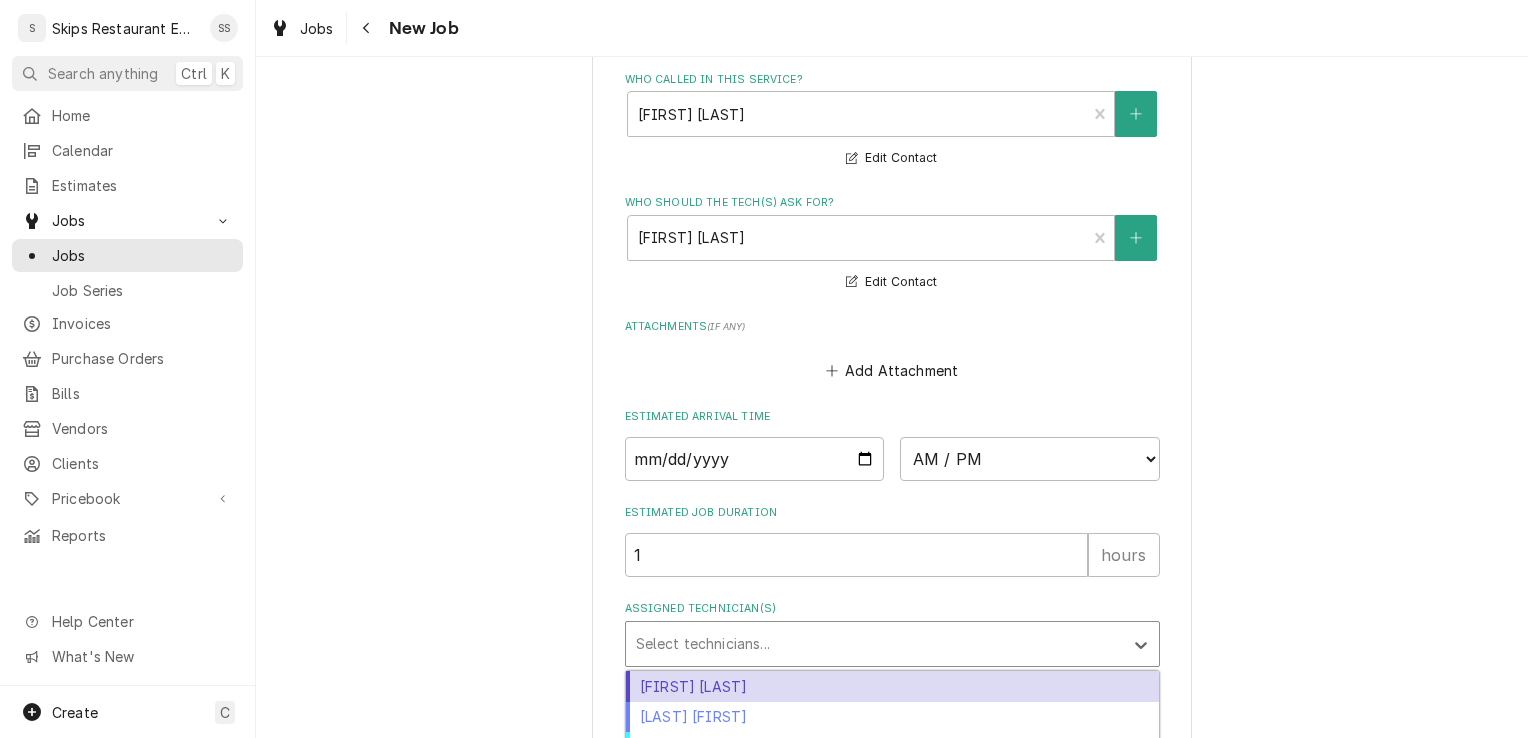 click at bounding box center (874, 644) 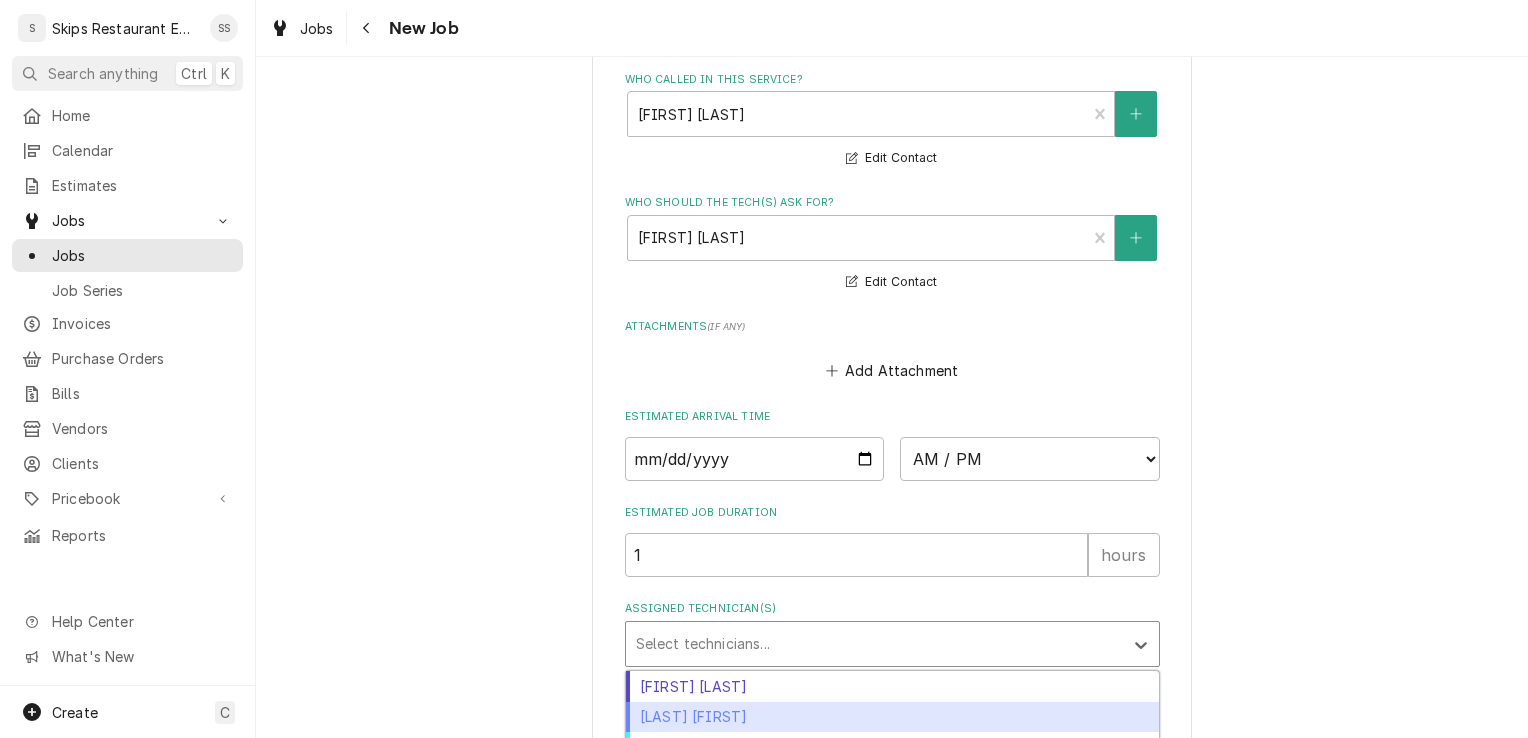 click on "[FIRST] [LAST]" at bounding box center [892, 717] 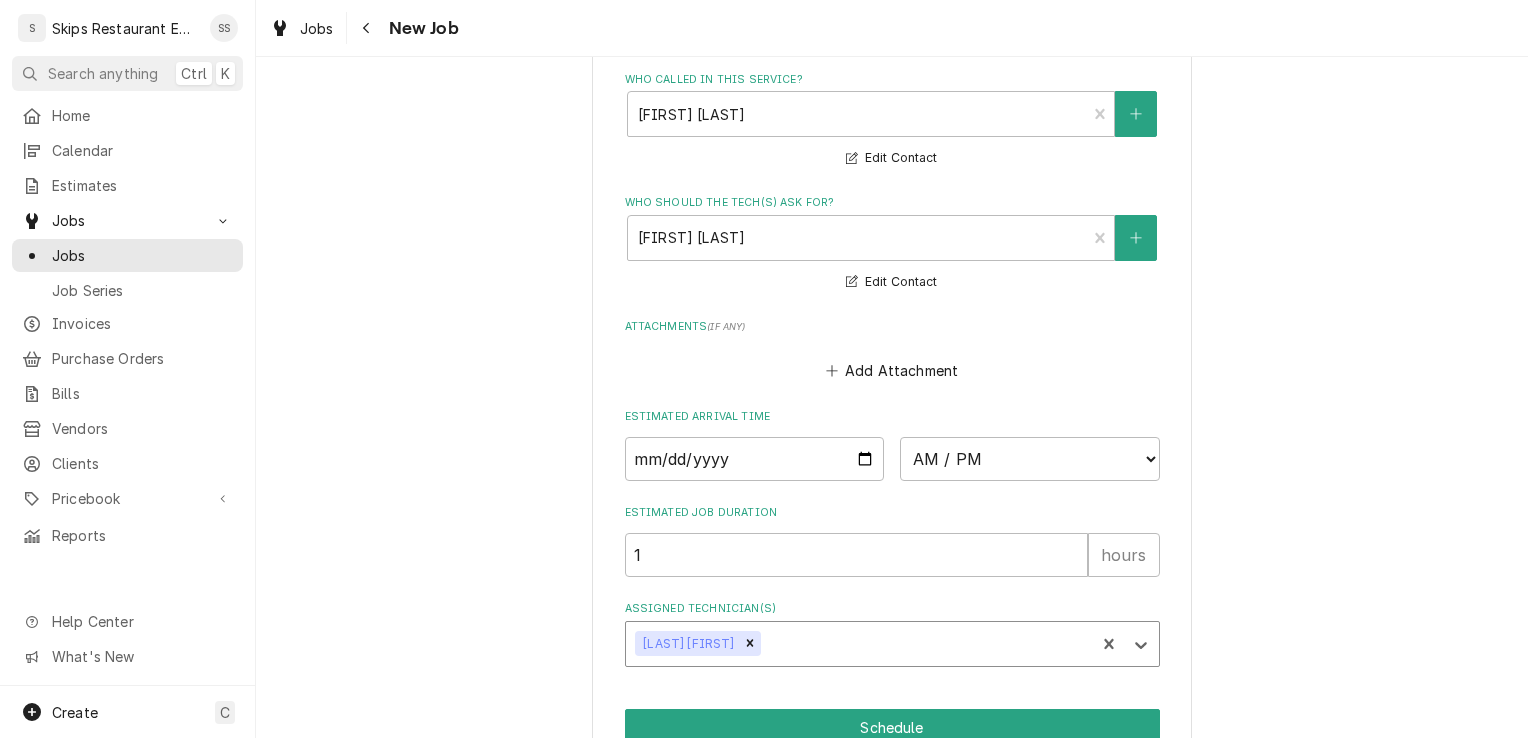 scroll, scrollTop: 2105, scrollLeft: 0, axis: vertical 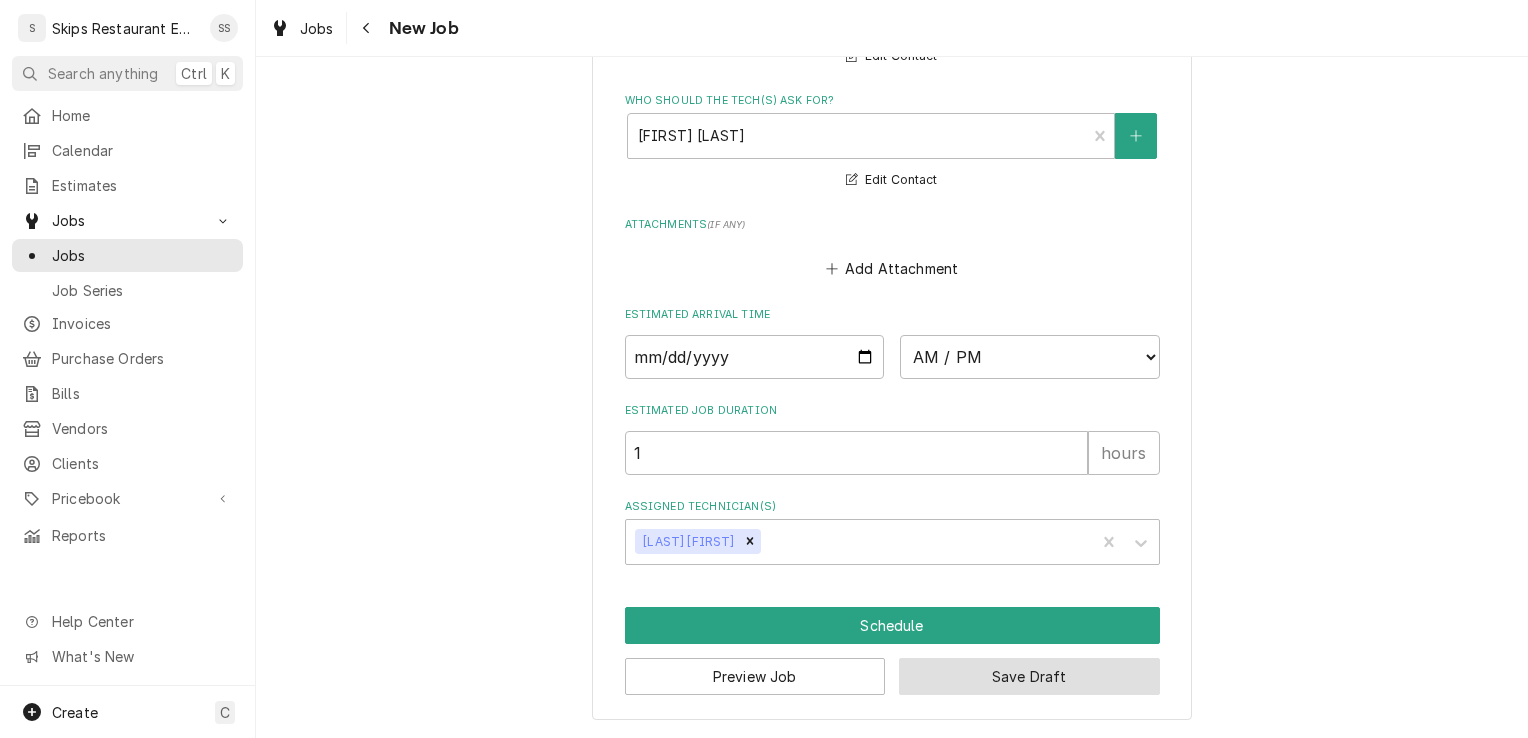 click on "Save Draft" at bounding box center (1029, 676) 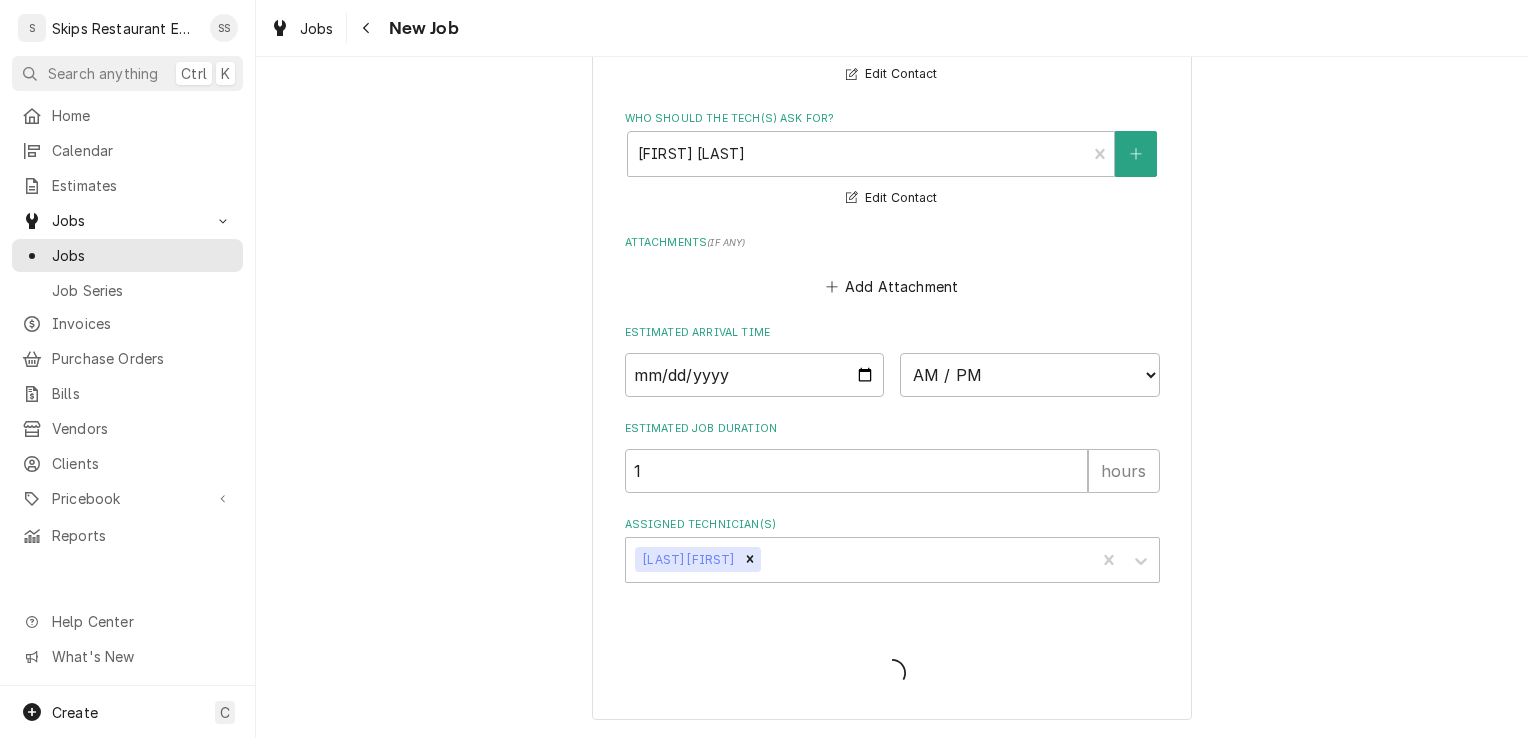 type on "x" 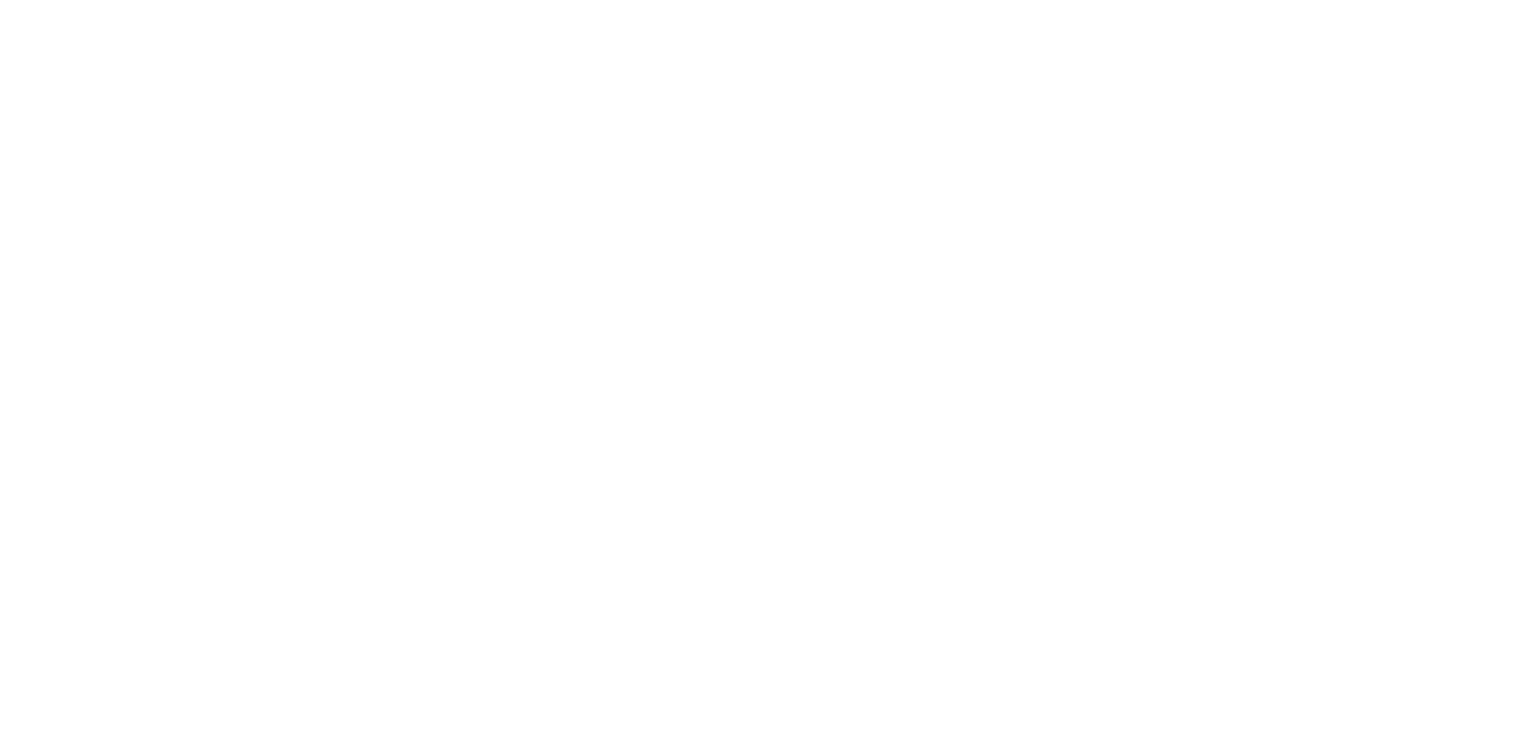scroll, scrollTop: 0, scrollLeft: 0, axis: both 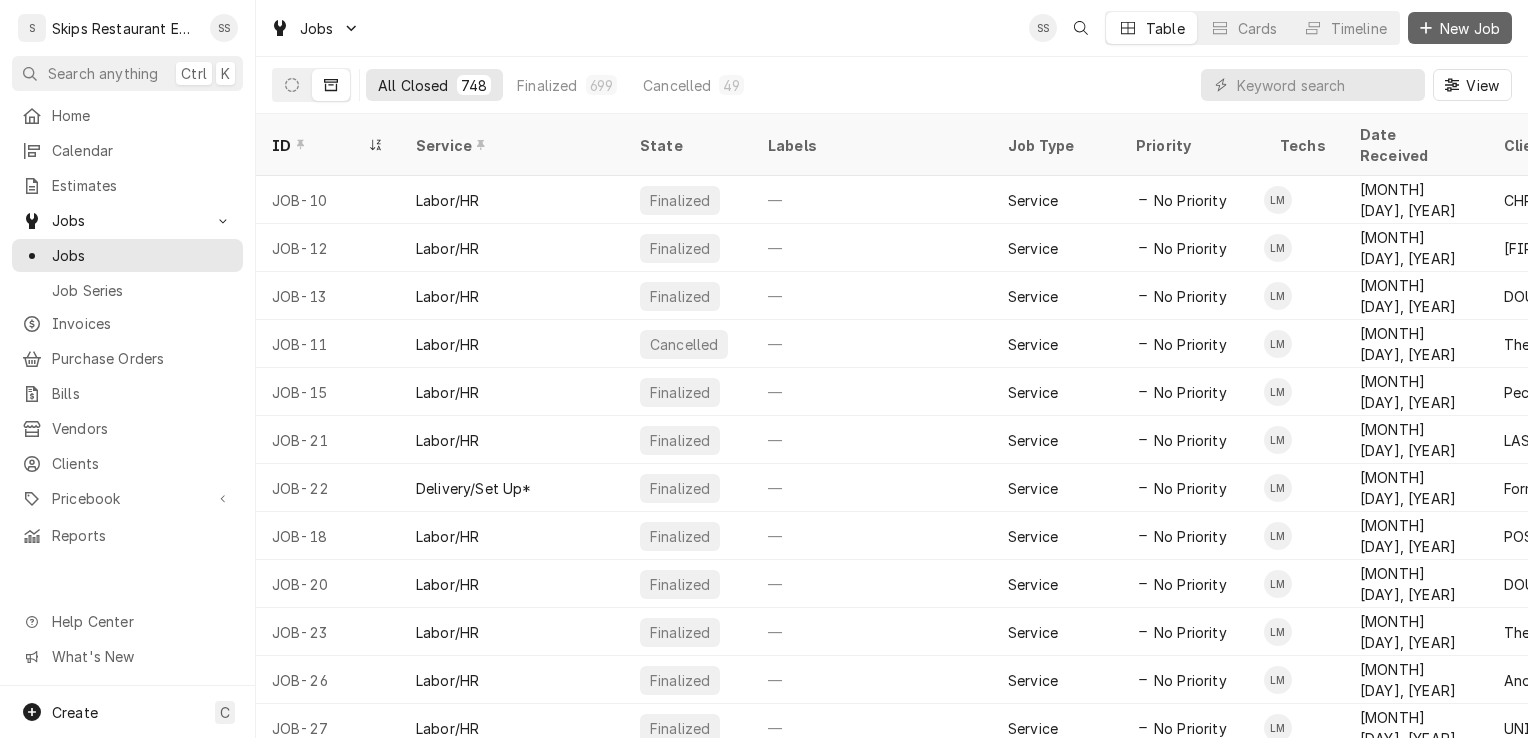 click on "New Job" at bounding box center [1470, 28] 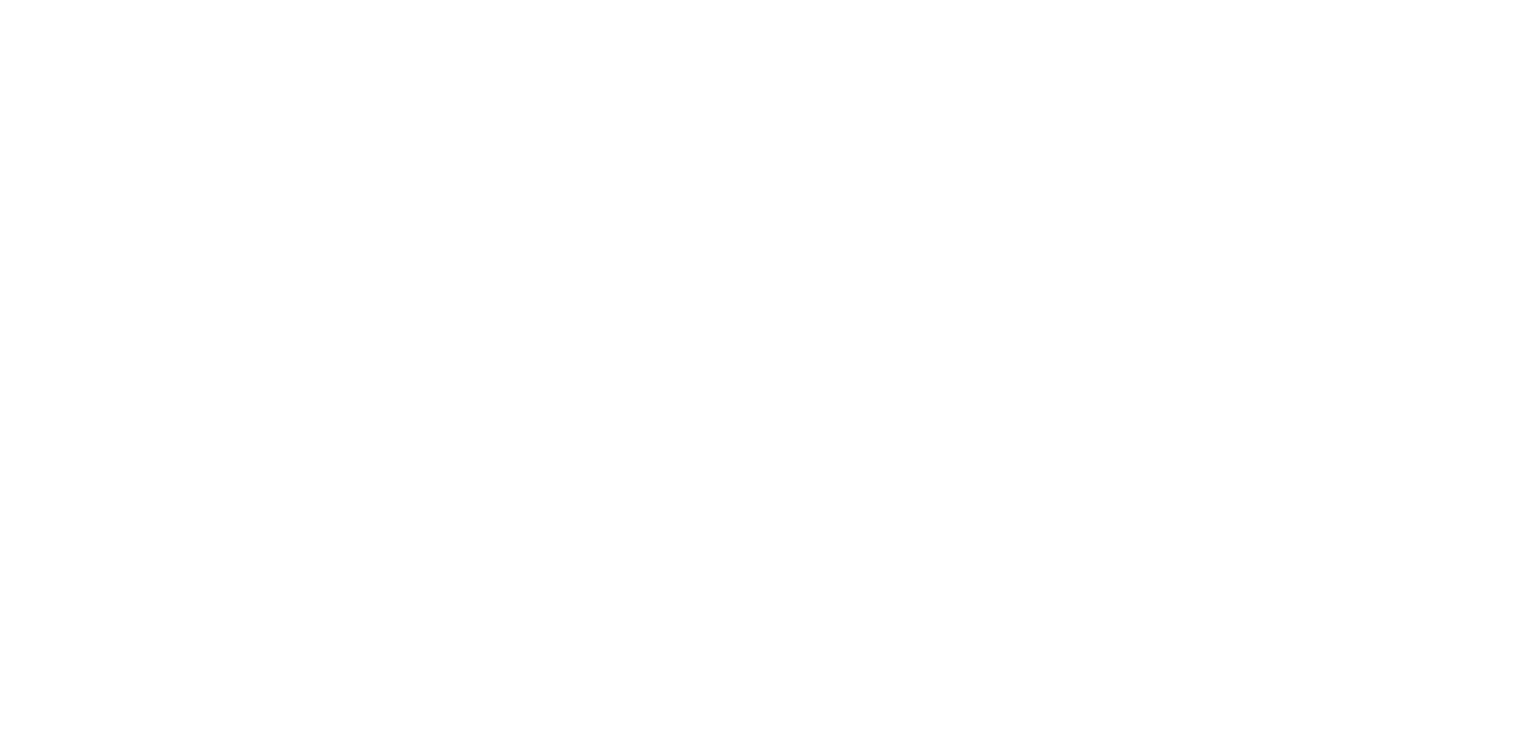 scroll, scrollTop: 0, scrollLeft: 0, axis: both 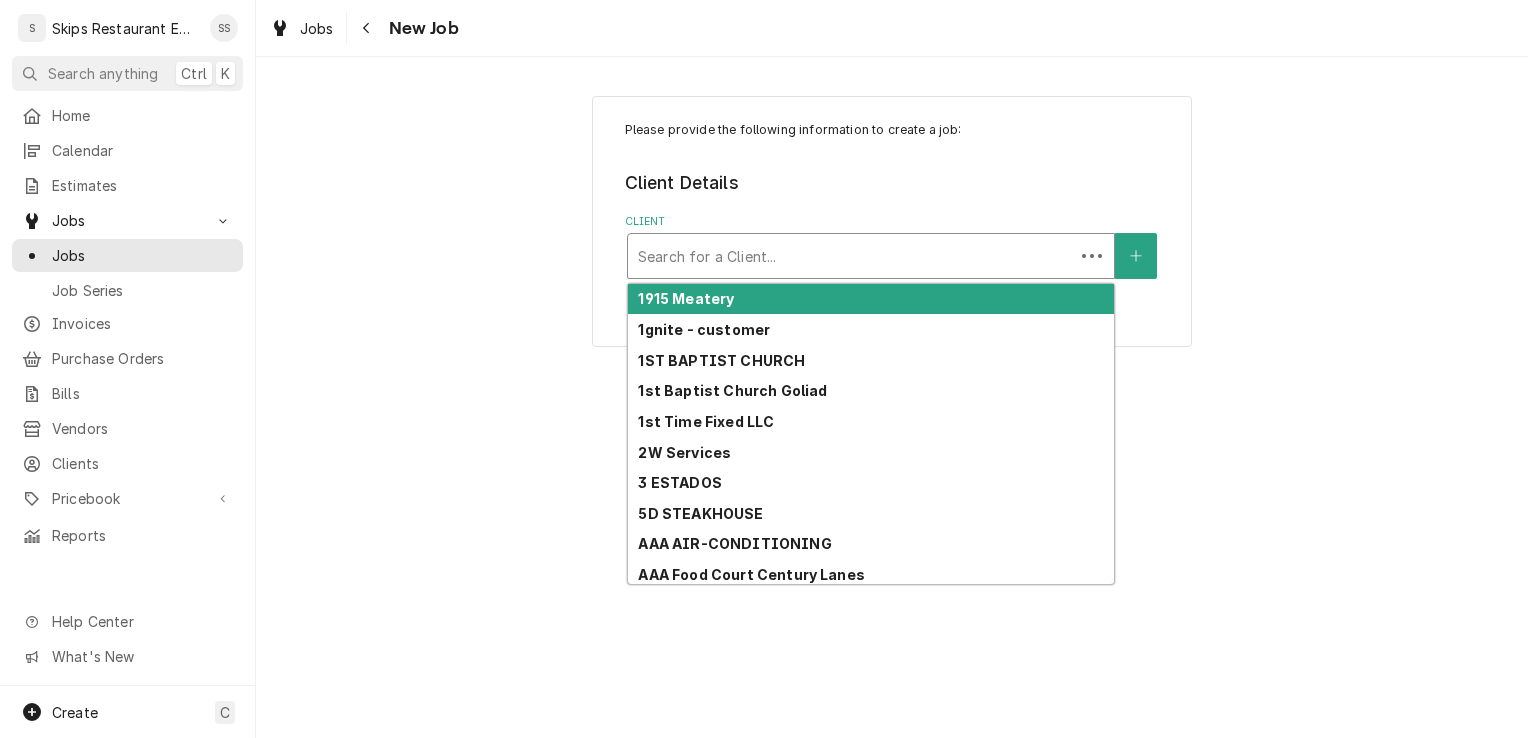 click at bounding box center [851, 256] 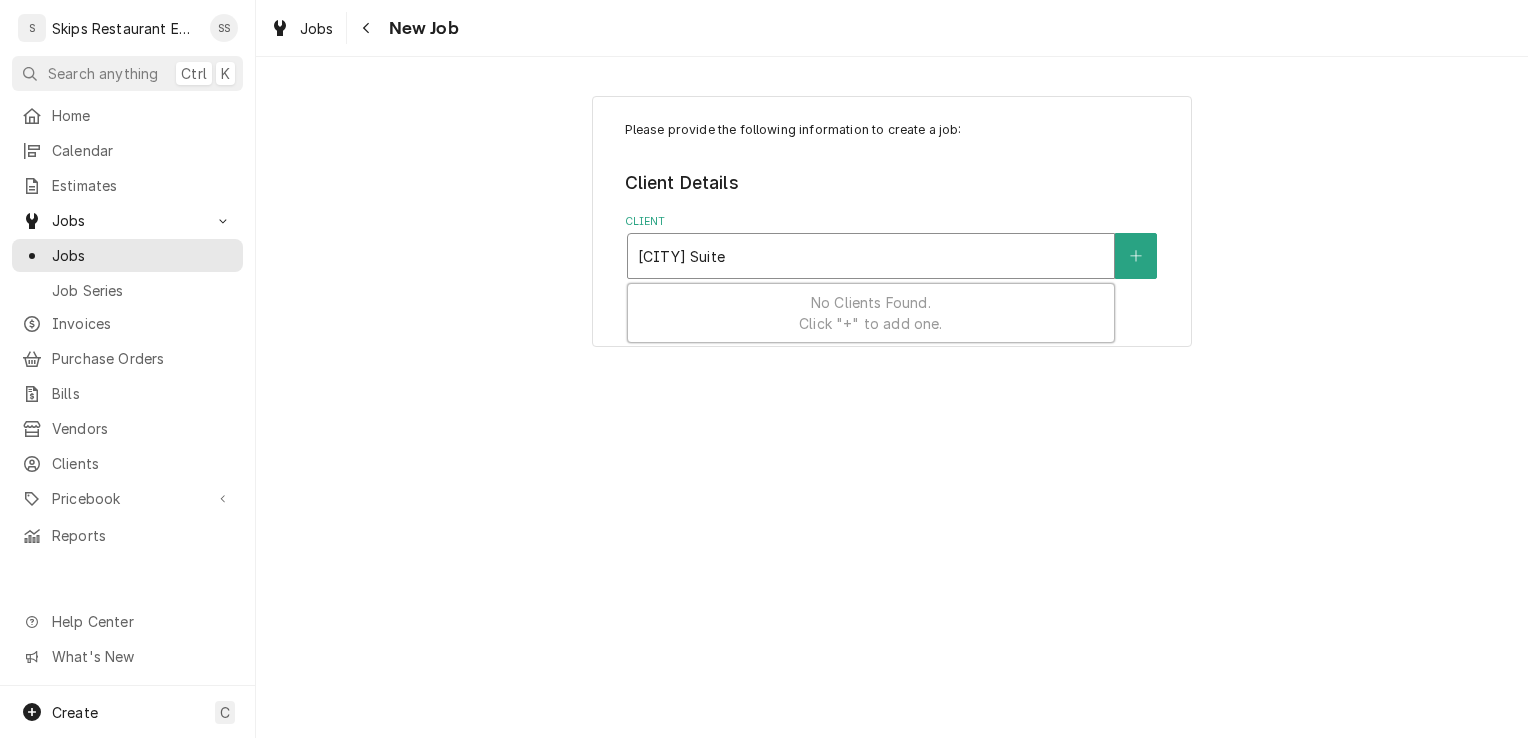 drag, startPoint x: 771, startPoint y: 253, endPoint x: 740, endPoint y: 269, distance: 34.88553 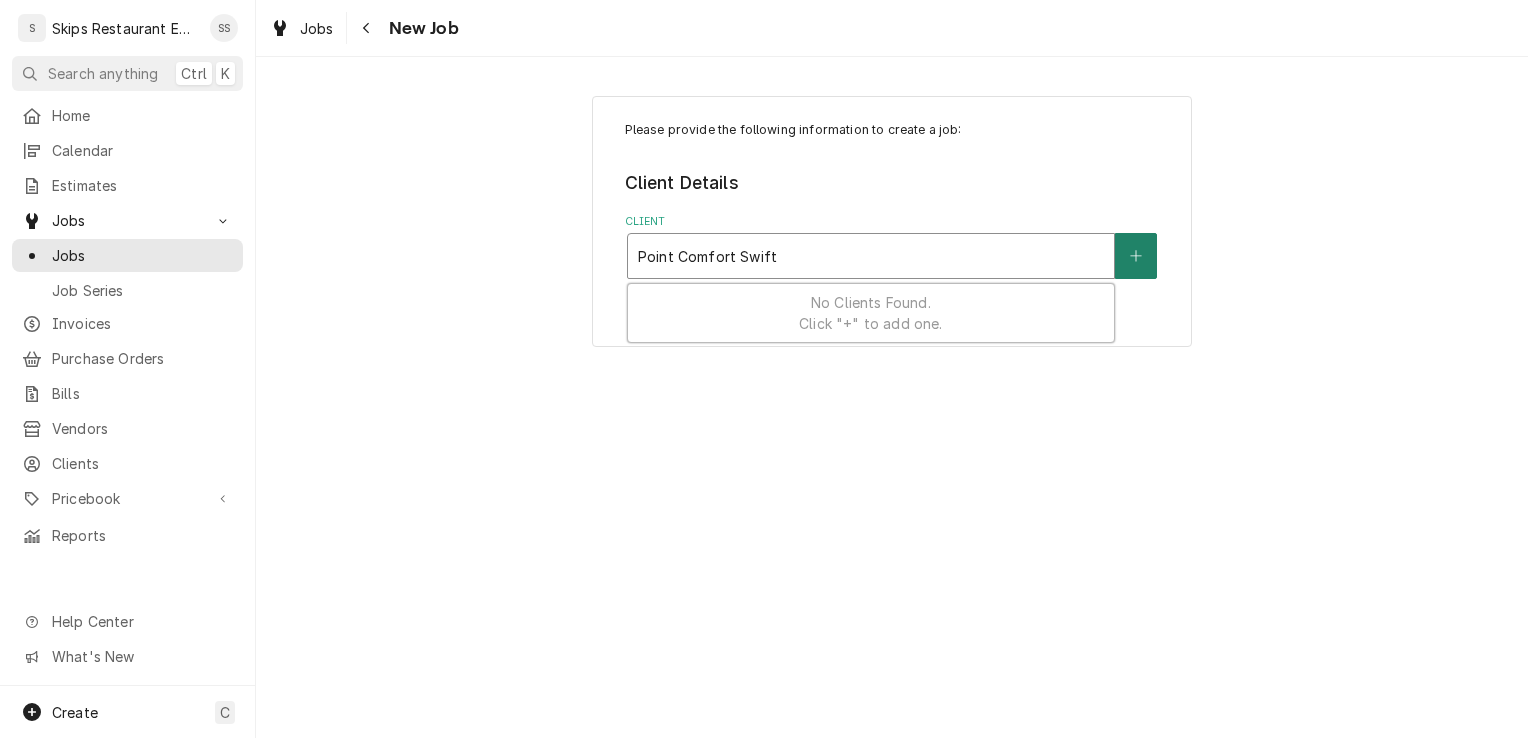 type on "Point Comfort Swift" 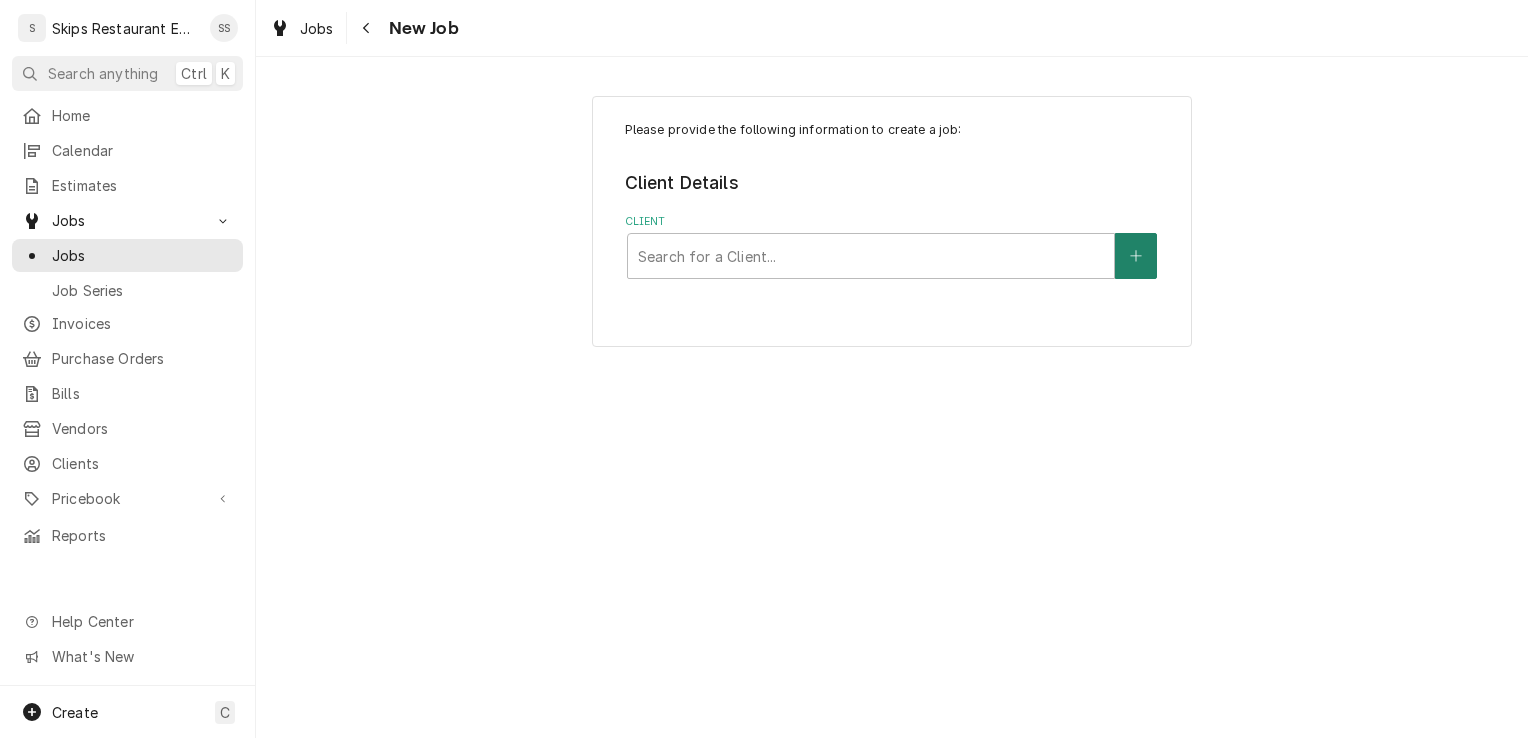click at bounding box center [1136, 256] 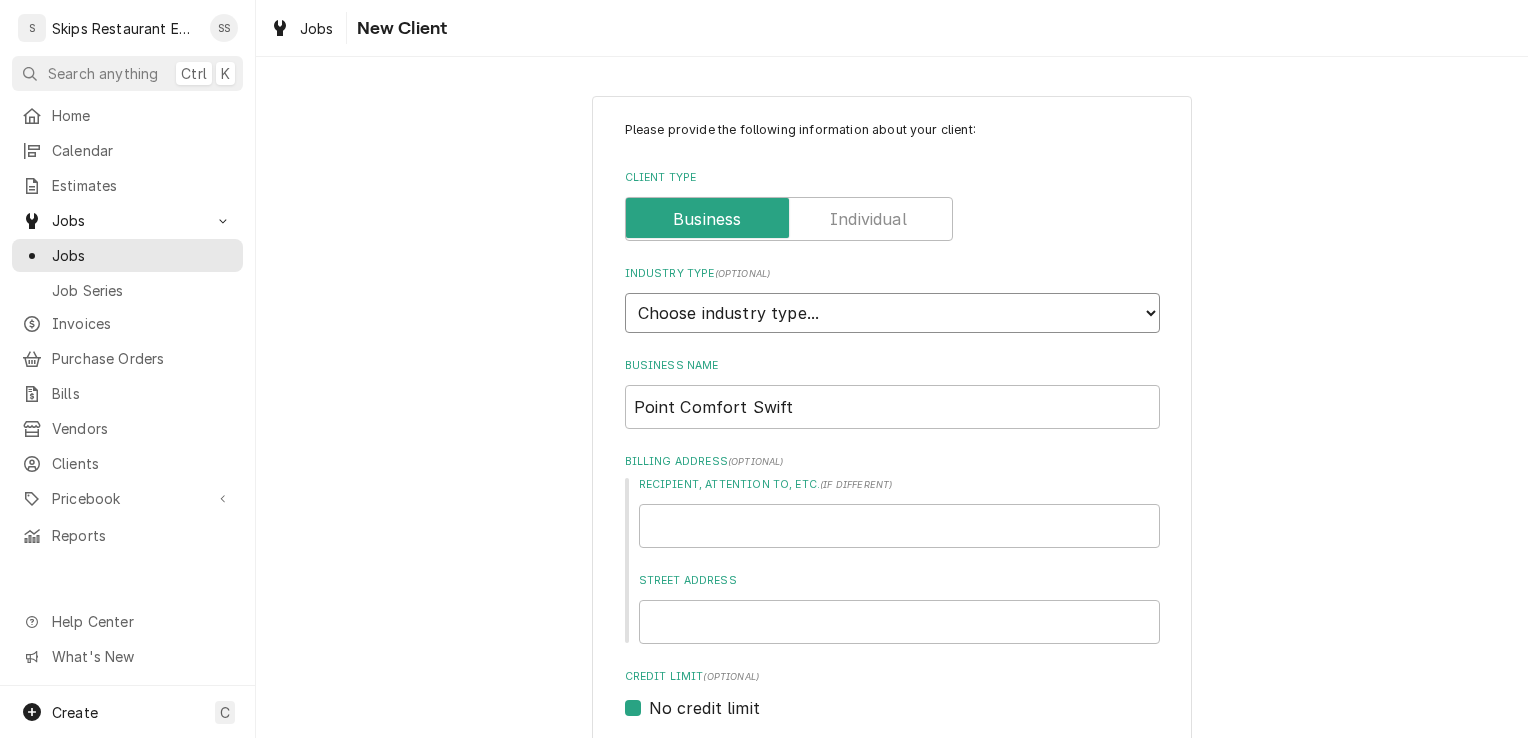 click on "Choose industry type... Residential Commercial Industrial Government" at bounding box center [892, 313] 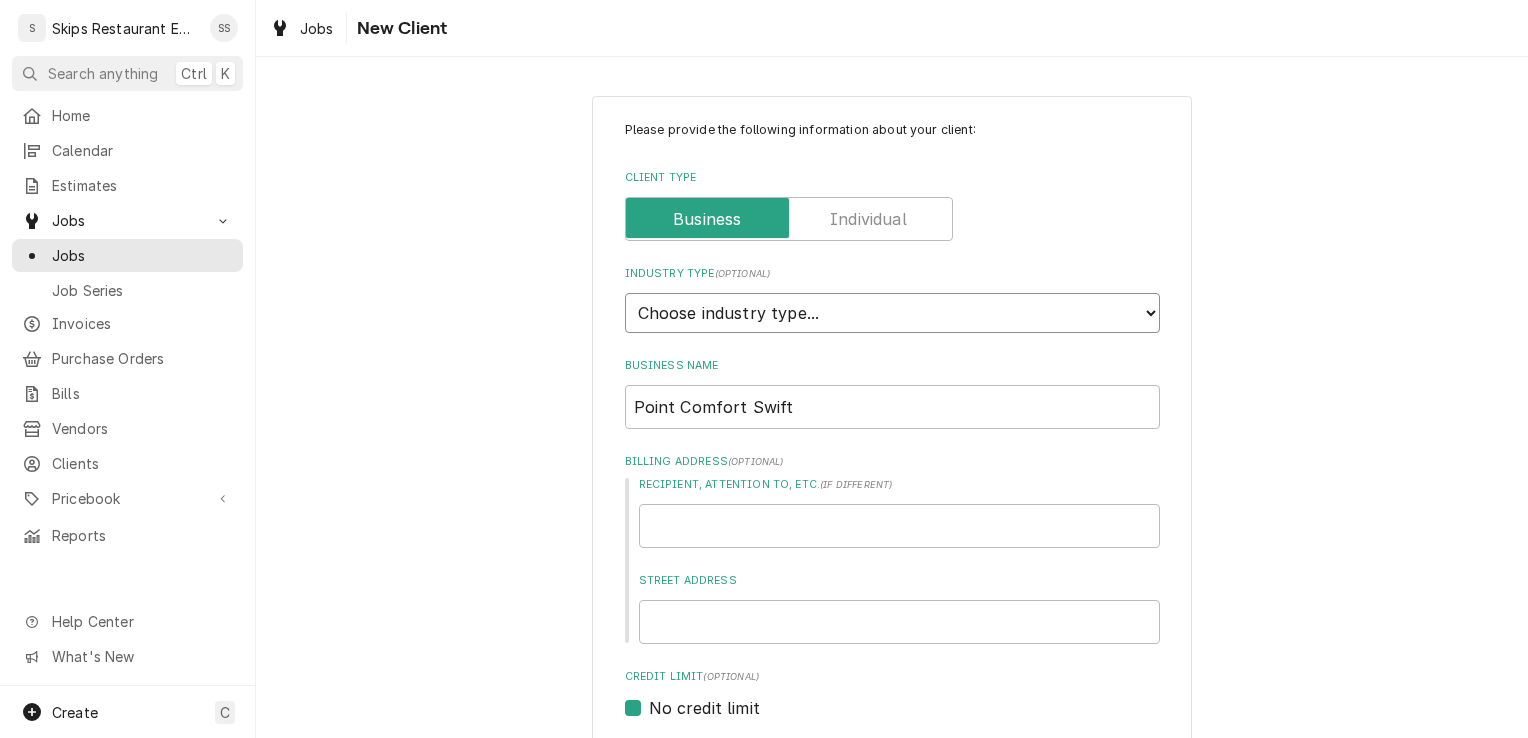 select on "2" 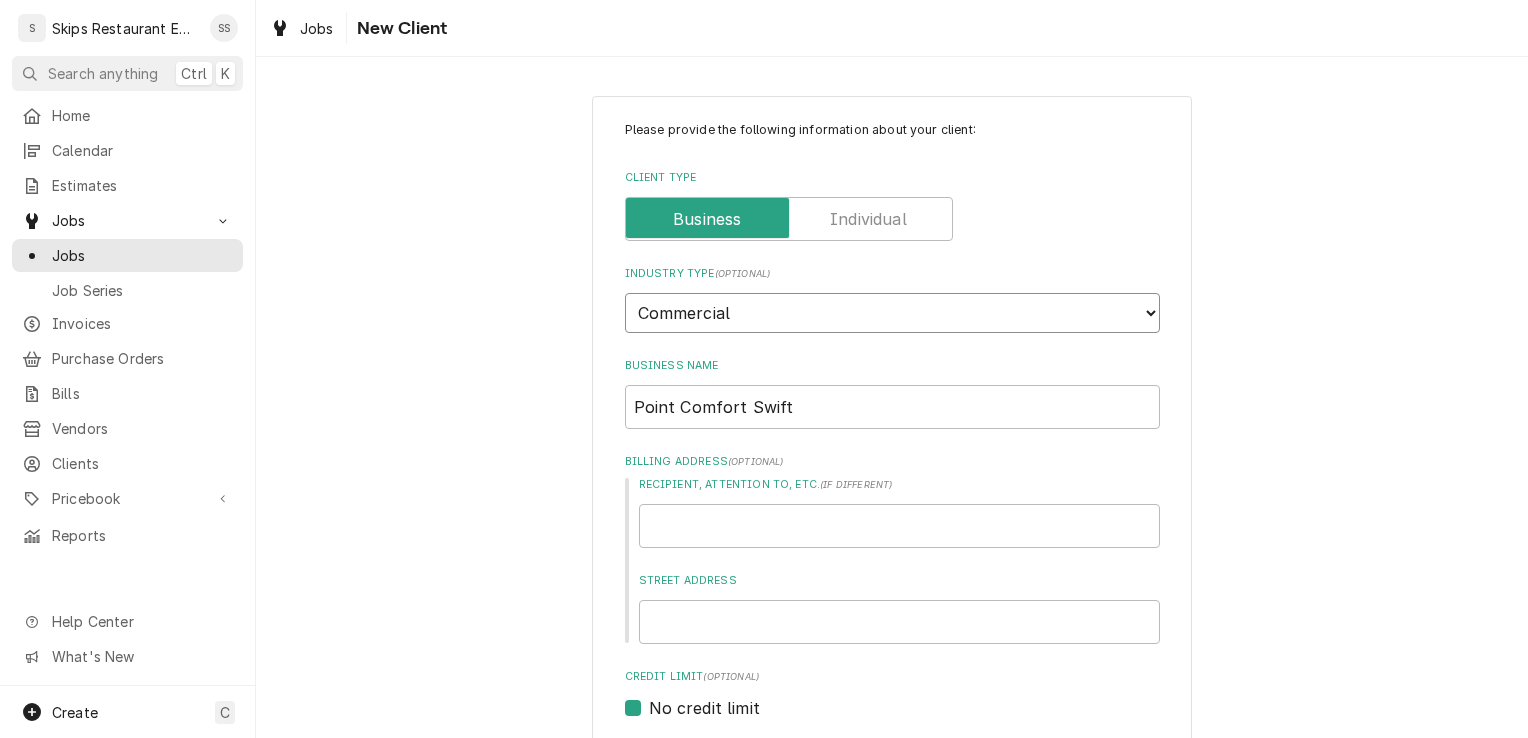 click on "Choose industry type... Residential Commercial Industrial Government" at bounding box center [892, 313] 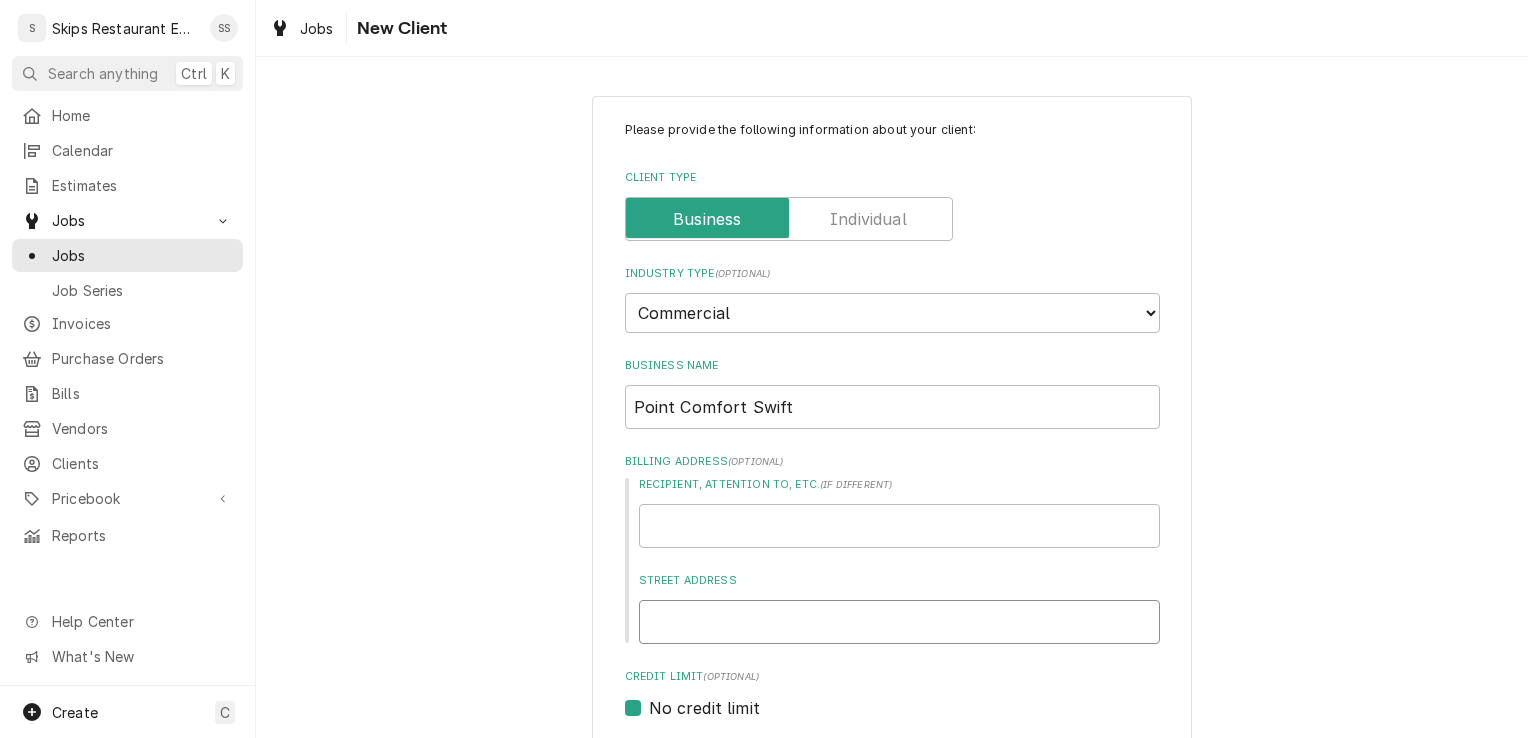 click on "Street Address" at bounding box center (899, 622) 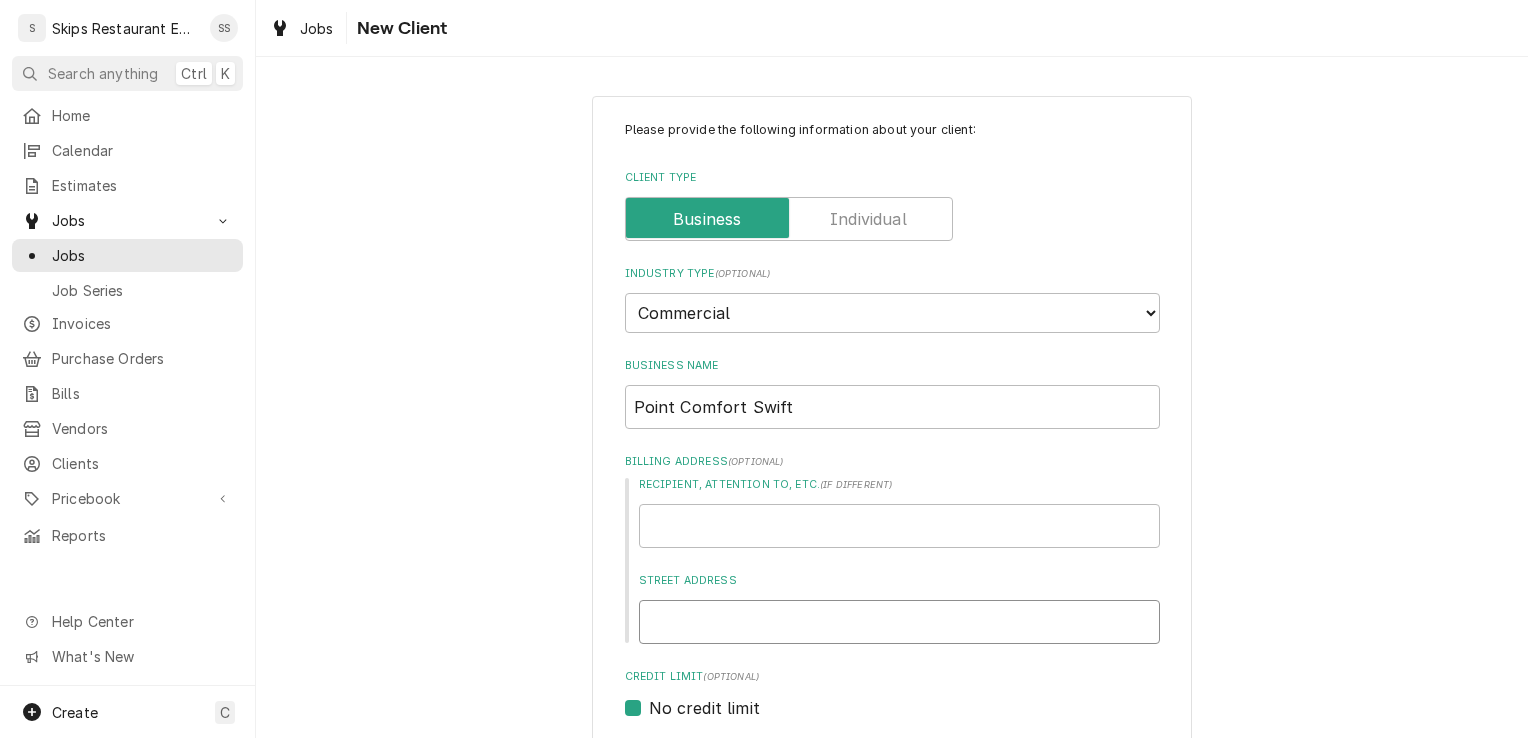 type on "x" 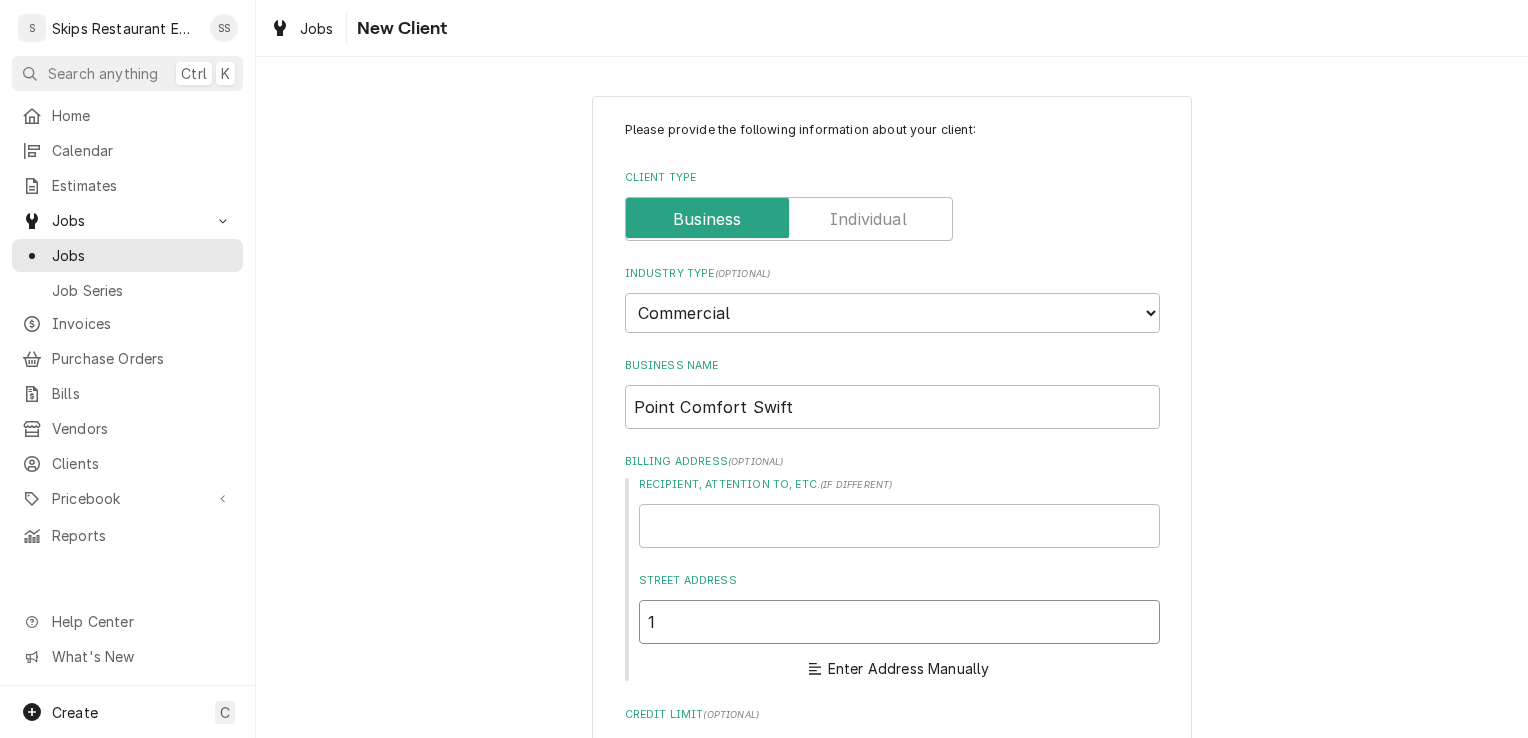 type on "x" 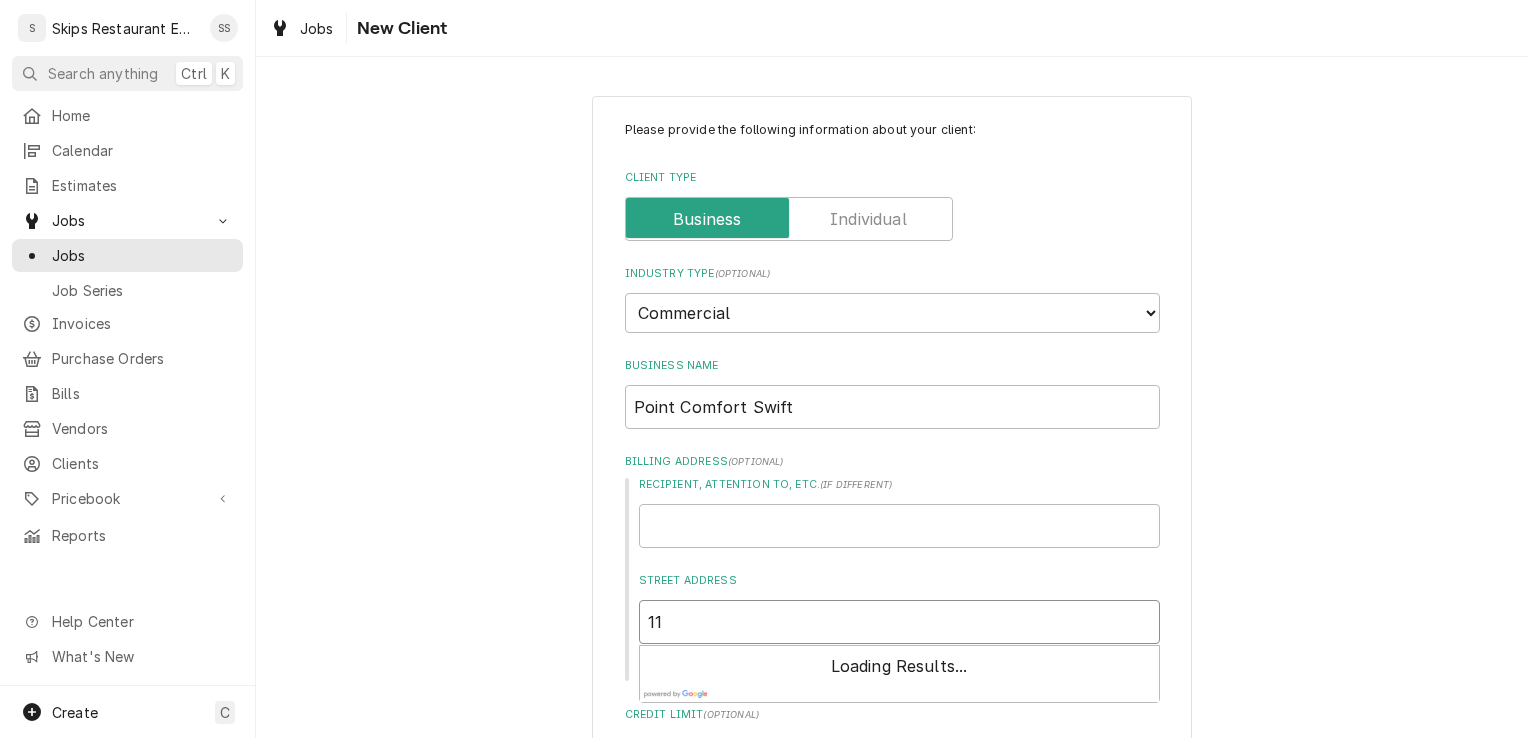type on "x" 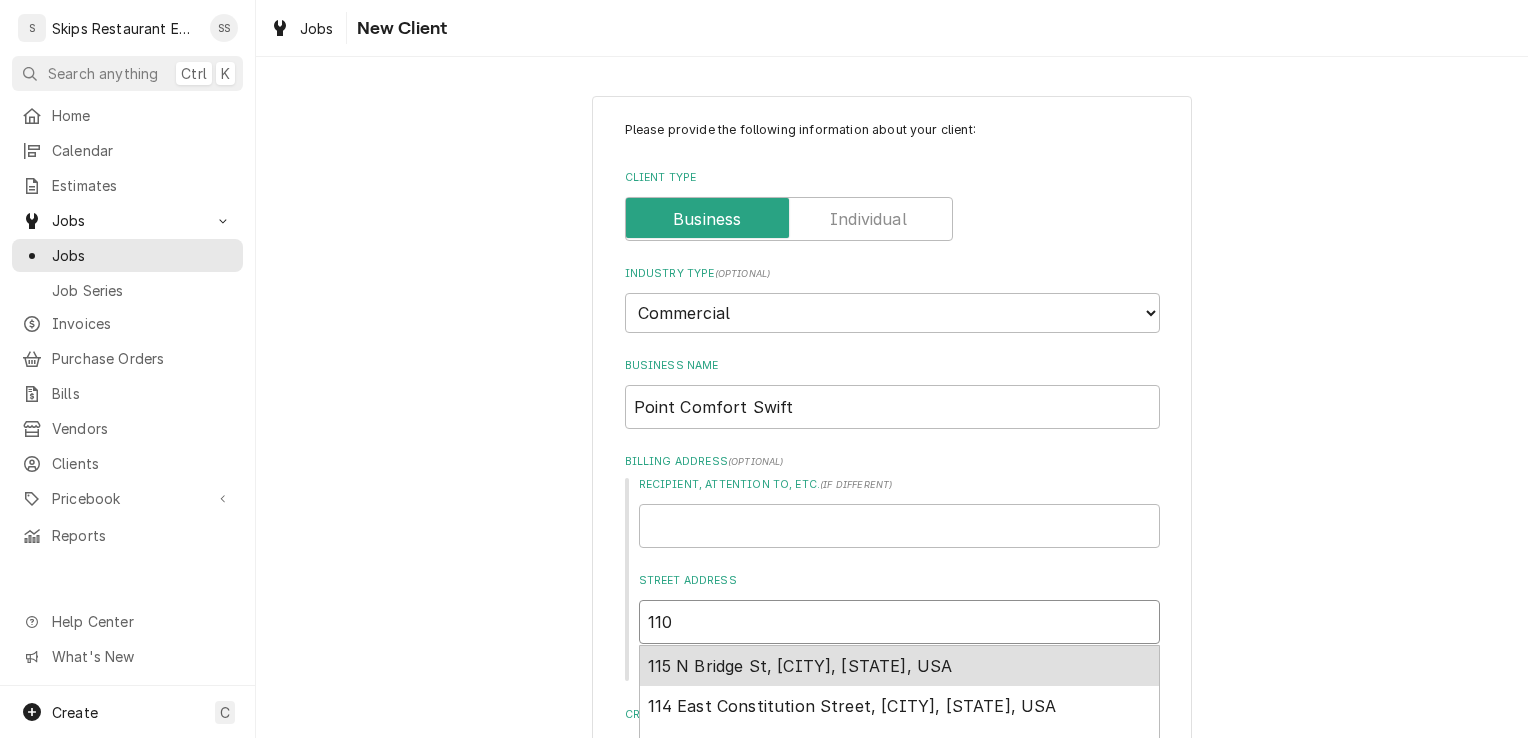 type on "x" 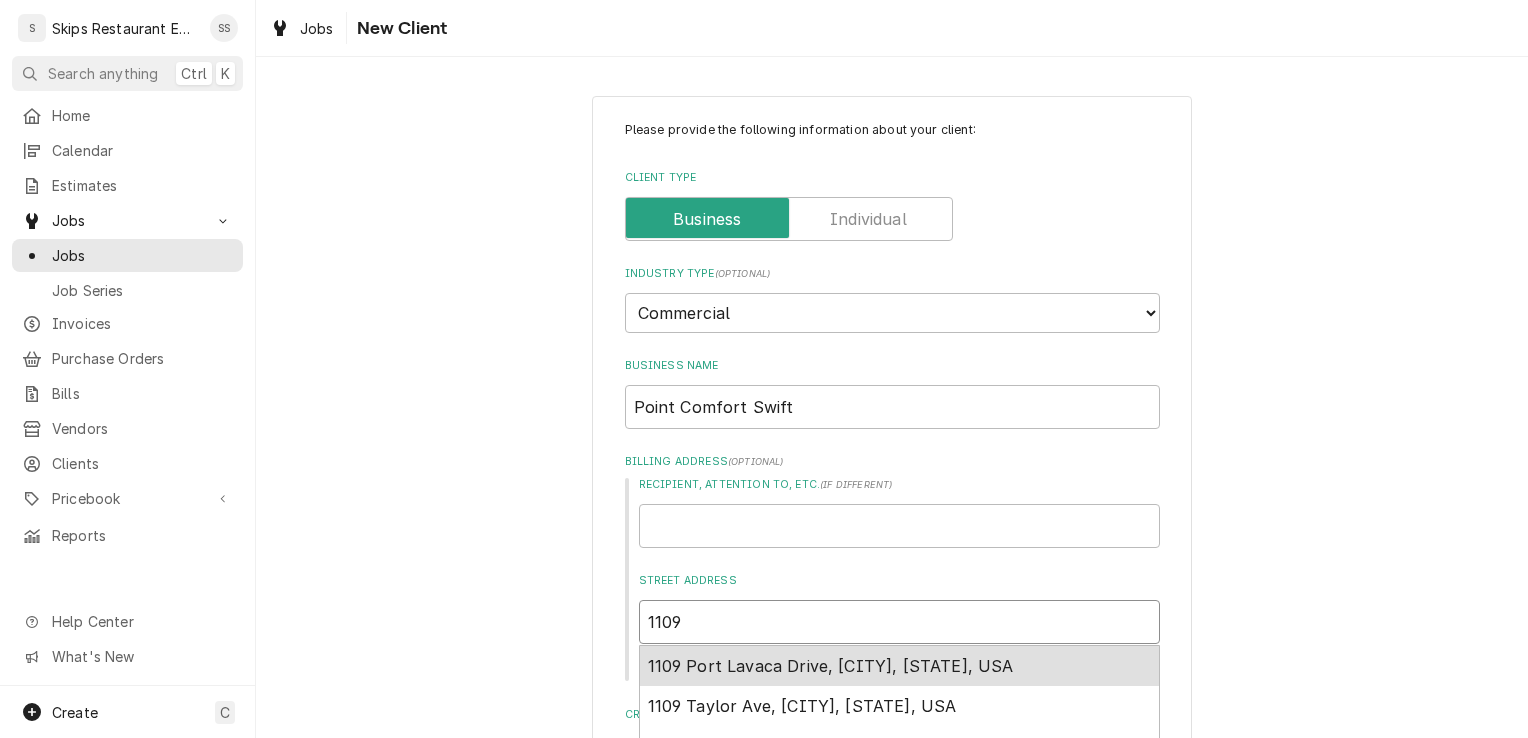 type on "x" 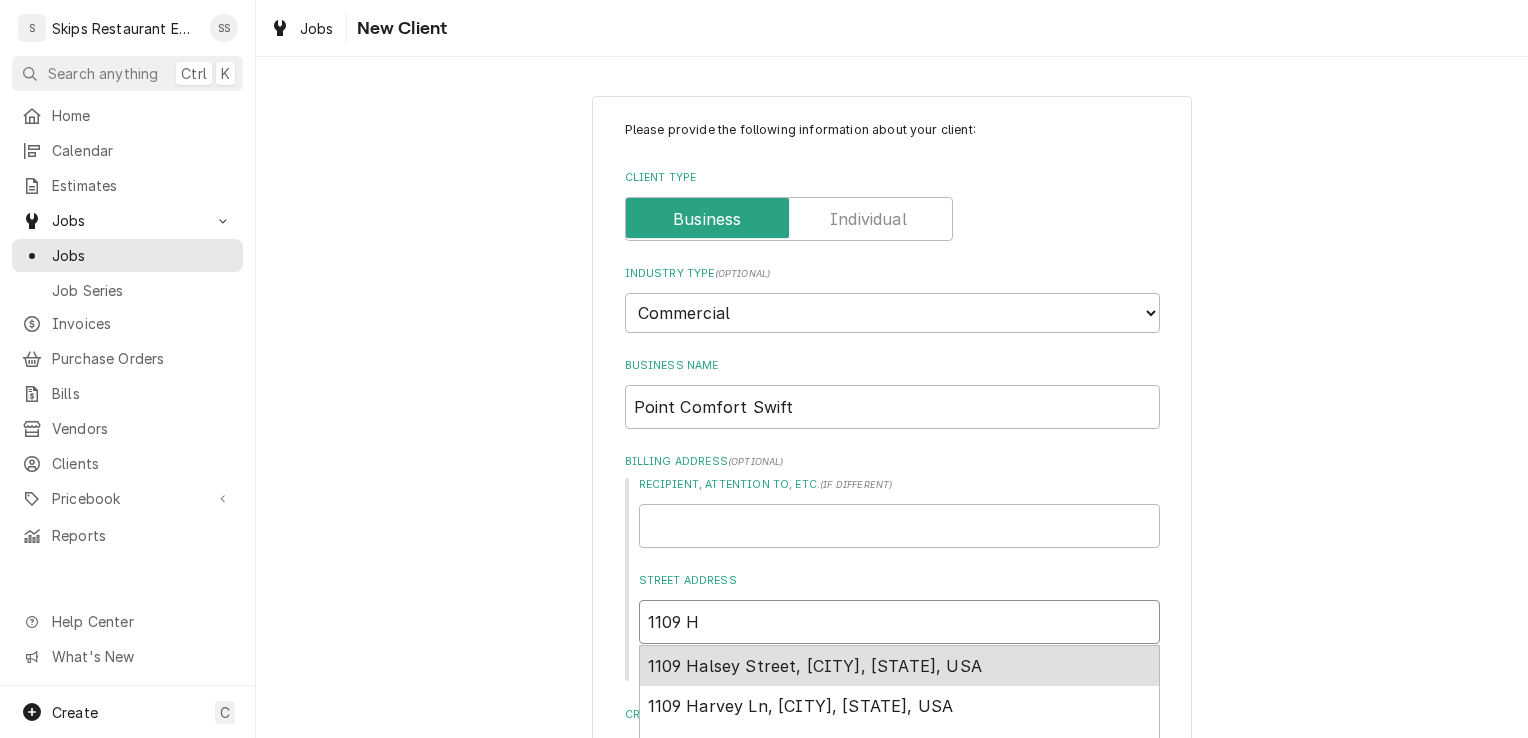 type on "x" 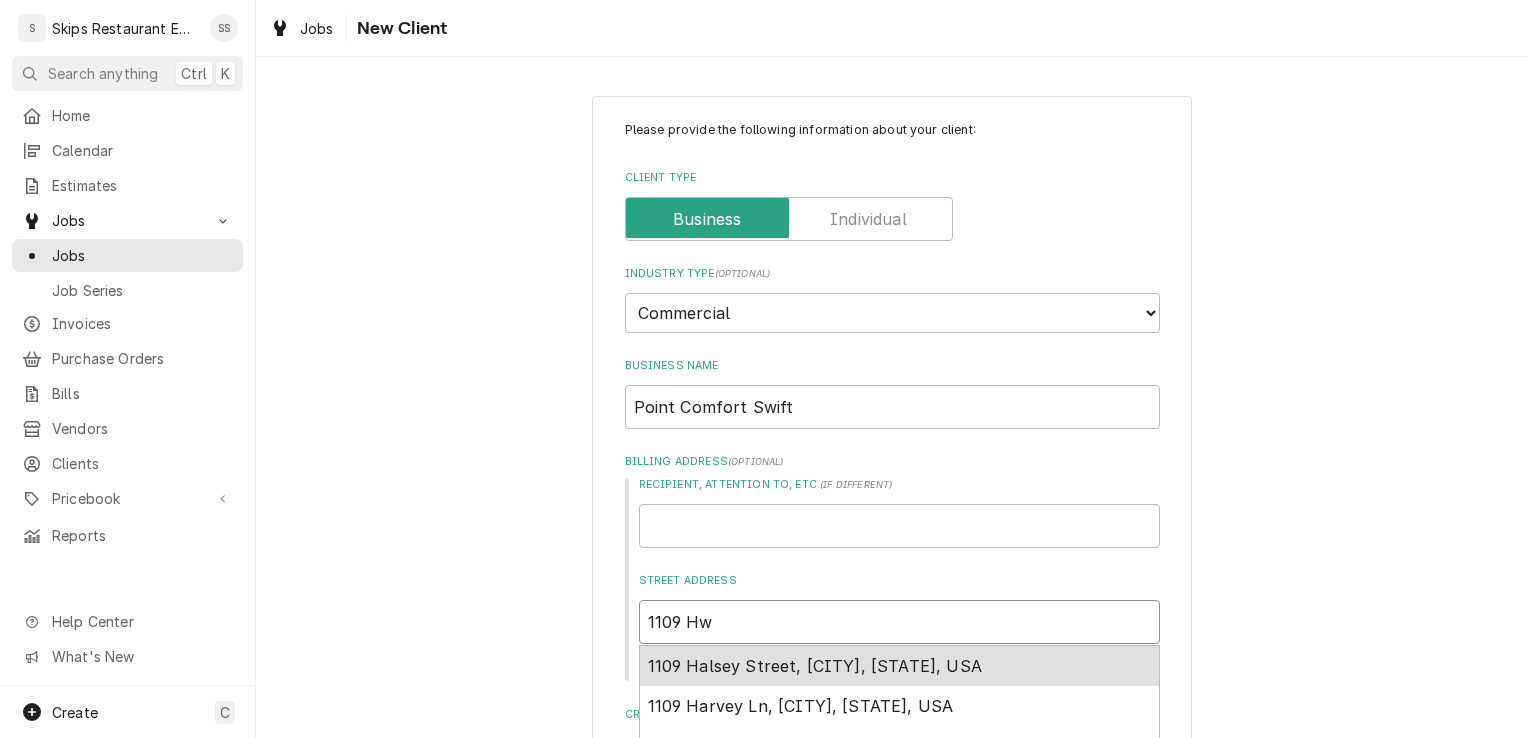 type on "x" 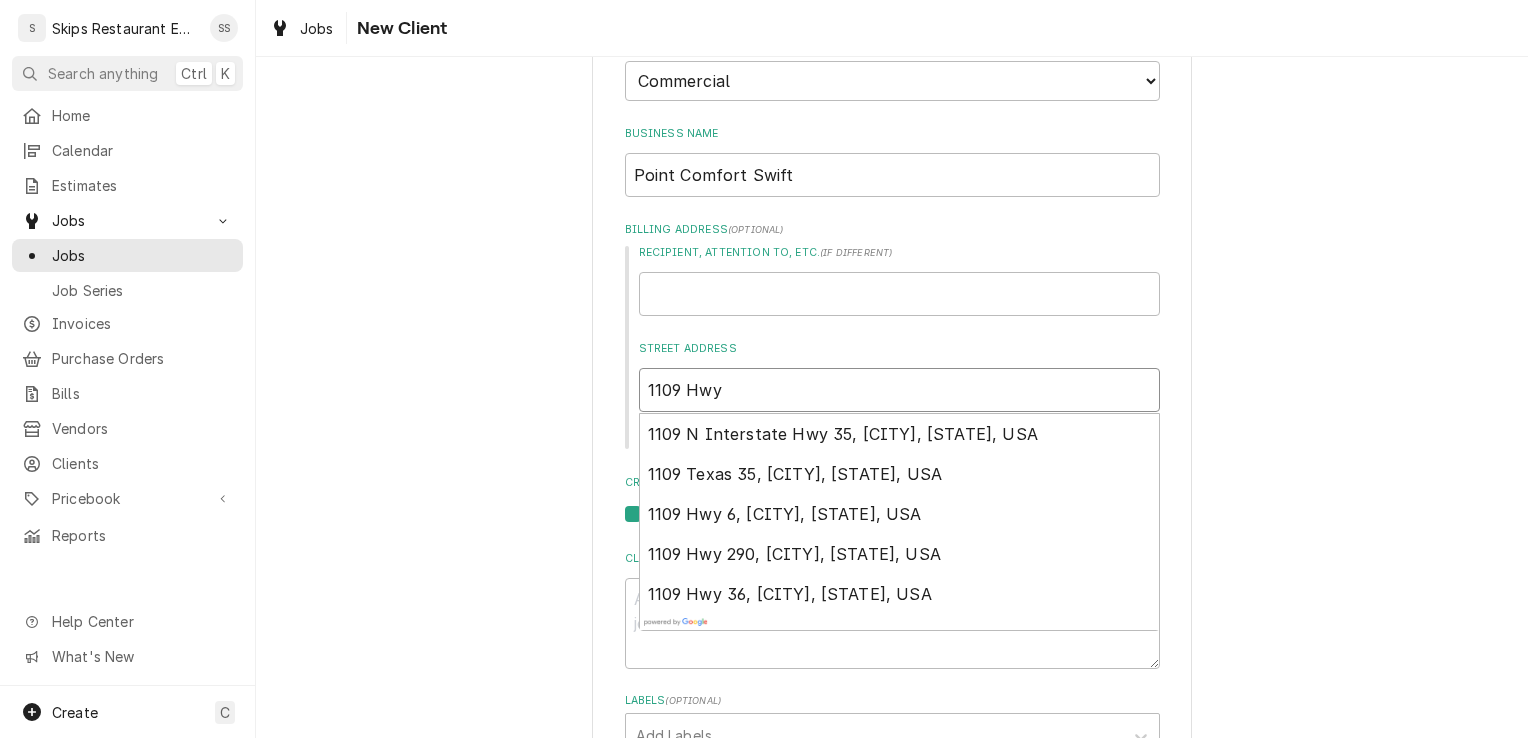 scroll, scrollTop: 280, scrollLeft: 0, axis: vertical 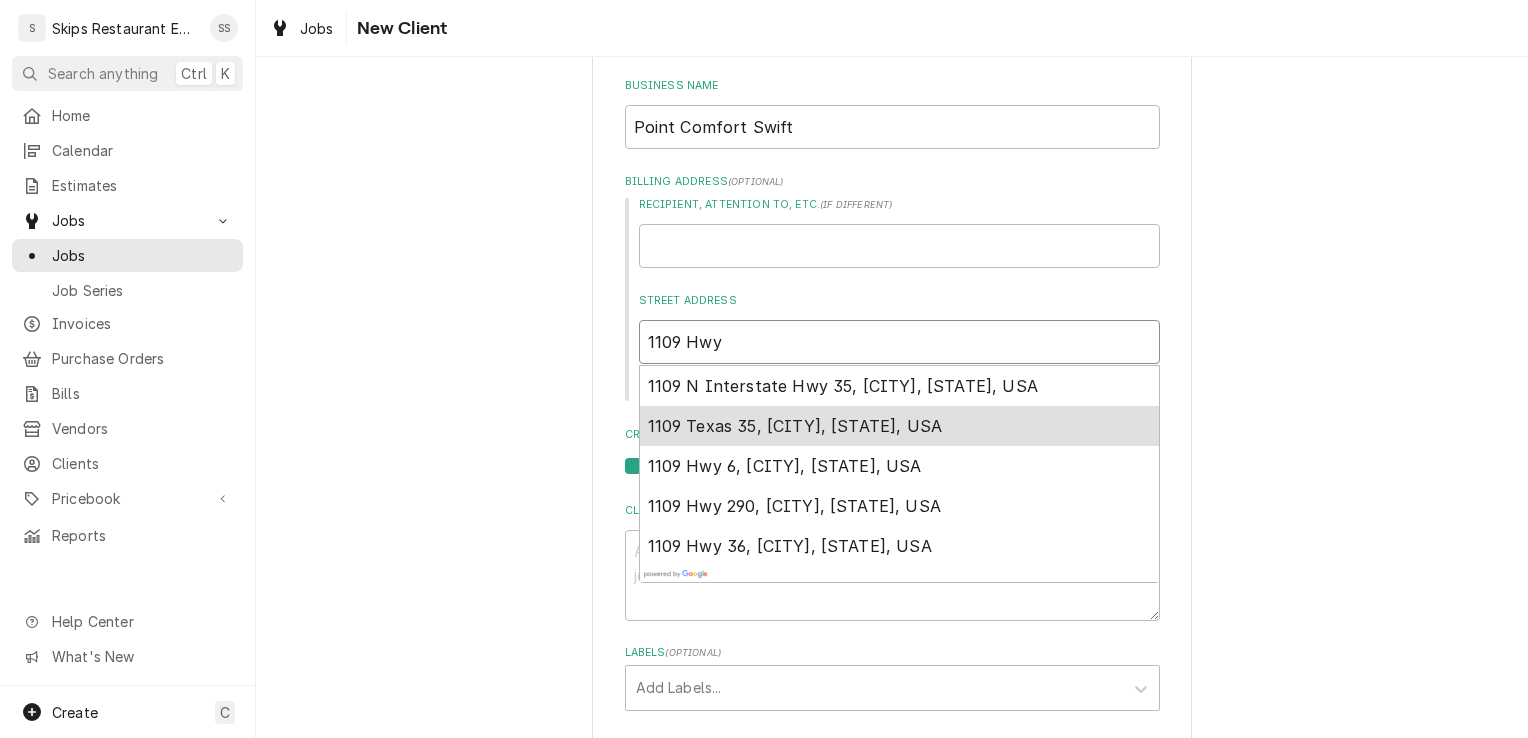 click on "1109 Texas 35, Port Lavaca, TX, USA" at bounding box center (795, 426) 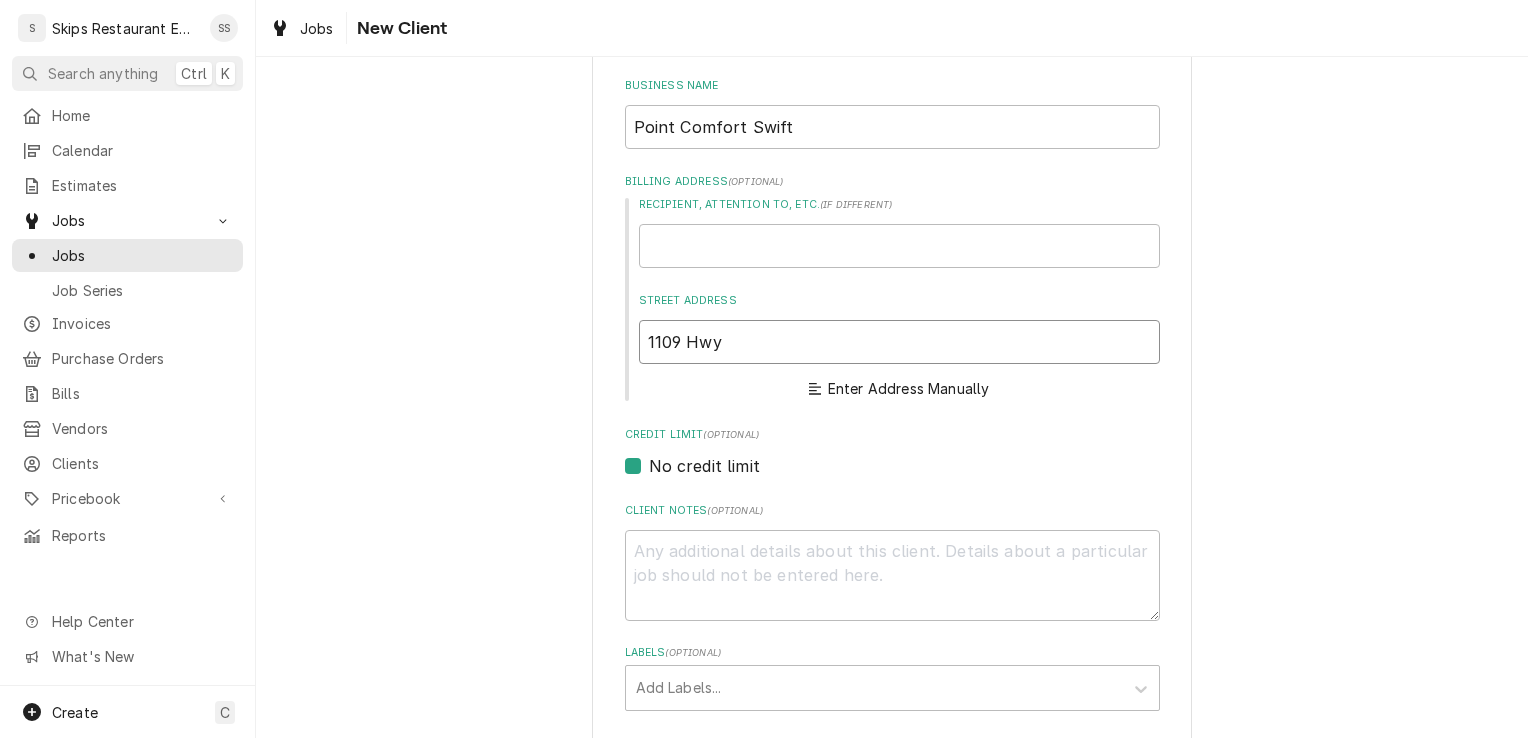 type on "x" 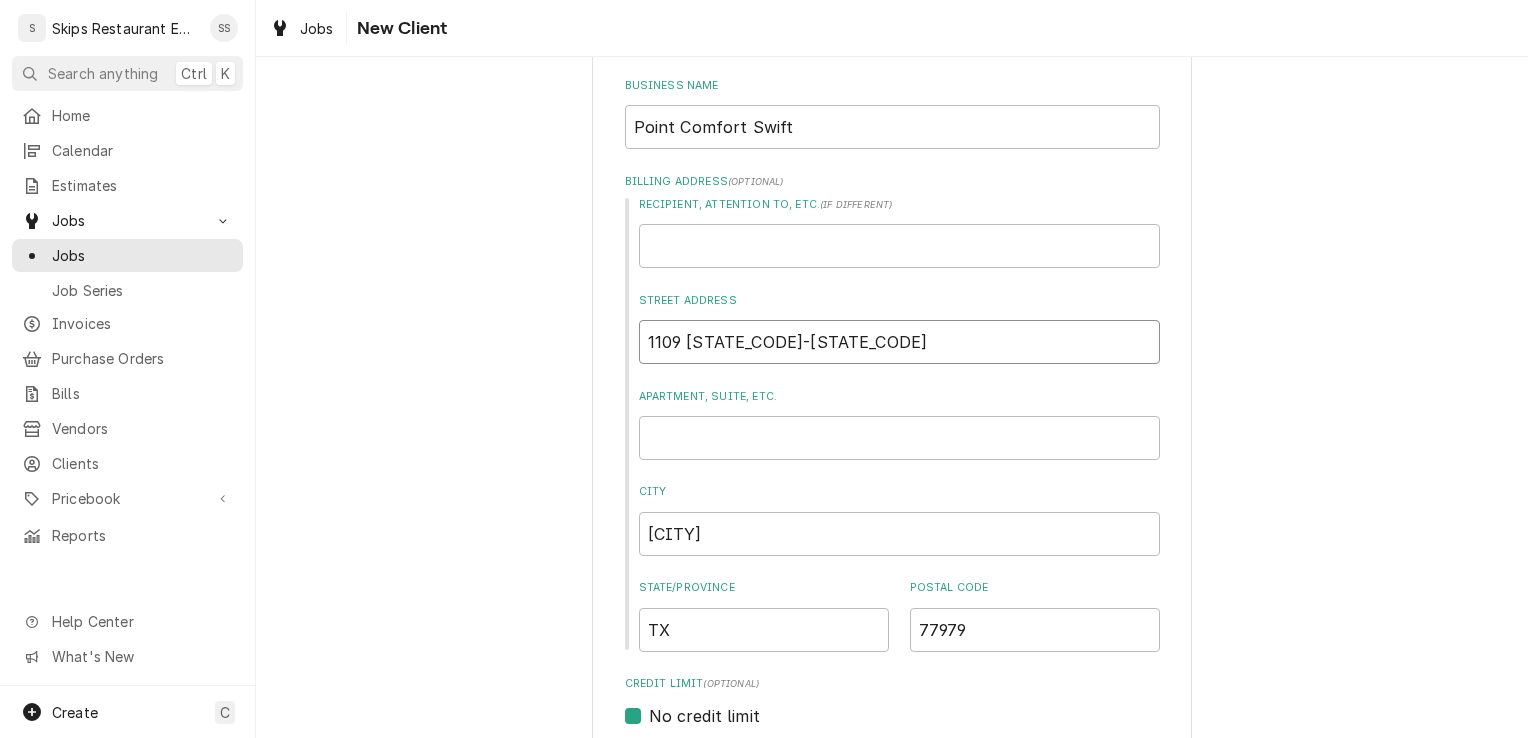 type on "x" 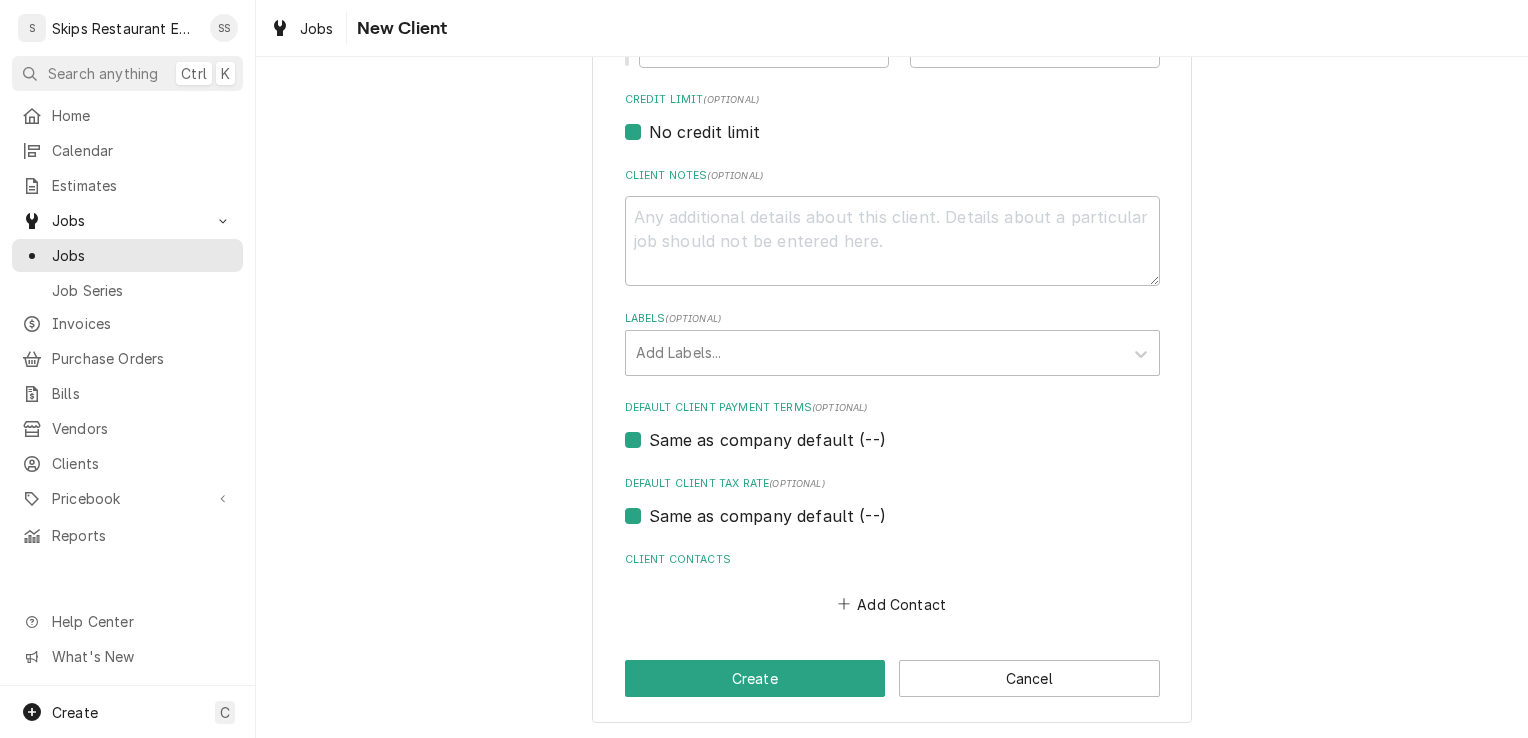 scroll, scrollTop: 866, scrollLeft: 0, axis: vertical 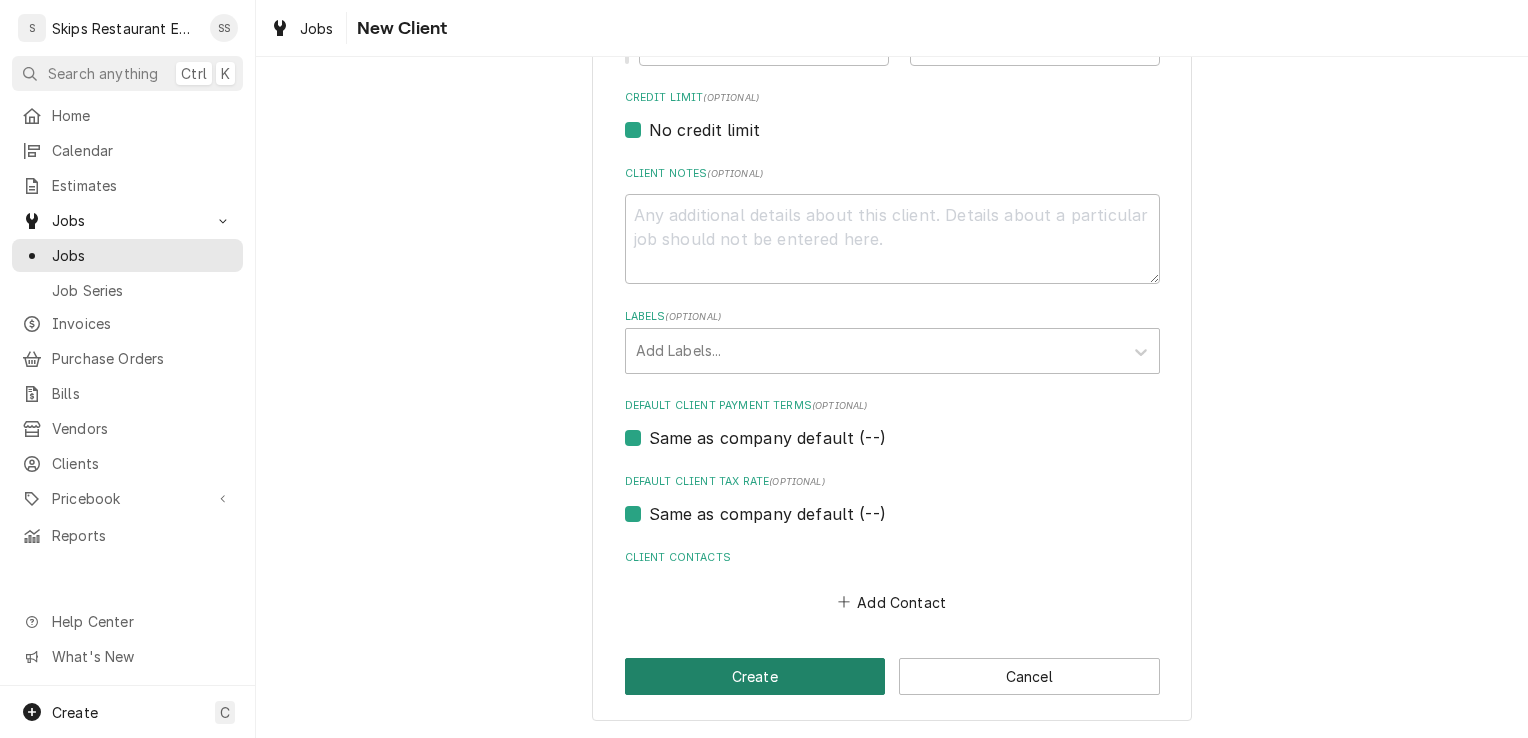 type on "1109 TX-35" 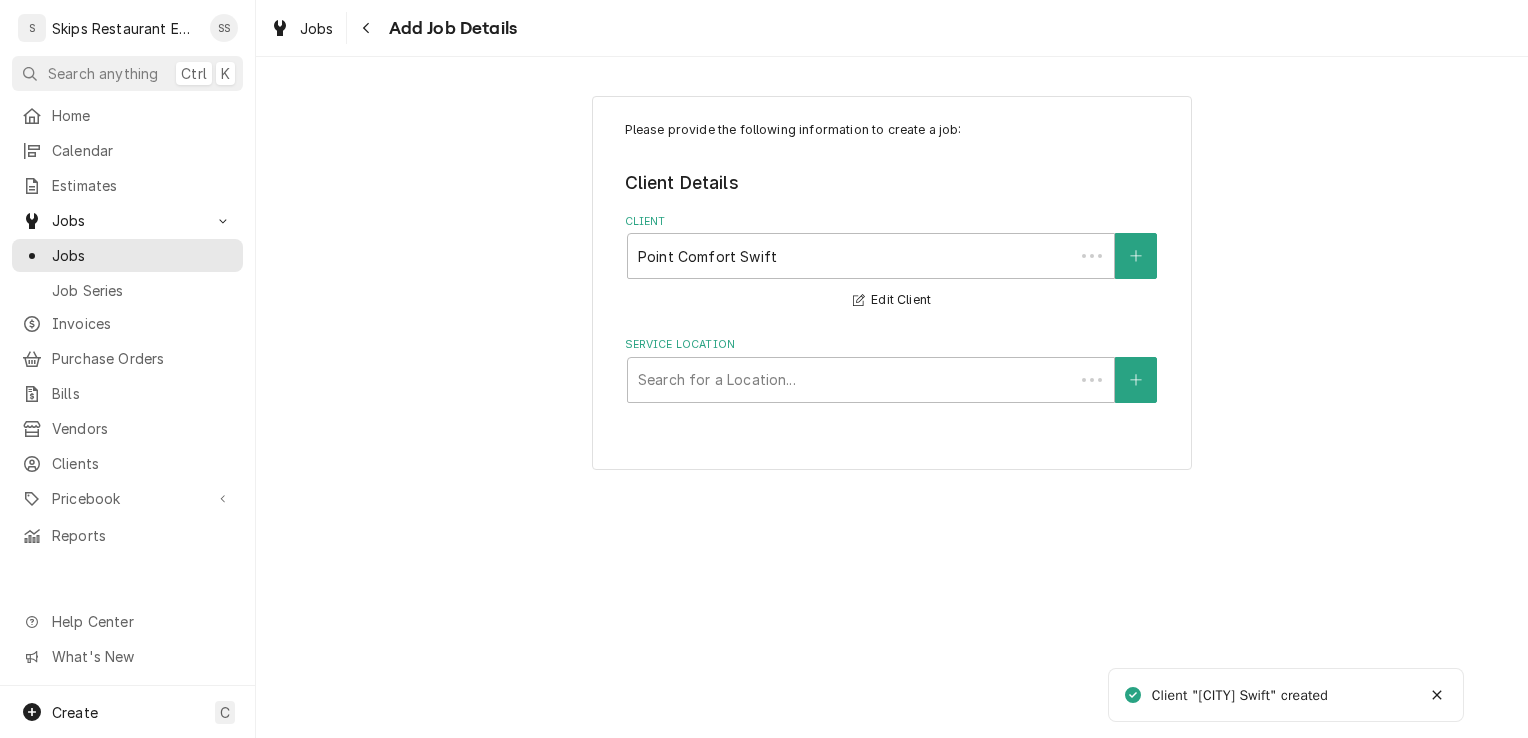 scroll, scrollTop: 0, scrollLeft: 0, axis: both 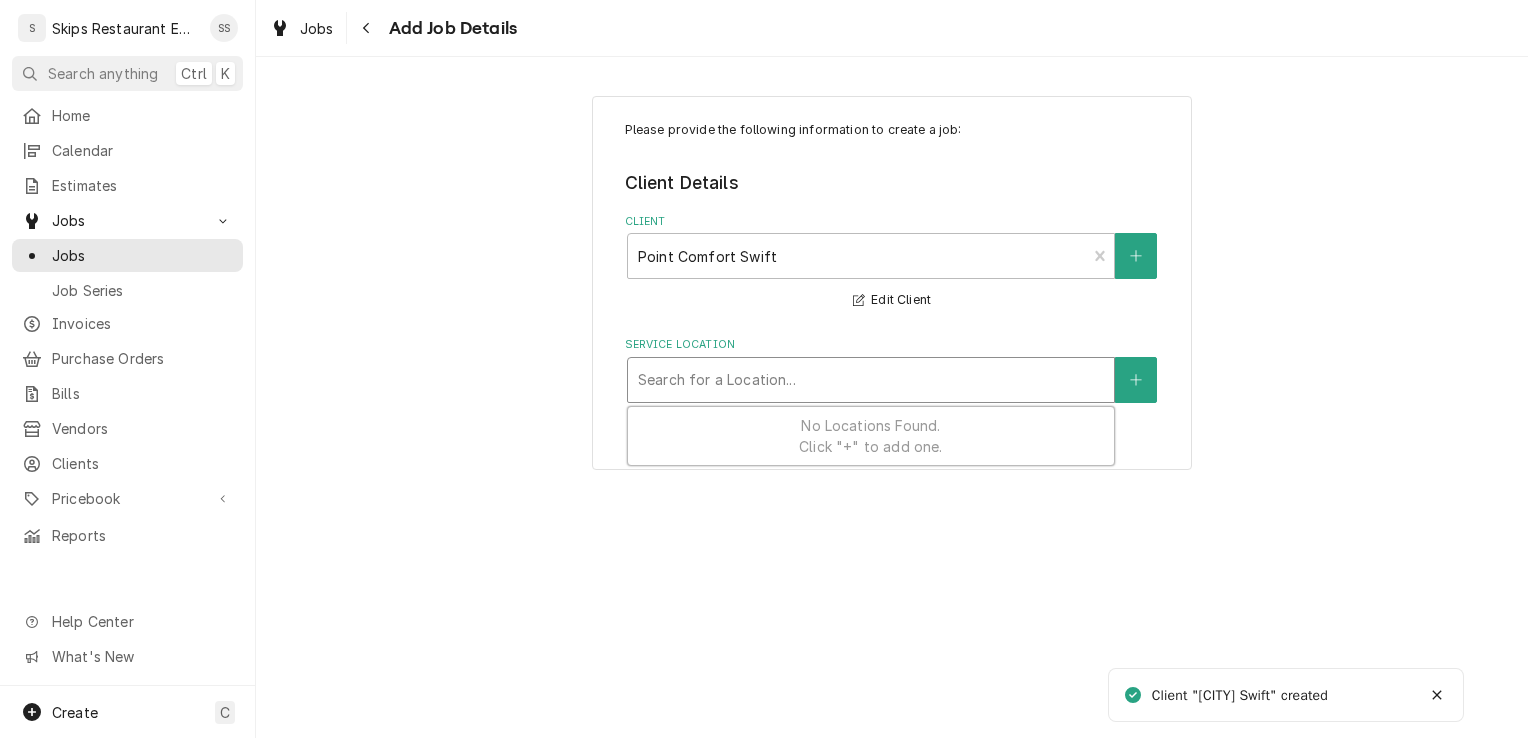 click at bounding box center (871, 380) 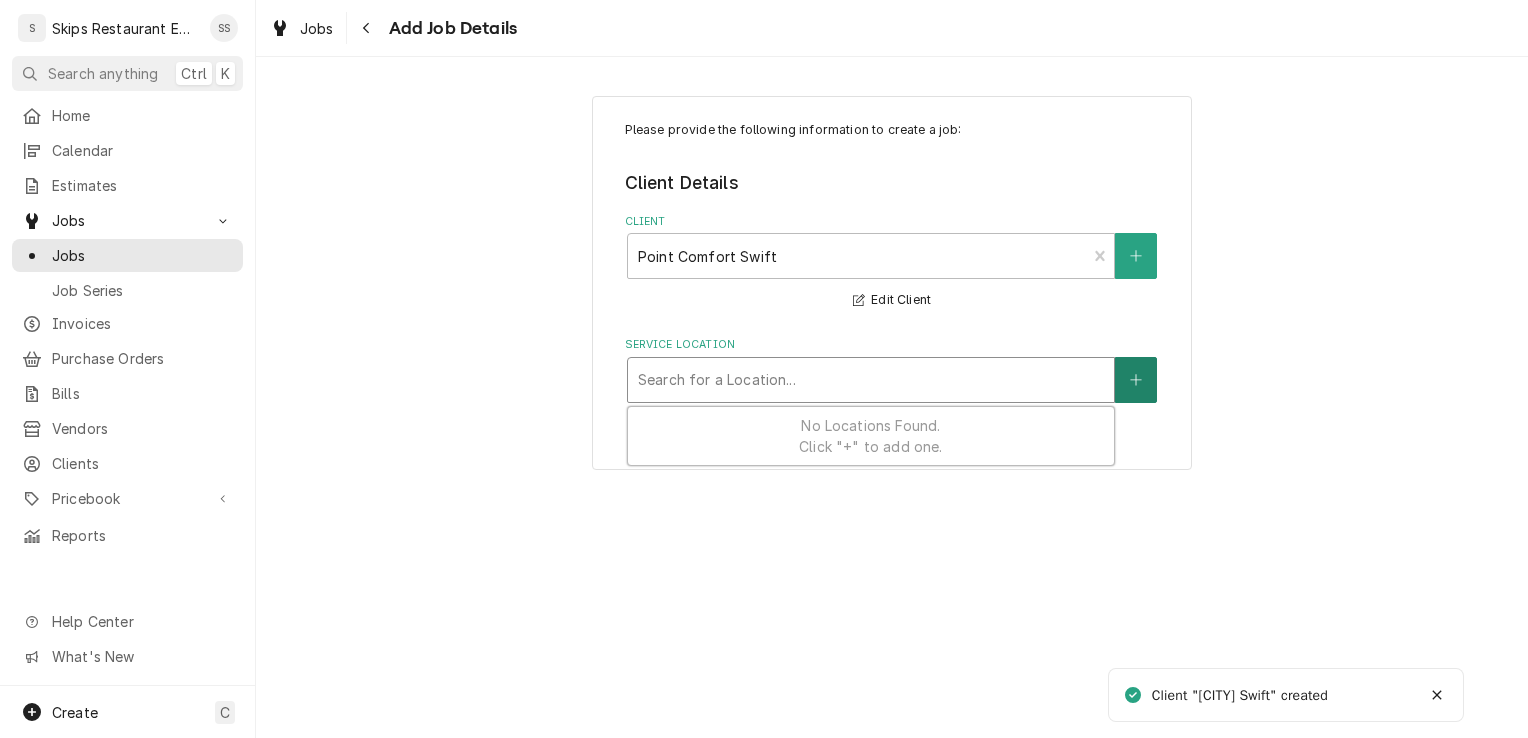 click at bounding box center (1136, 380) 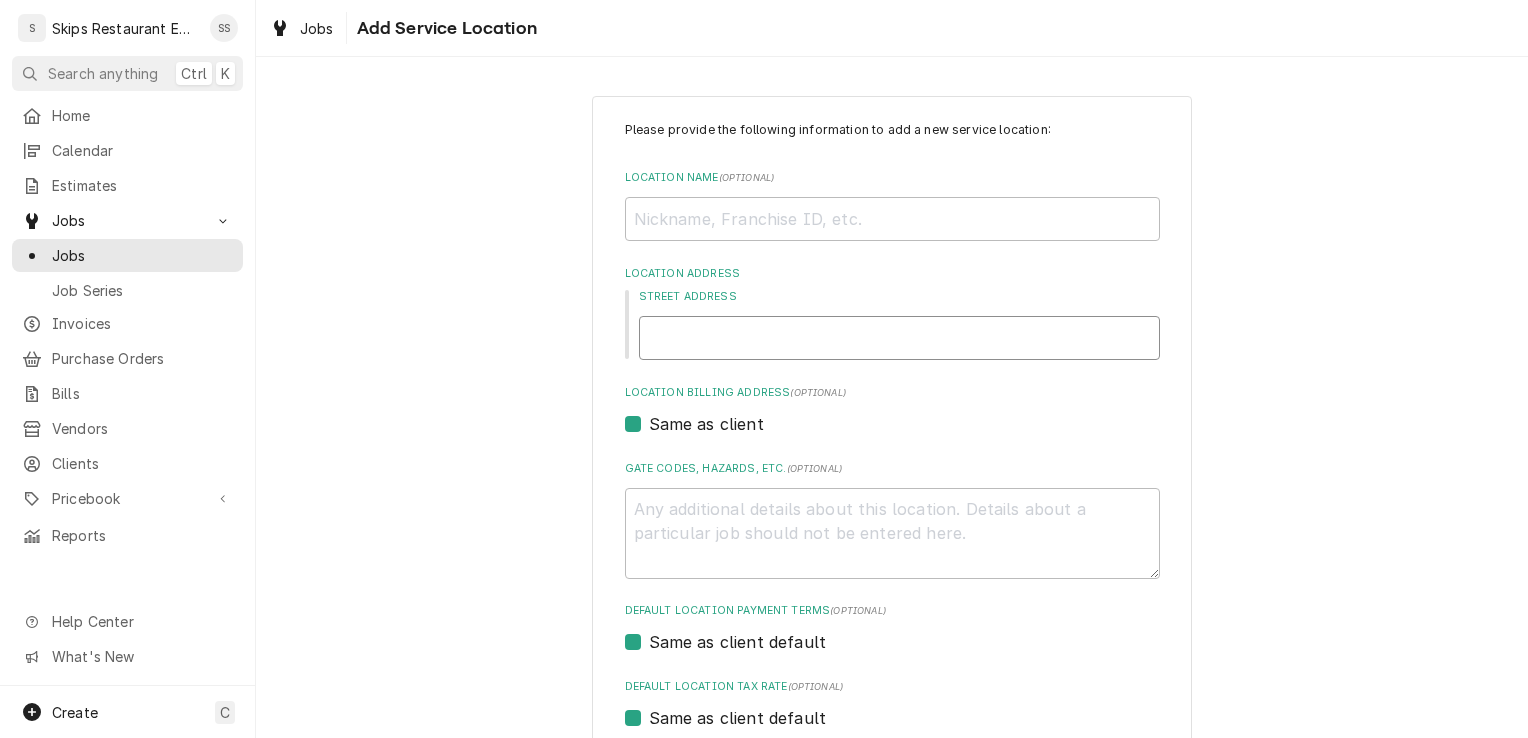click on "Street Address" at bounding box center (899, 338) 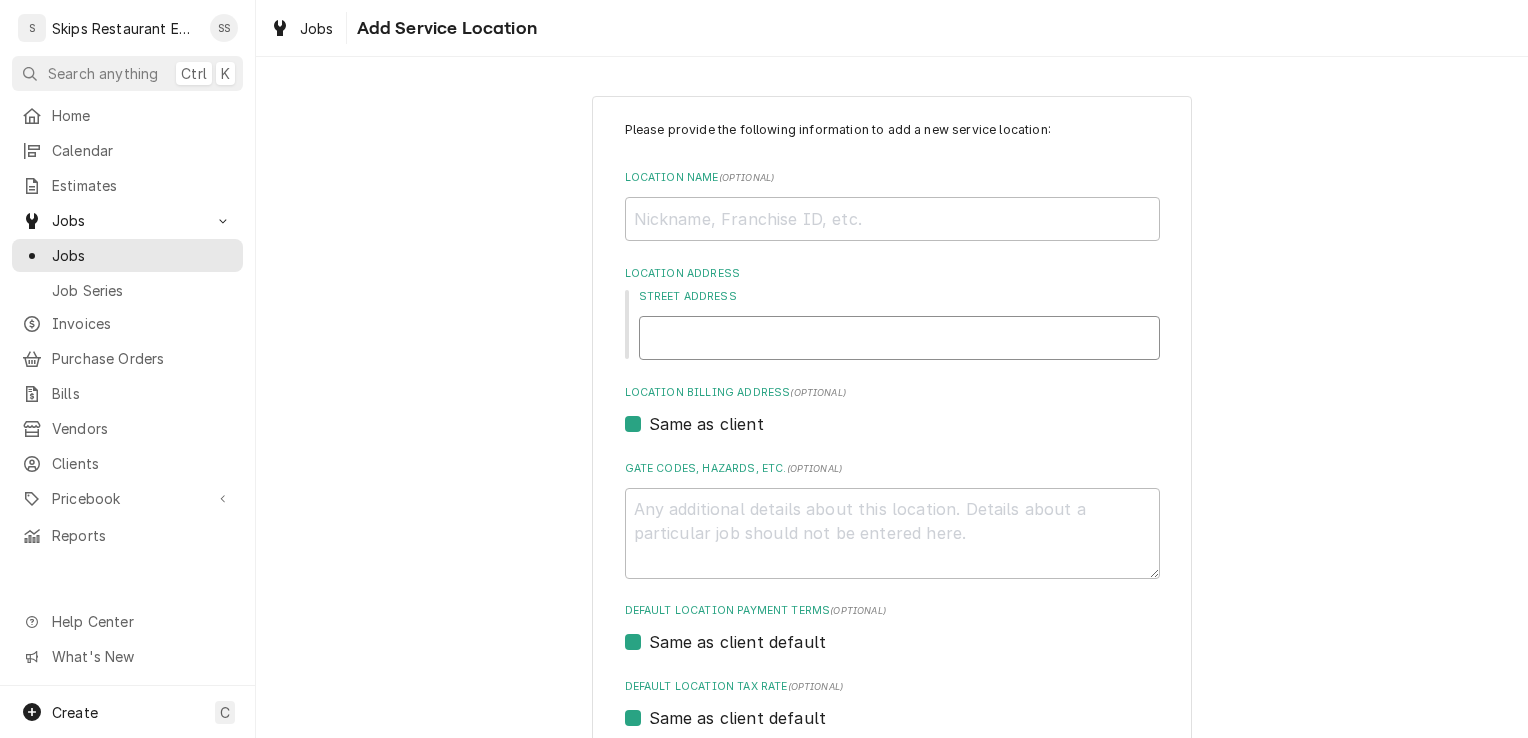 type on "x" 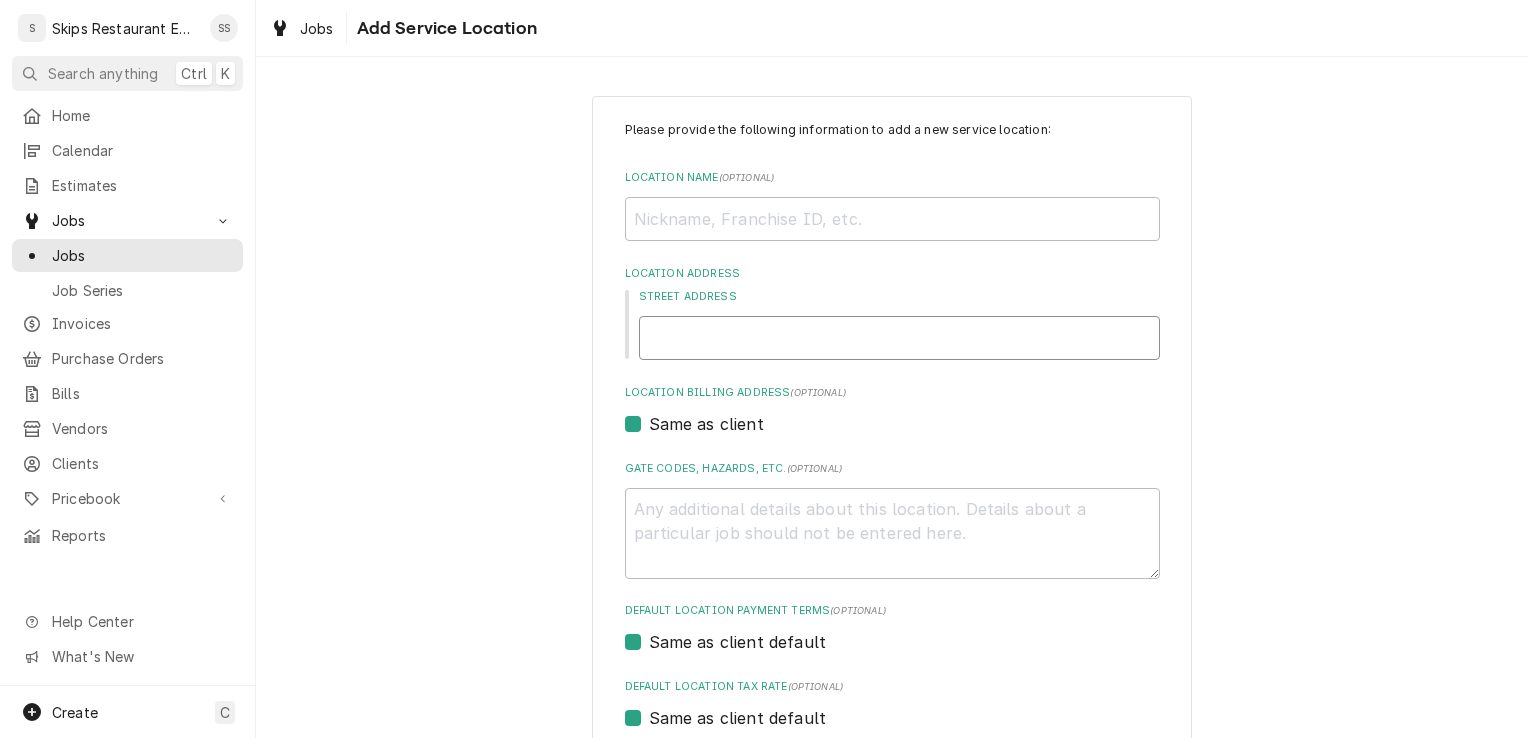 type on "1" 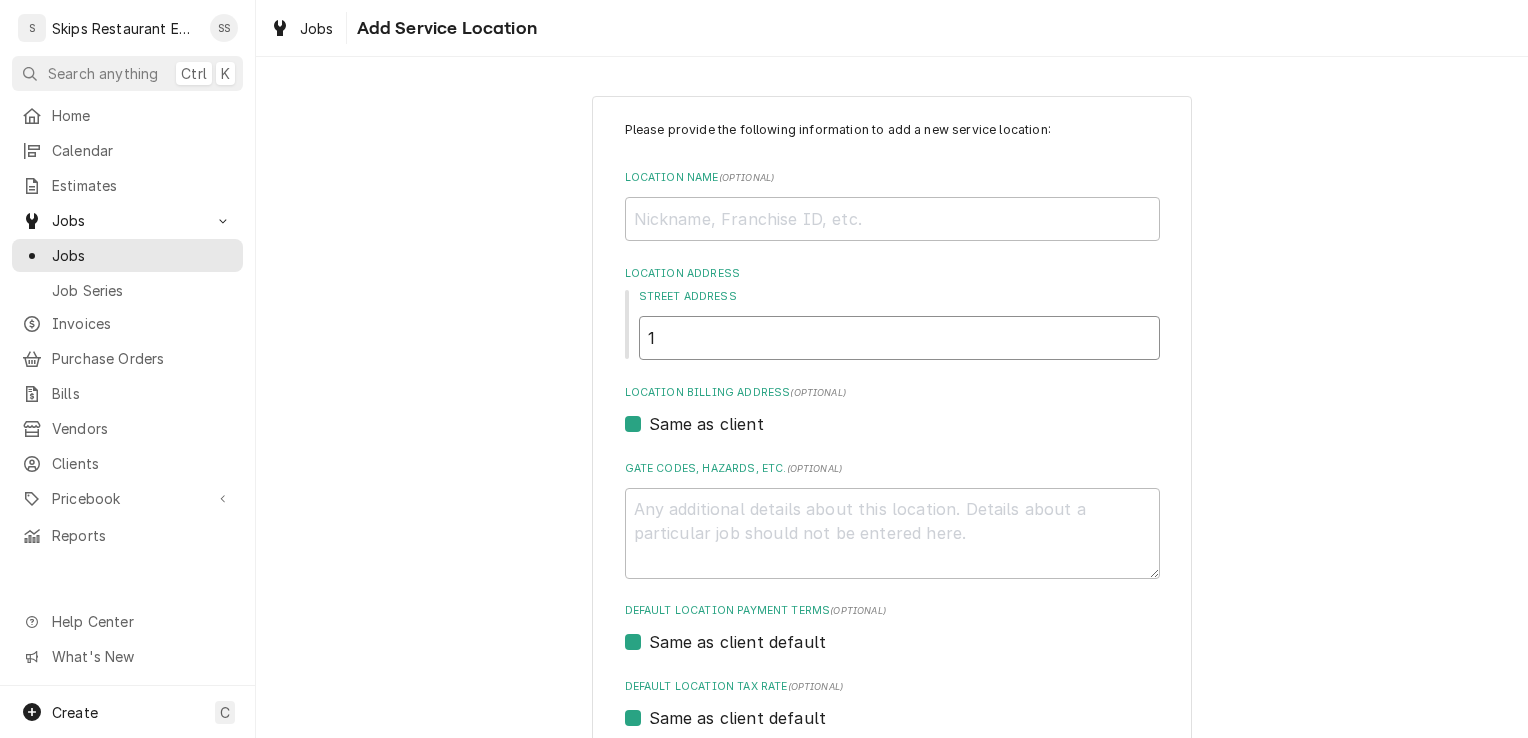 type on "x" 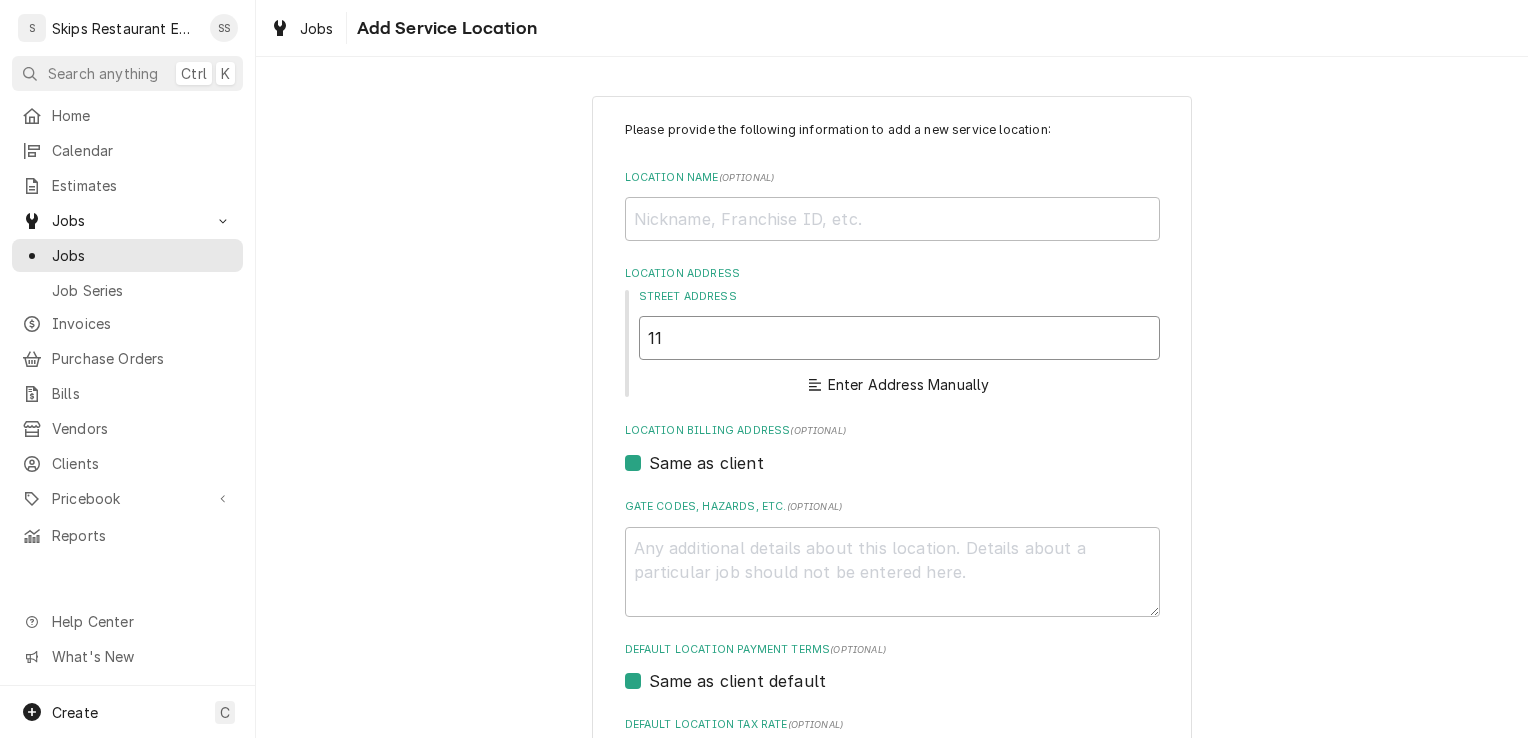 type on "x" 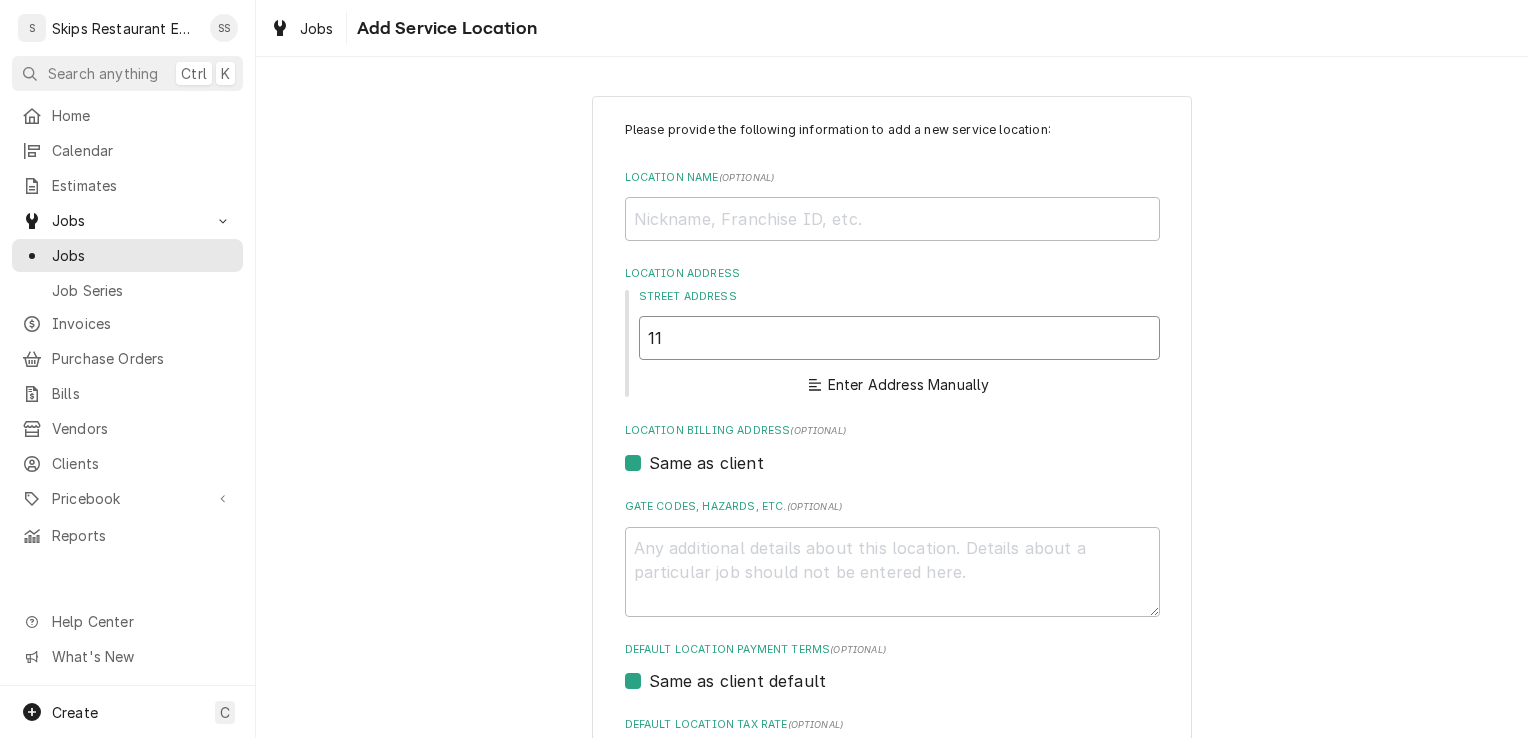 type on "110" 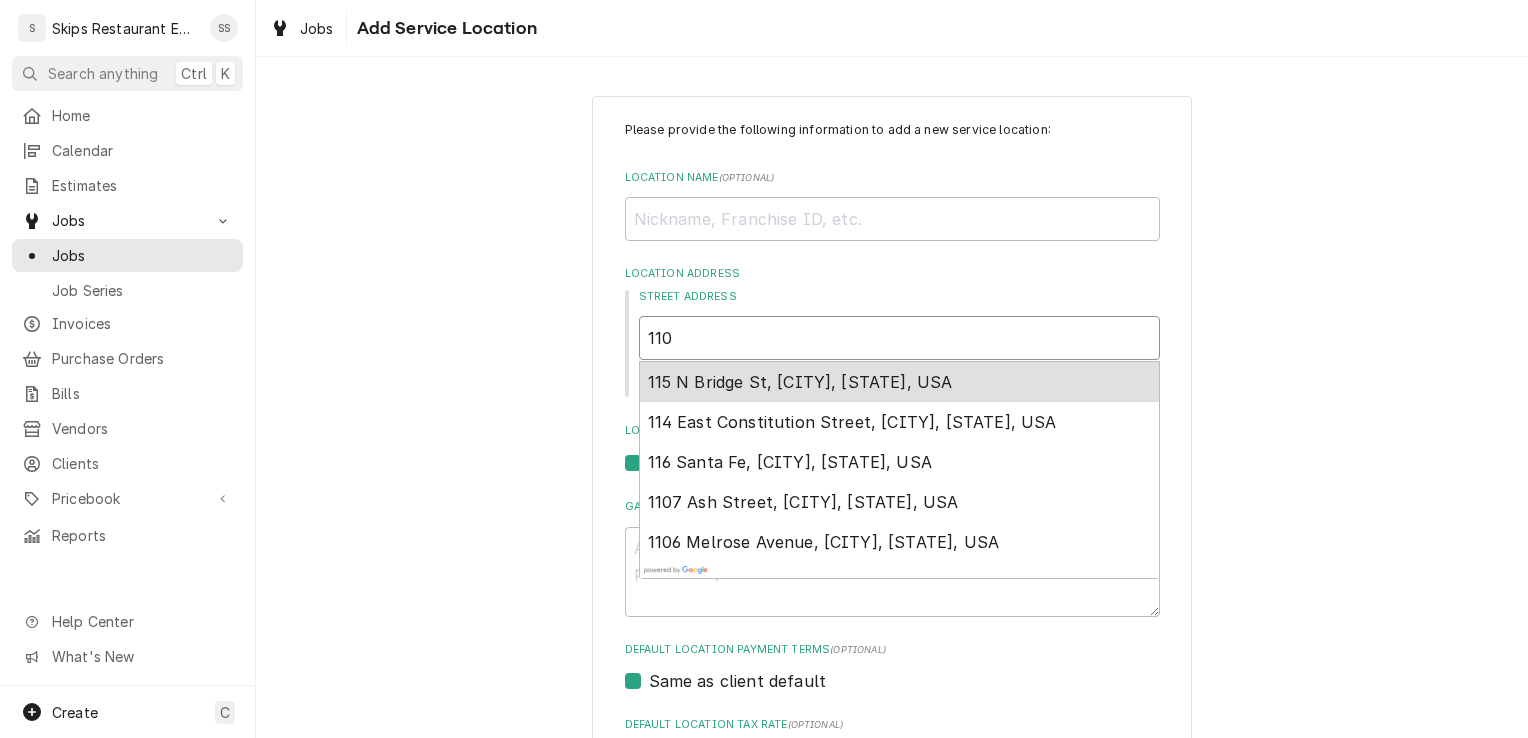type on "x" 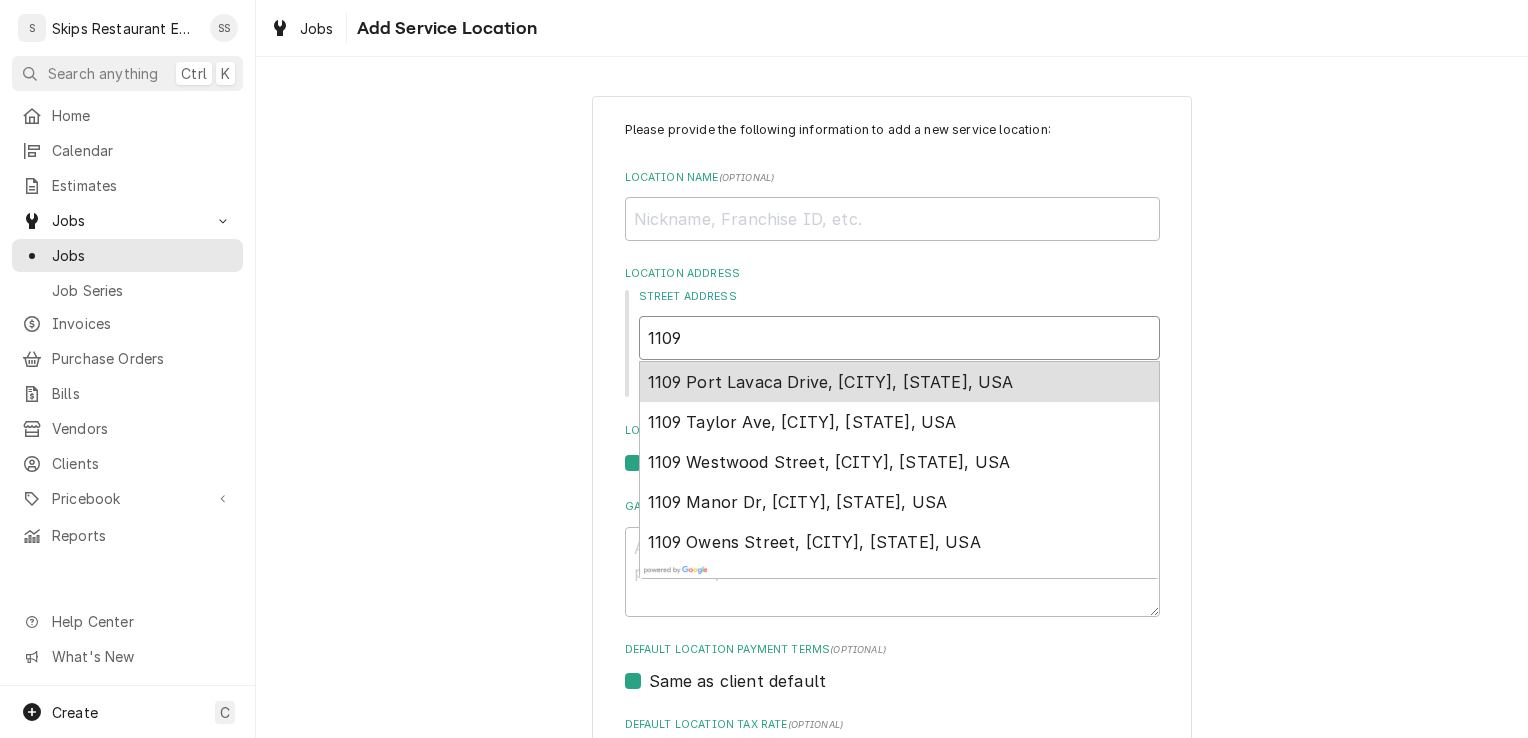 type on "x" 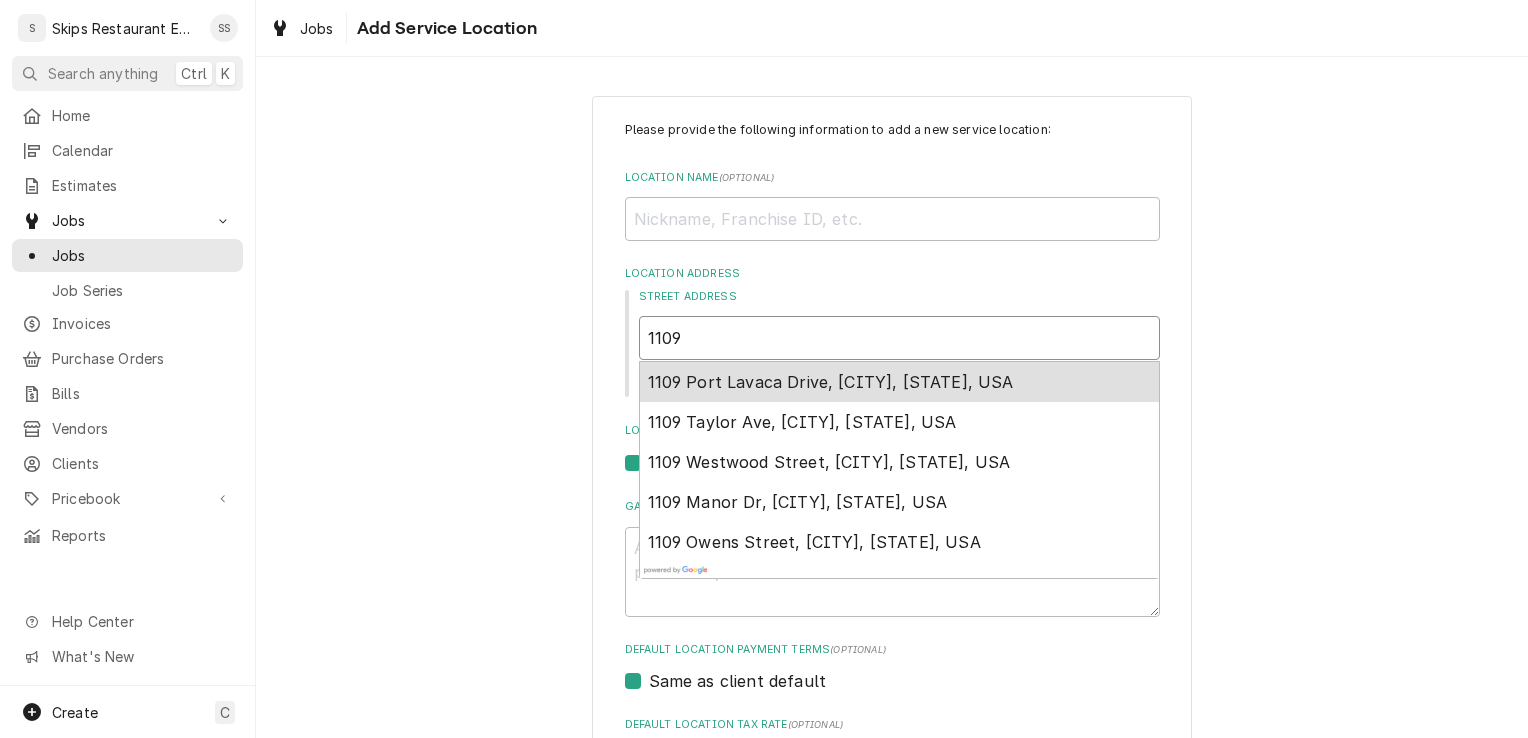 type on "1109" 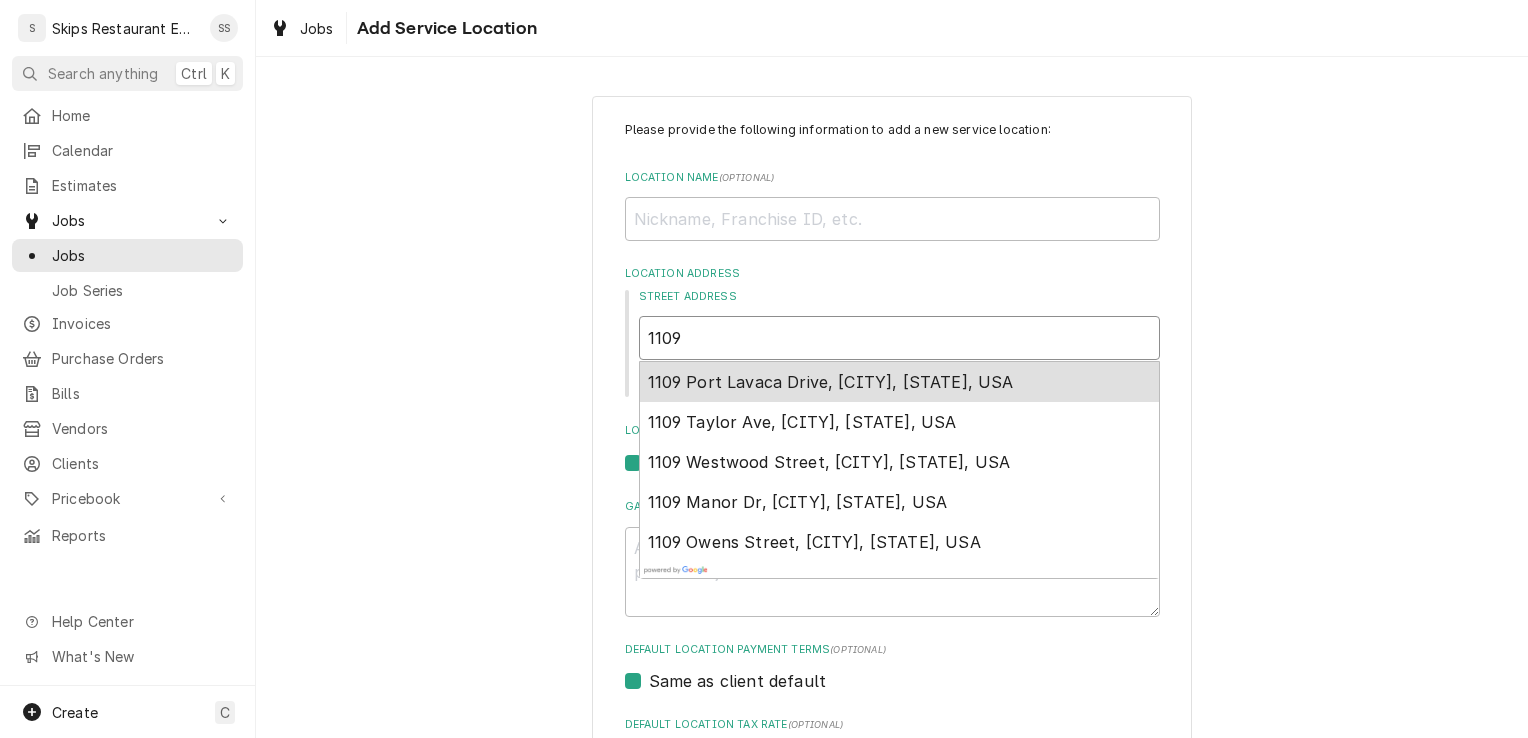 type on "x" 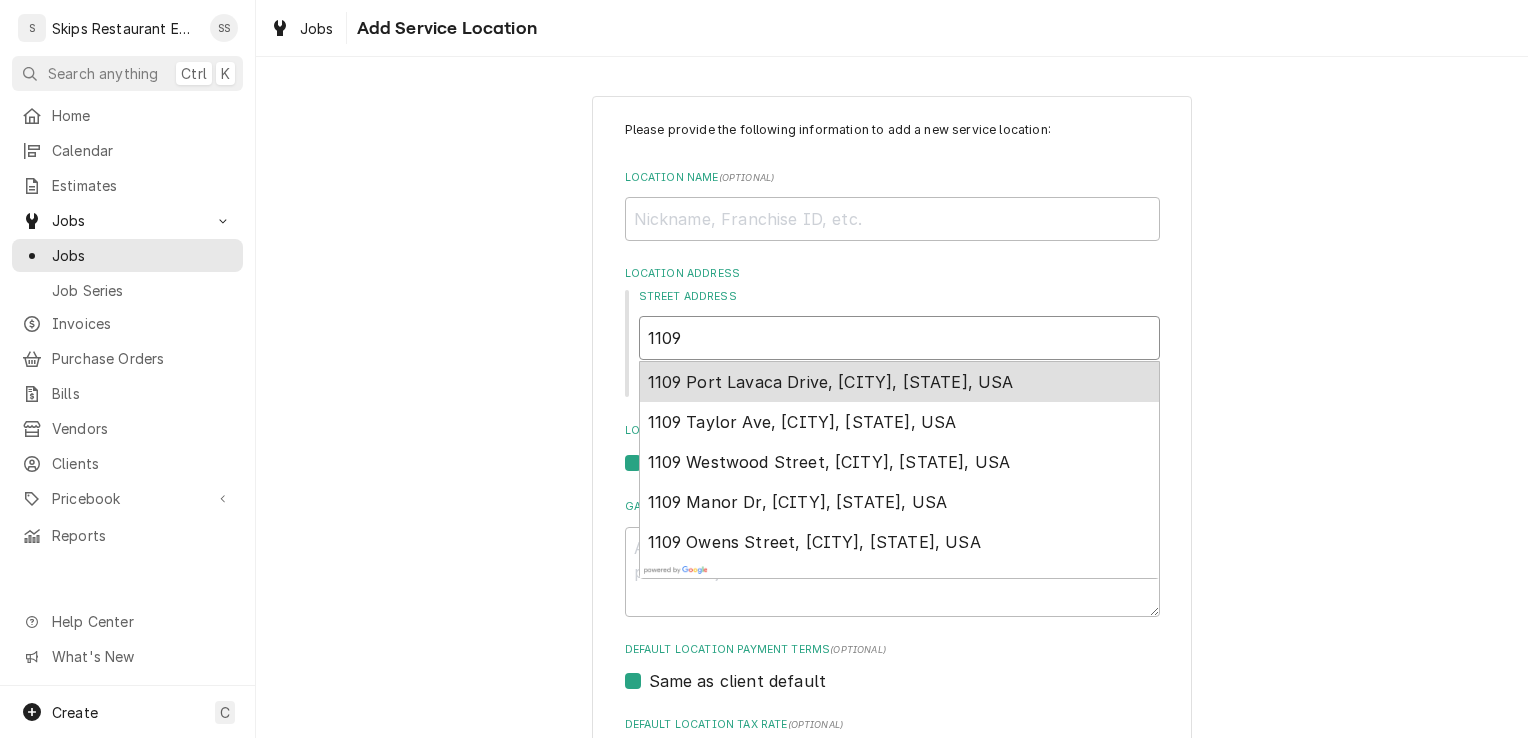 type on "1109 H" 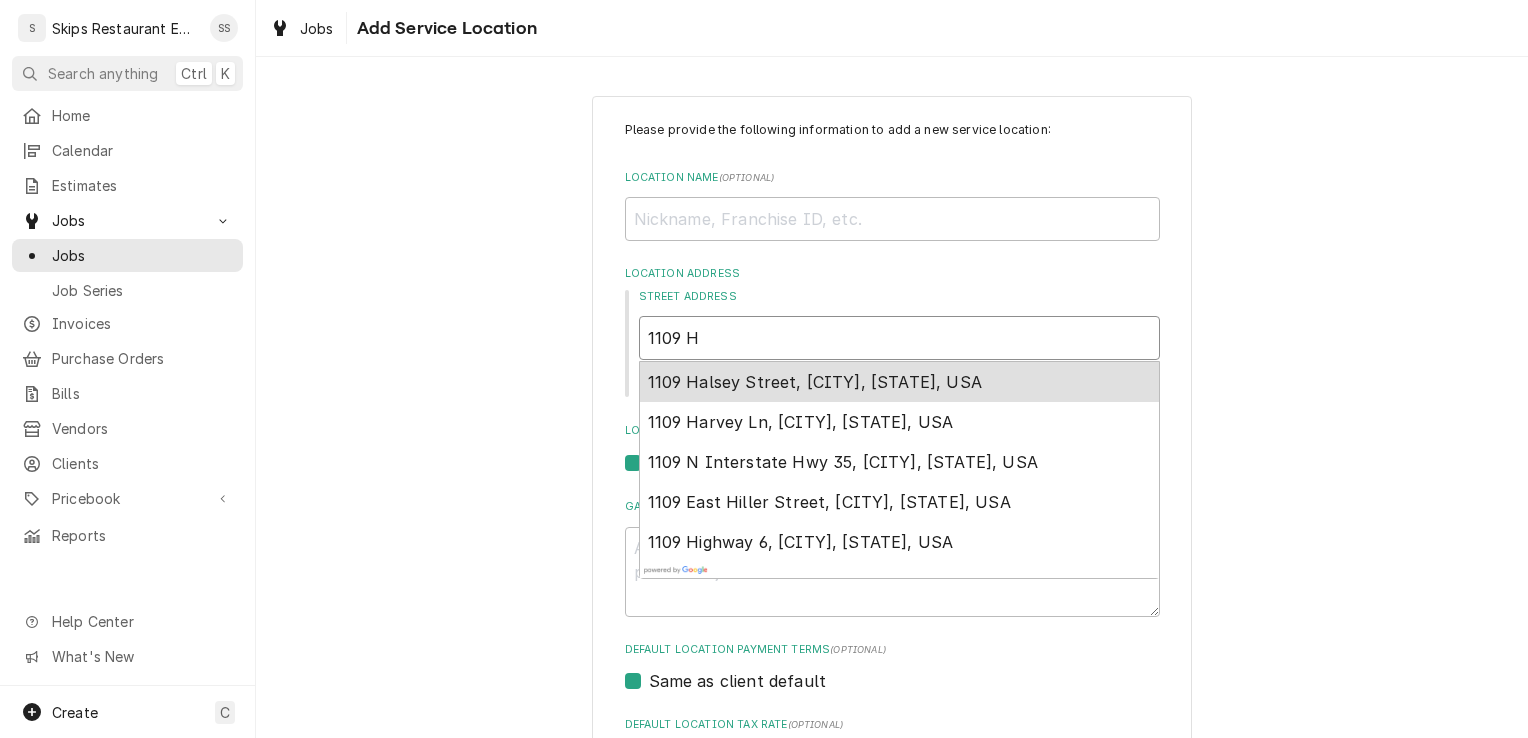 type on "x" 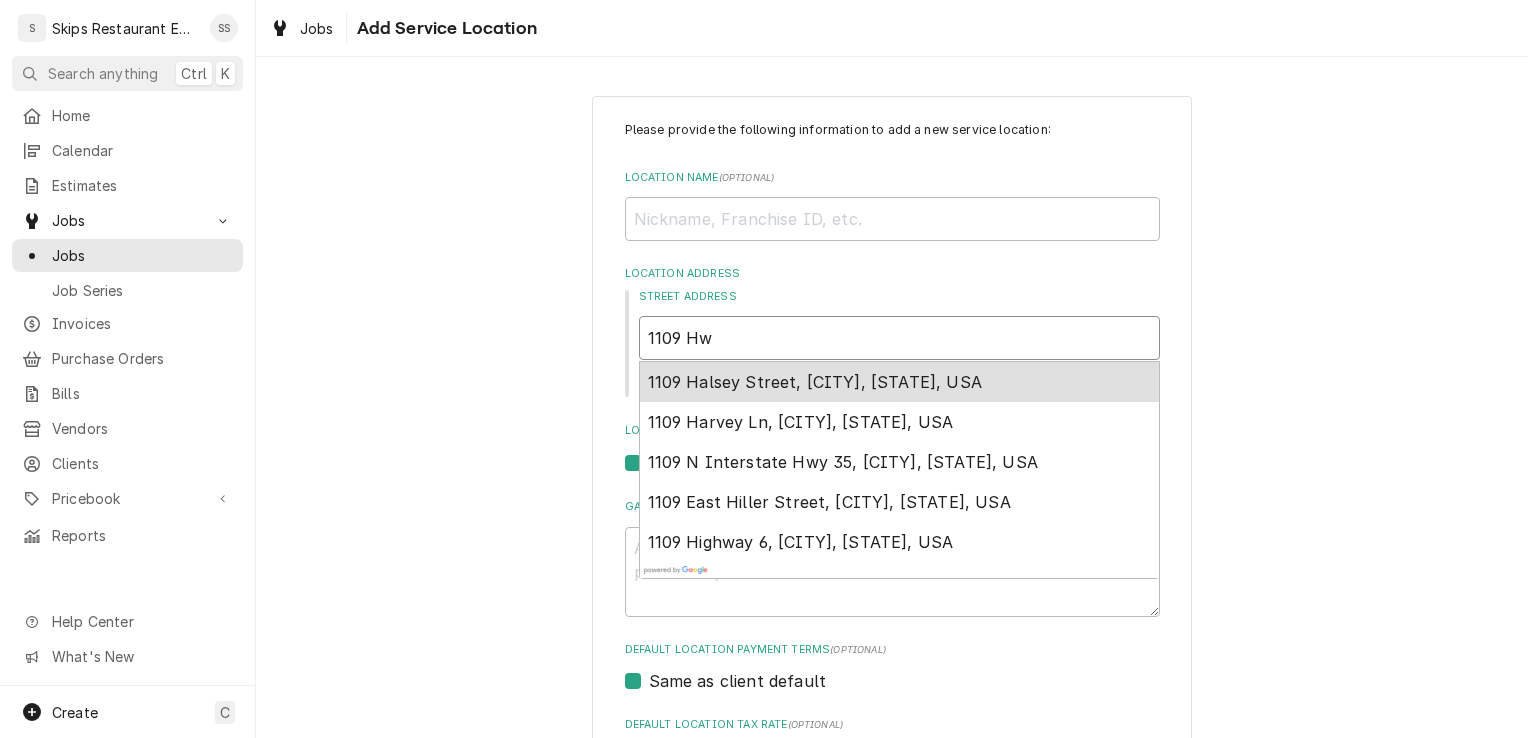 type on "x" 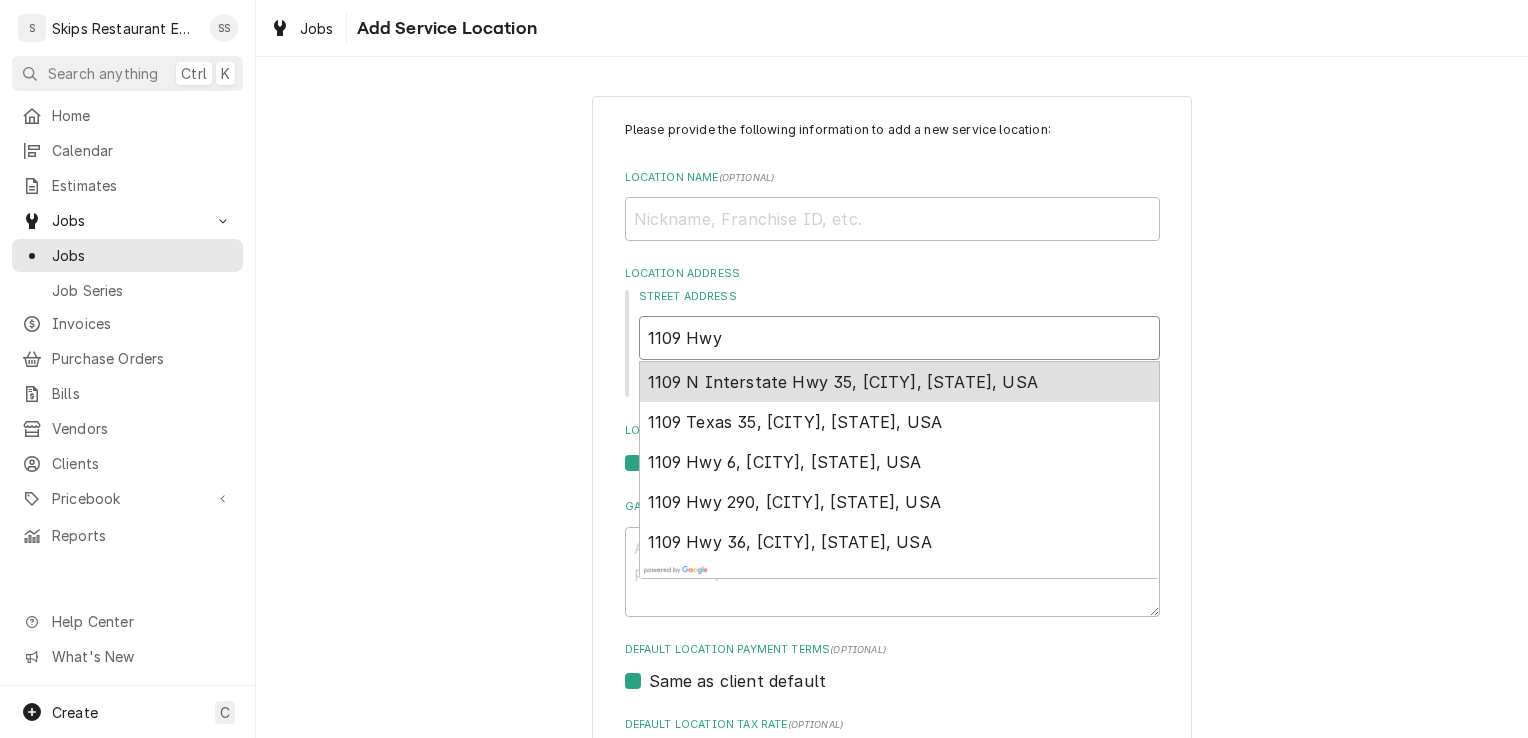type on "x" 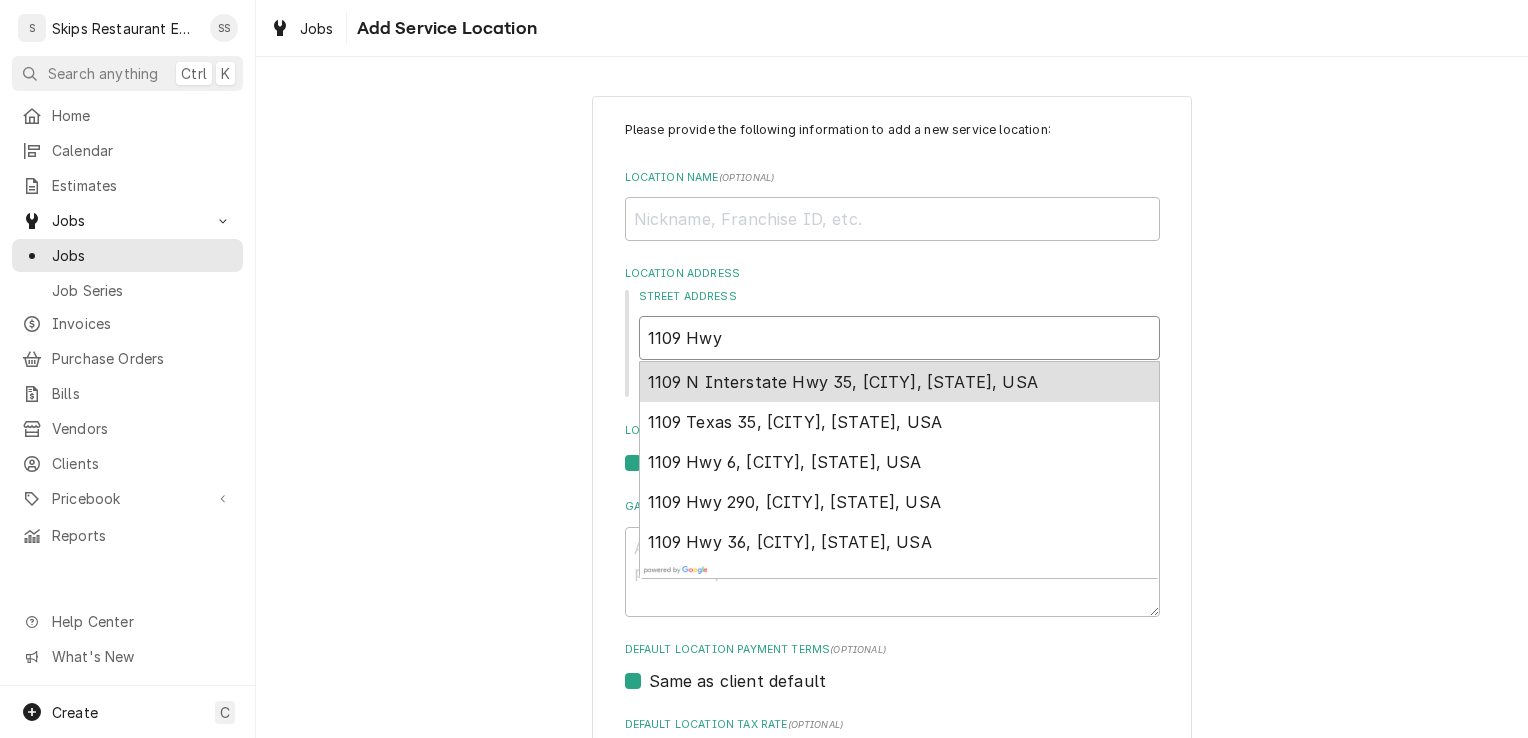 type on "x" 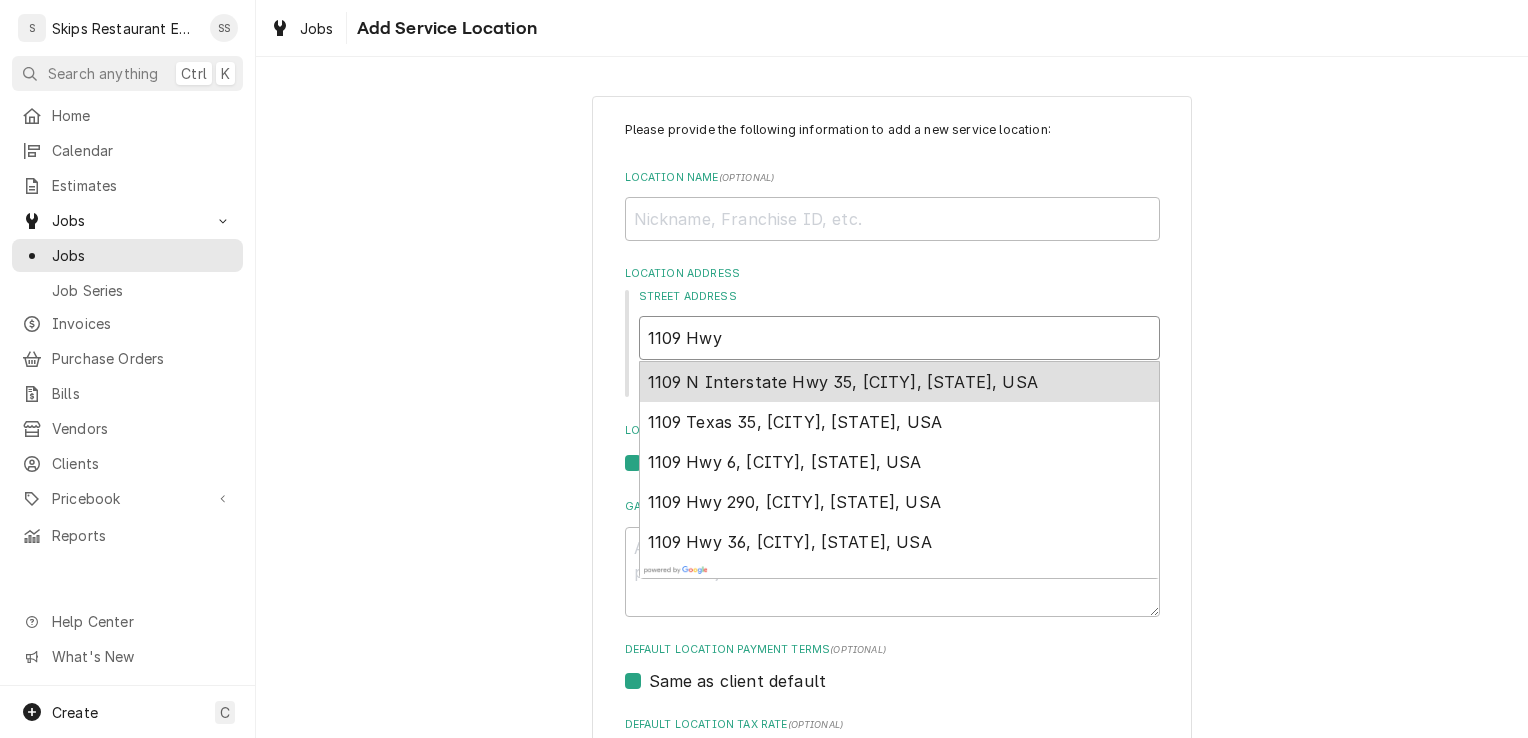 type on "1109 Hwy 3" 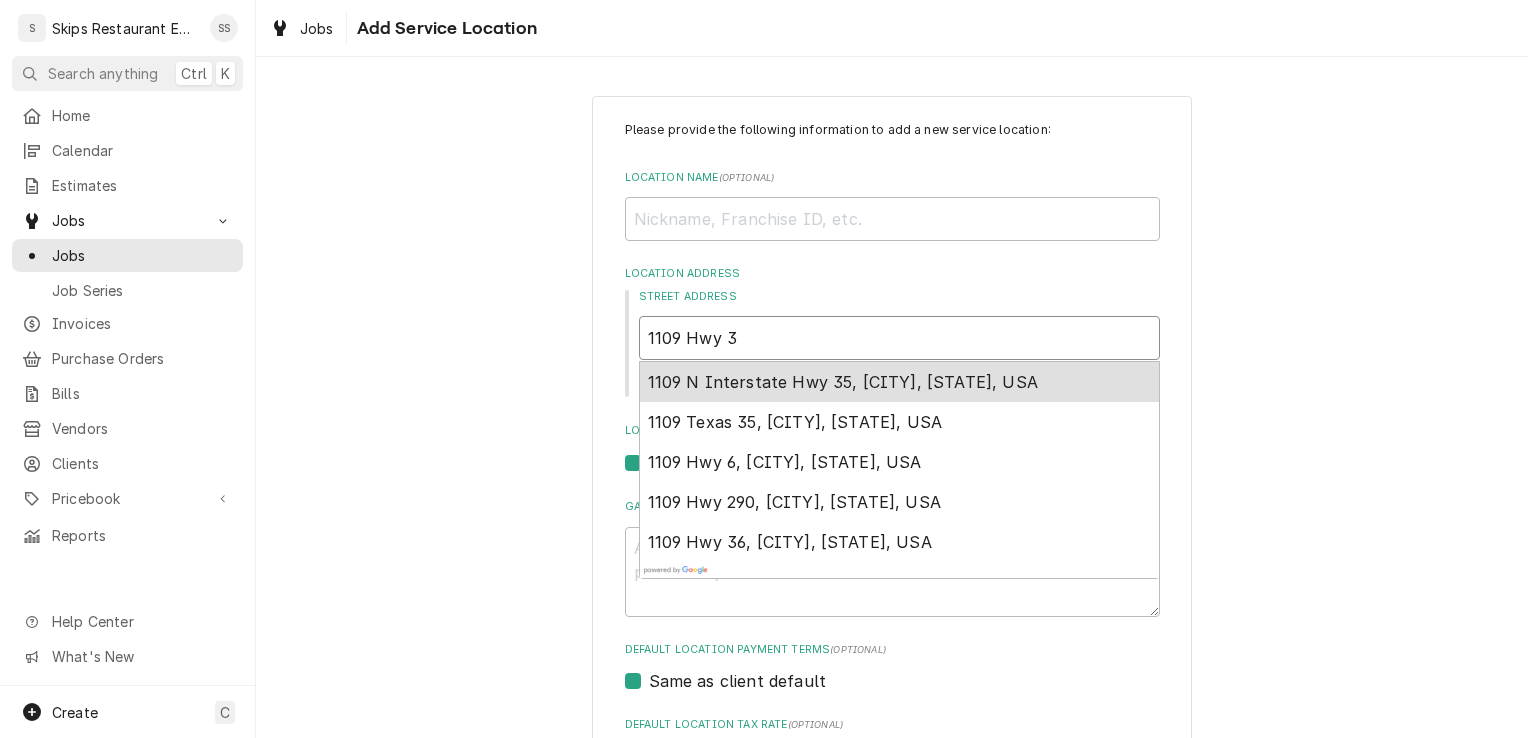 type on "x" 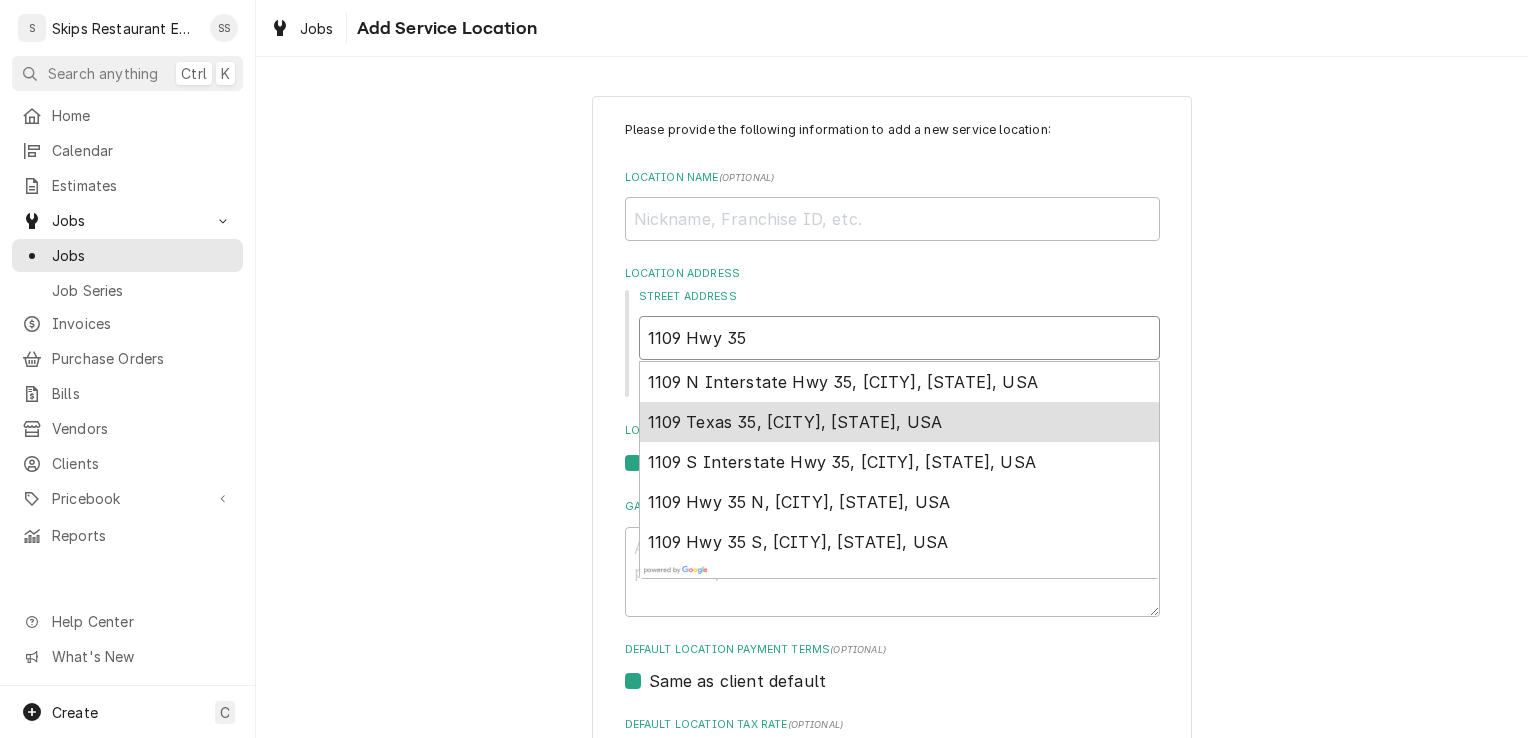 click on "1109 Texas 35, Port Lavaca, TX, USA" at bounding box center [899, 422] 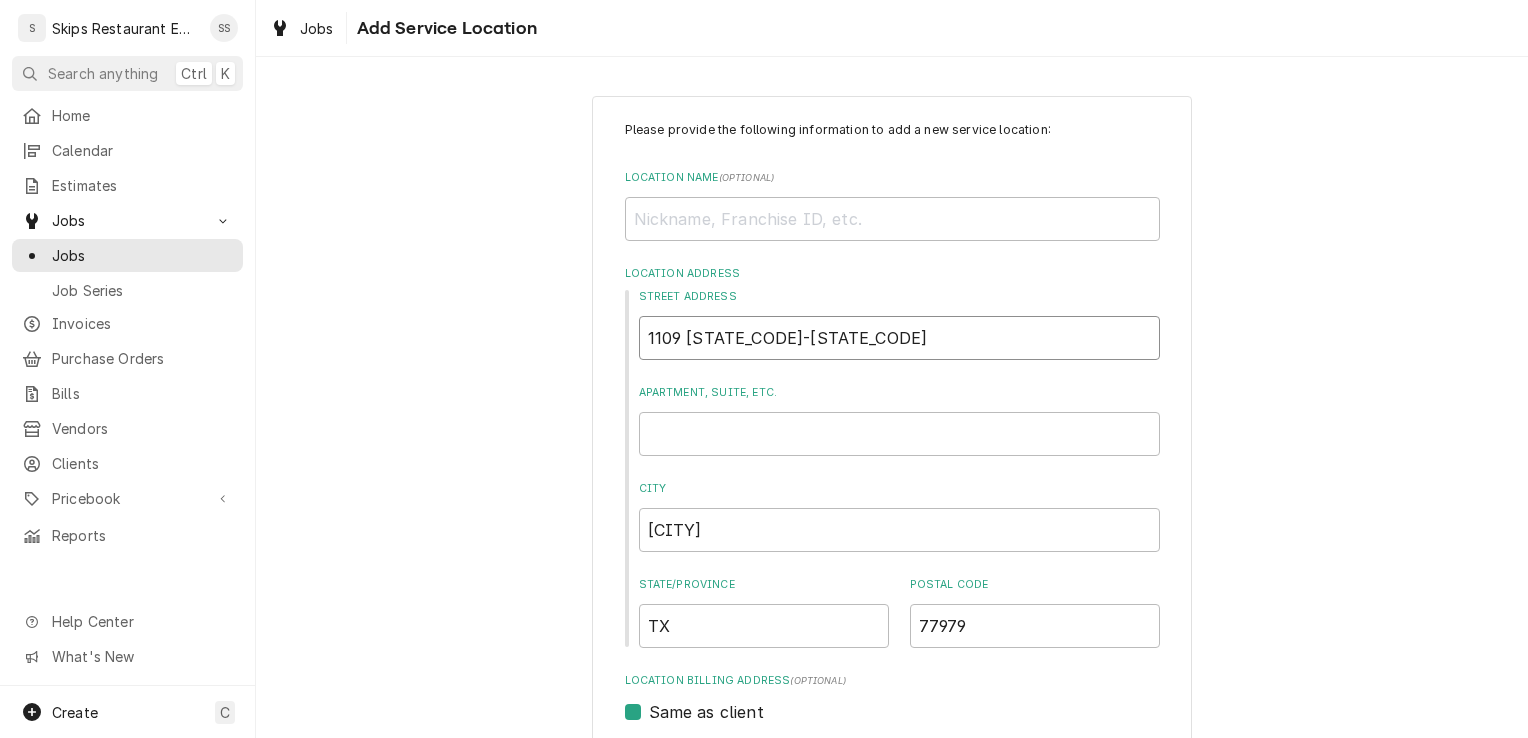 type on "x" 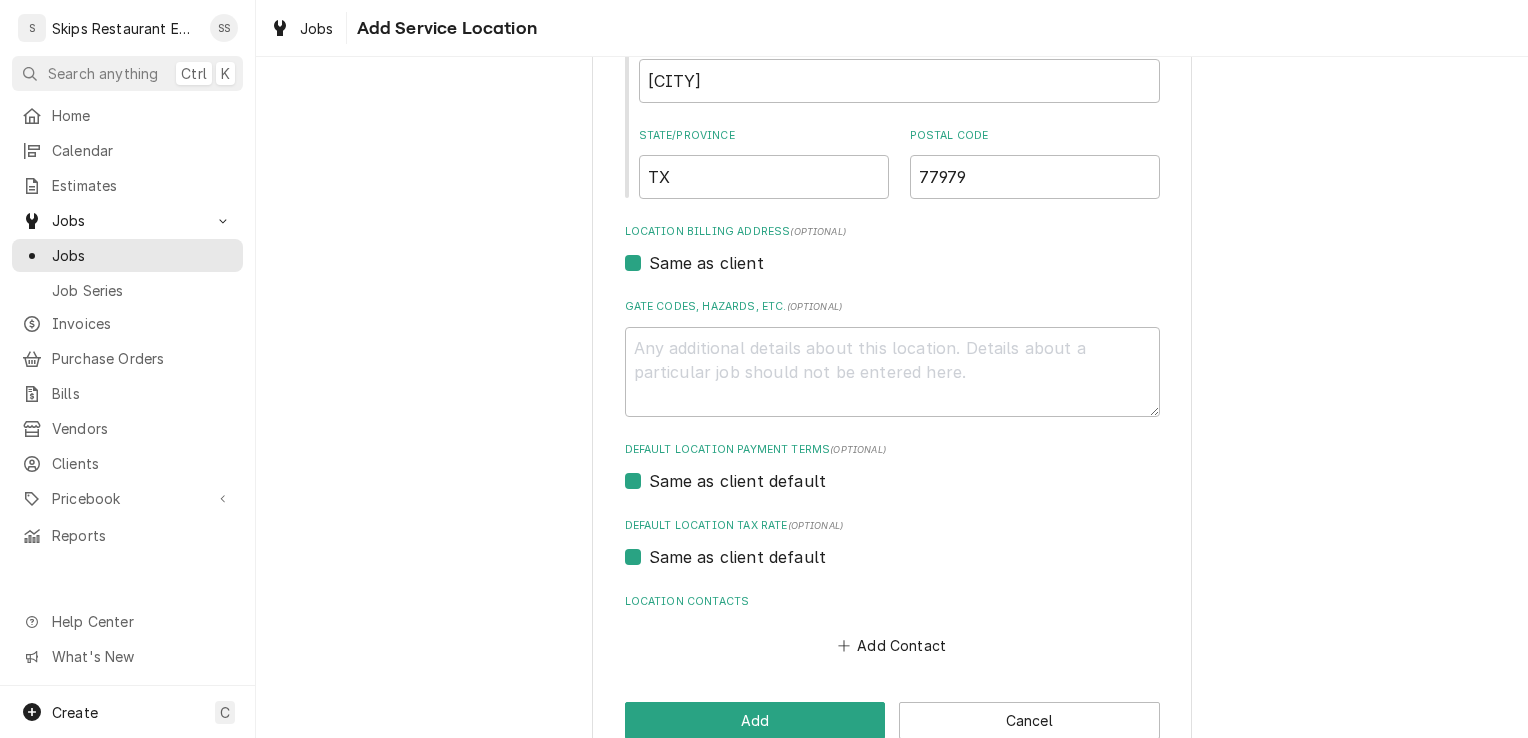 scroll, scrollTop: 492, scrollLeft: 0, axis: vertical 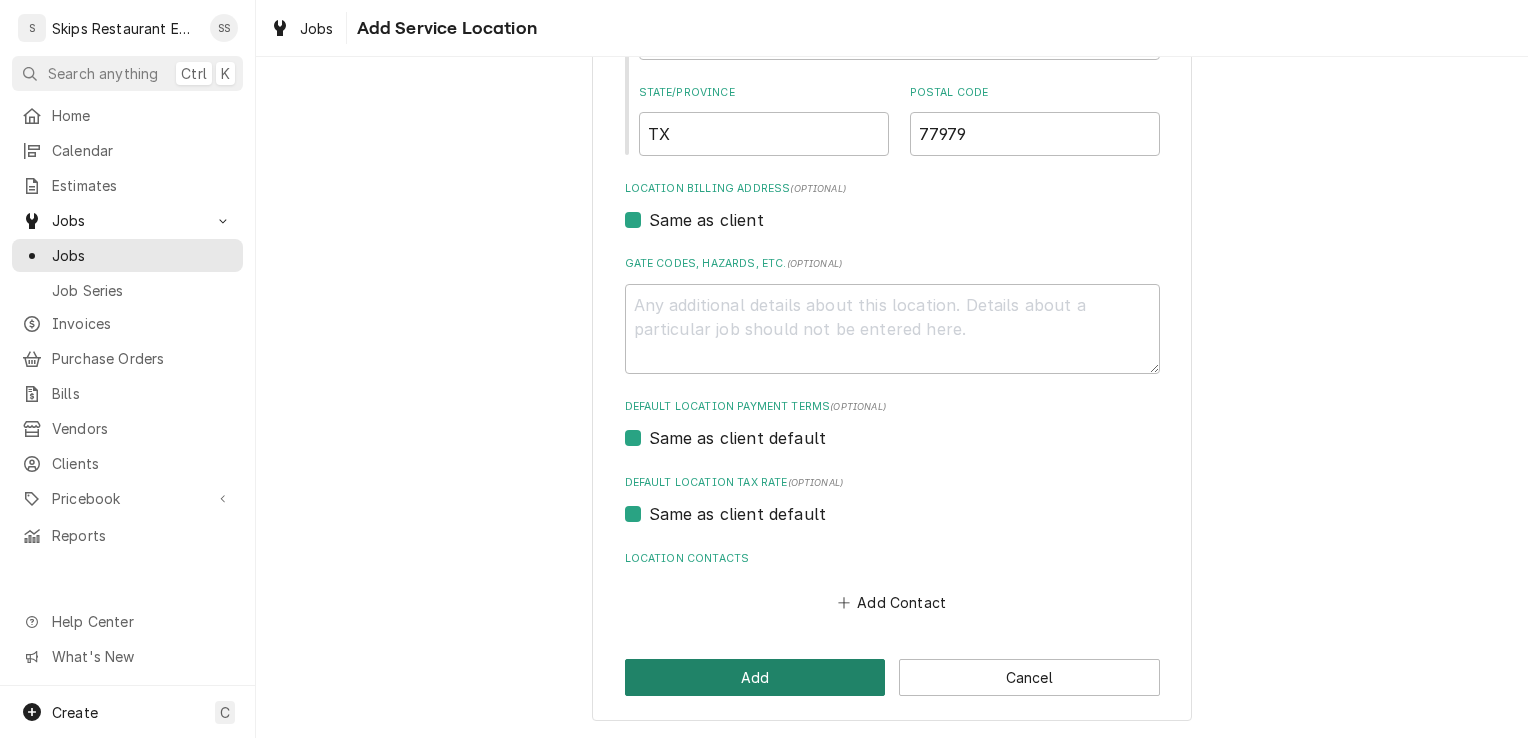 type on "1109 TX-35" 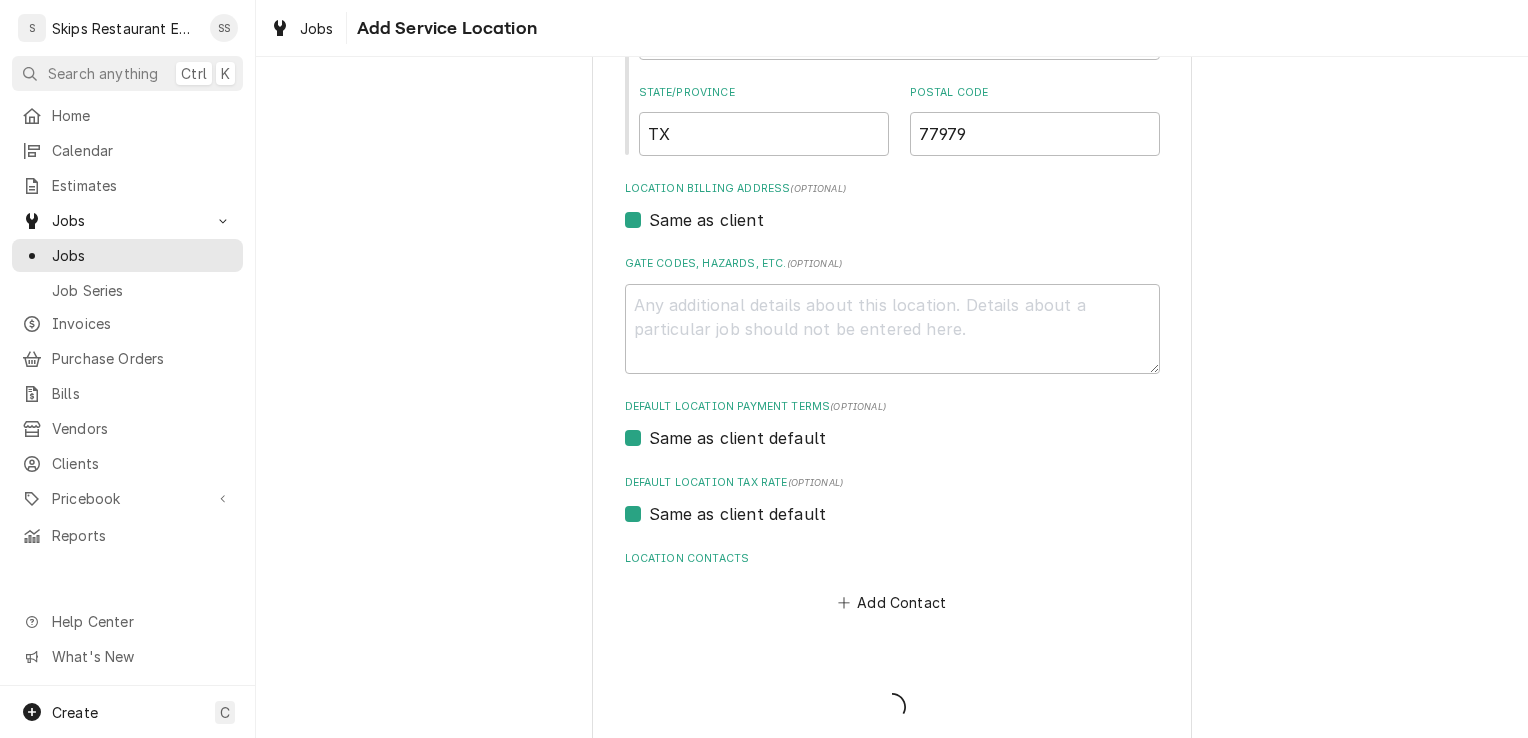 scroll, scrollTop: 0, scrollLeft: 0, axis: both 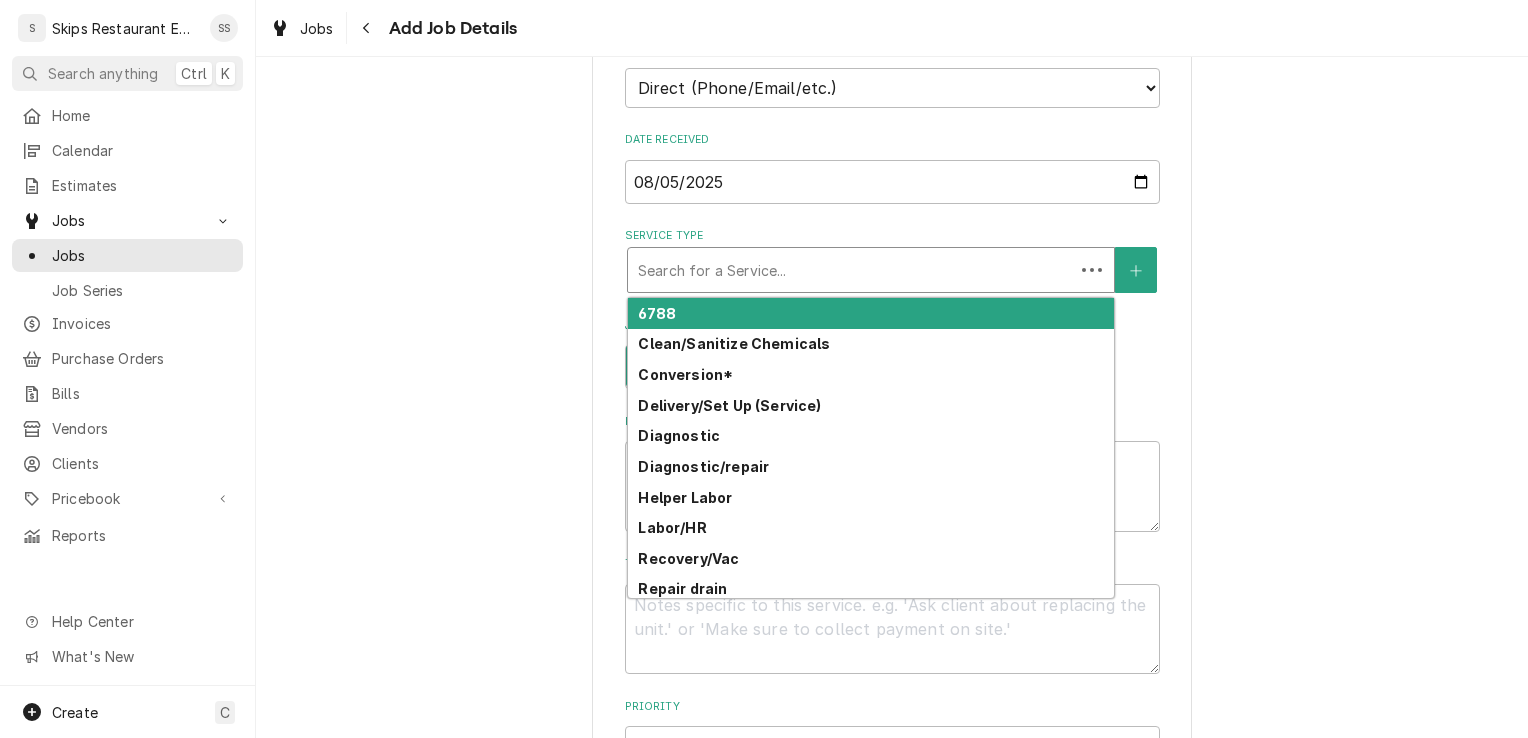 click at bounding box center (851, 270) 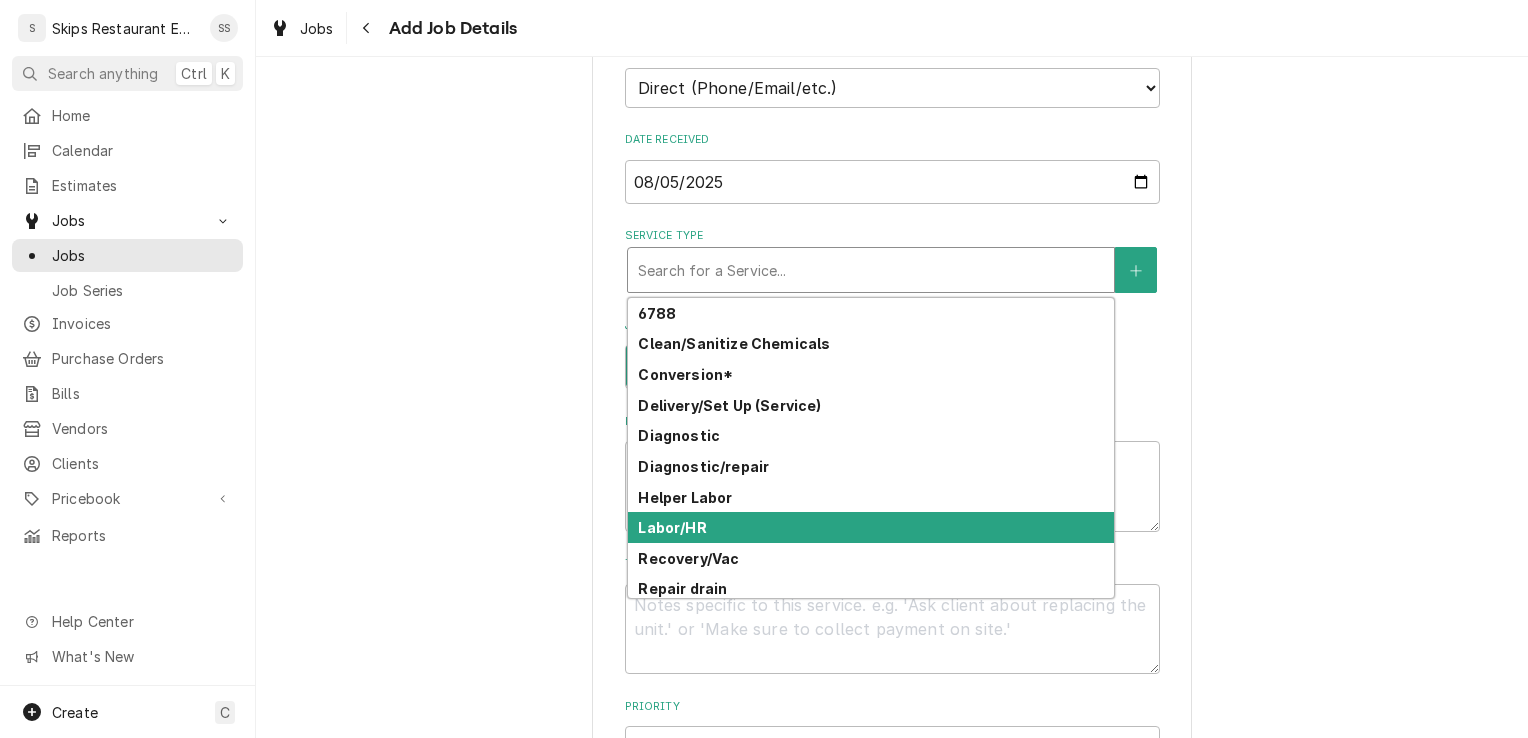 click on "Labor/HR" at bounding box center (672, 527) 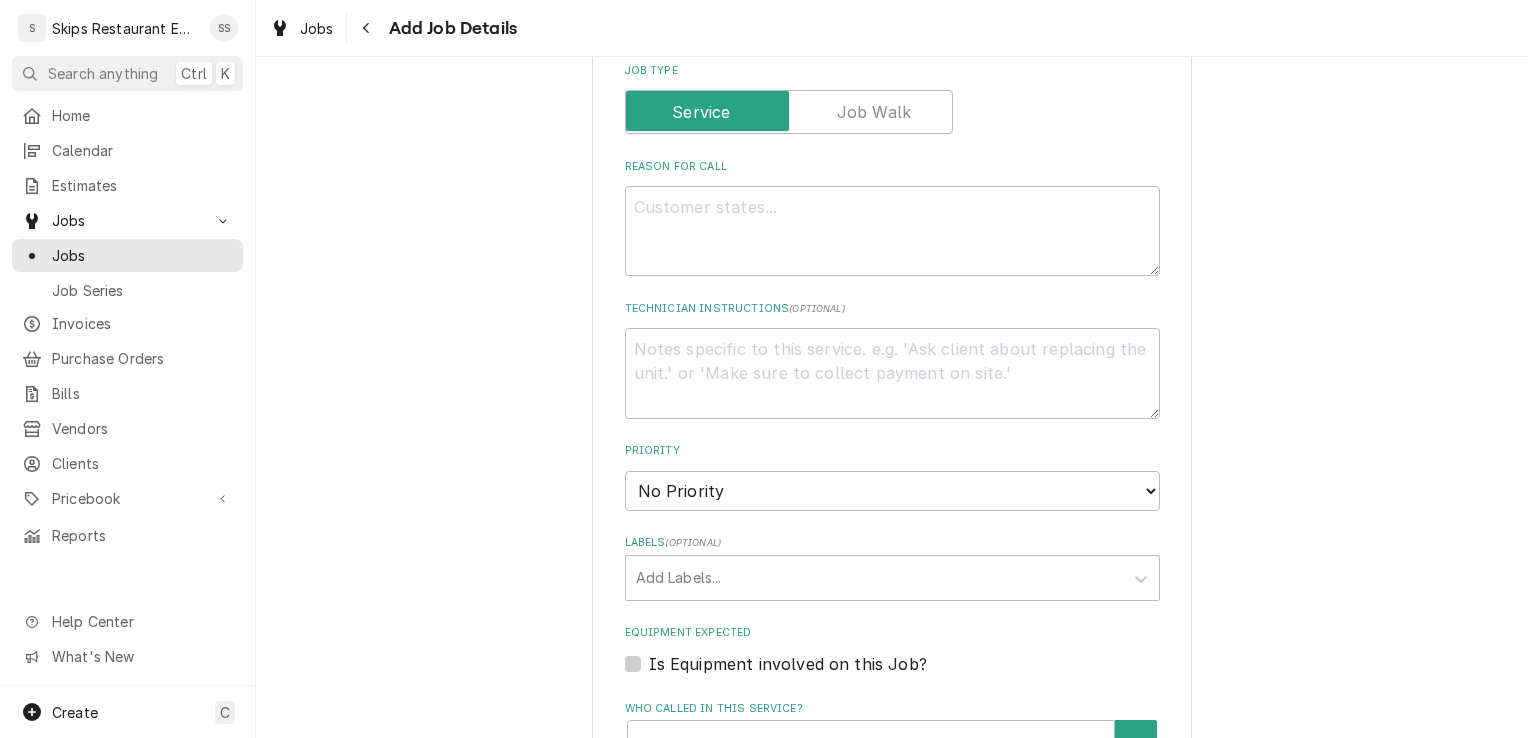 scroll, scrollTop: 775, scrollLeft: 0, axis: vertical 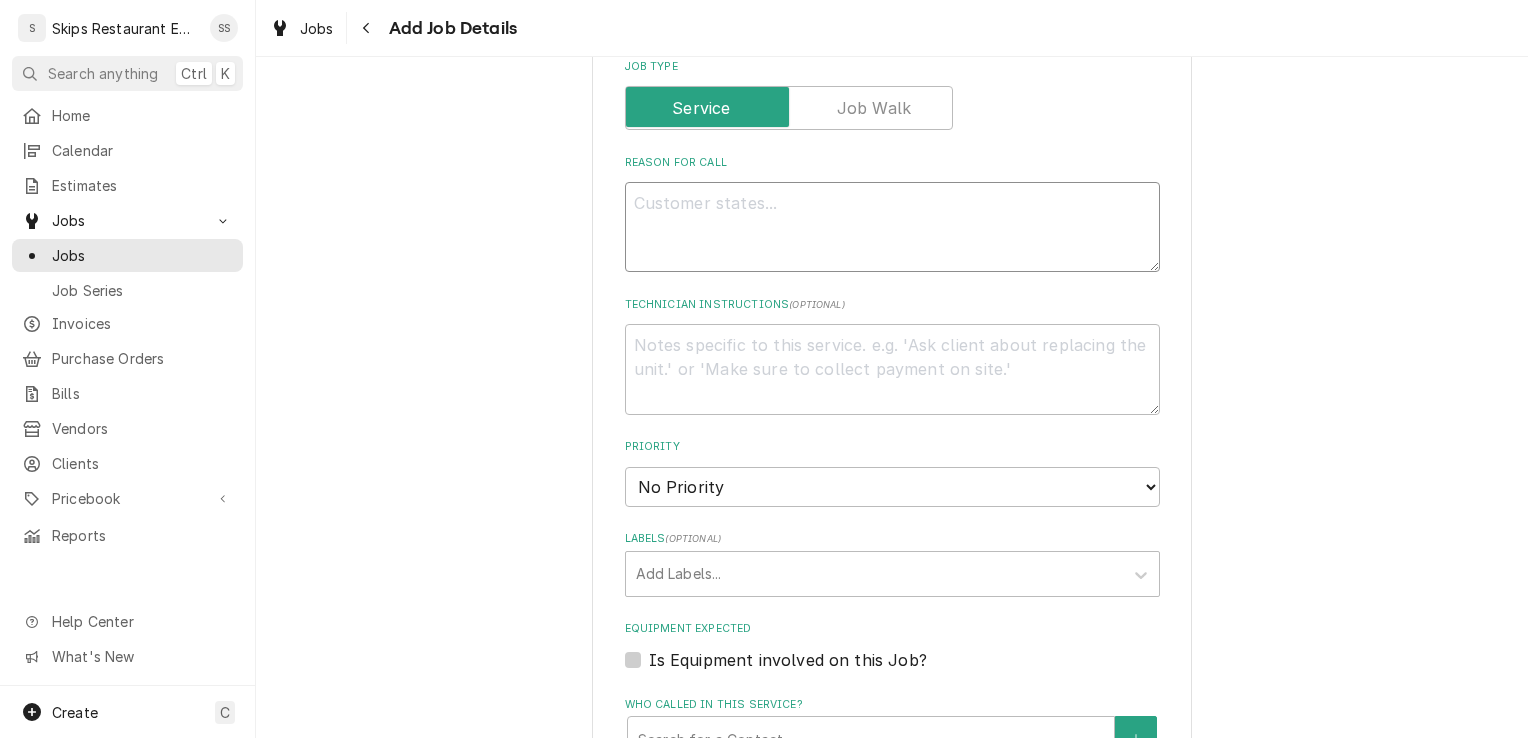 click on "Reason For Call" at bounding box center [892, 227] 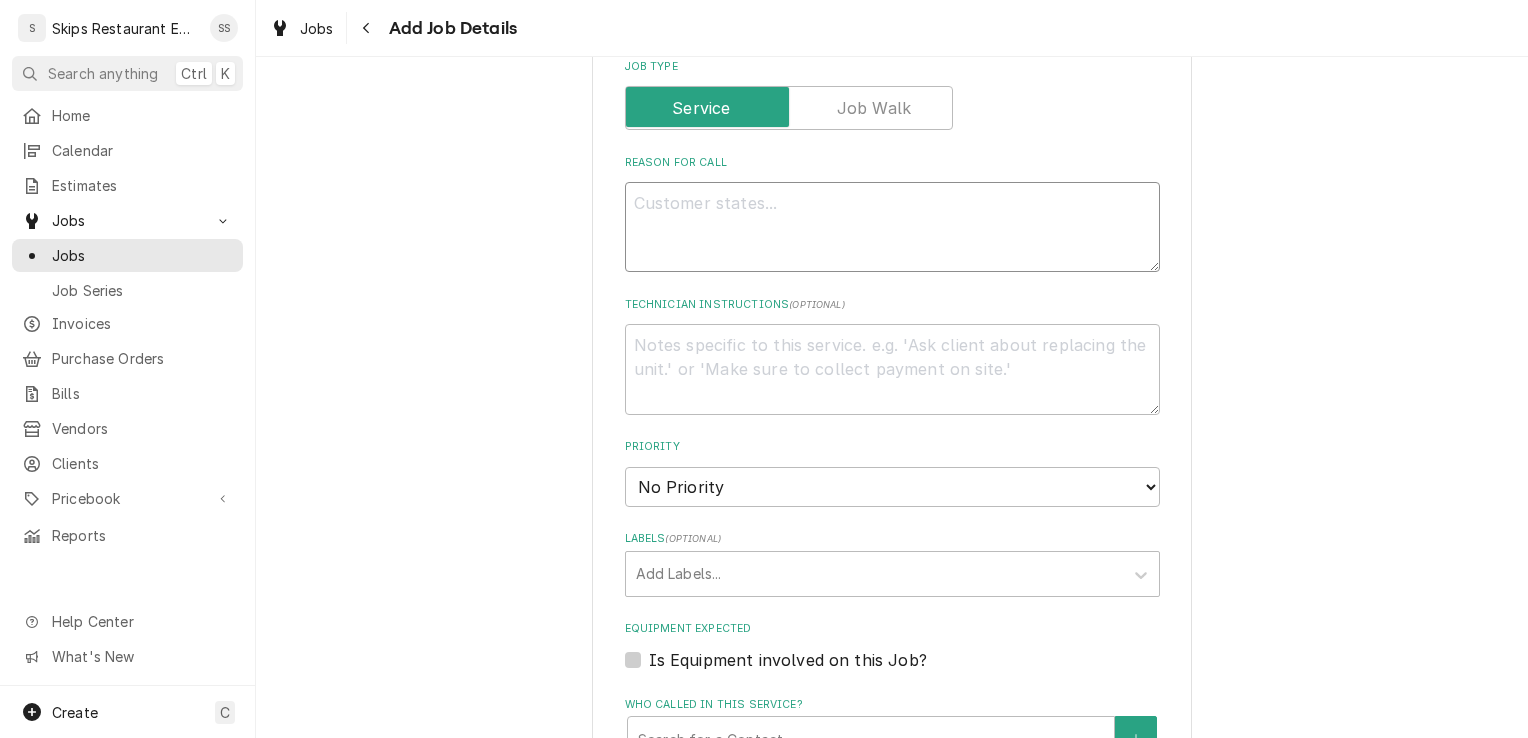 type on "x" 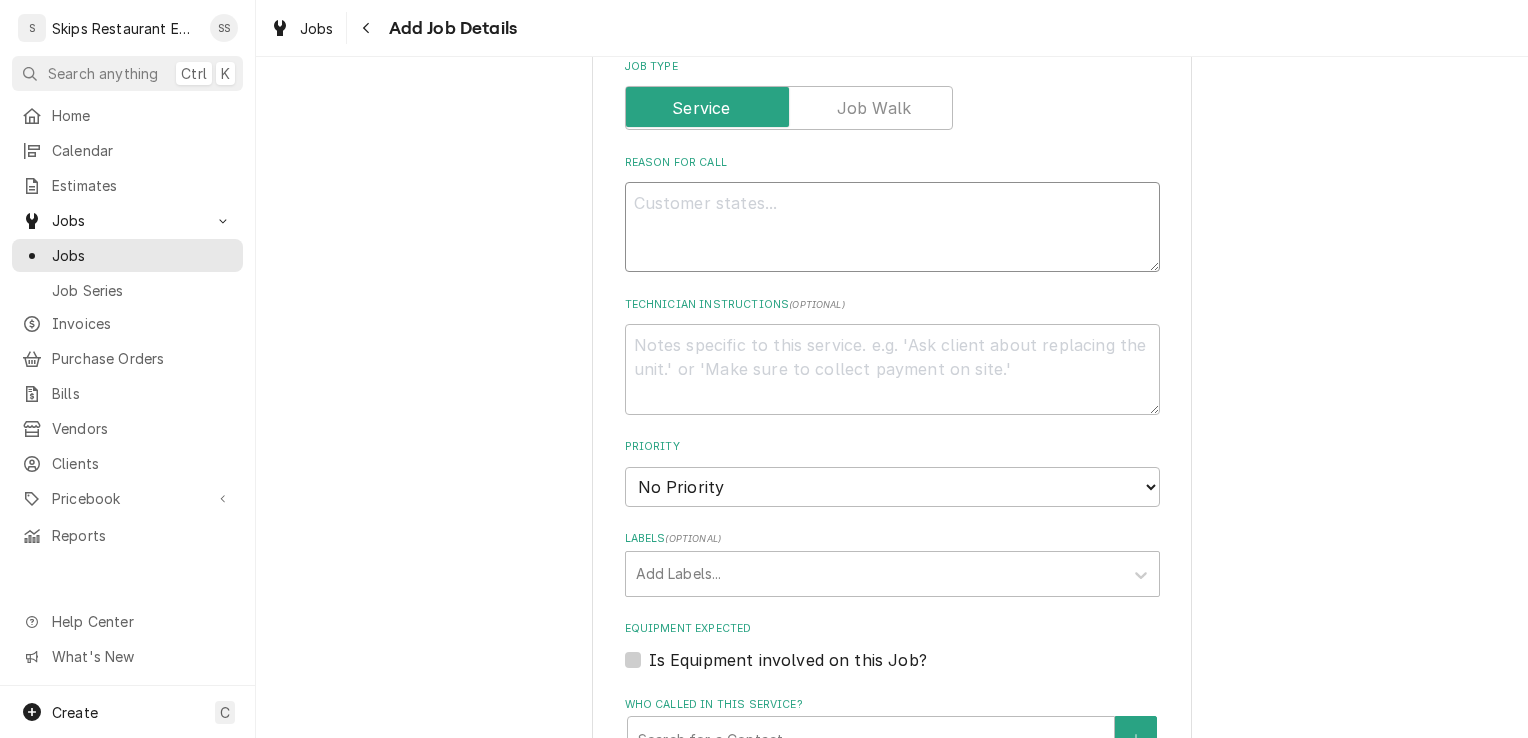 type on "O" 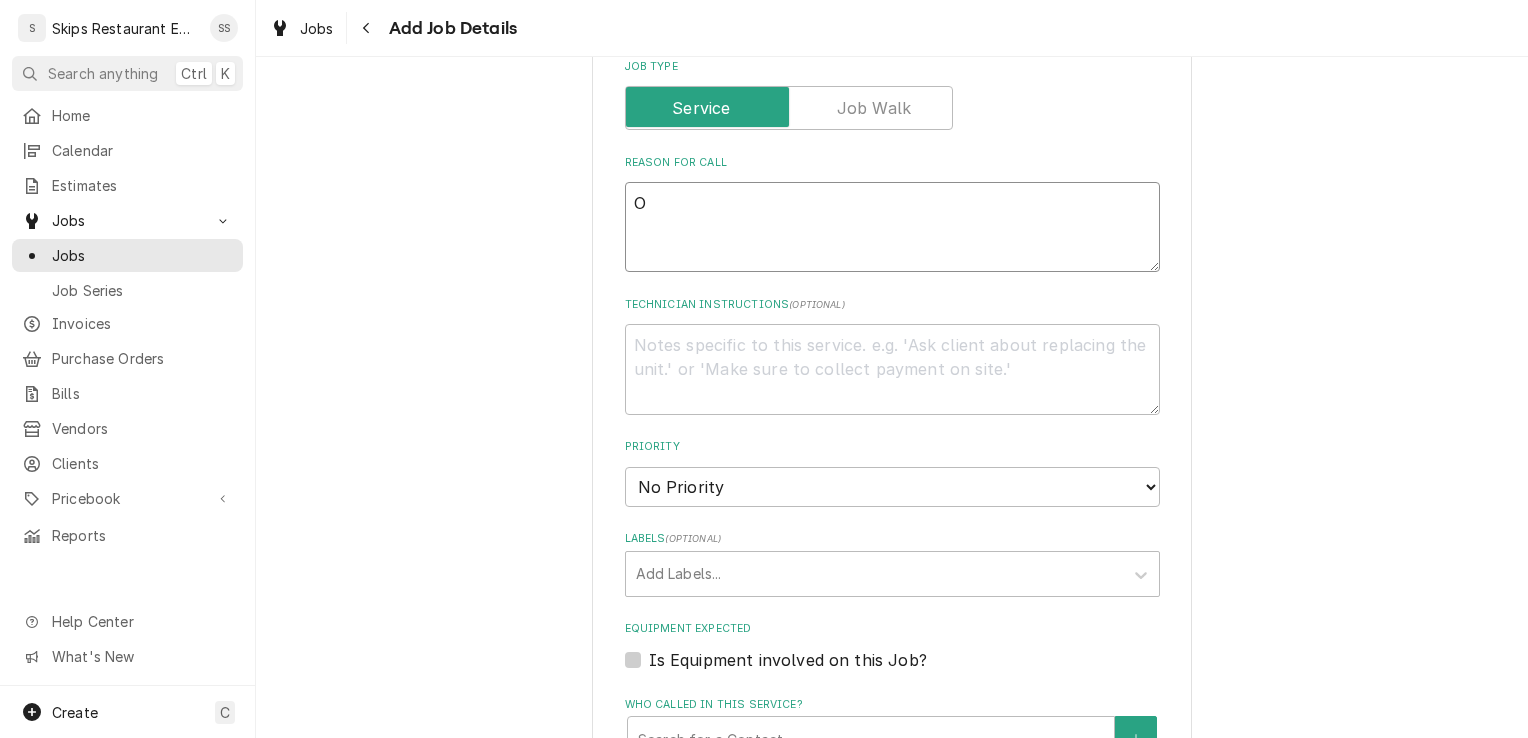type on "x" 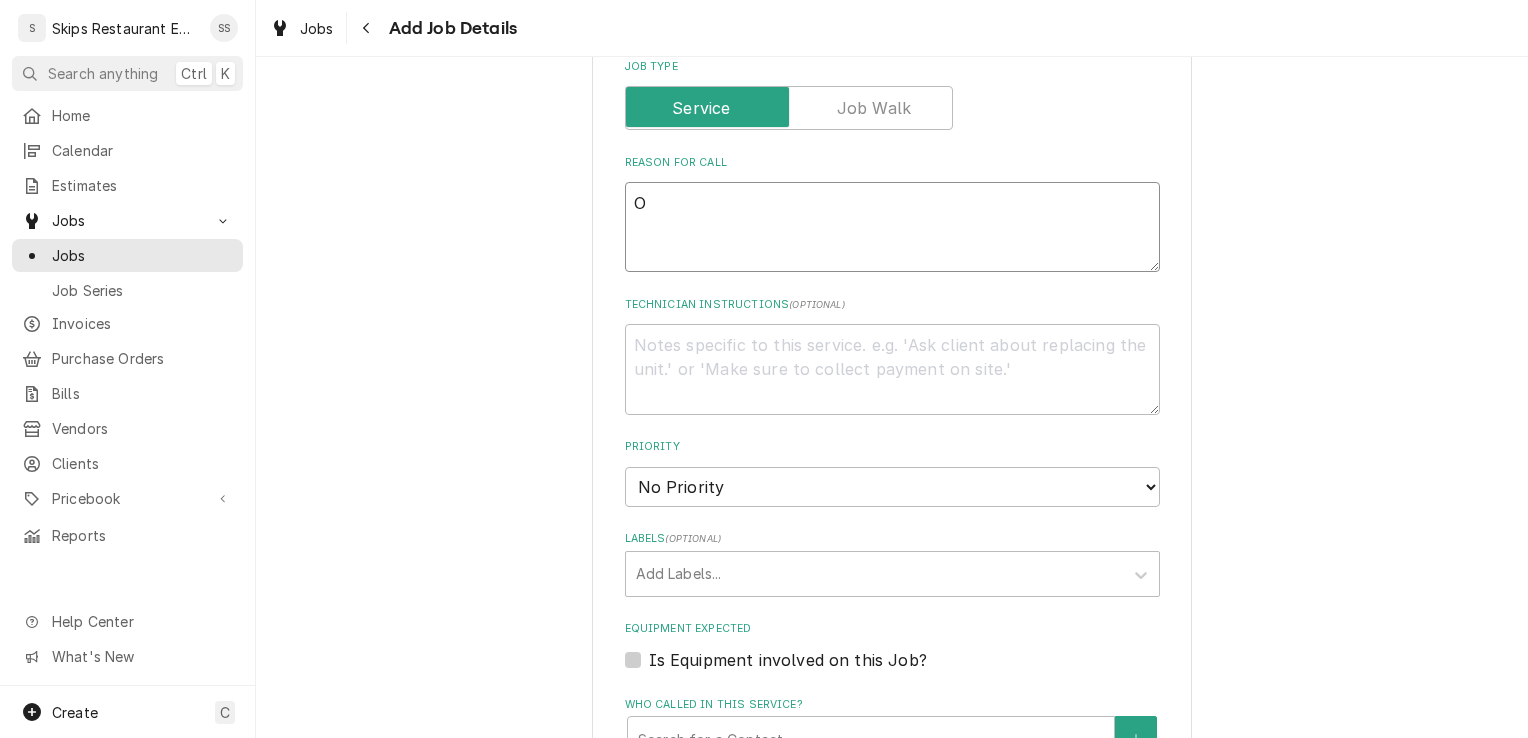 type on "Ov" 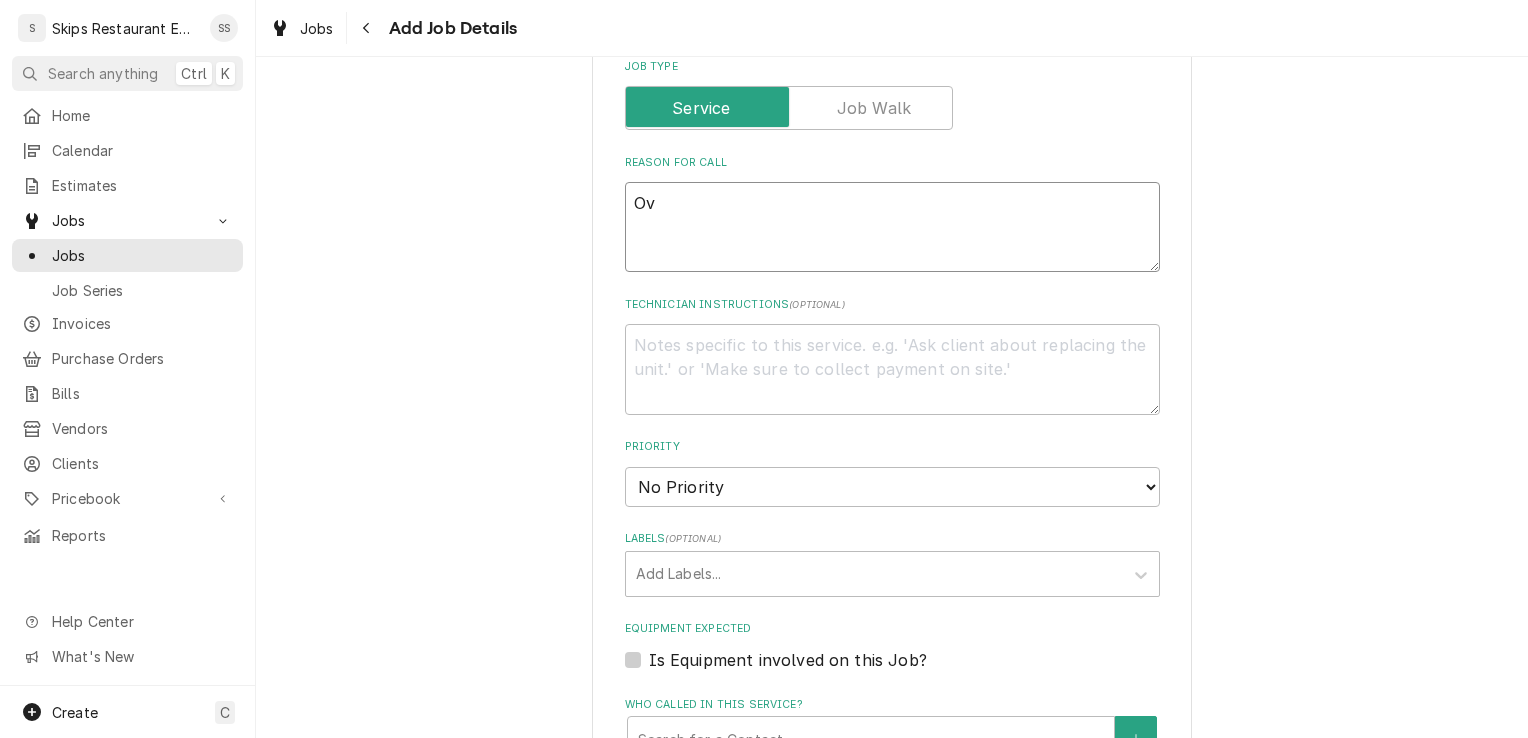 type on "x" 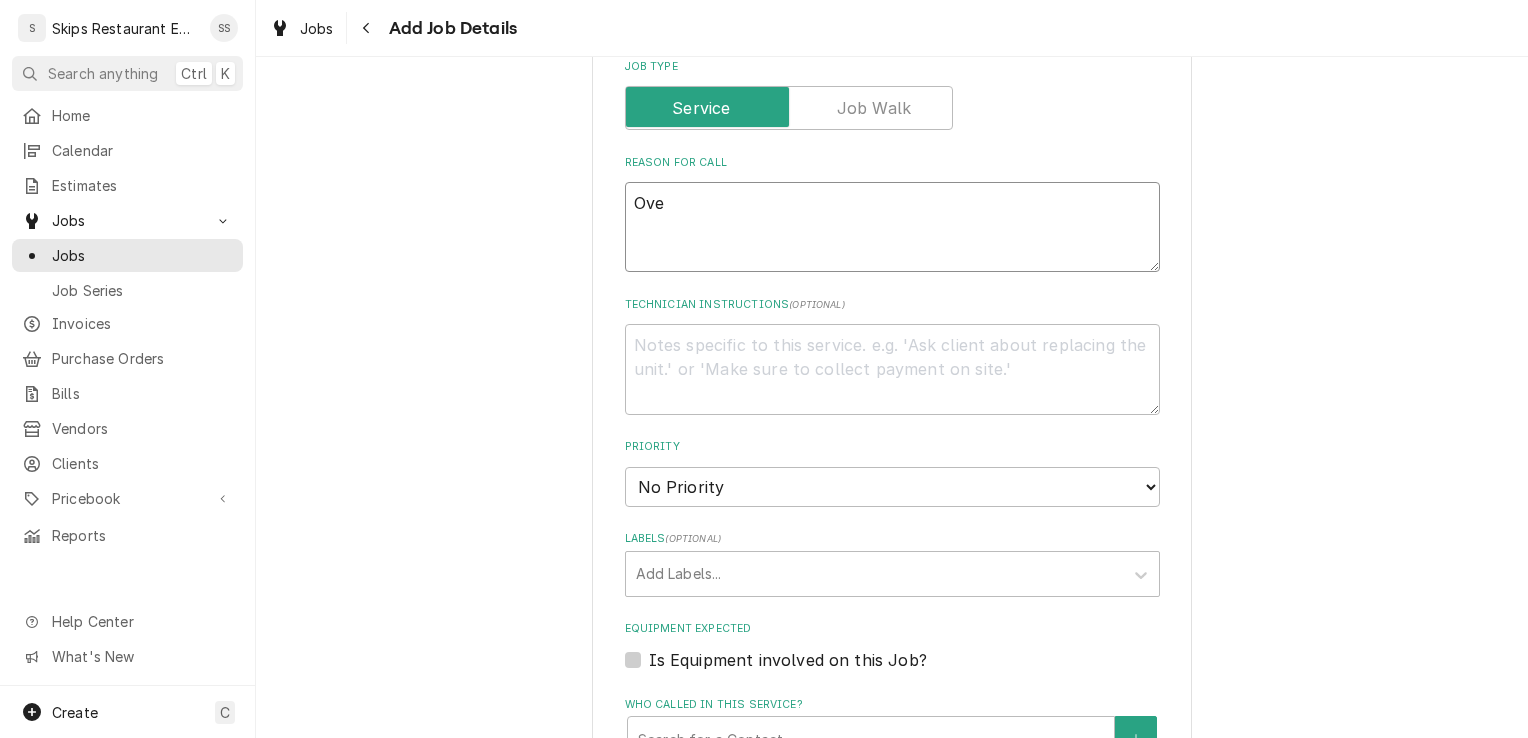 type on "x" 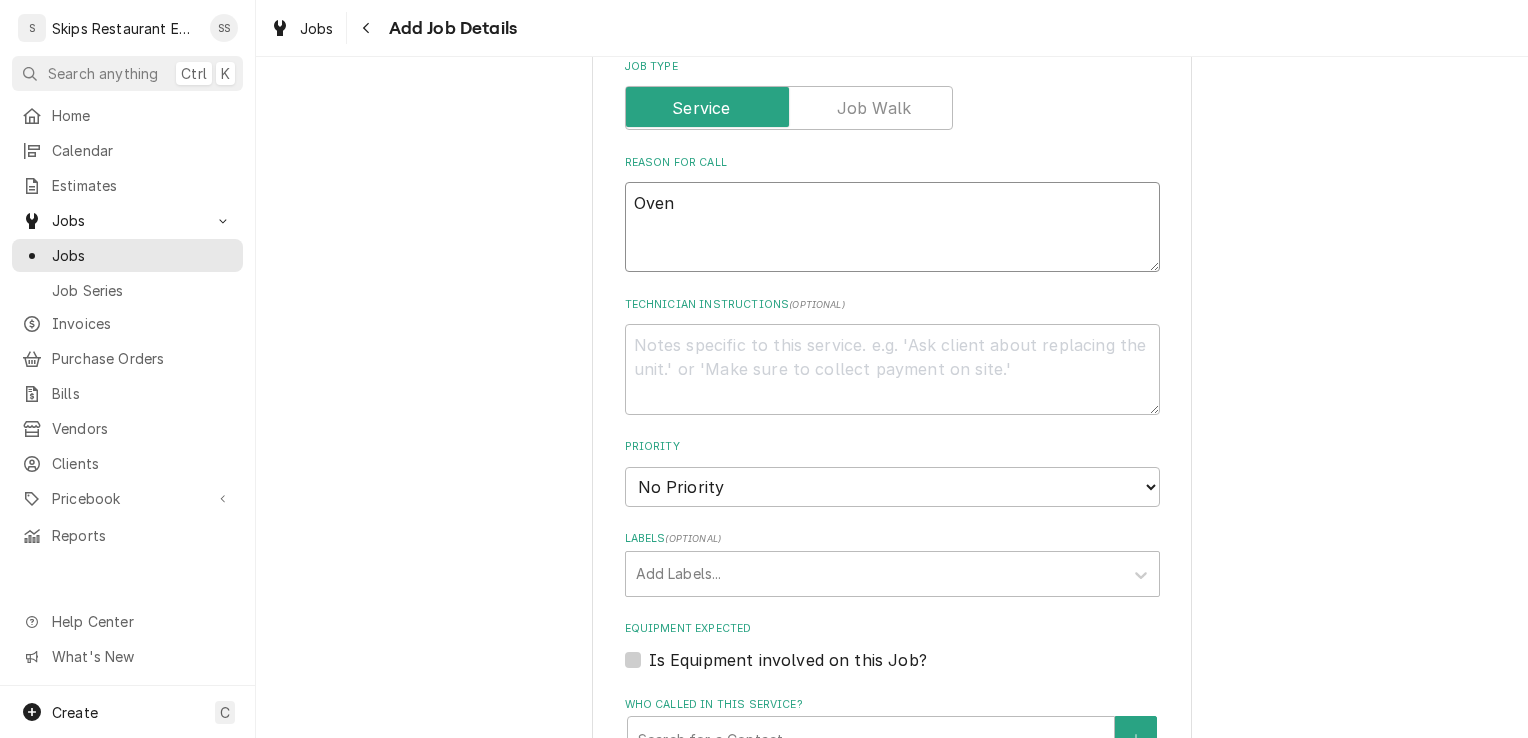 type on "x" 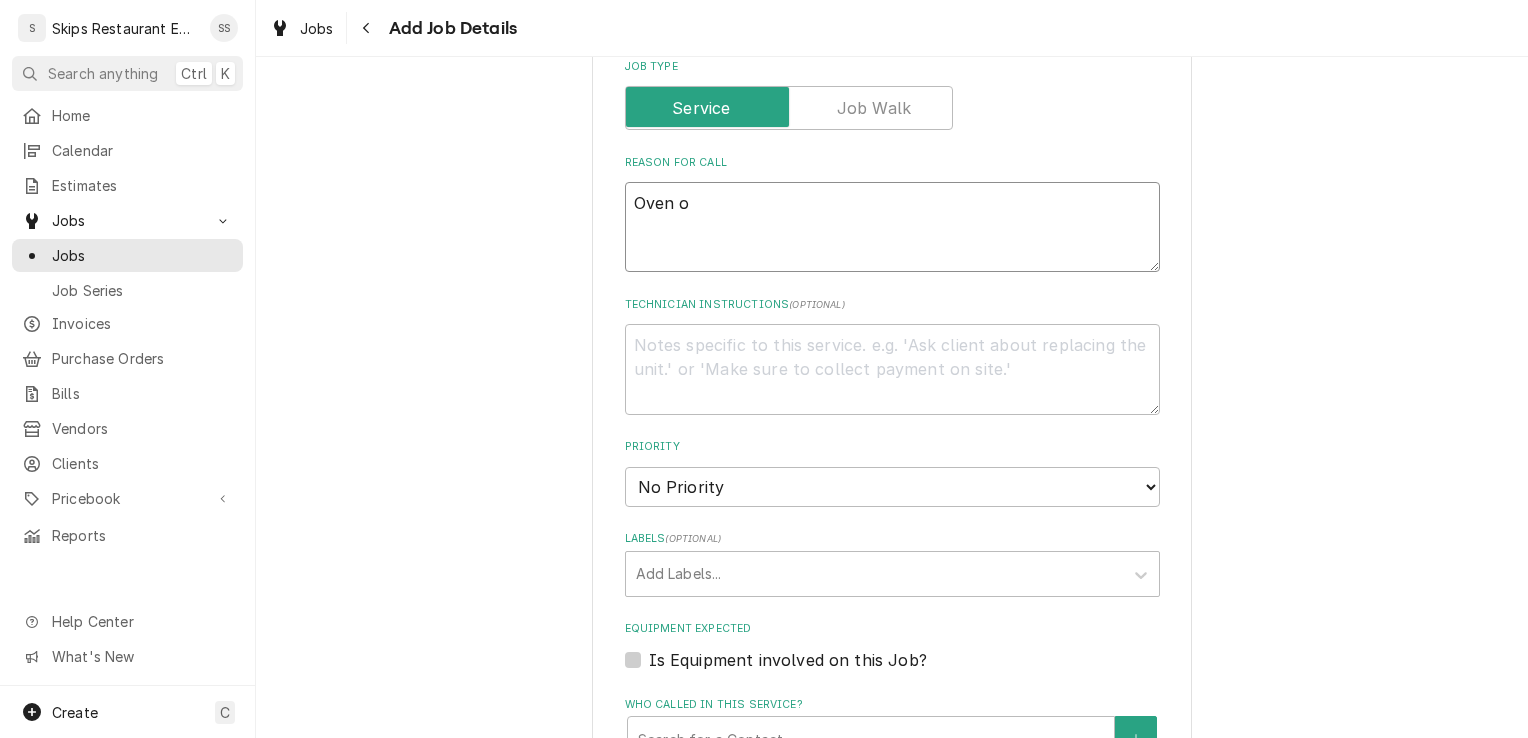 type on "x" 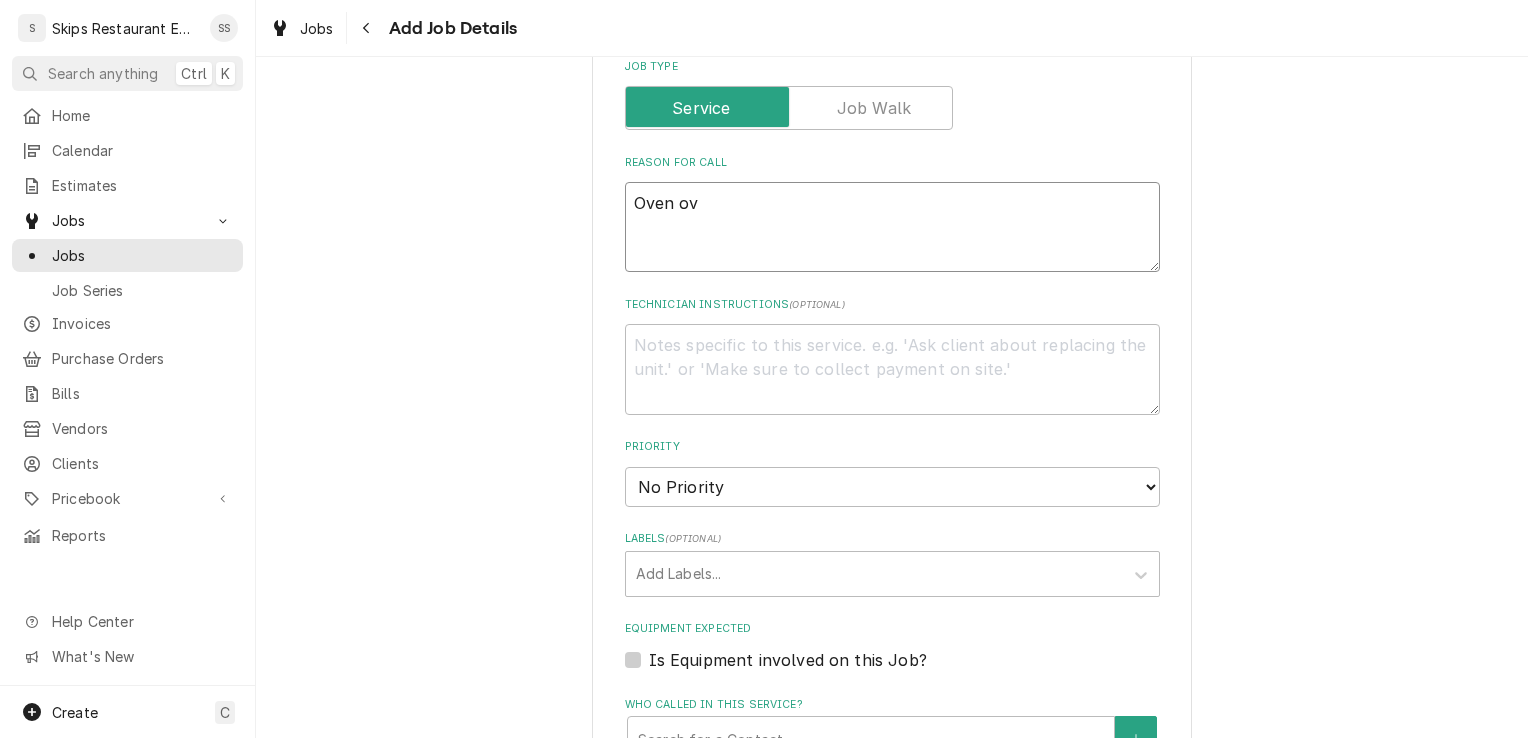 type on "x" 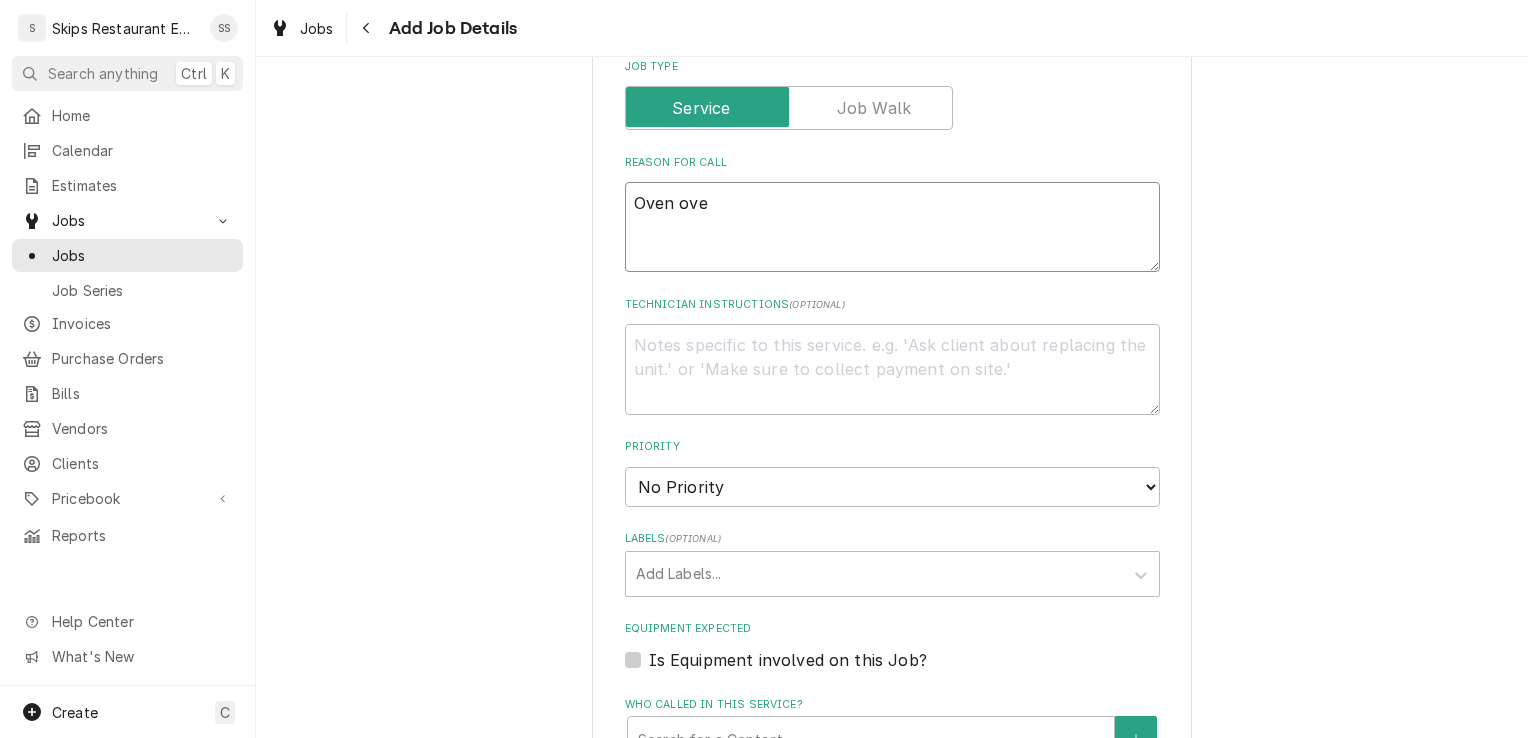 type on "x" 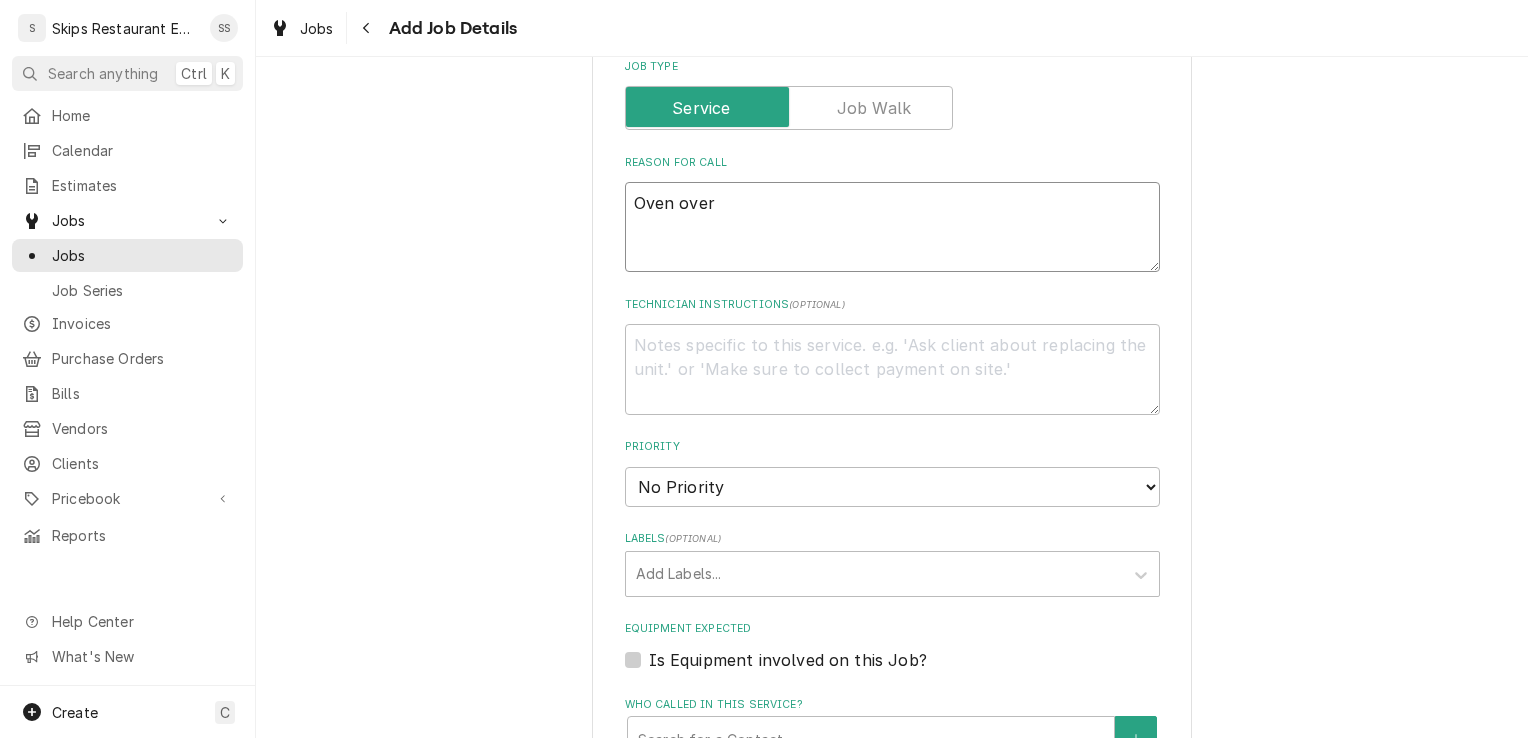type on "x" 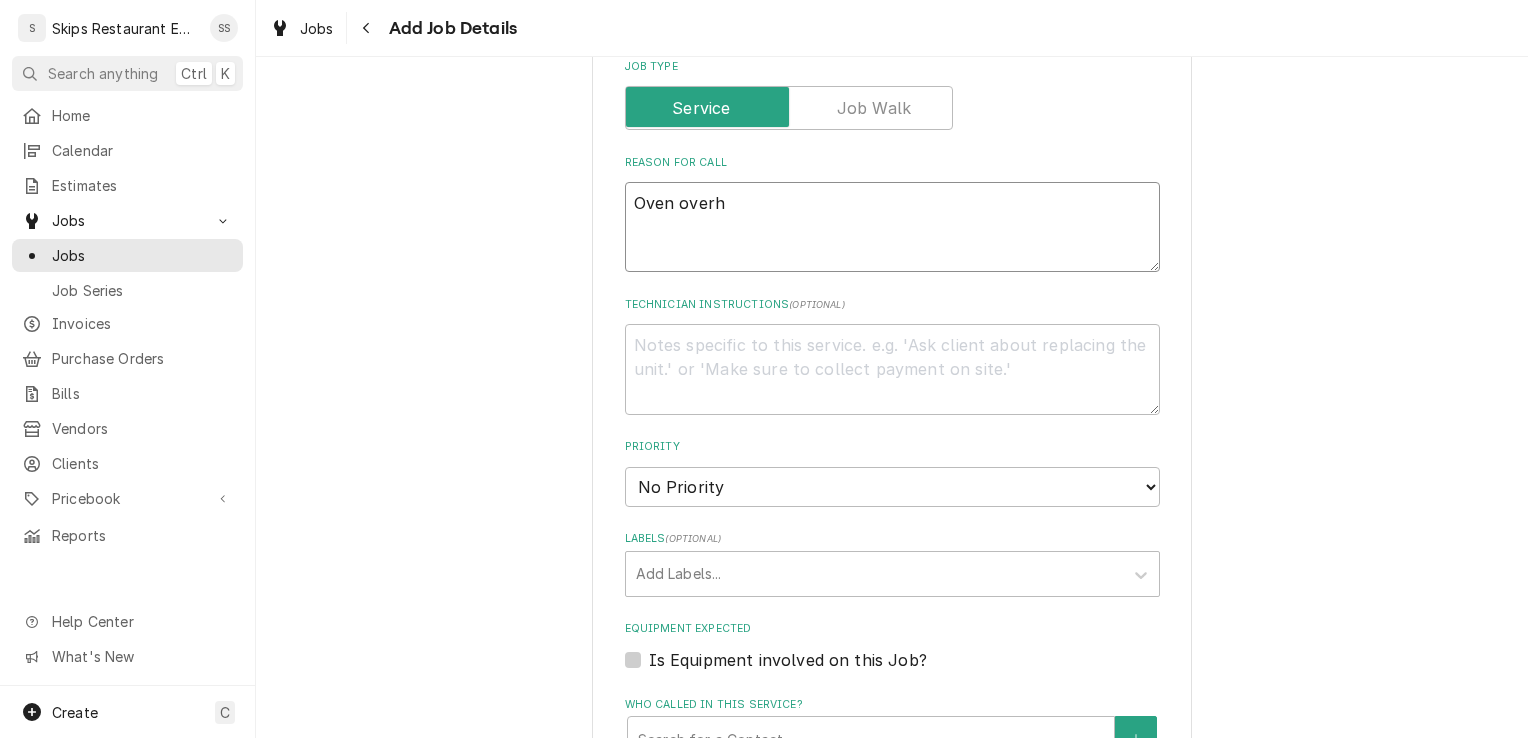 type on "x" 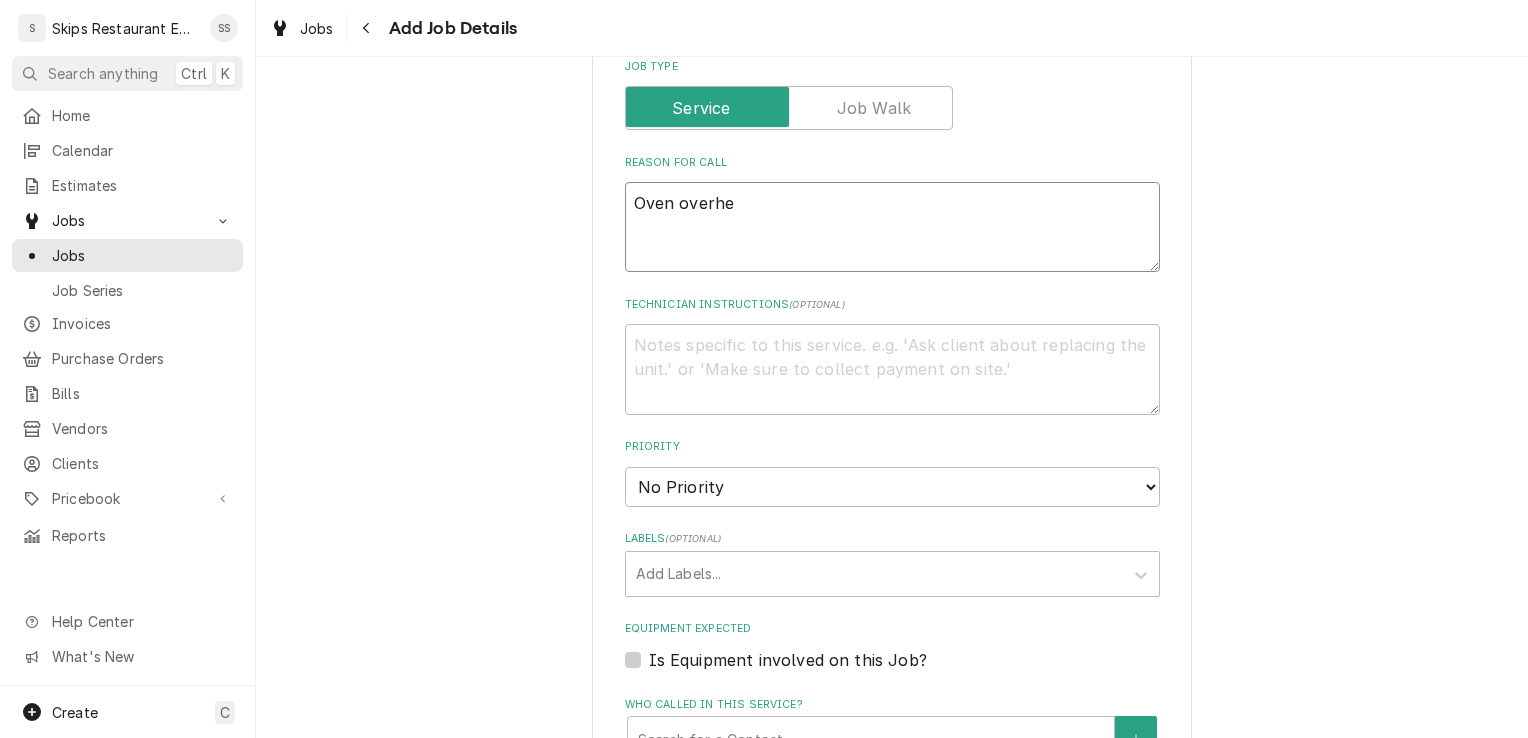 type on "x" 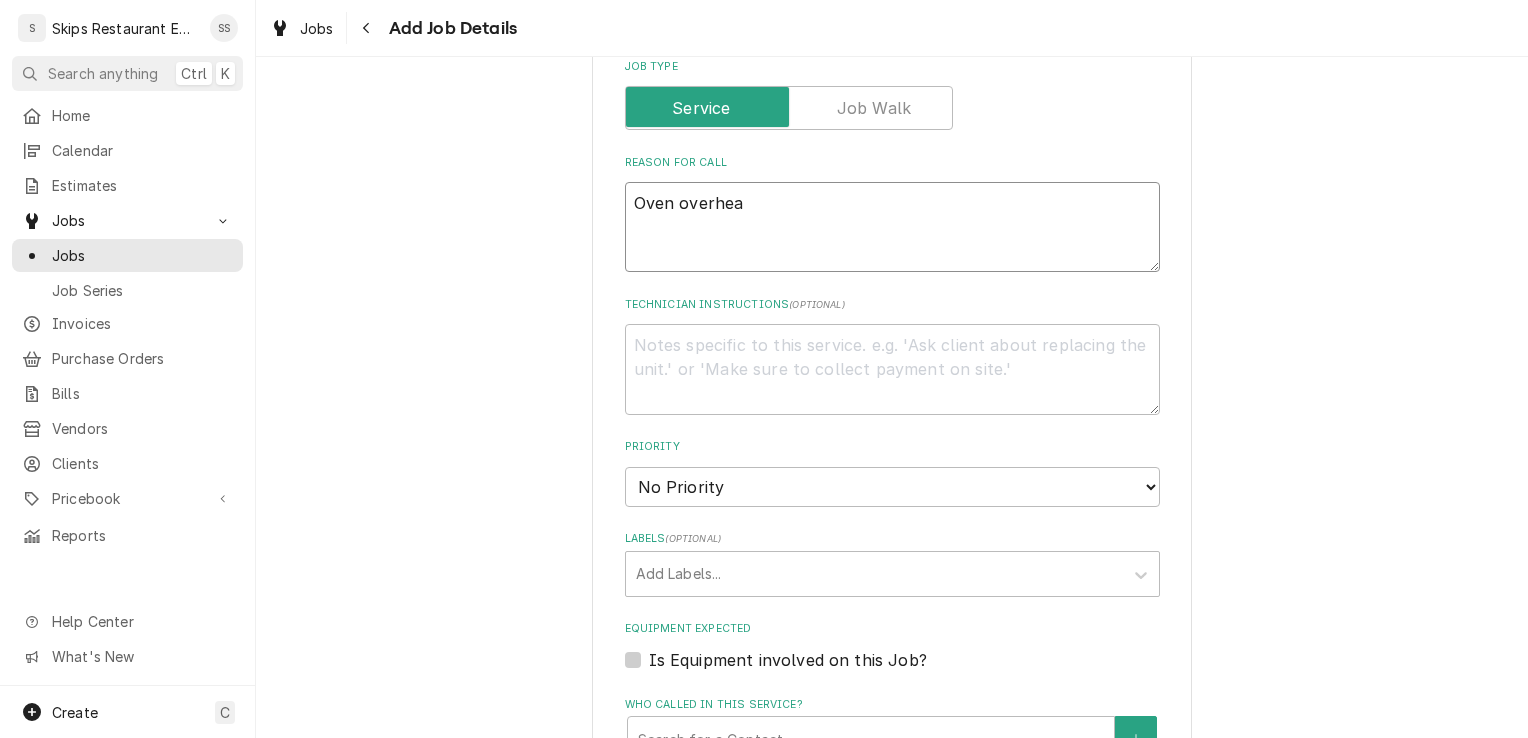 type on "x" 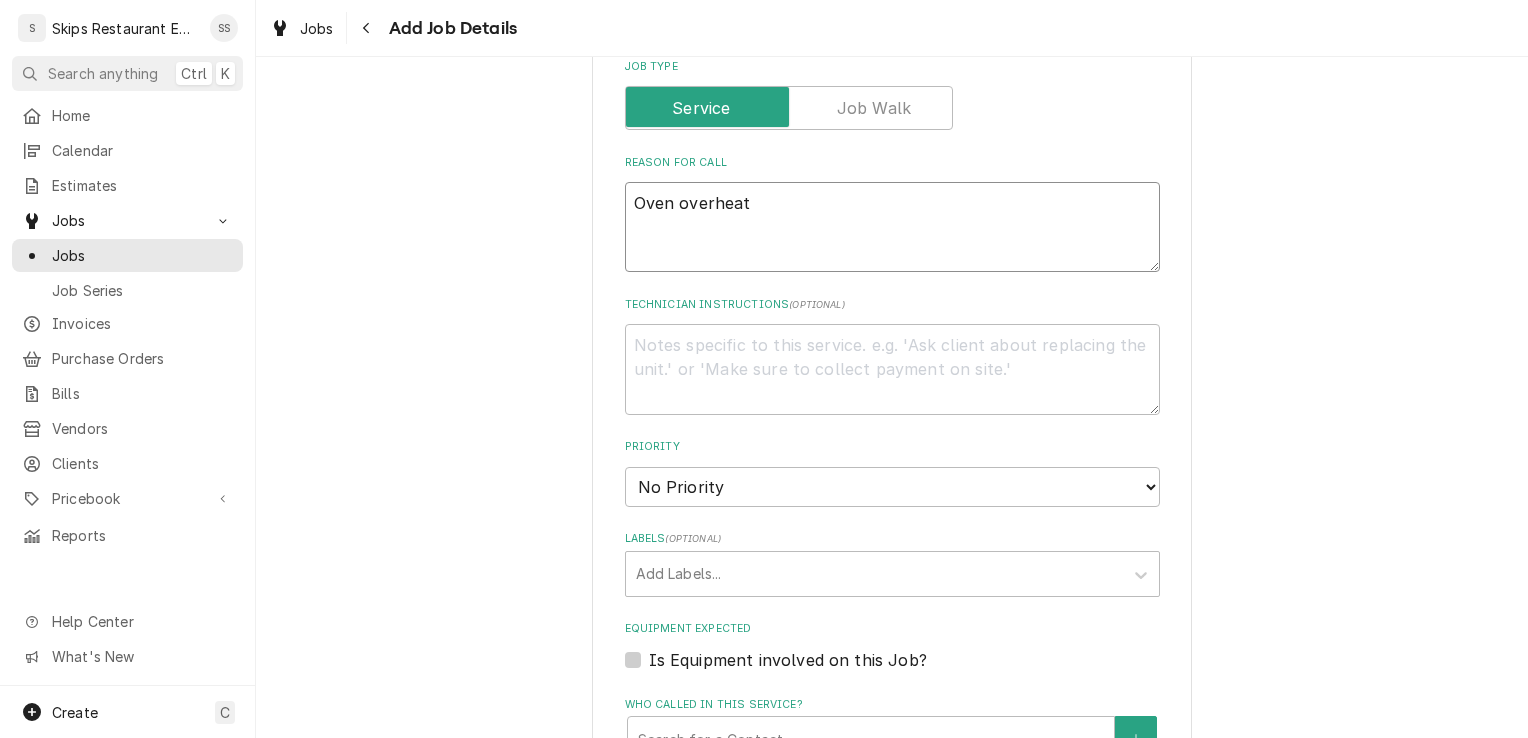 type on "x" 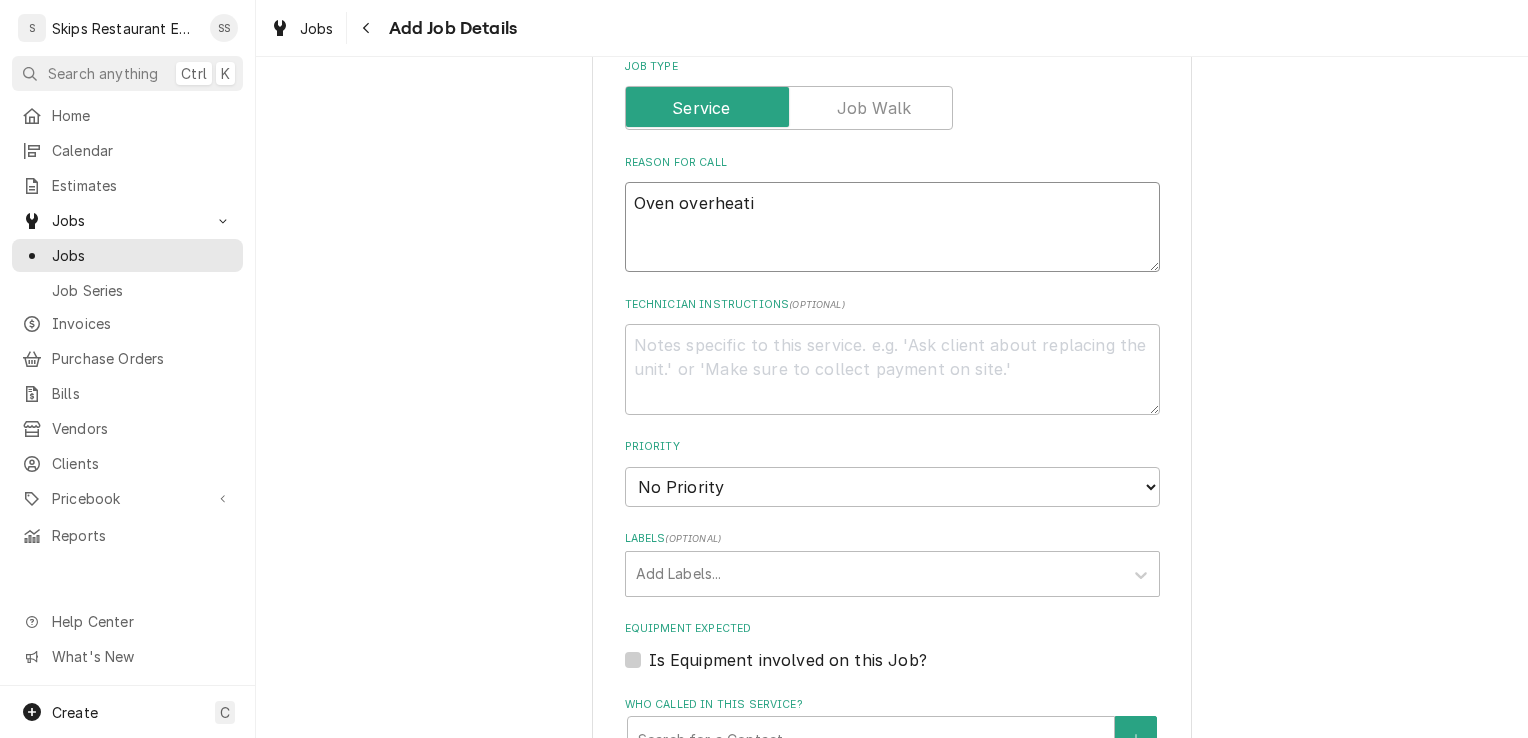 type on "x" 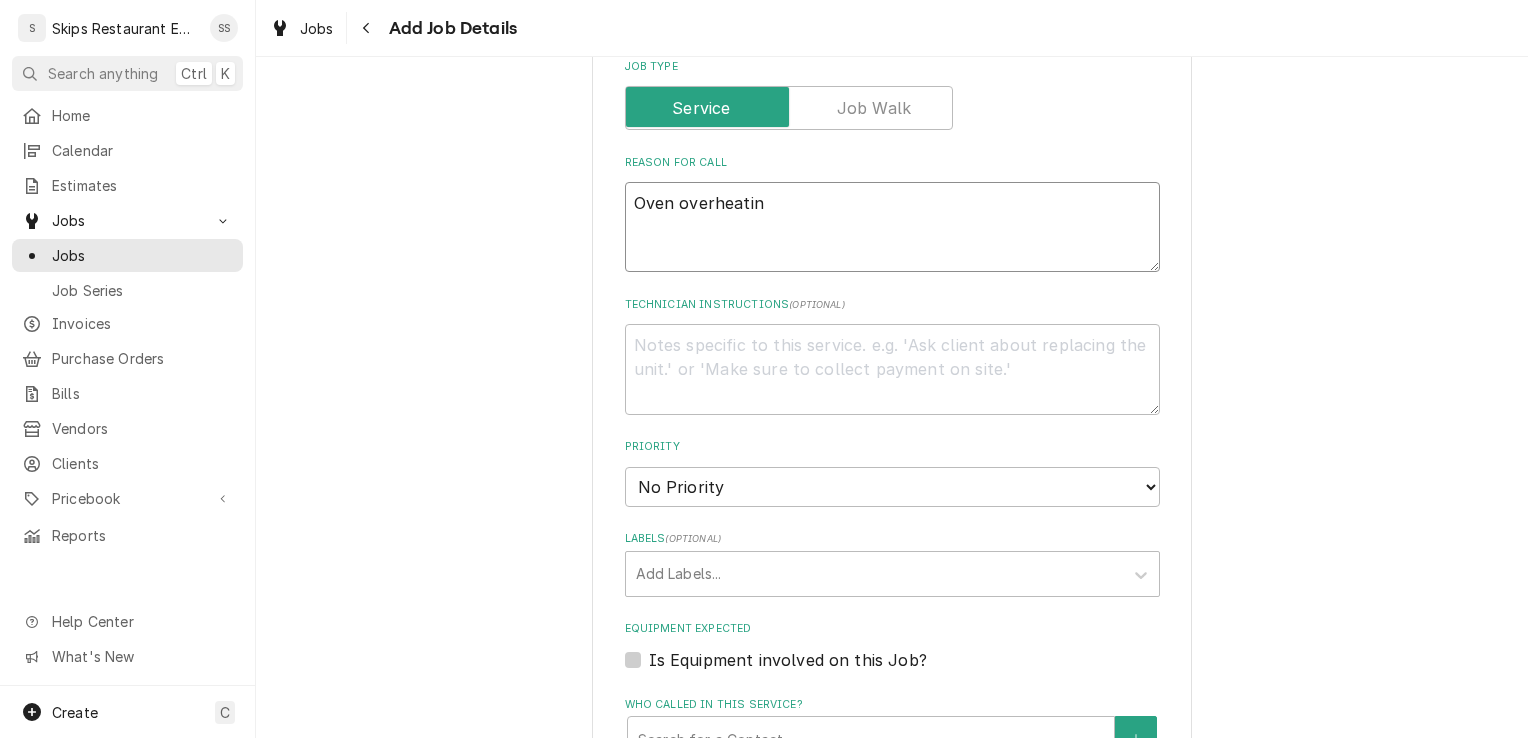type on "x" 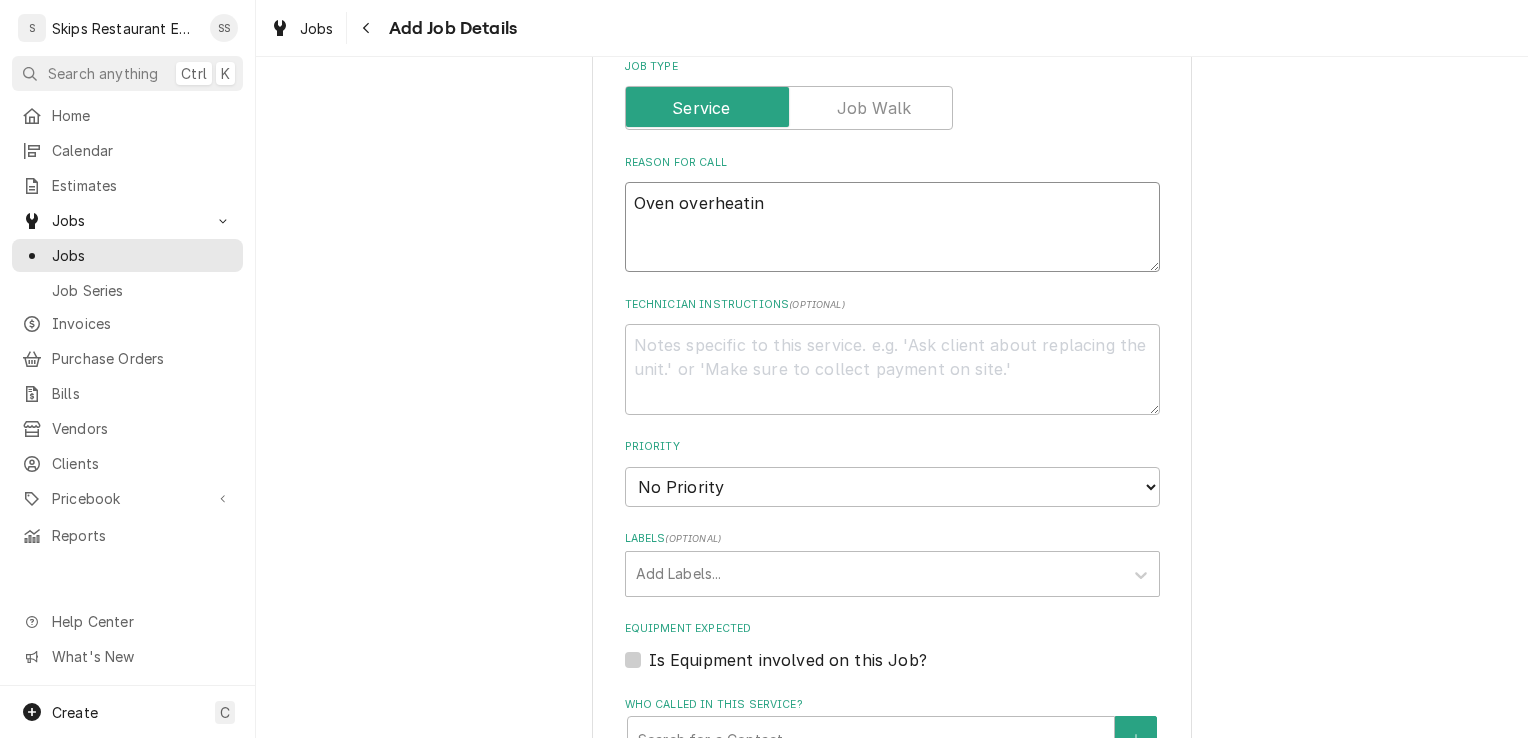 type on "Oven overheating" 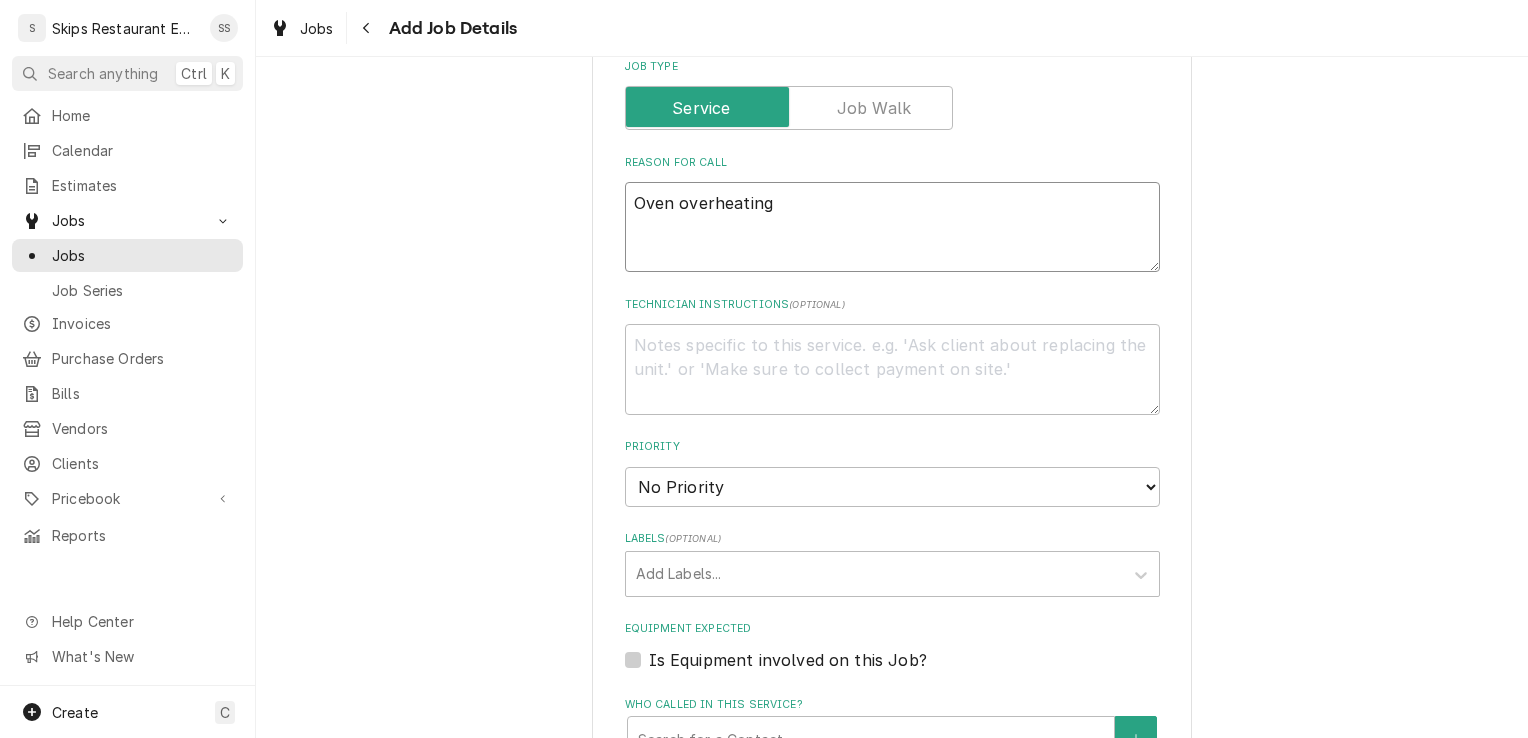 type on "x" 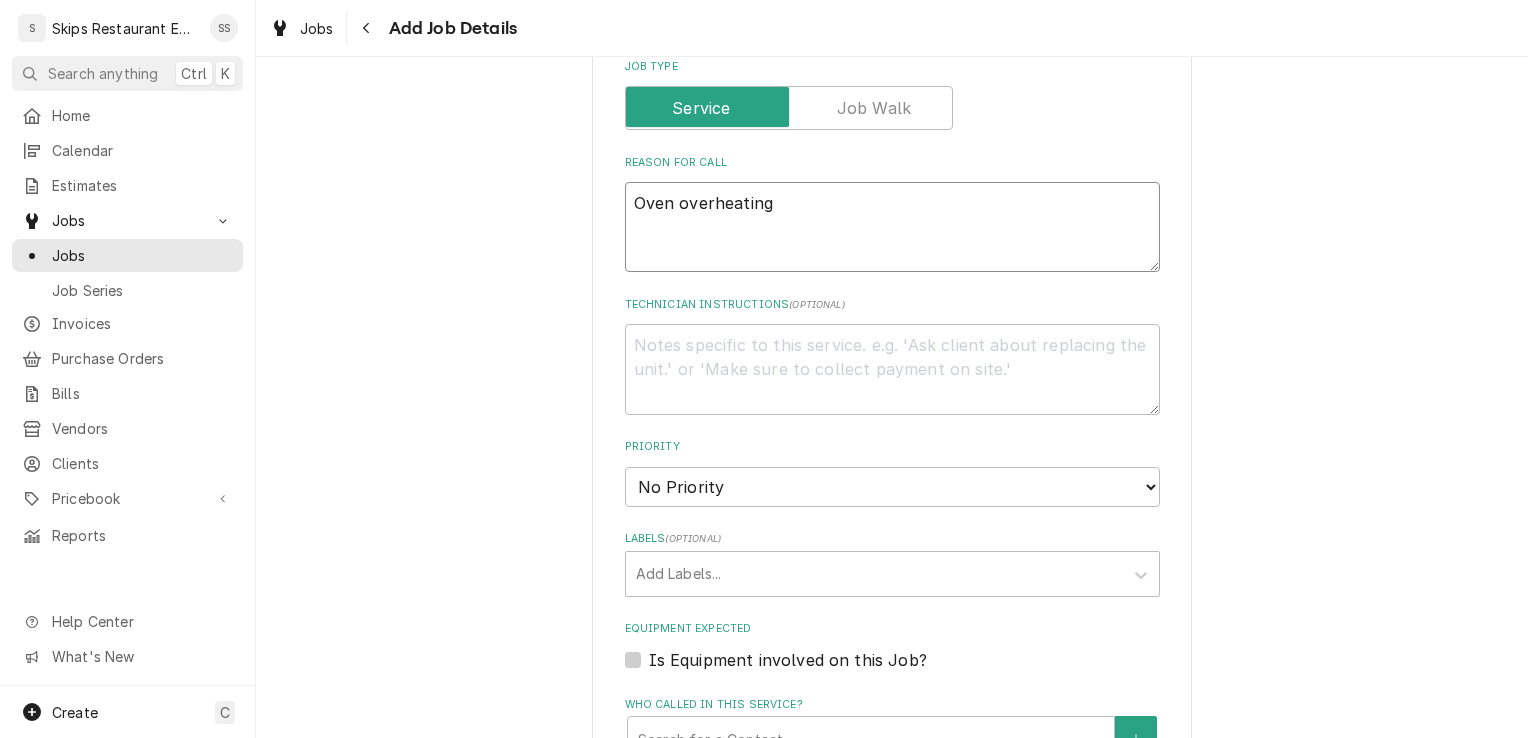 type on "Oven overheating" 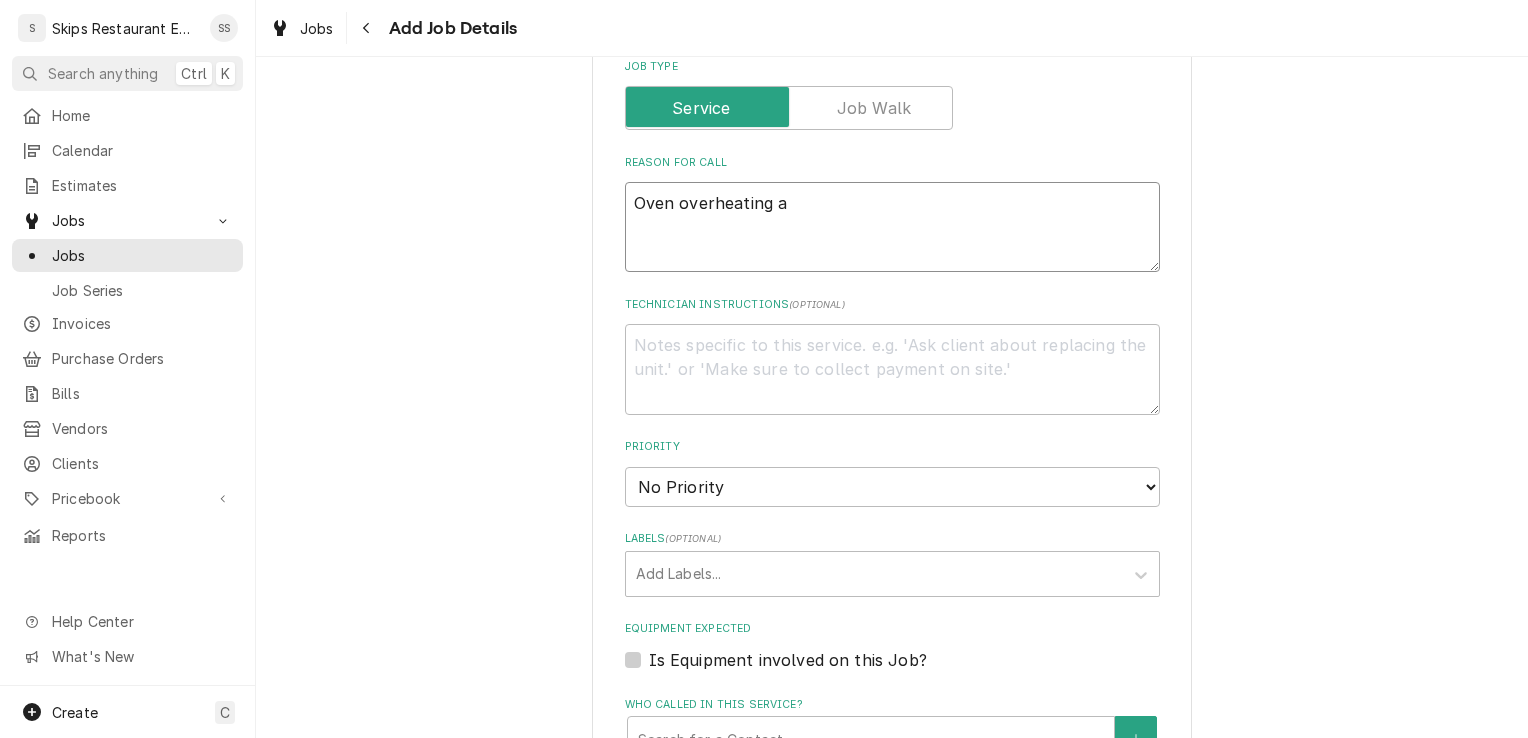 type on "x" 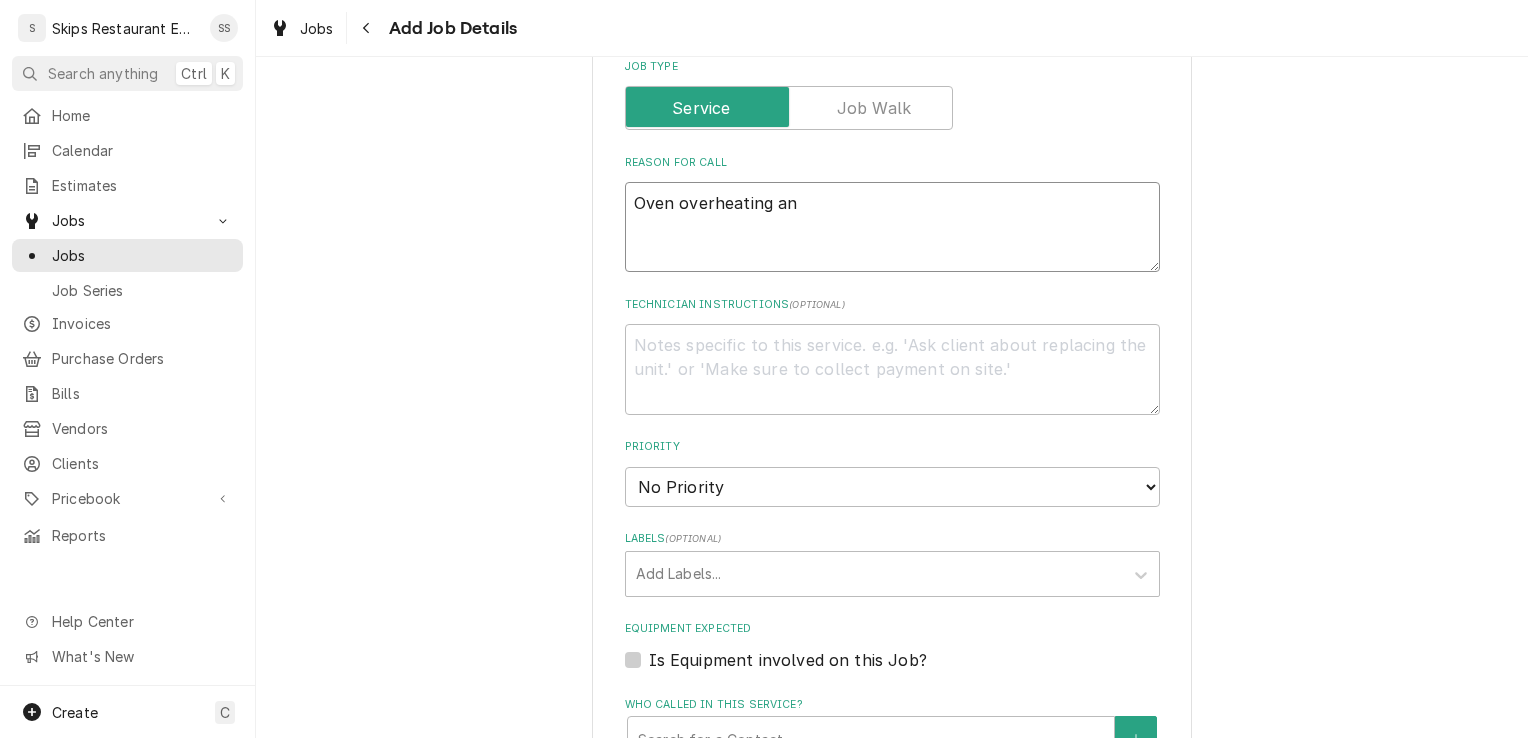type on "x" 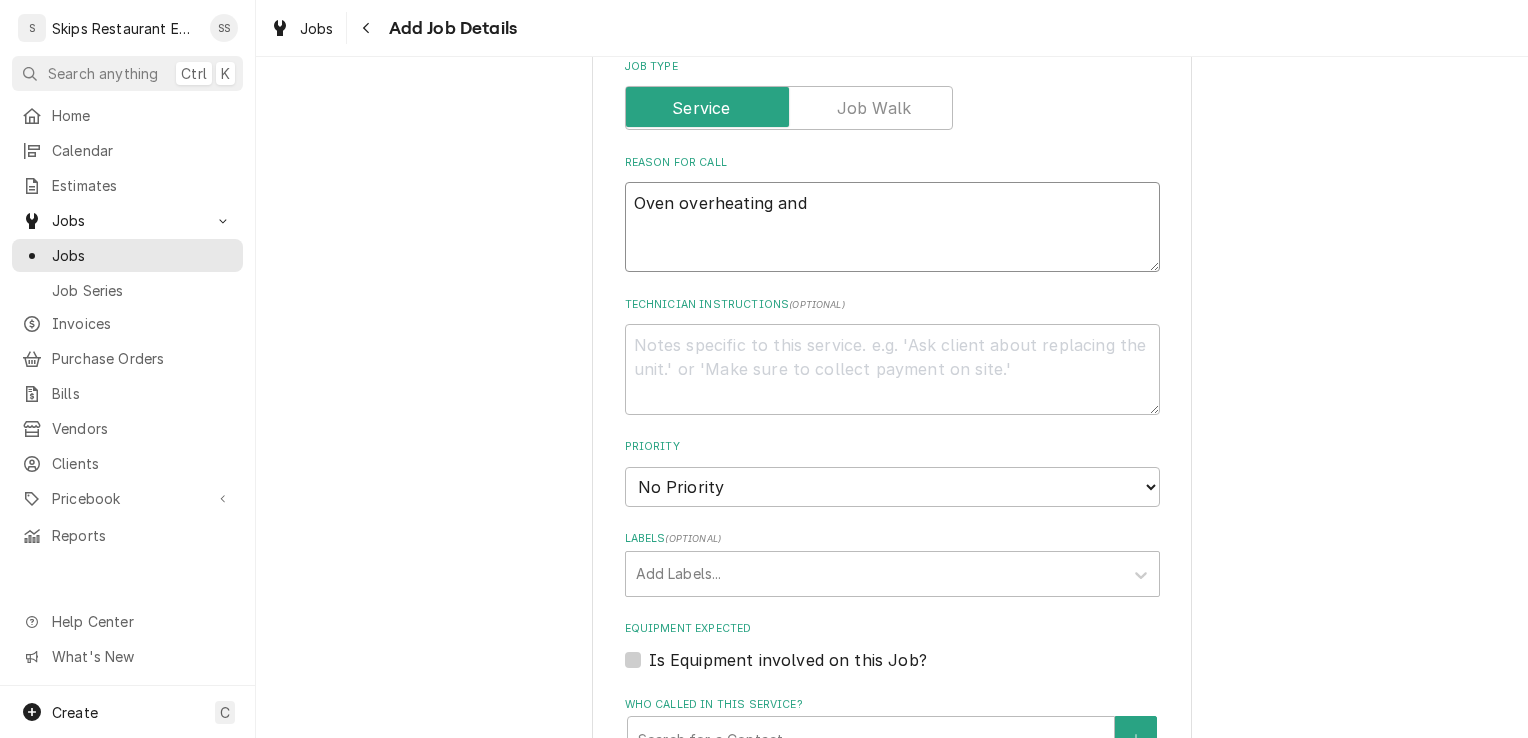type on "x" 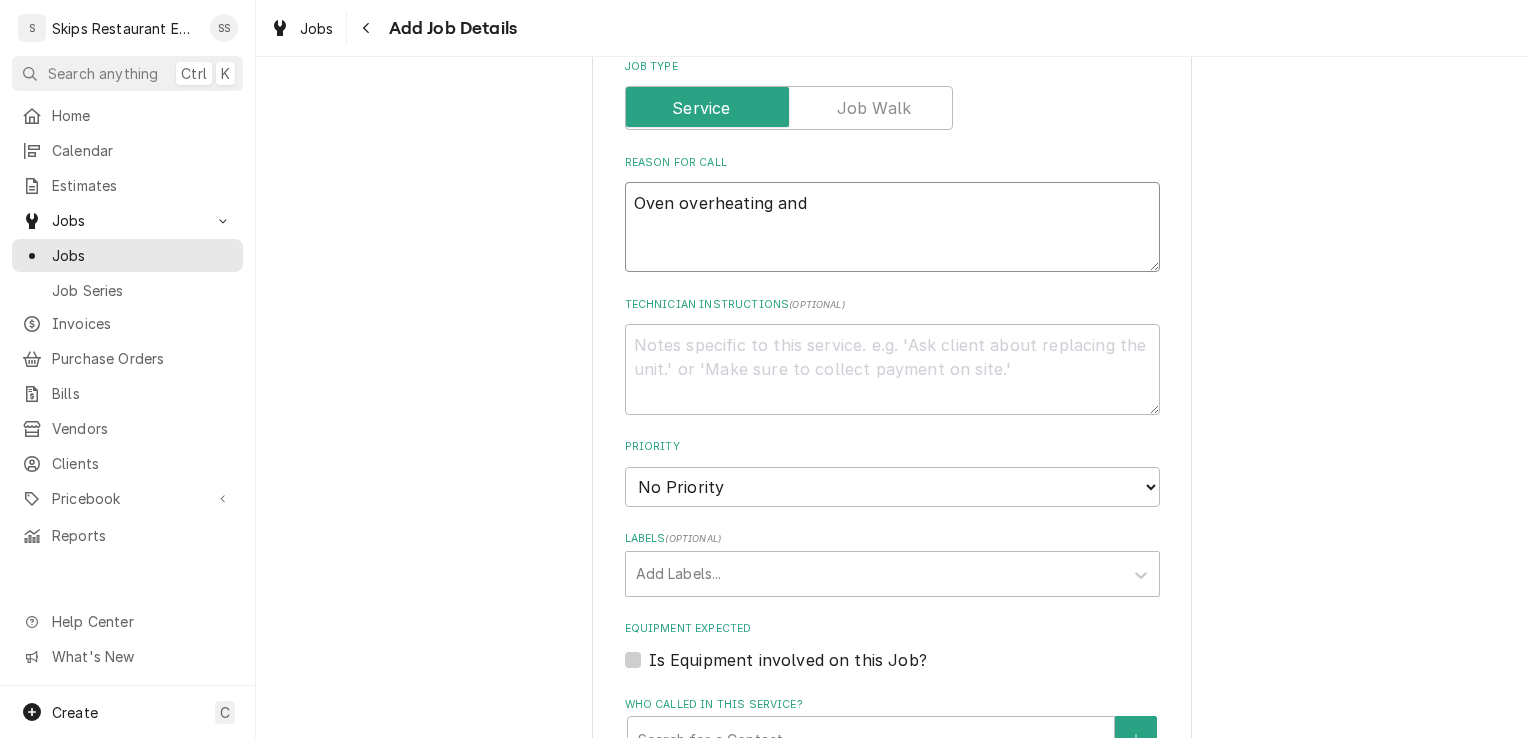 type on "x" 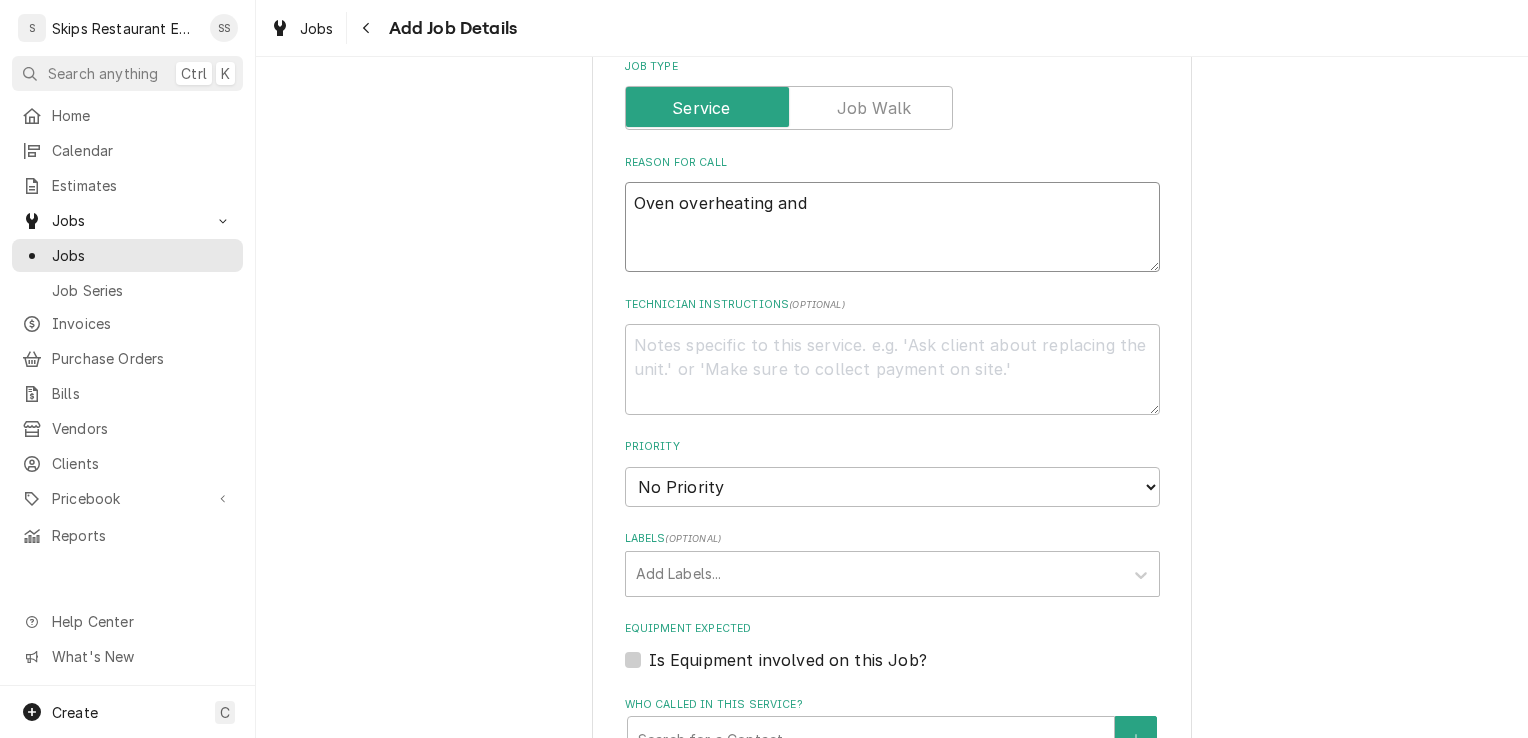 type on "Oven overheating and m" 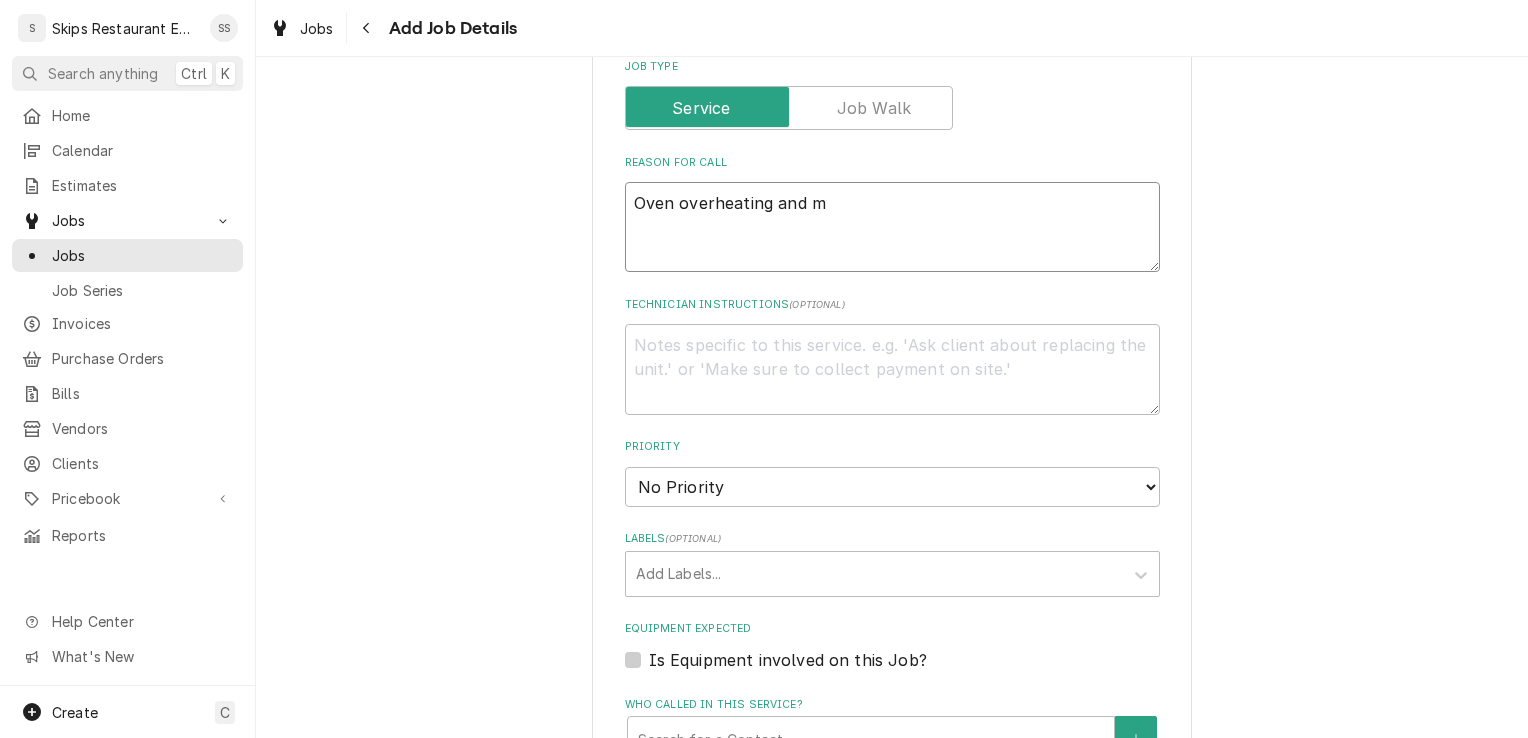 type on "x" 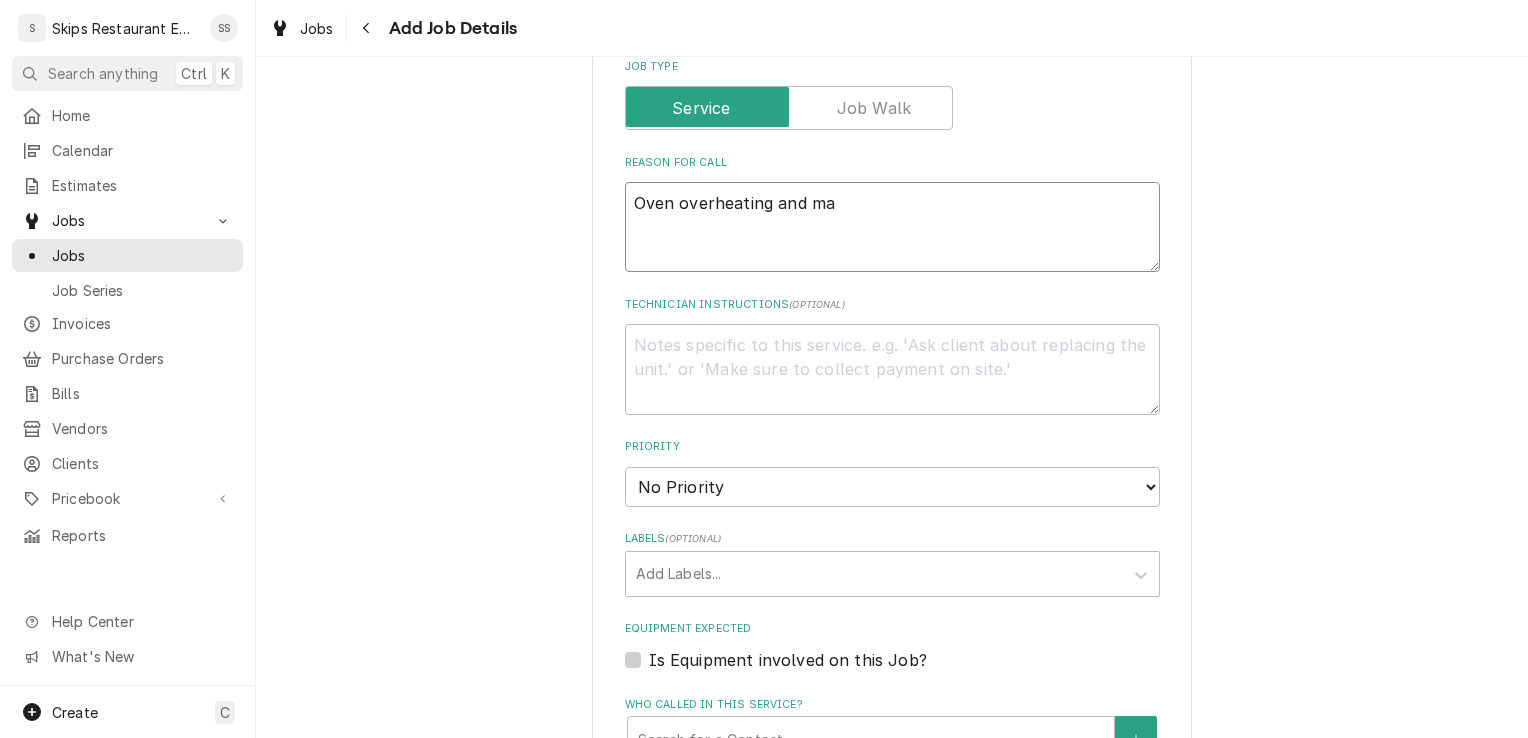 type on "x" 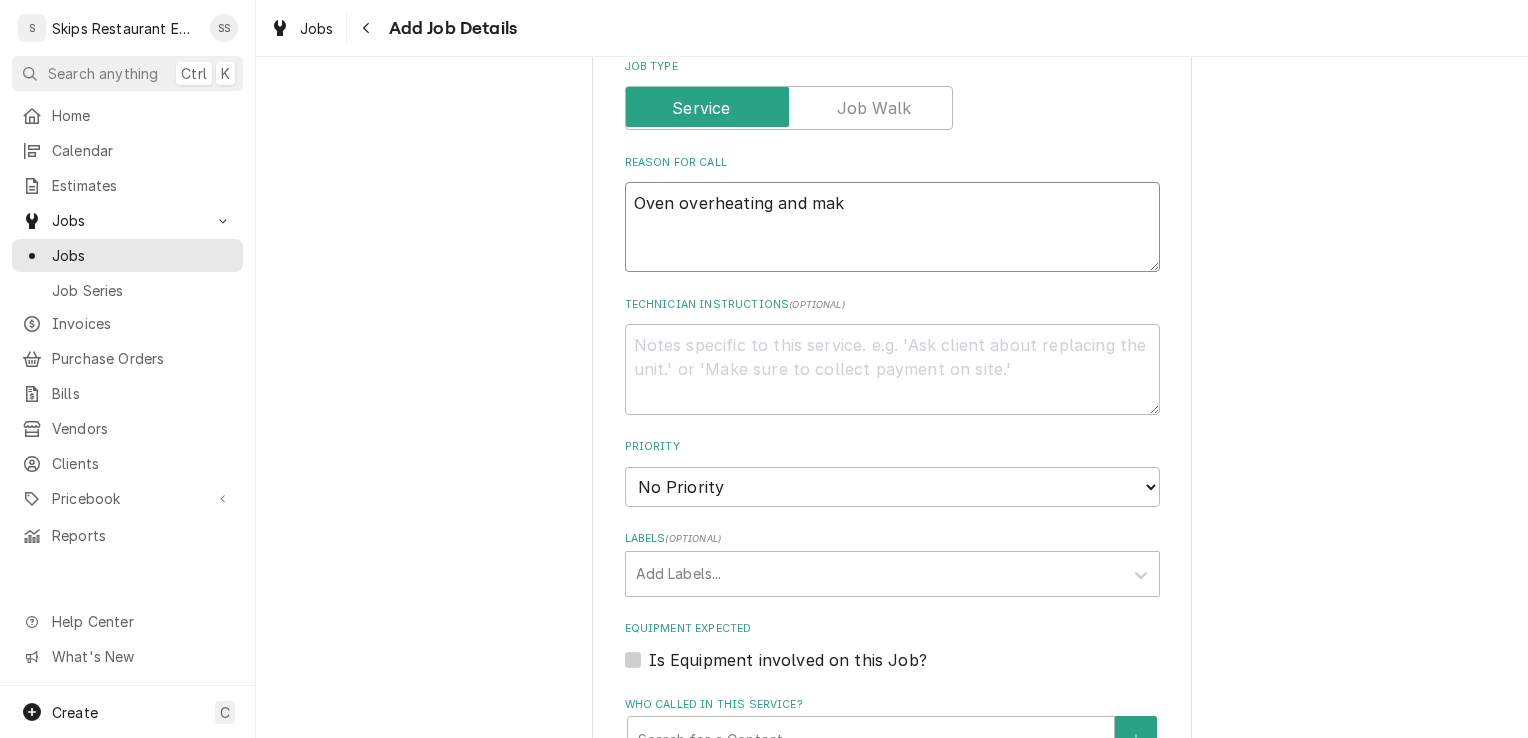 type on "x" 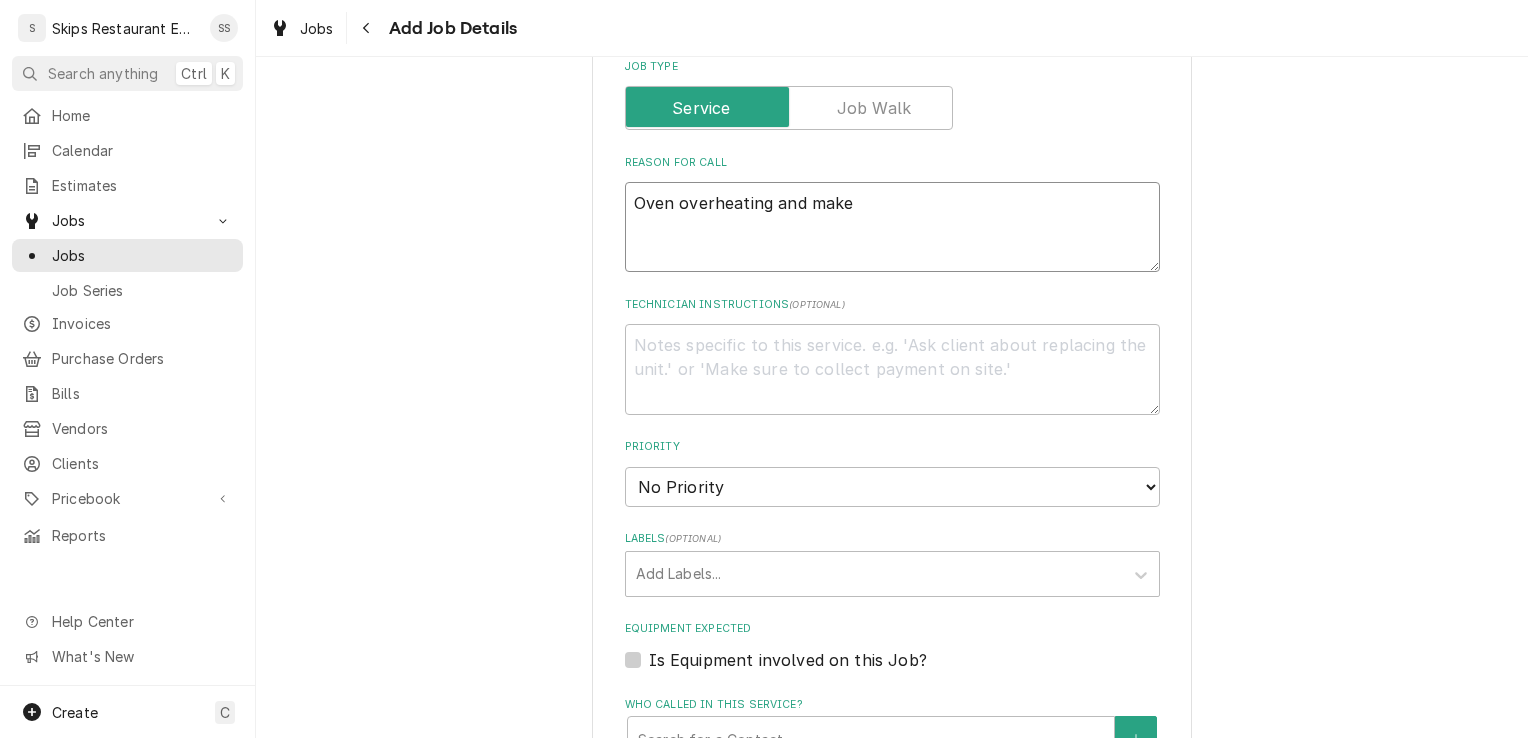 type on "x" 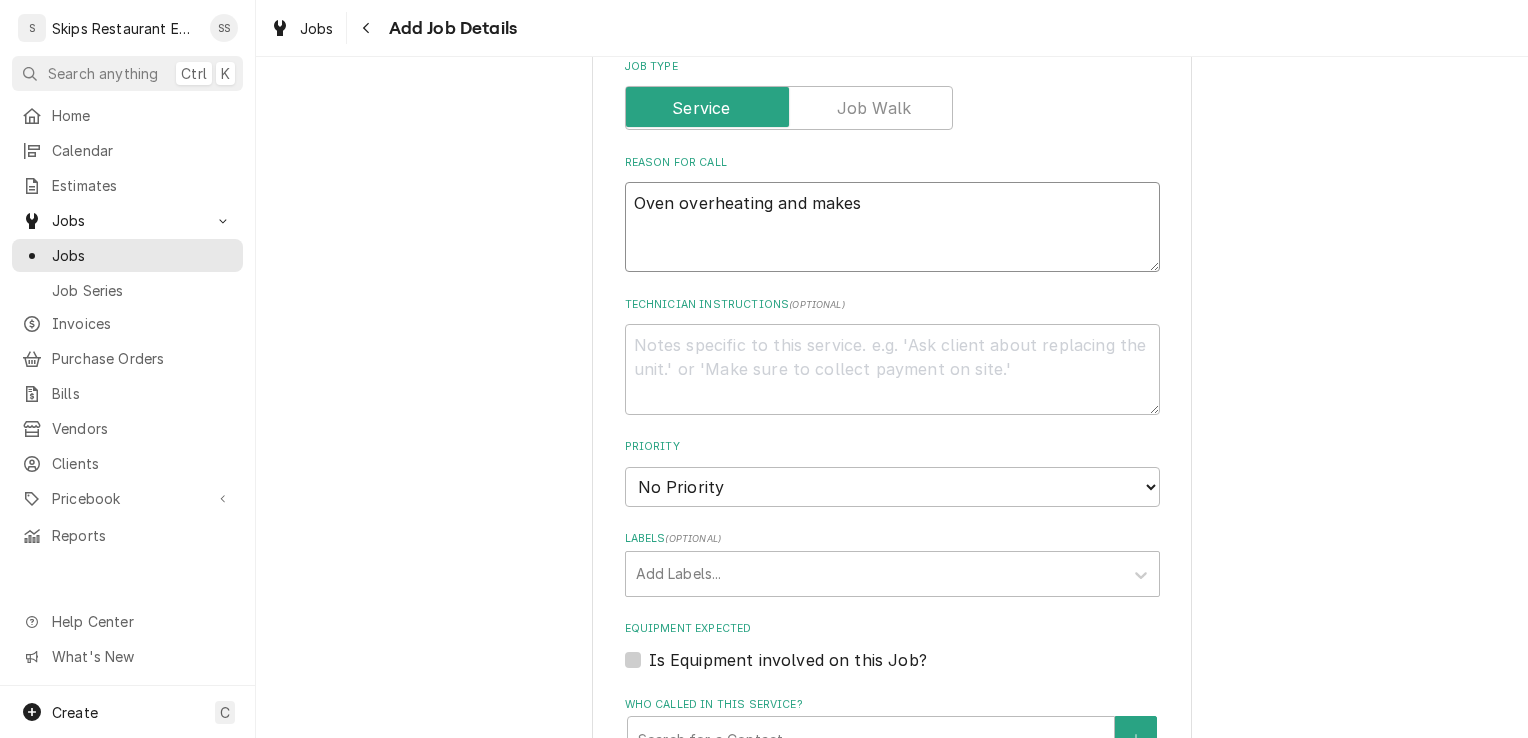 type on "x" 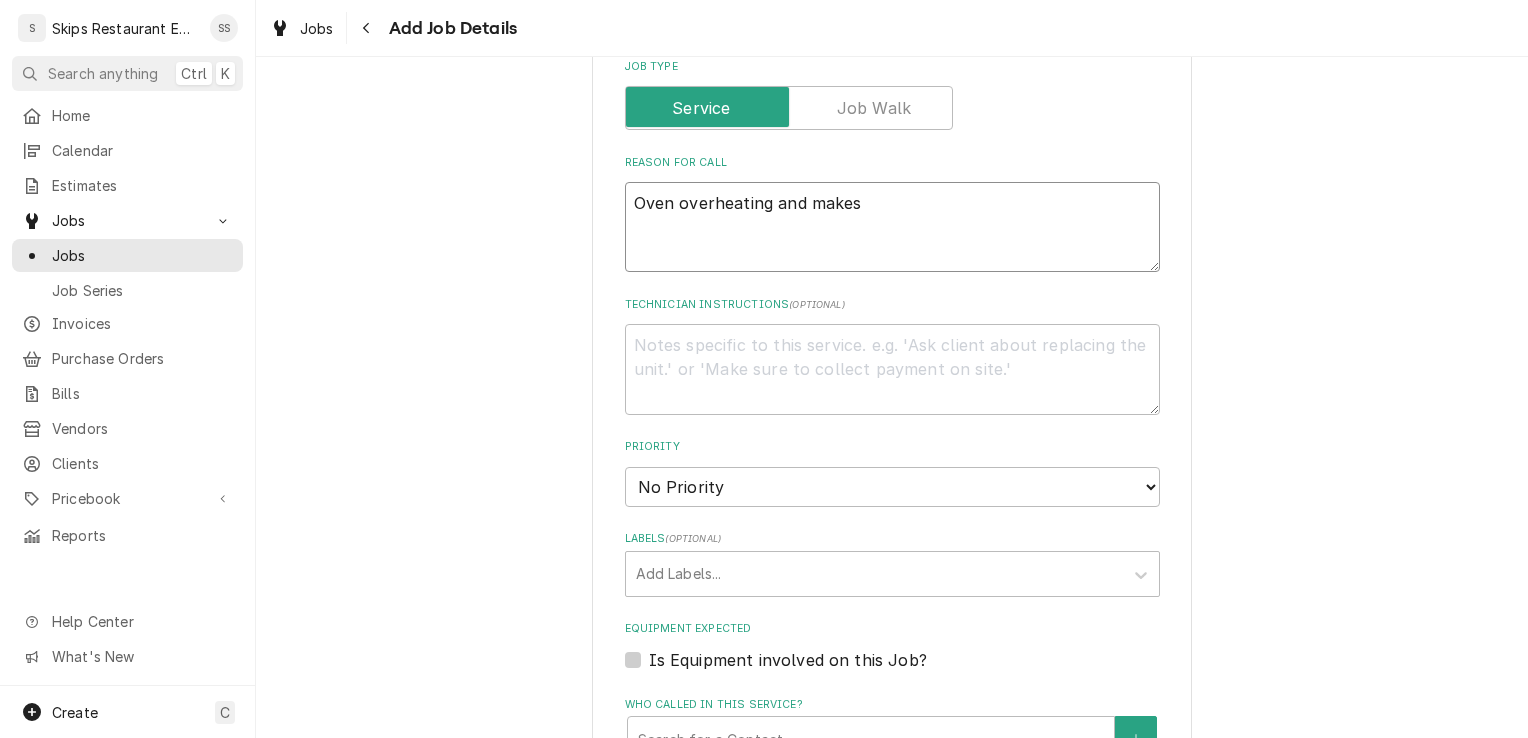type on "x" 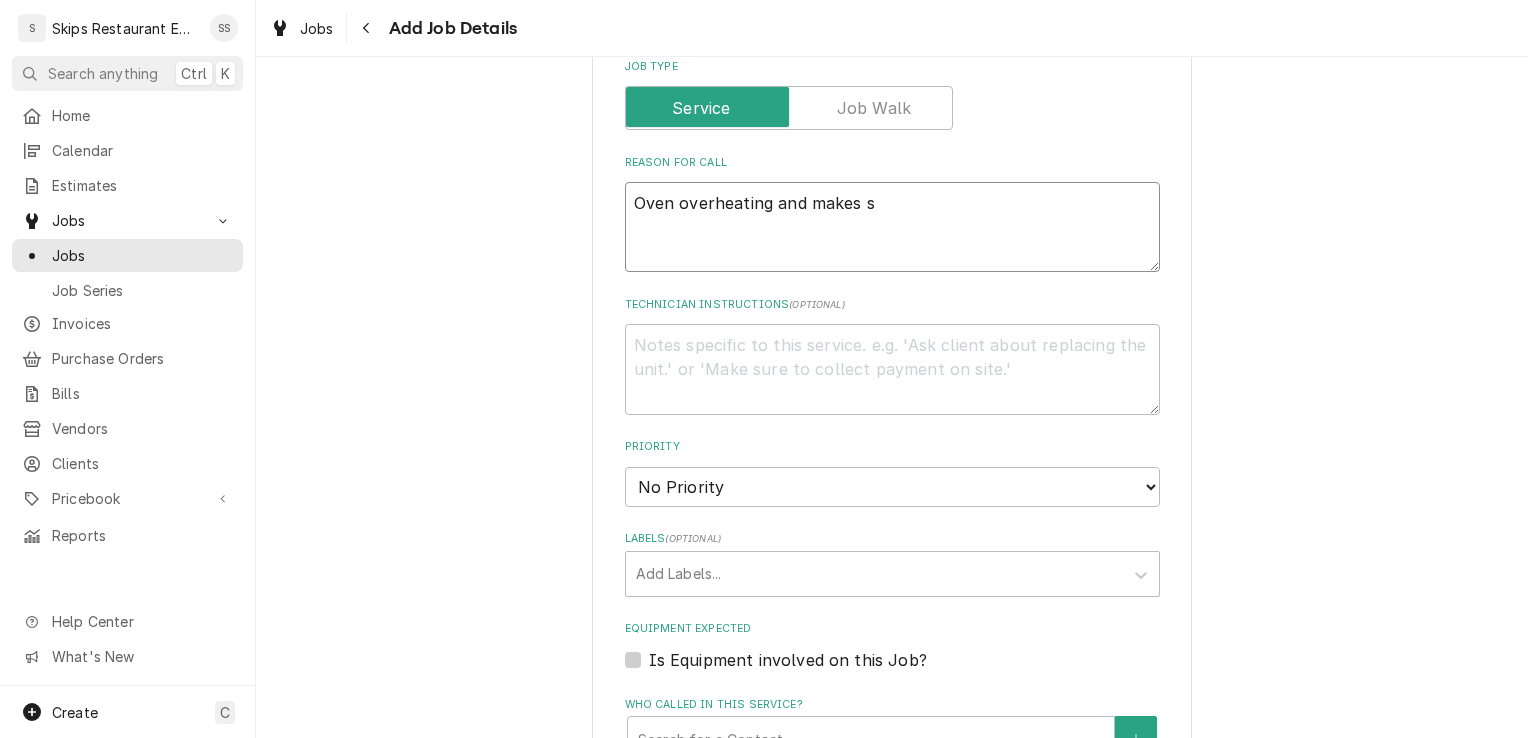 type on "x" 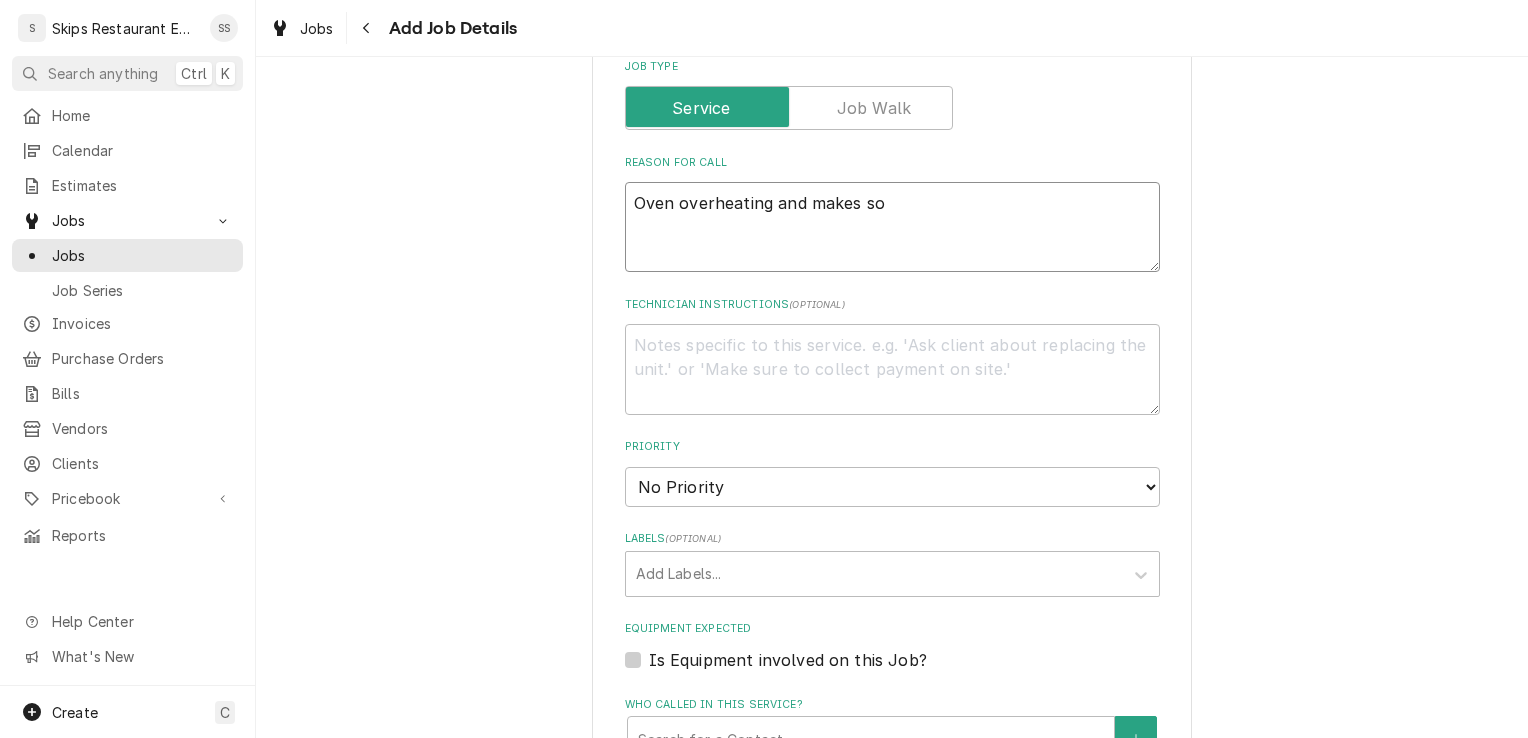 type on "x" 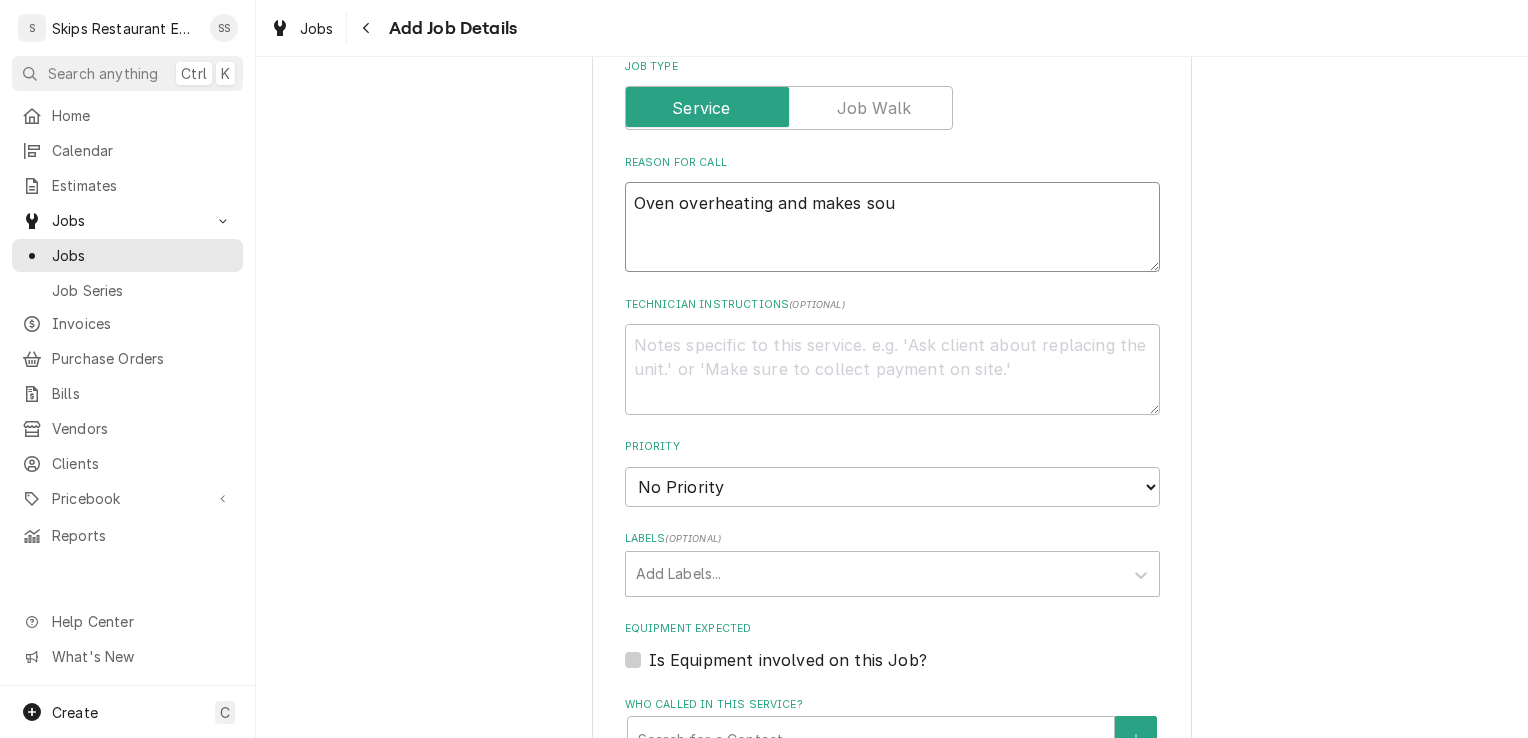 type on "x" 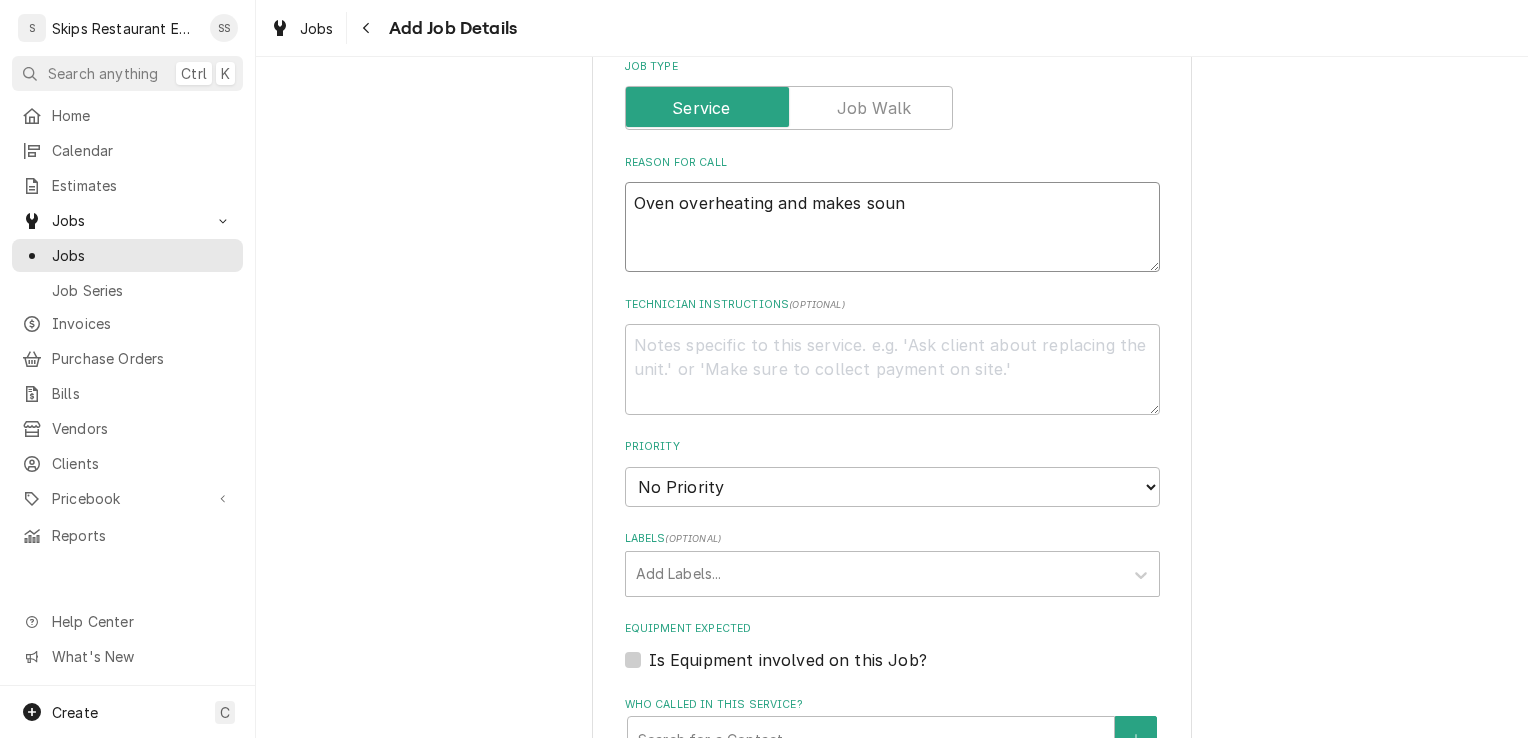 type on "x" 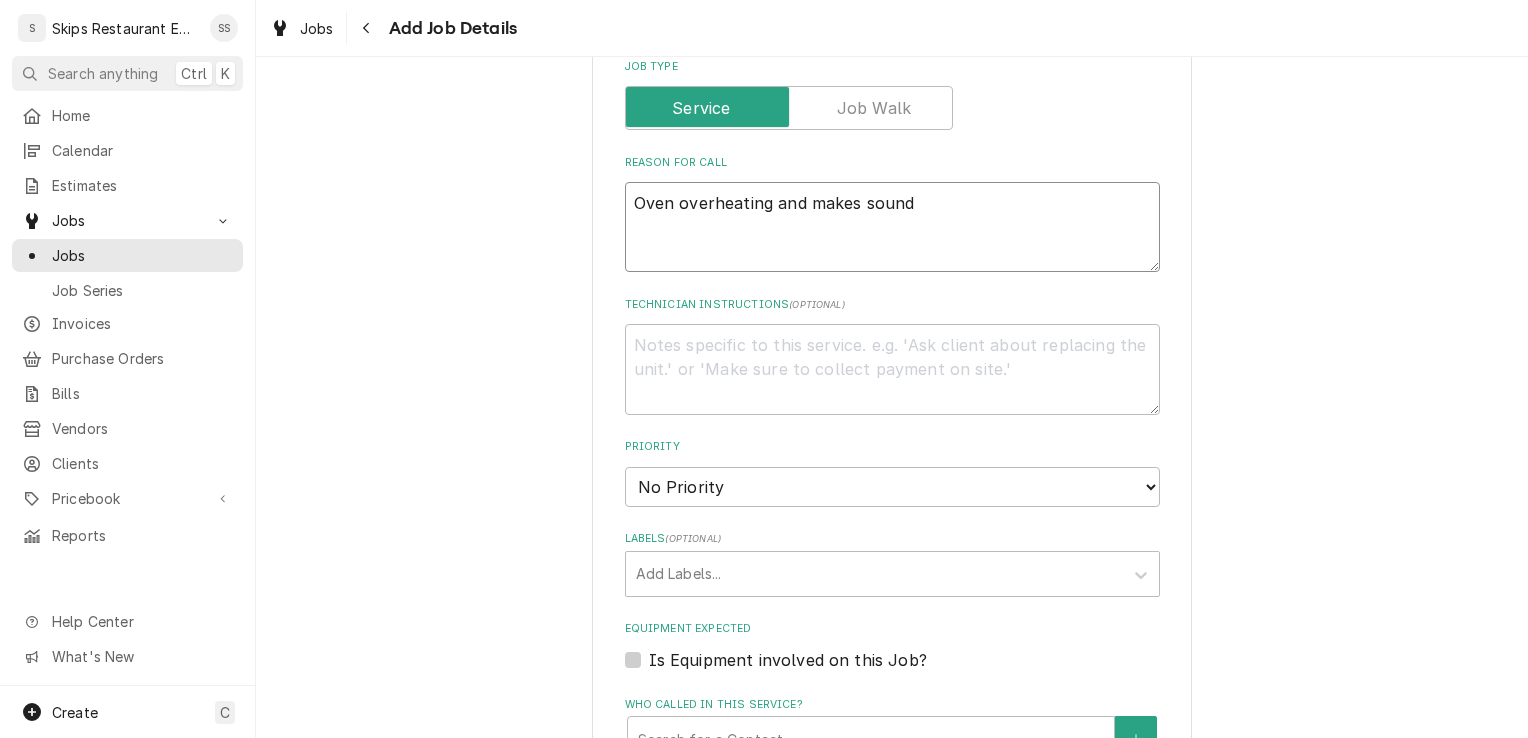 type on "x" 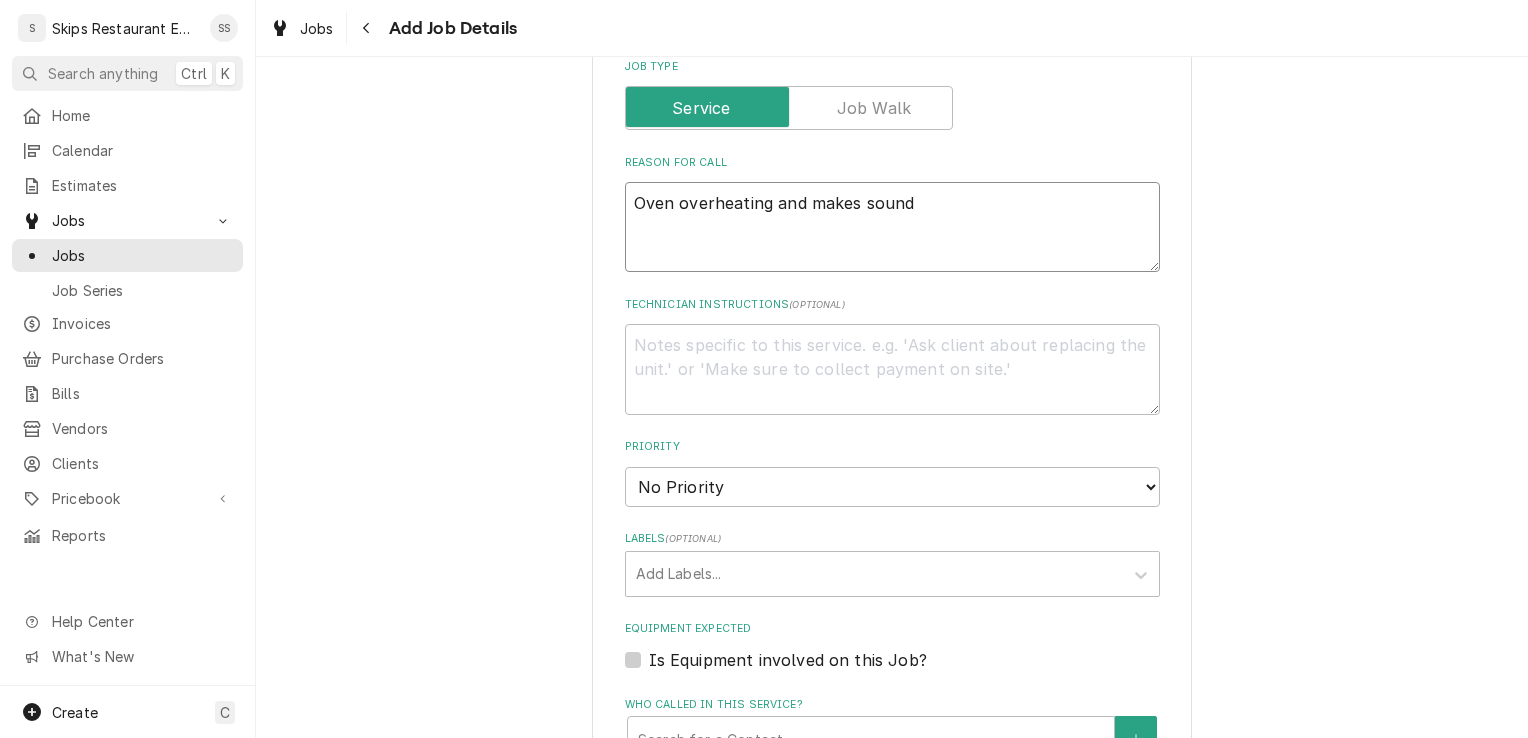 type on "Oven overheating and makes sound" 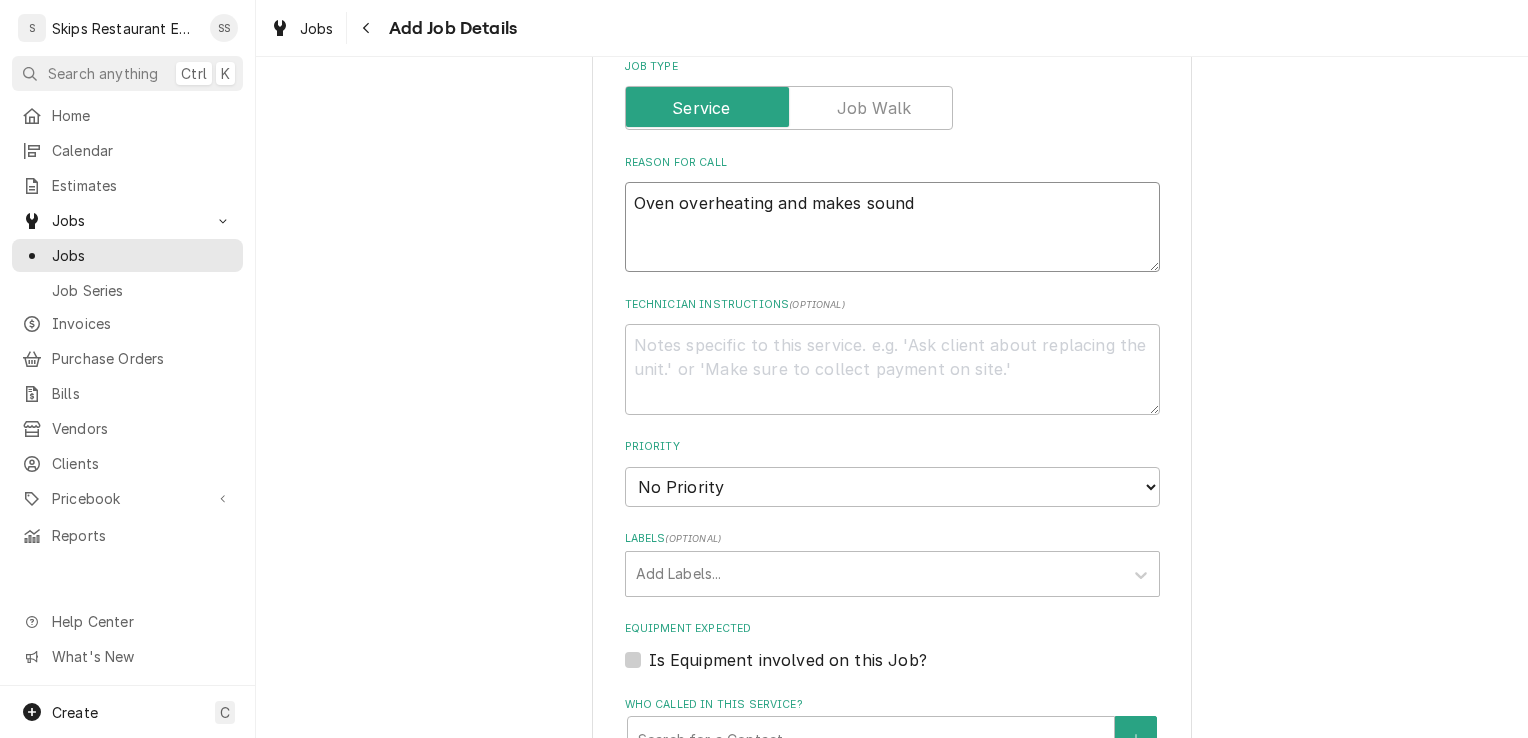 type on "x" 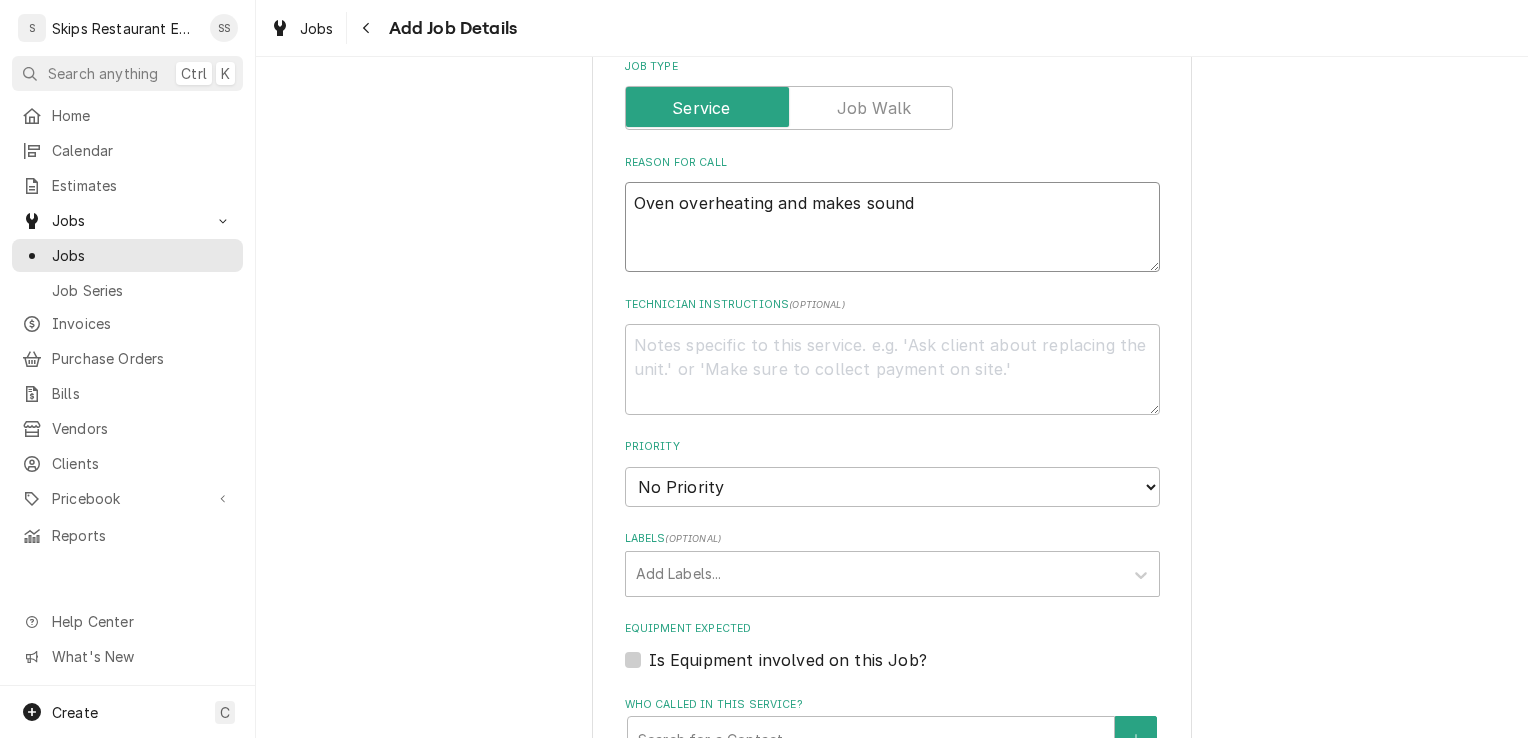 type on "Oven overheating and makes sound" 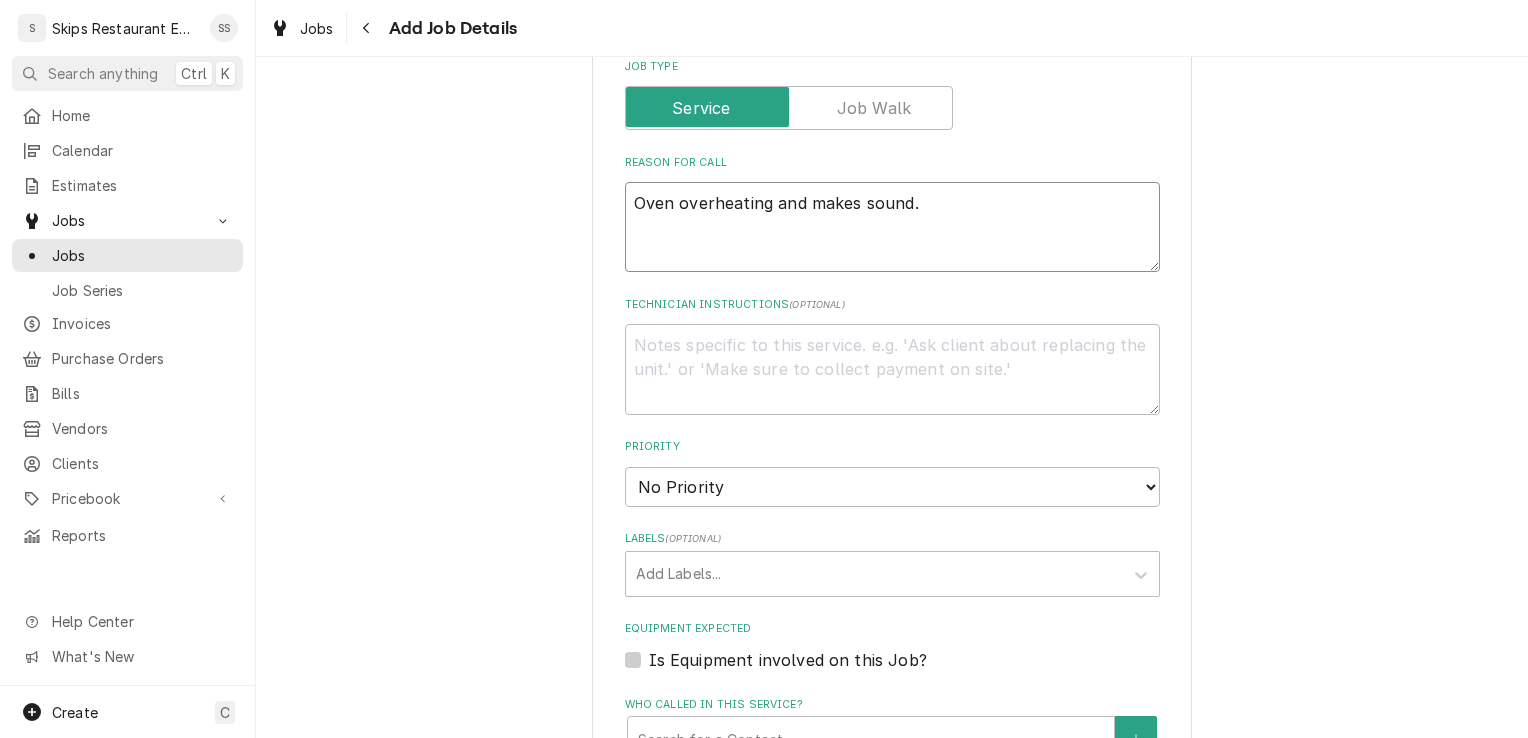 type on "x" 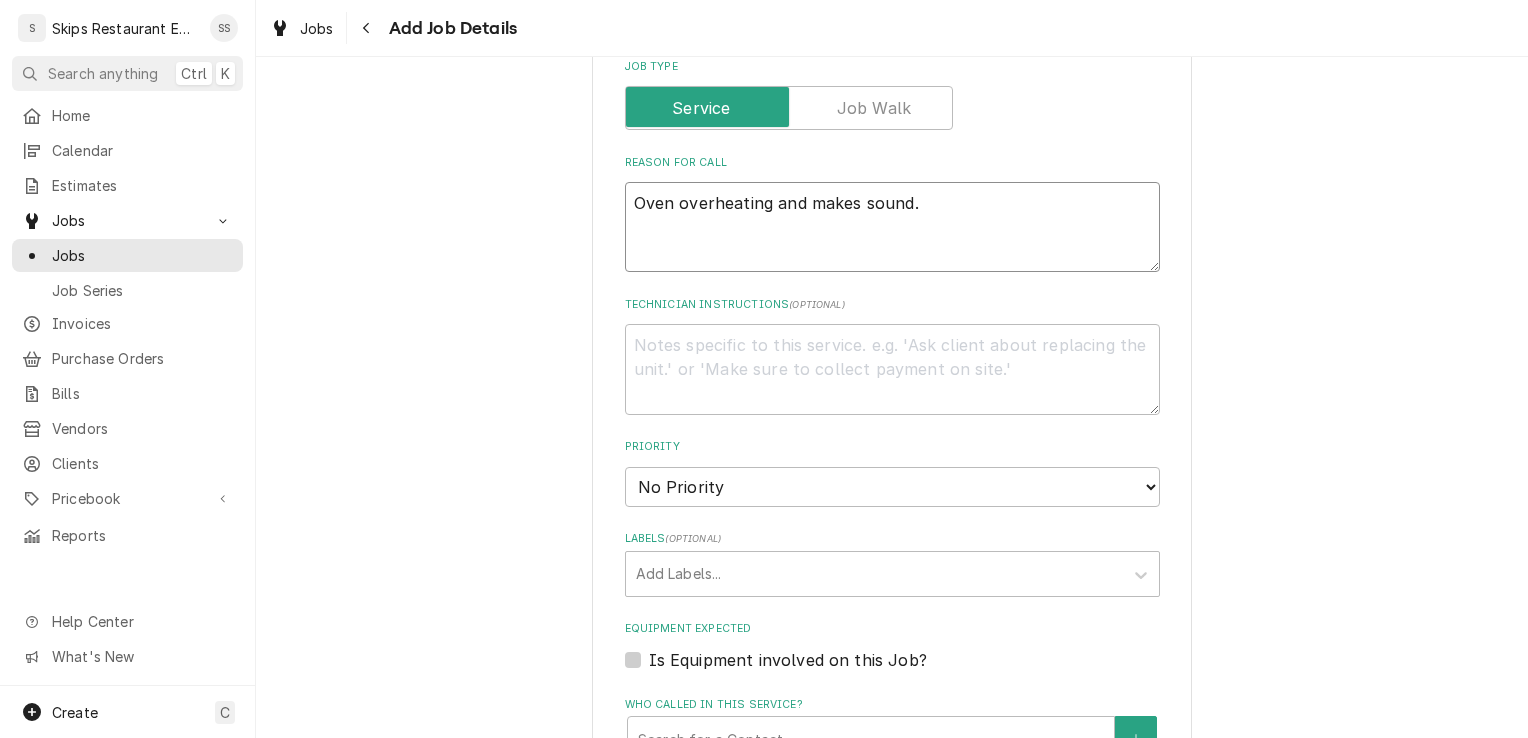 type on "Oven overheating and makes sound." 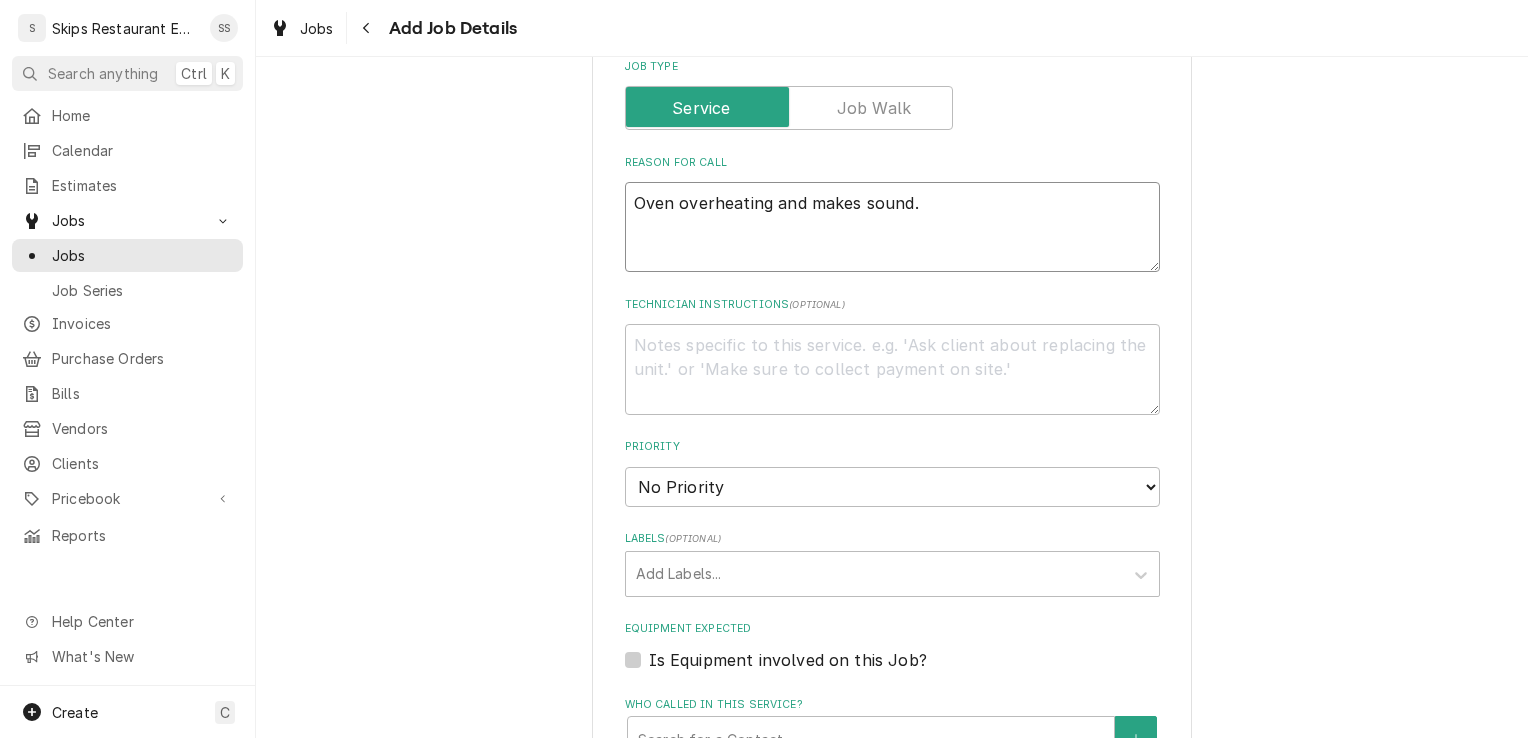 type on "x" 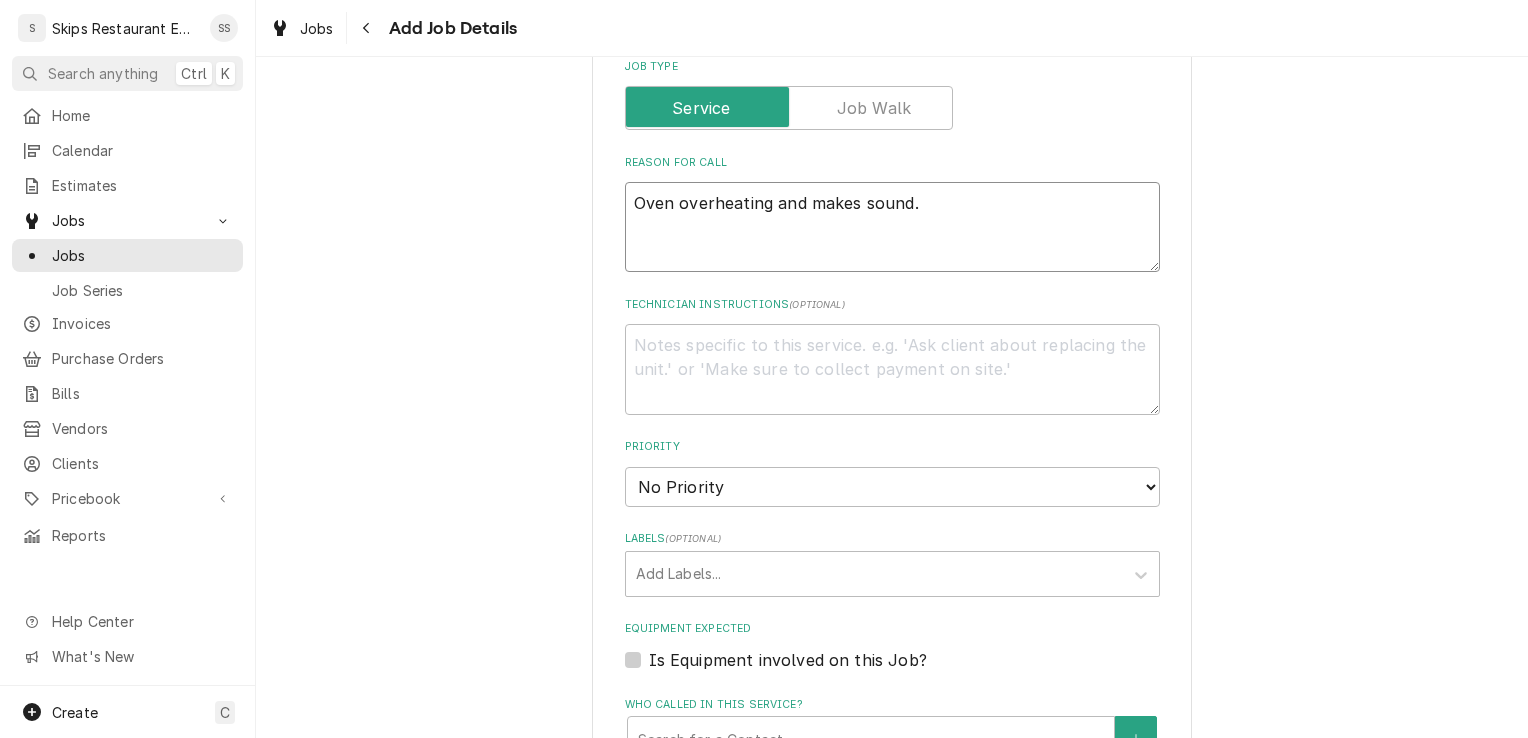 type on "Oven overheating and makes sound. C" 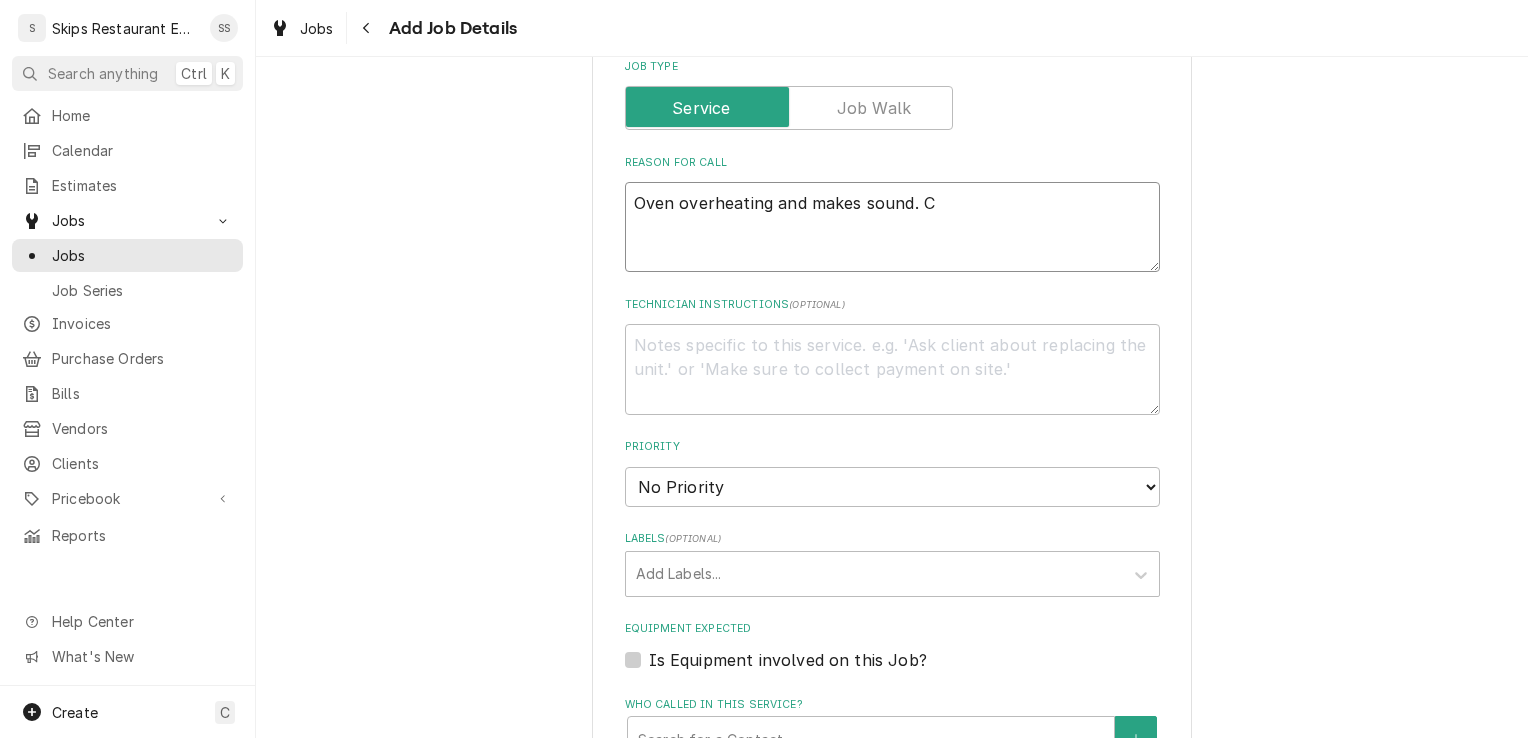 type on "x" 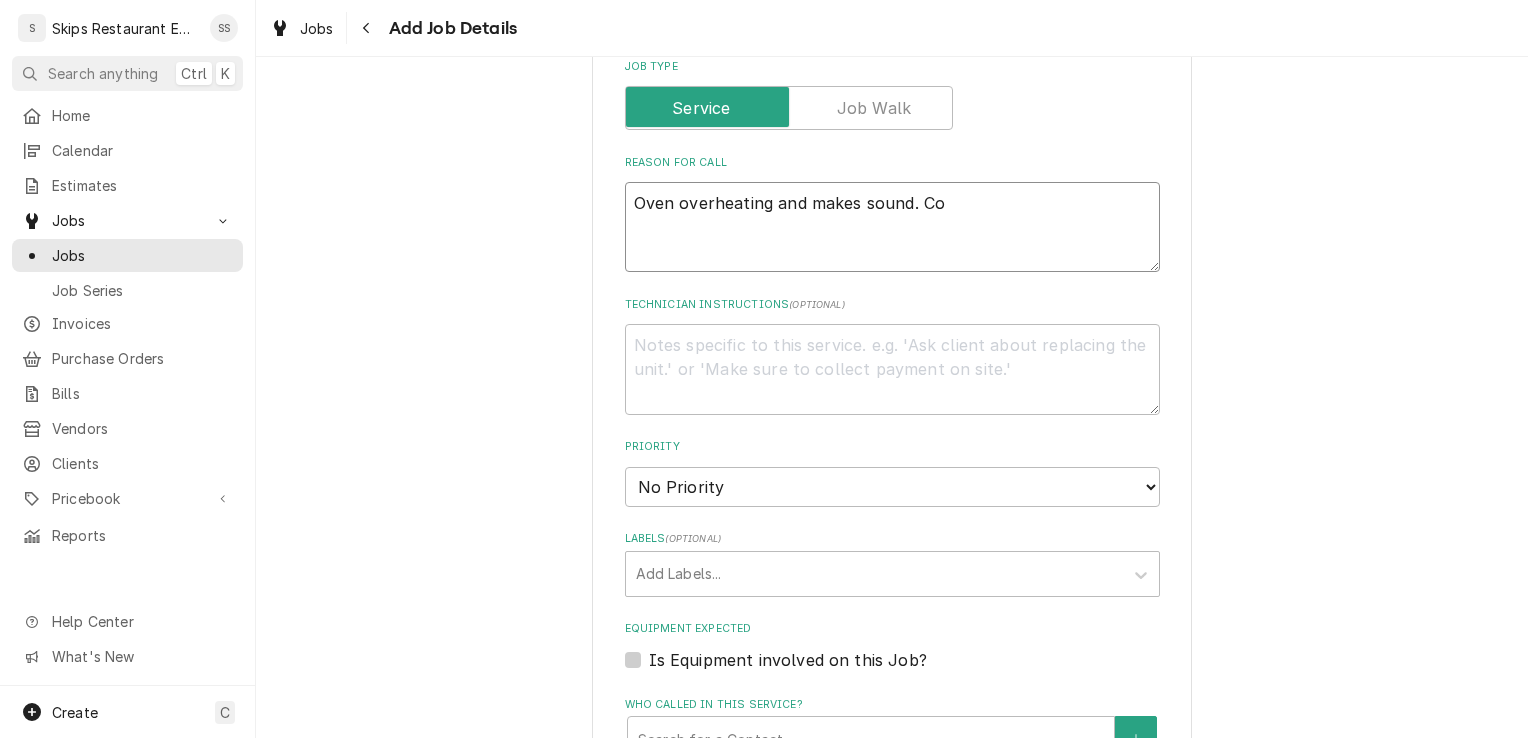 type on "x" 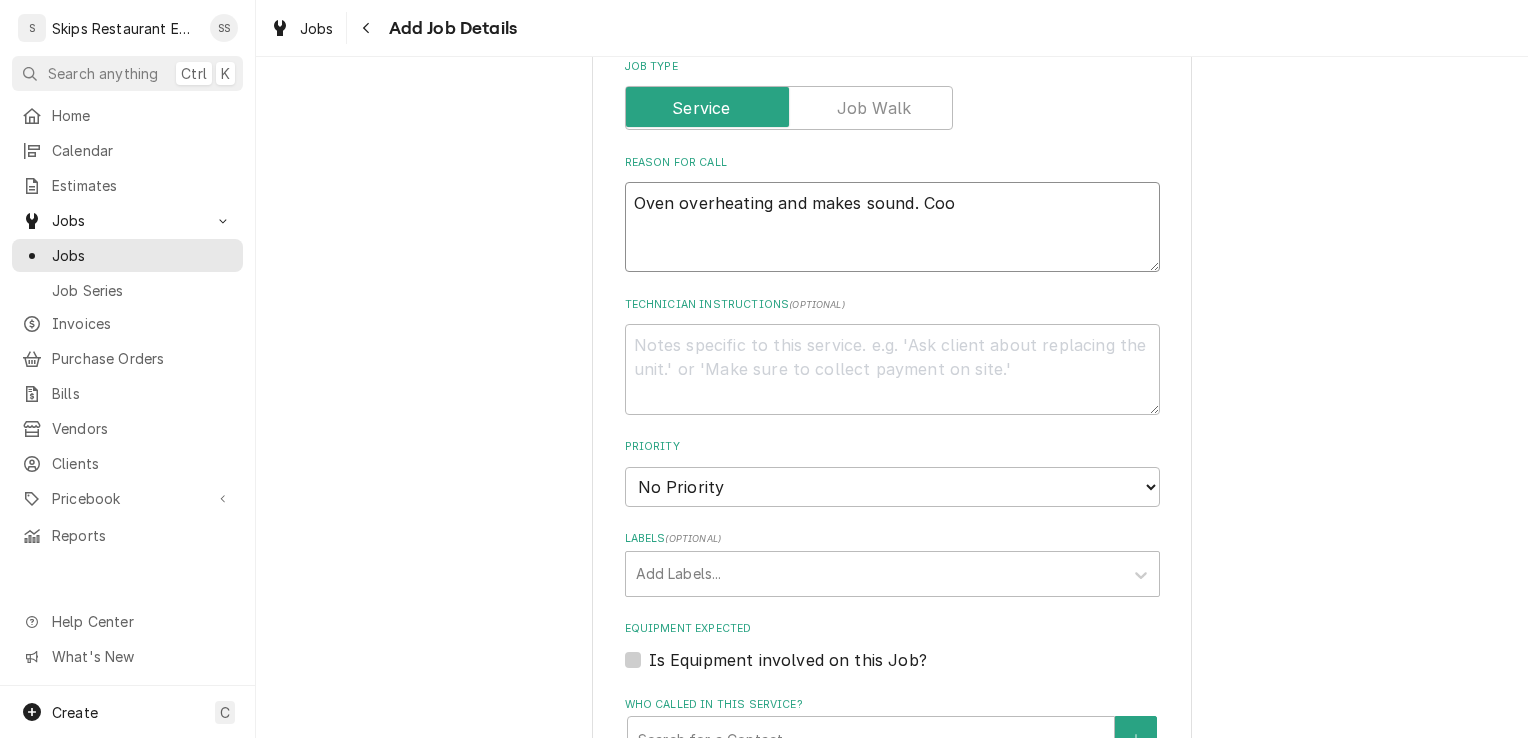 type on "x" 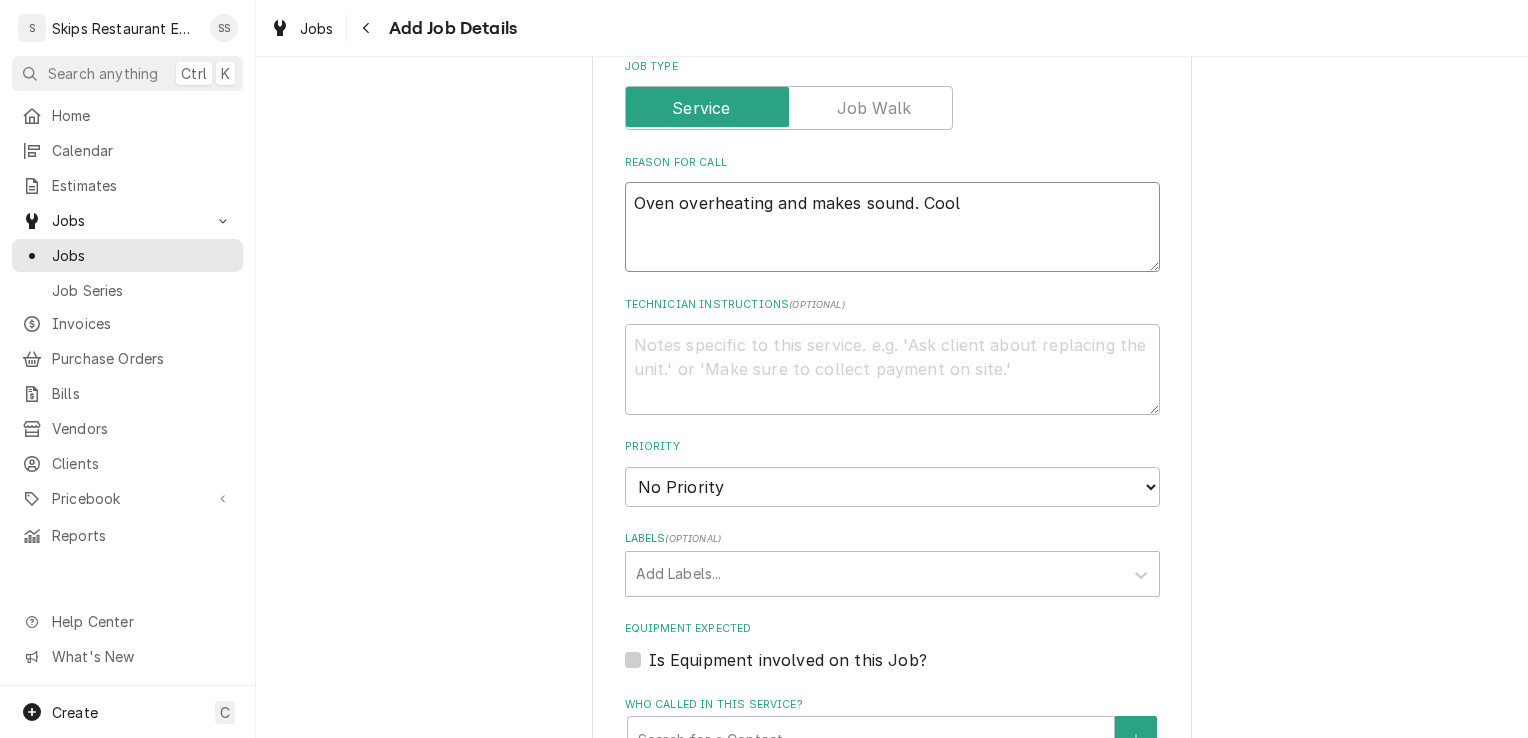 type on "x" 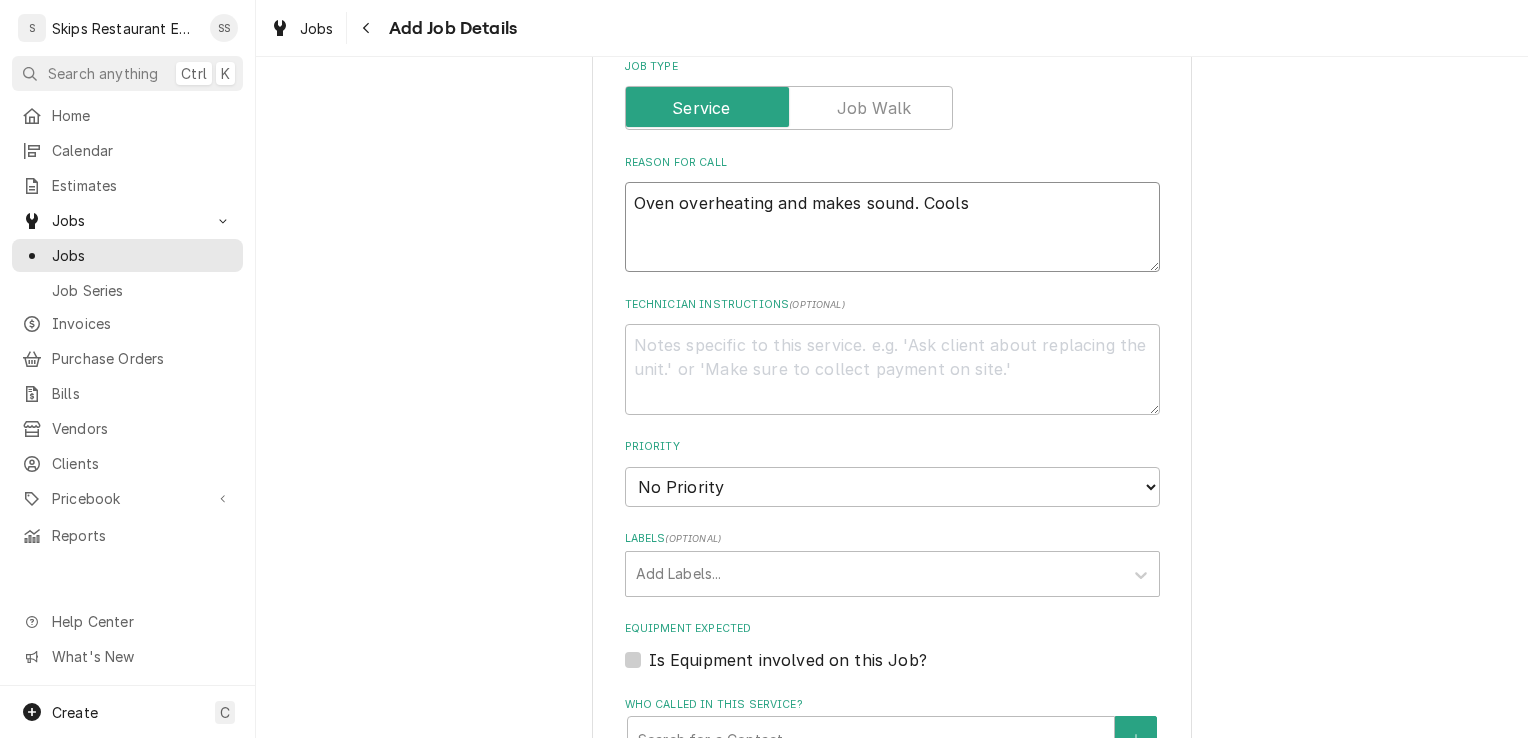 type on "x" 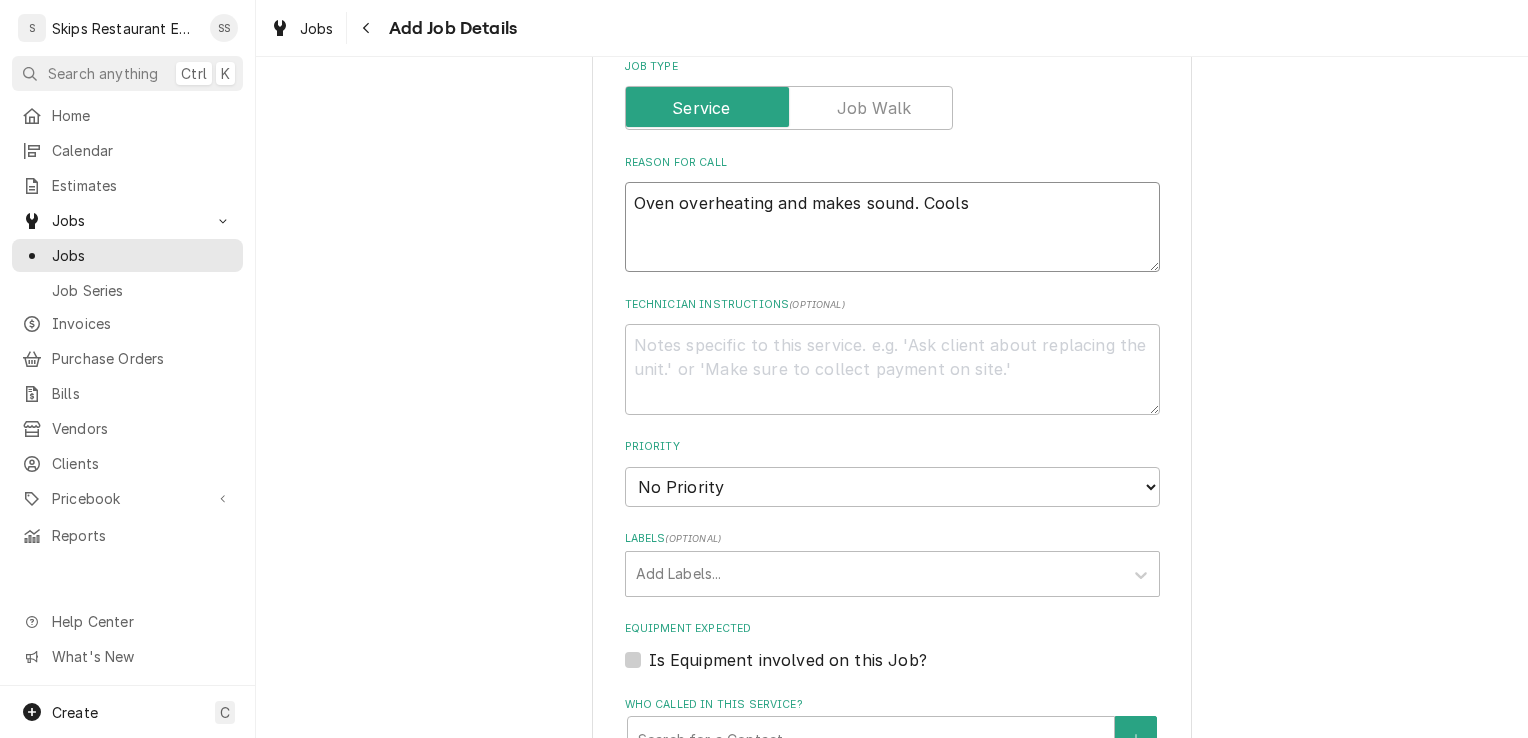 type on "x" 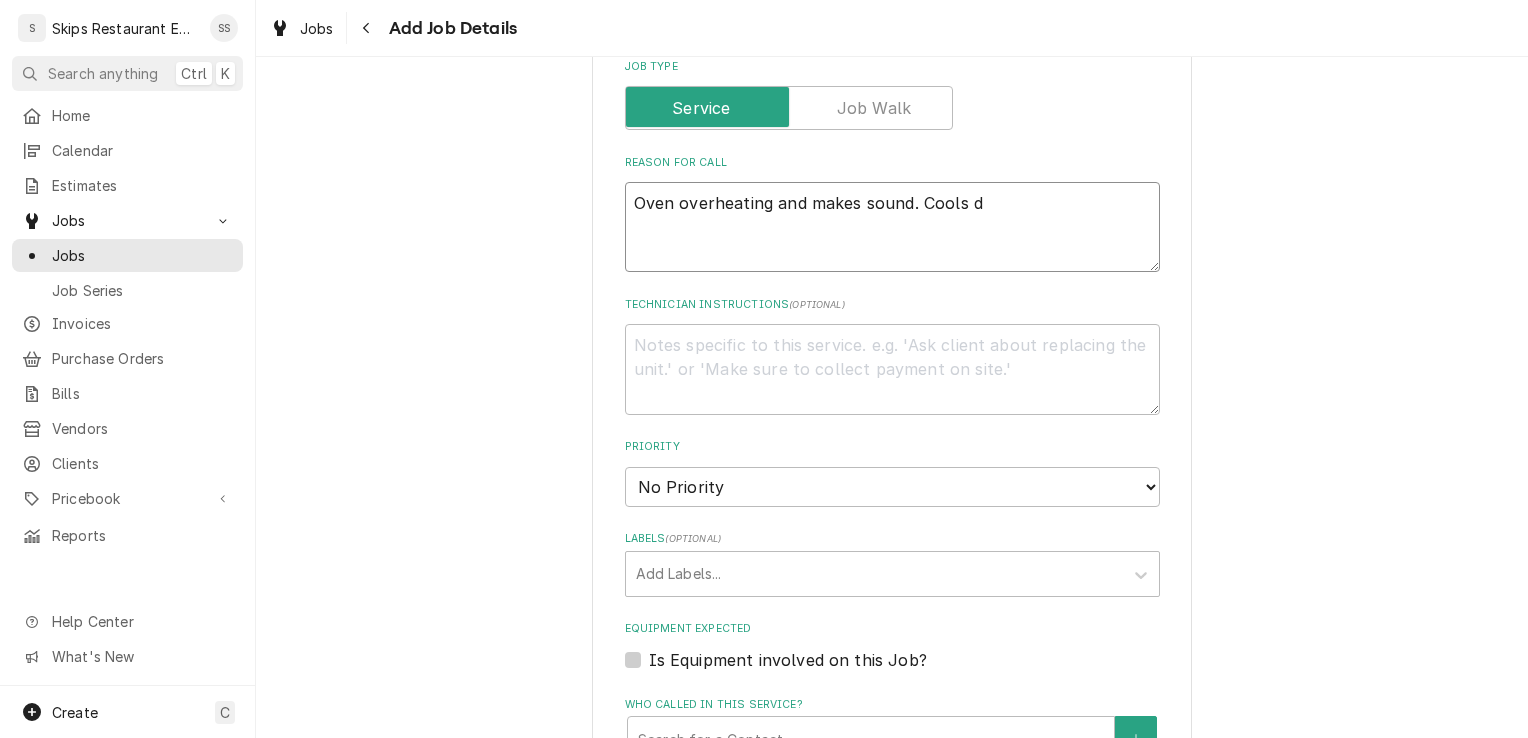 type on "Oven overheating and makes sound. Cools do" 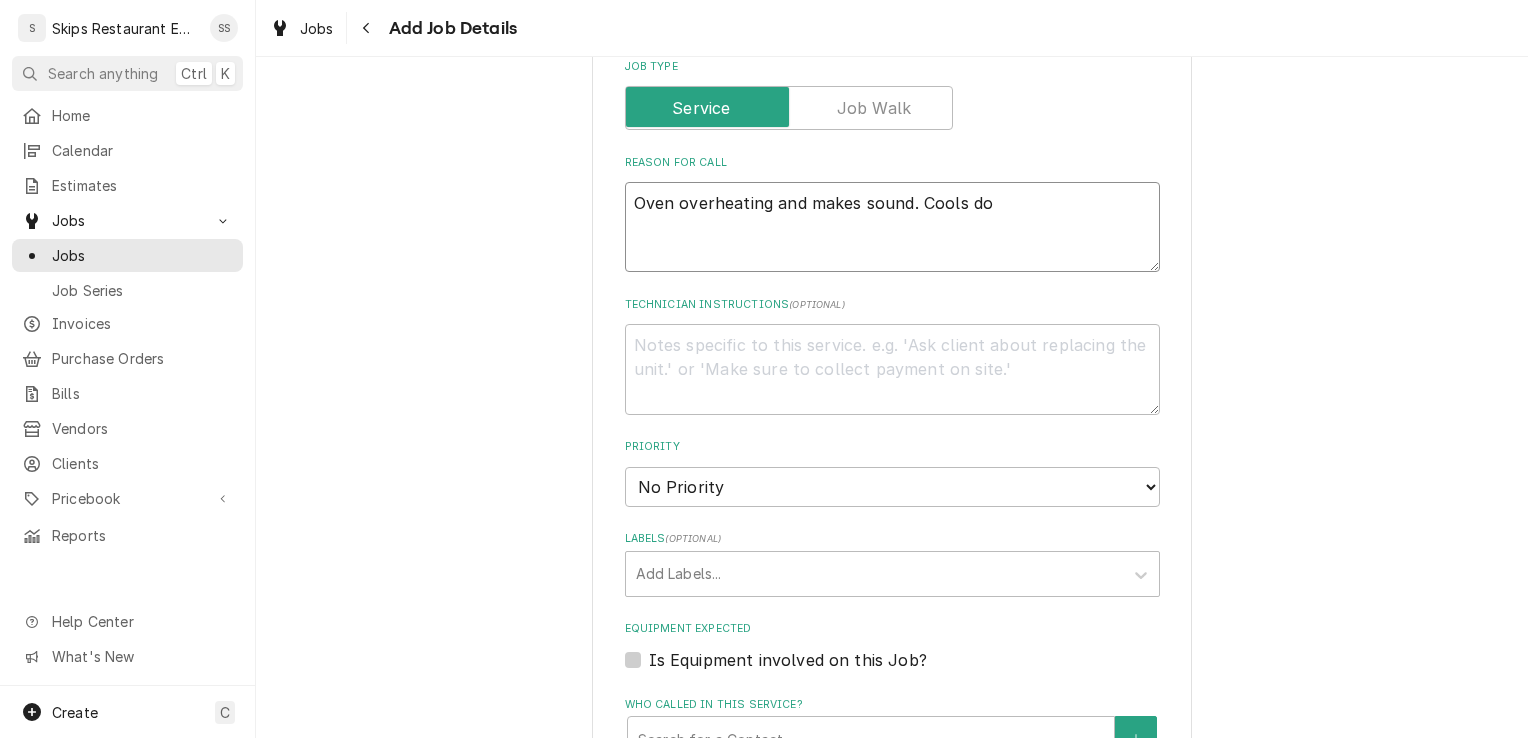 type on "x" 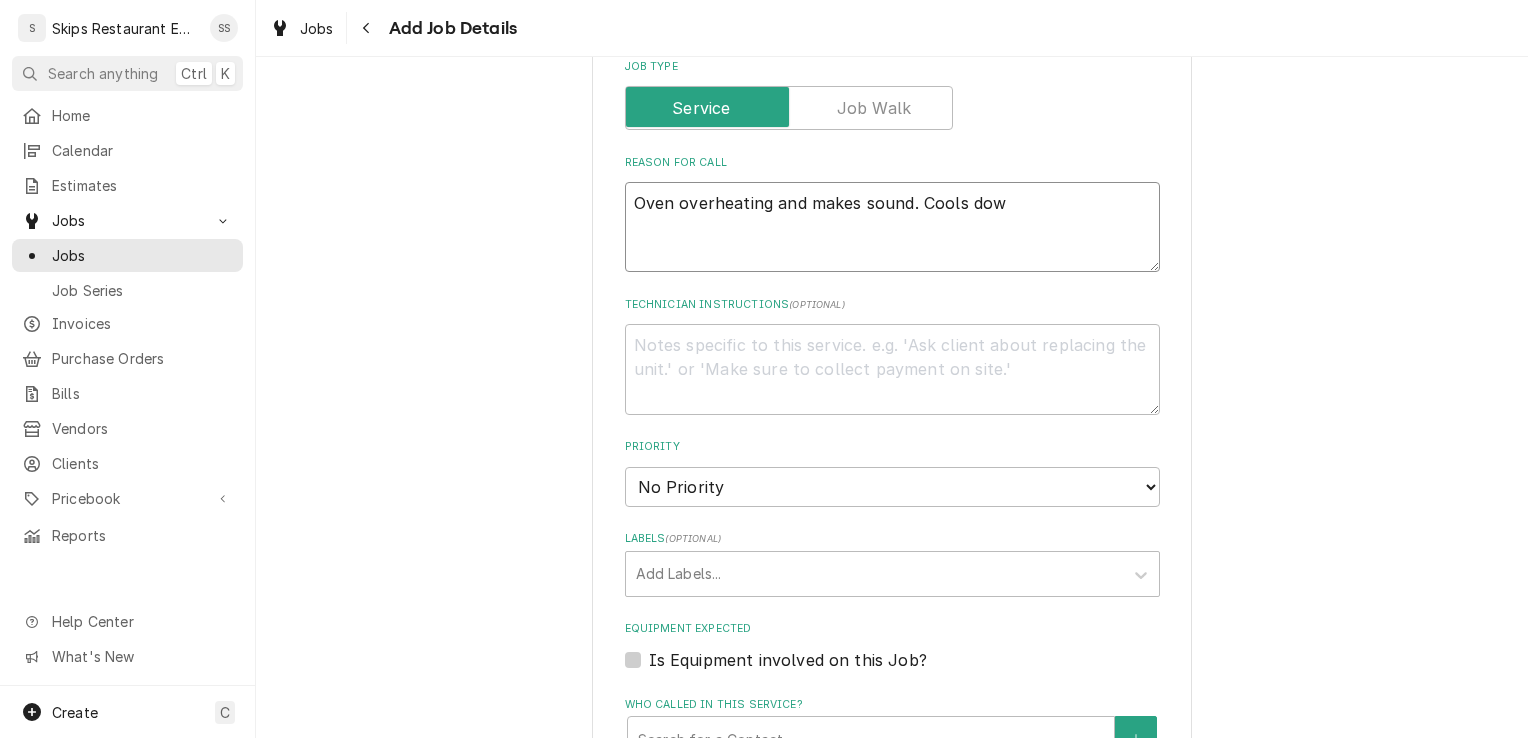 type on "x" 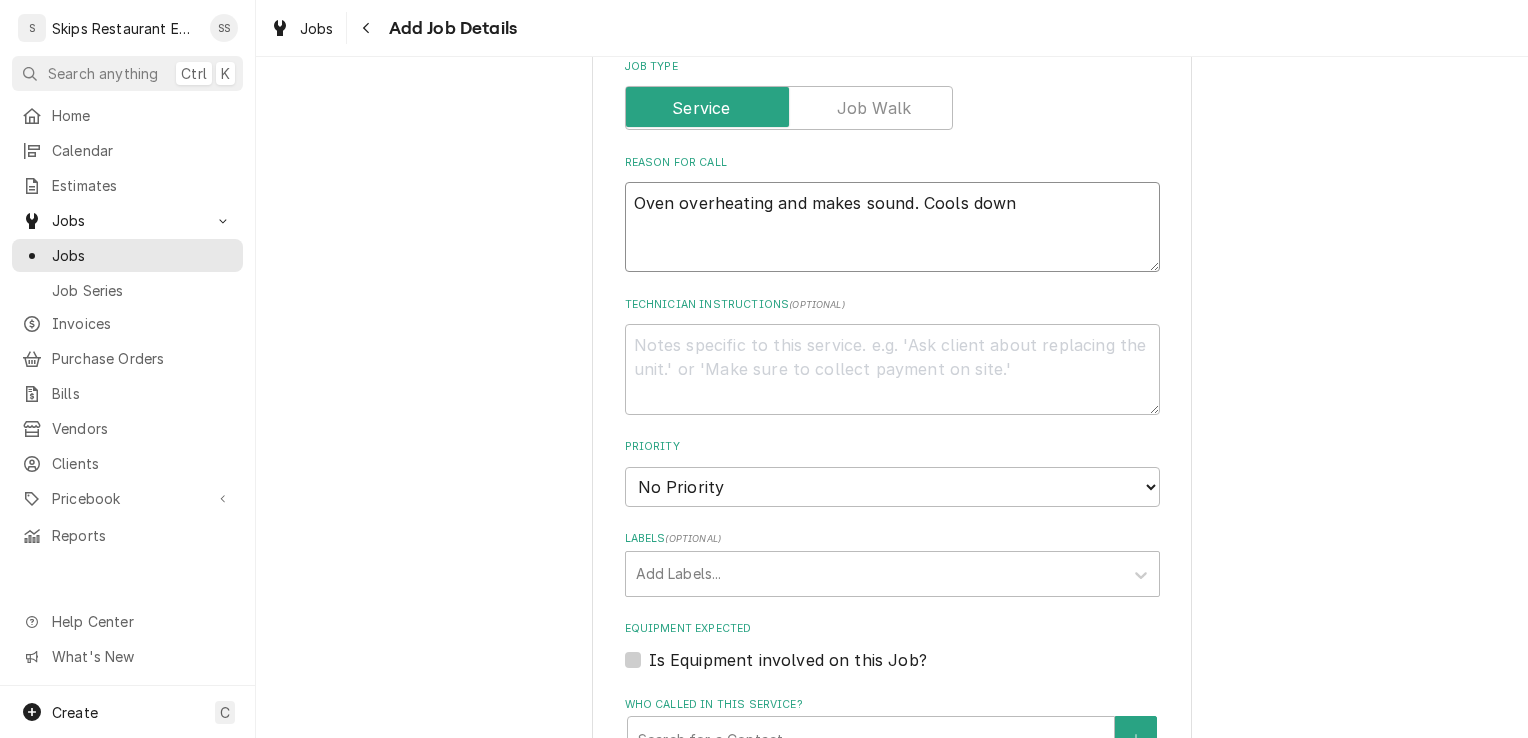 type on "x" 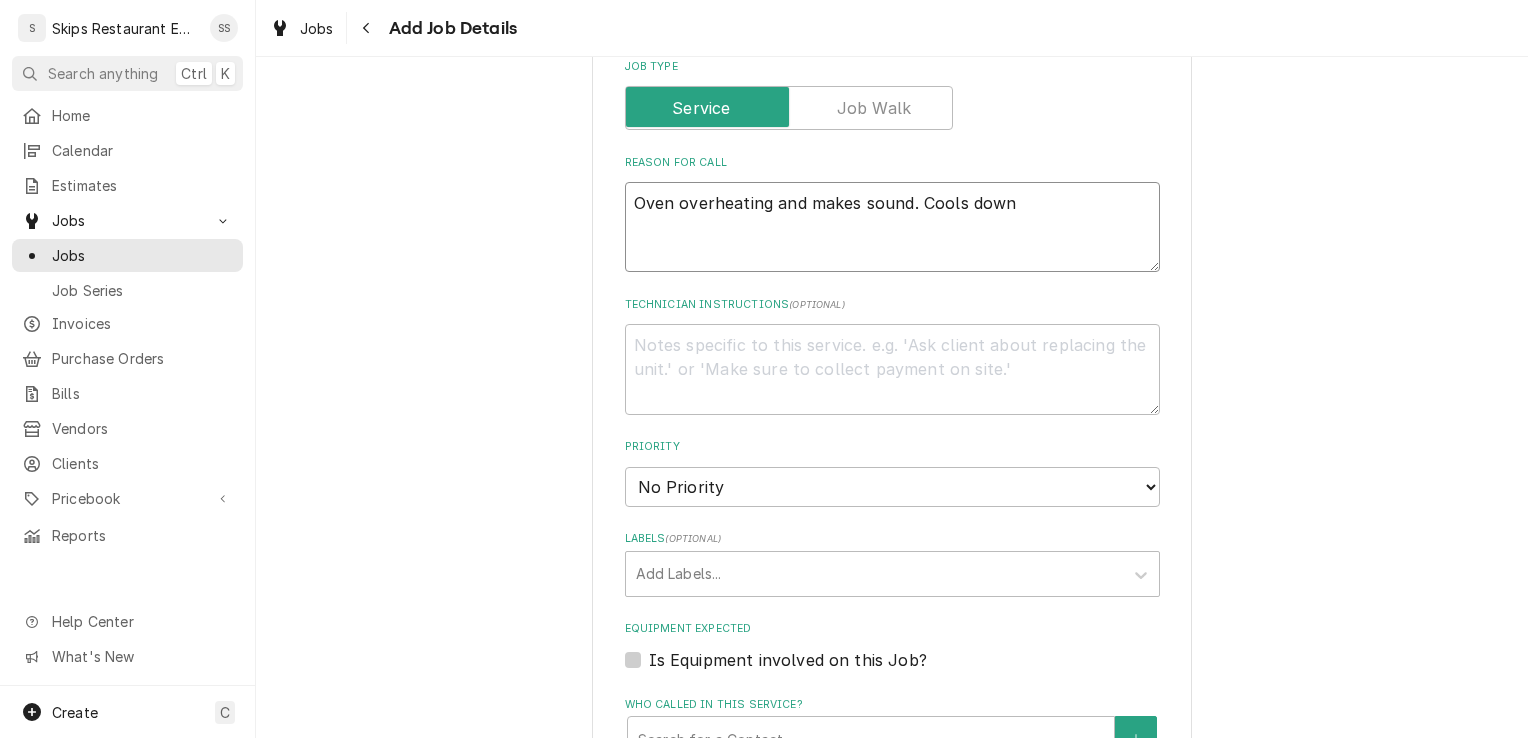 type on "Oven overheating and makes sound. Cools down" 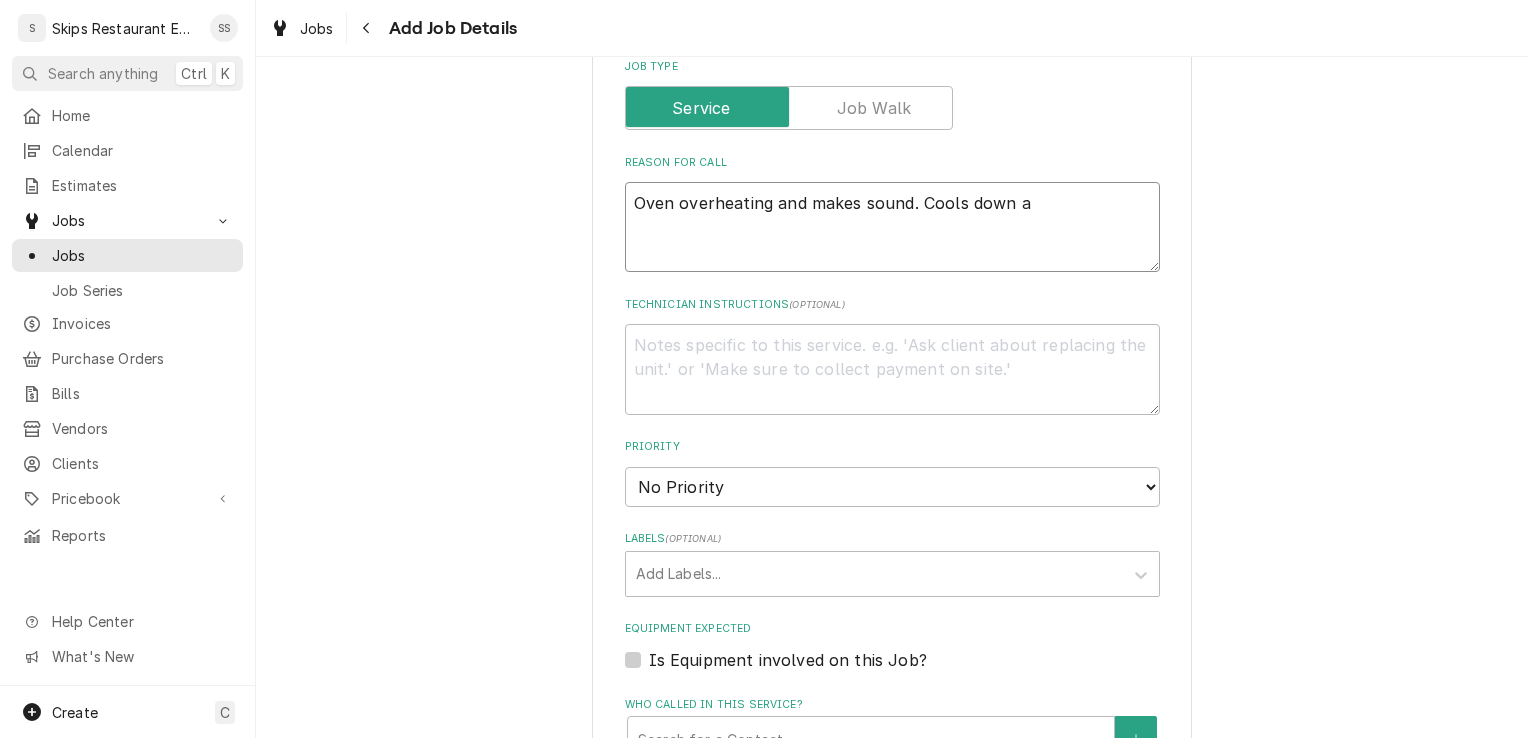 type on "x" 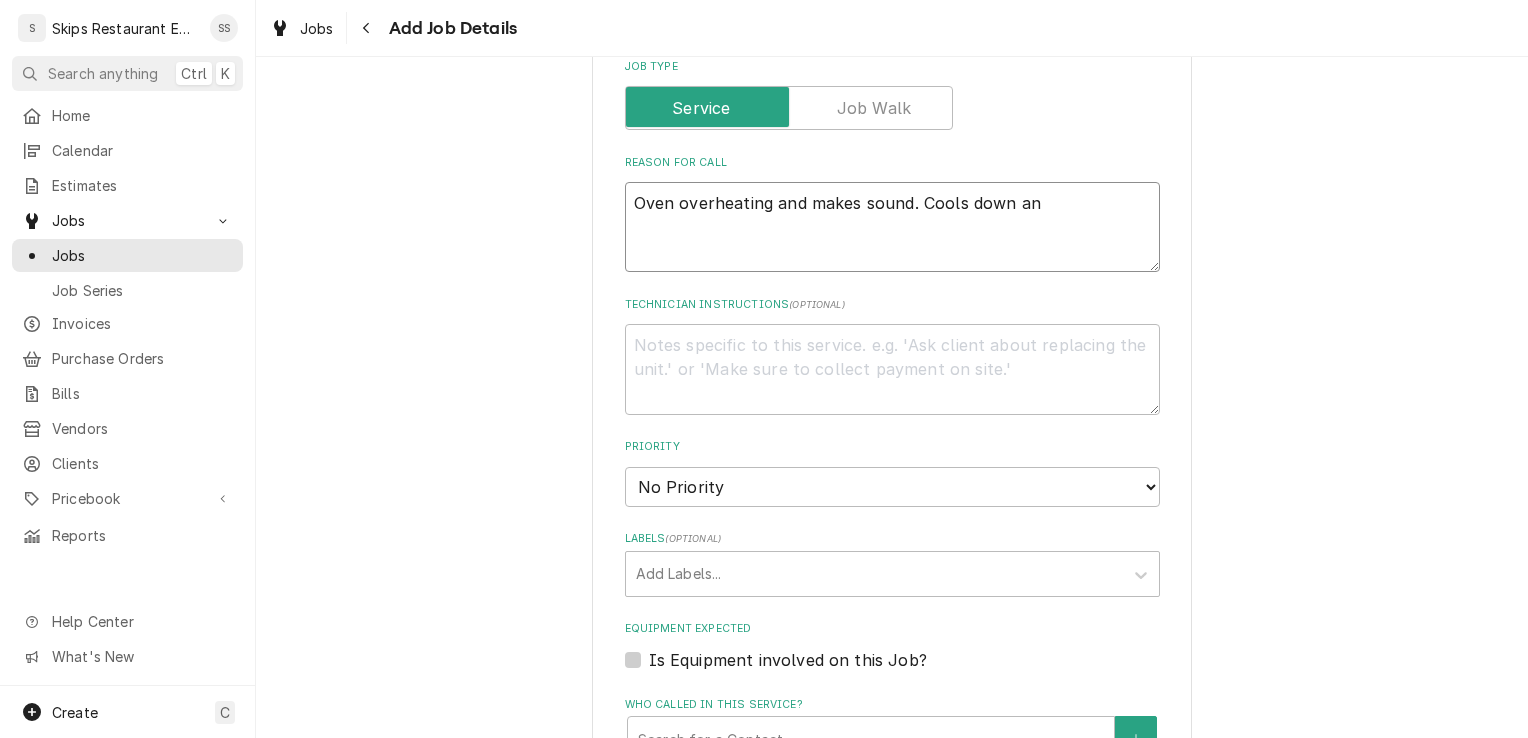 type on "x" 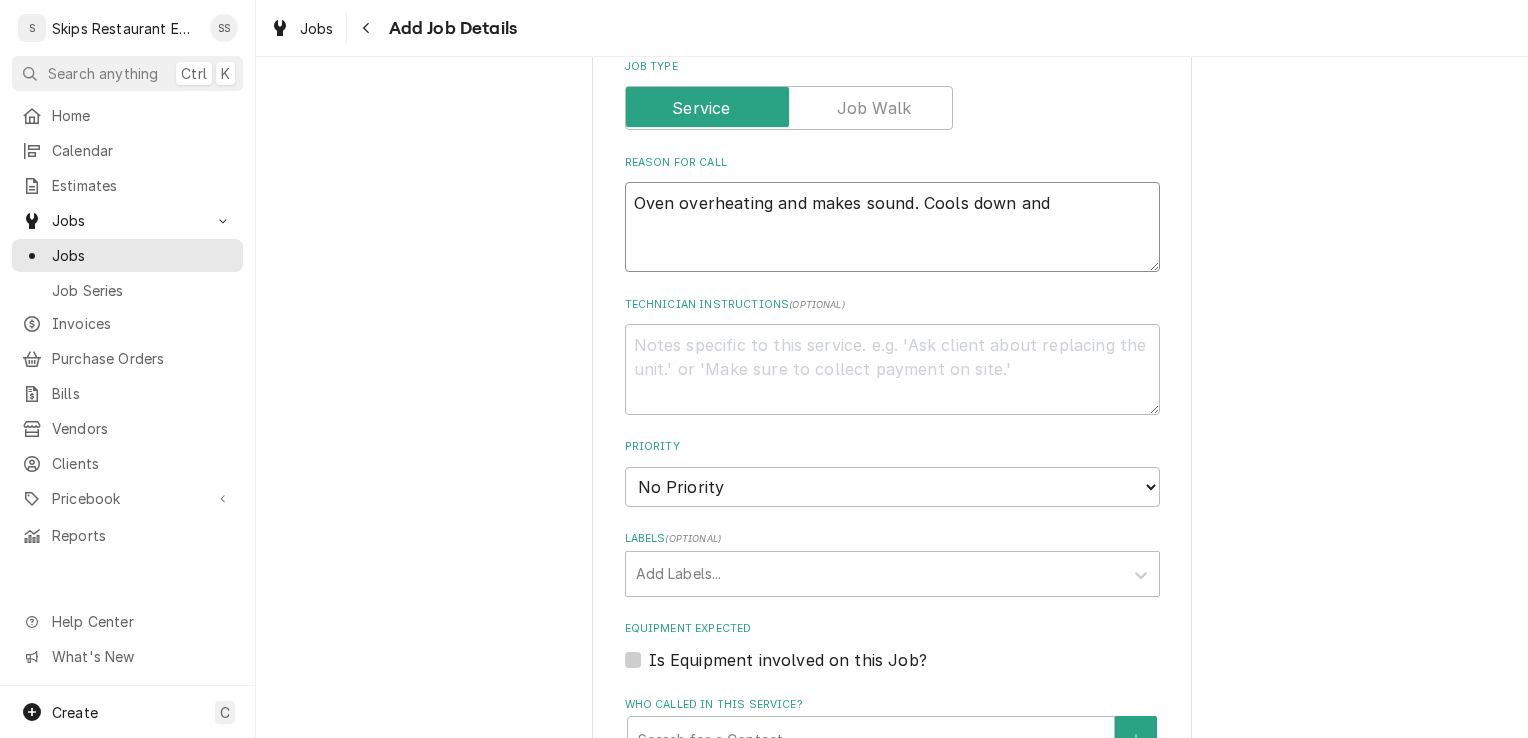 type on "x" 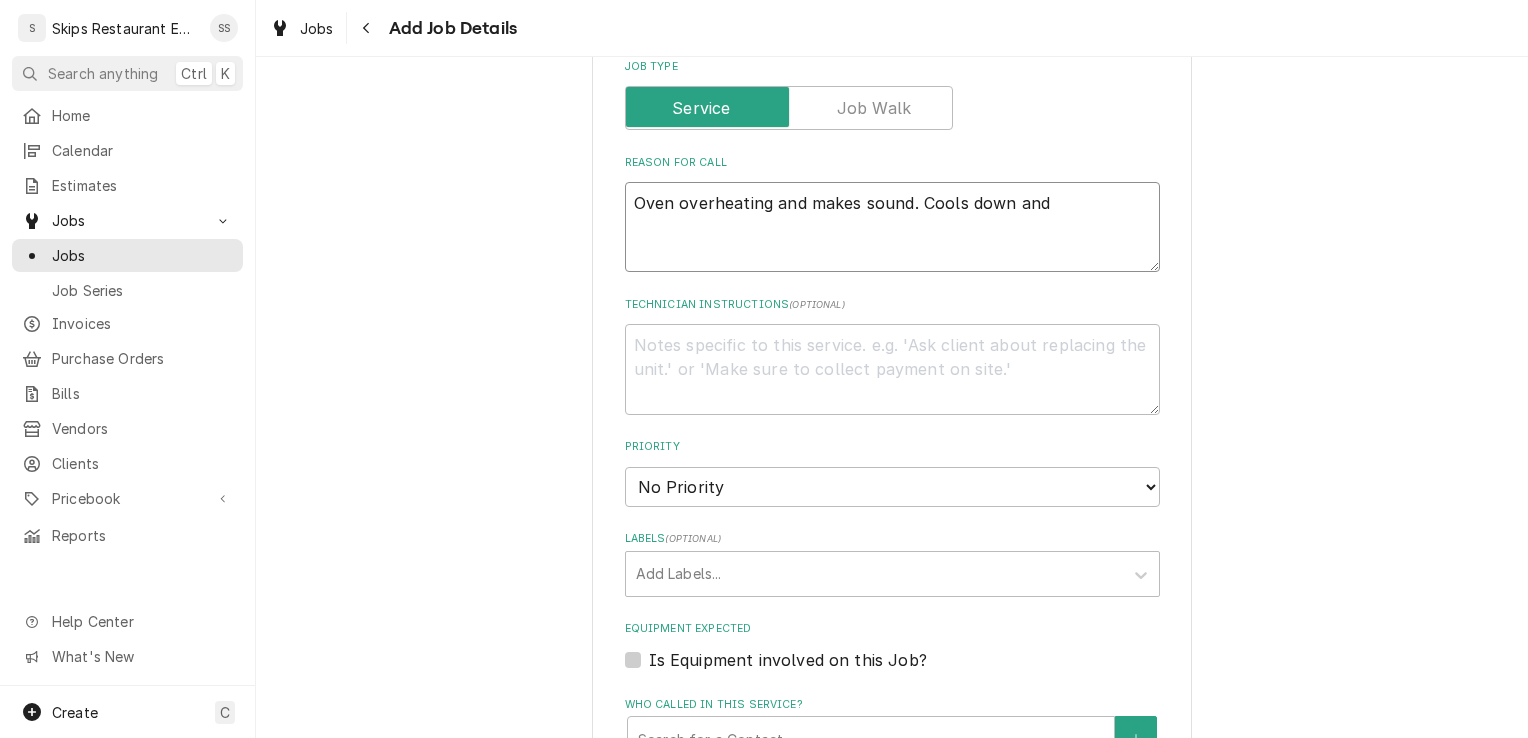 type on "x" 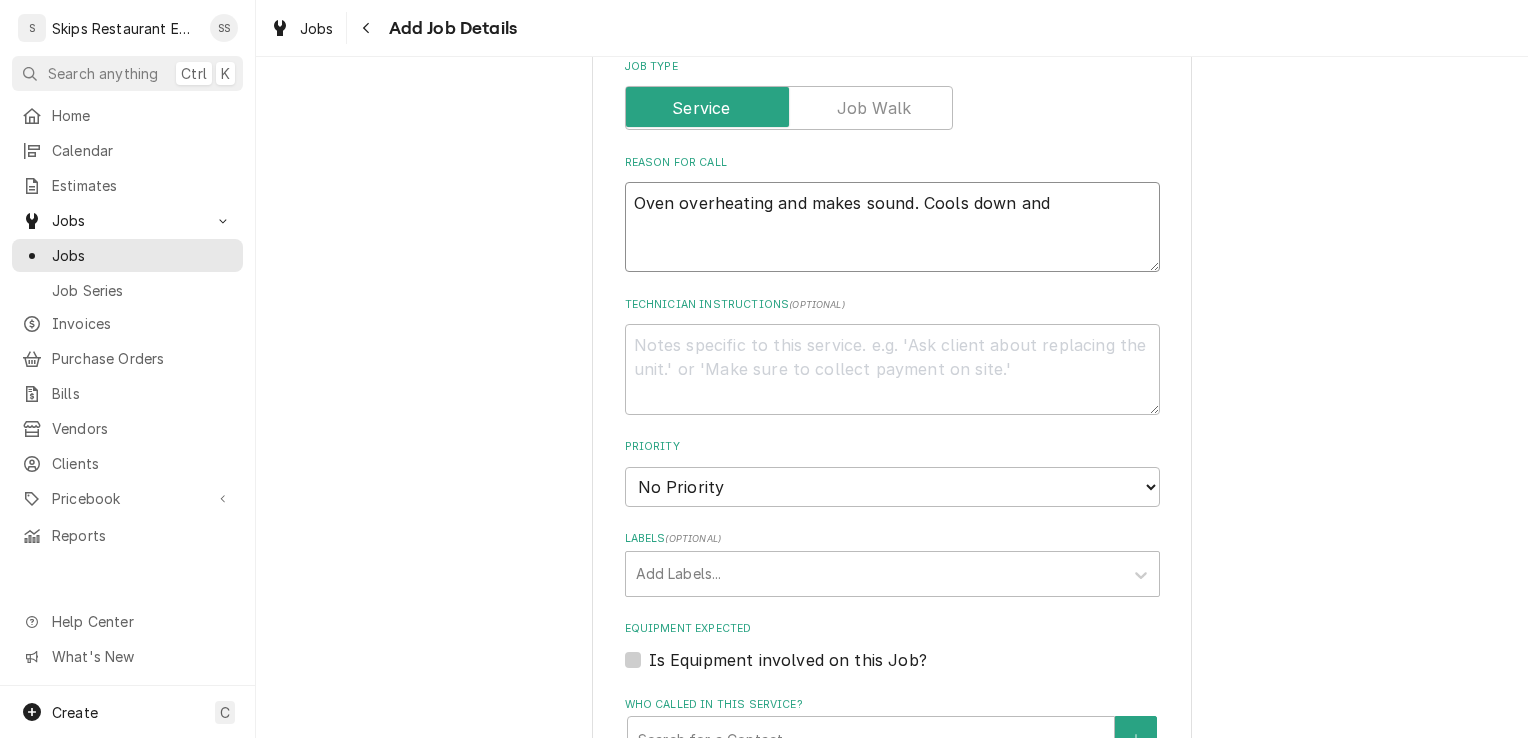 type on "Oven overheating and makes sound. Cools down and d" 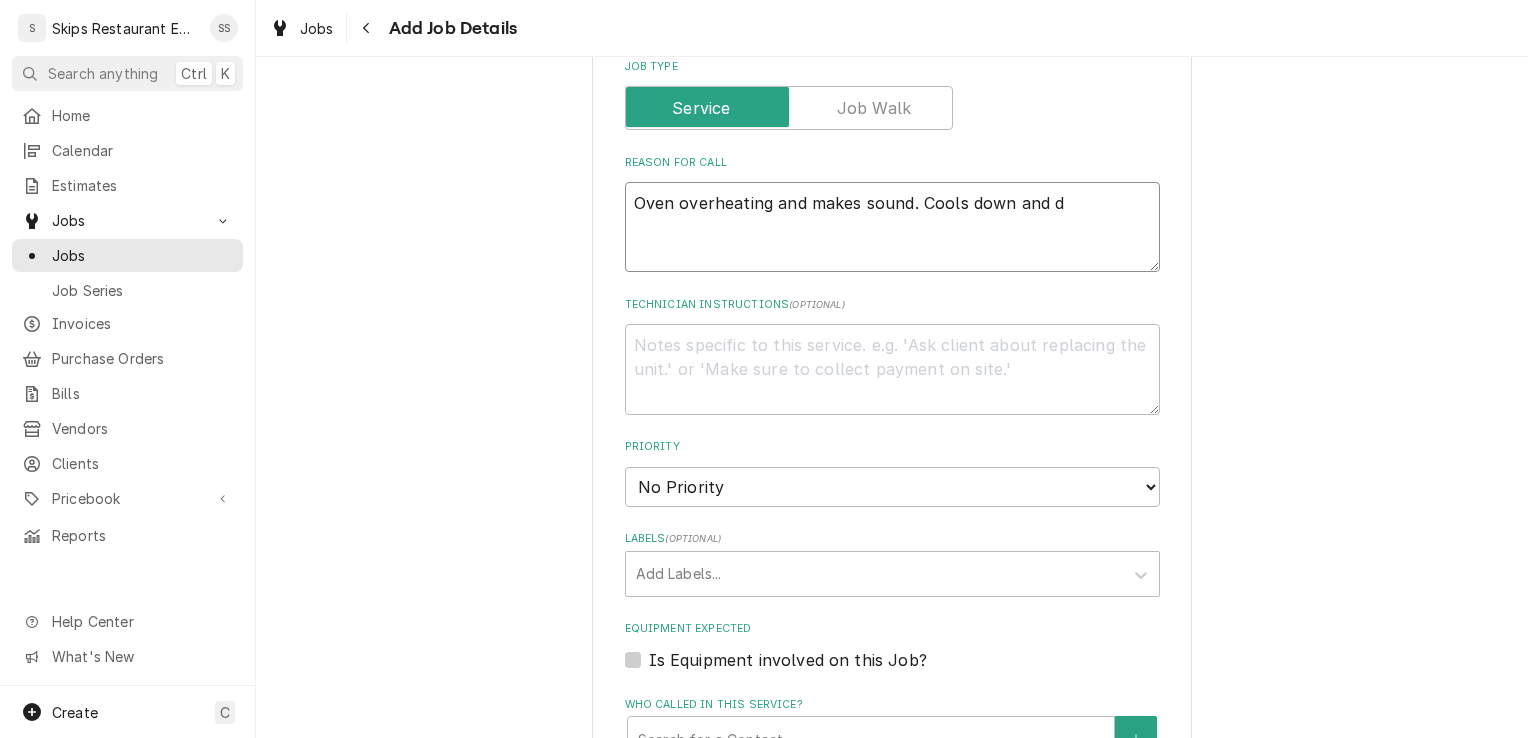type on "x" 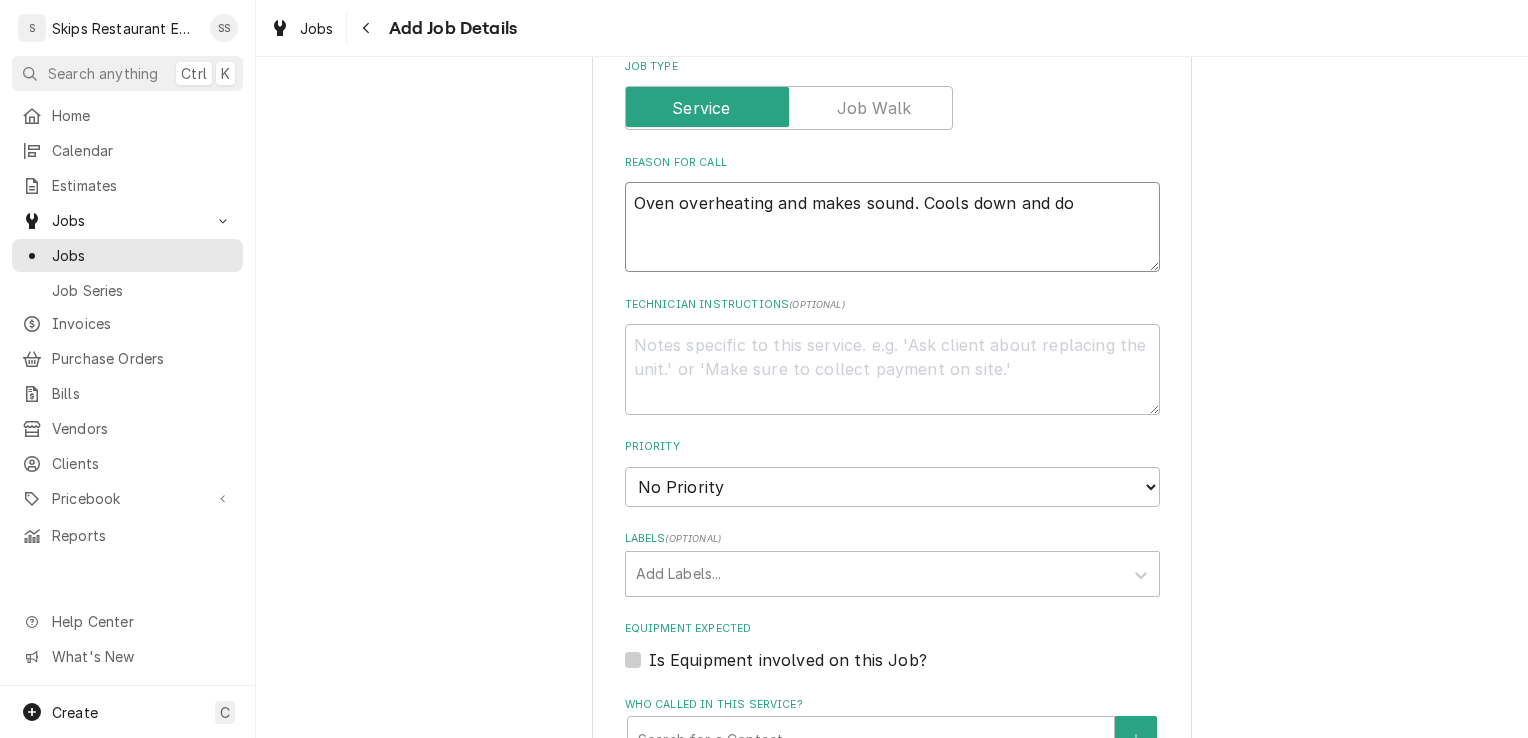 type on "x" 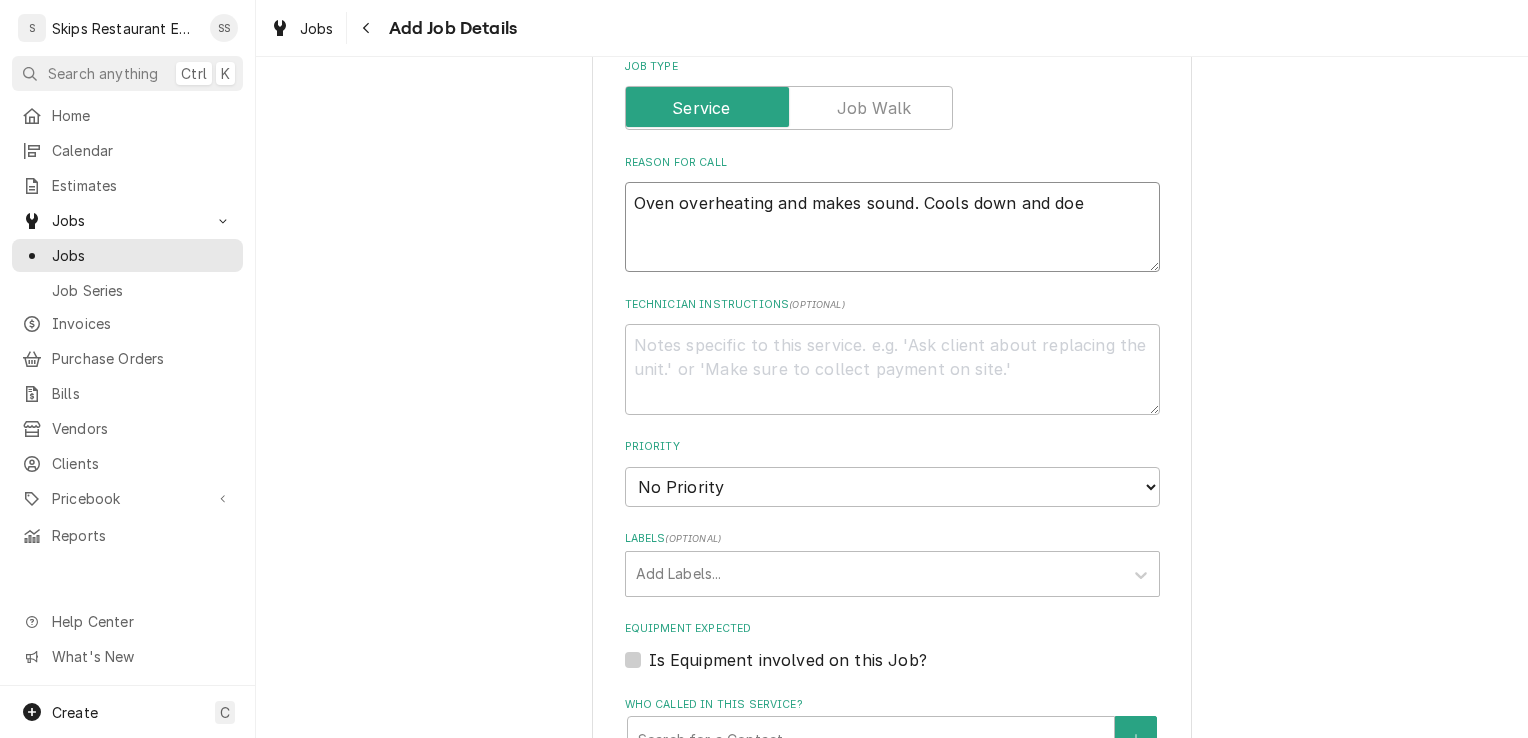 type on "x" 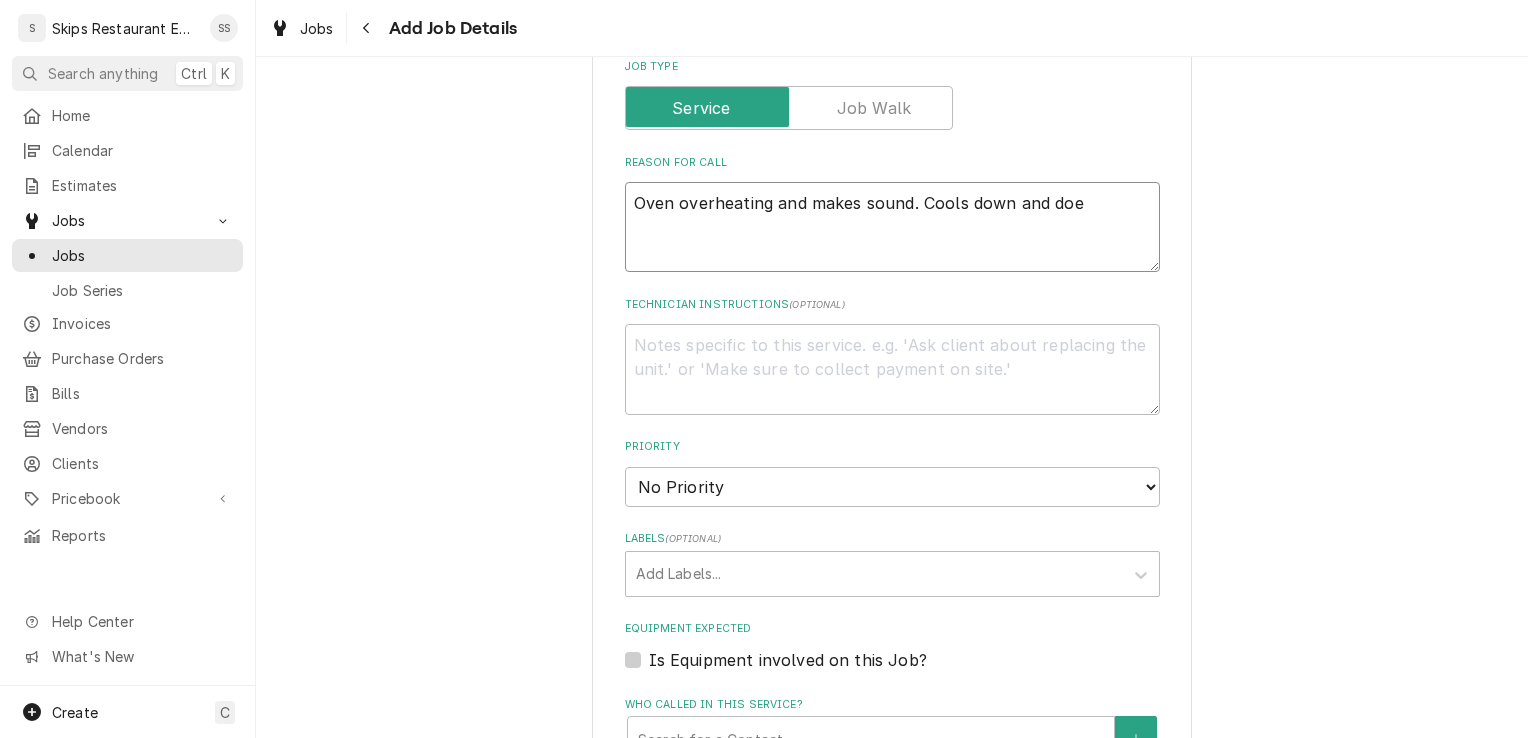 type on "Oven overheating and makes sound. Cools down and does" 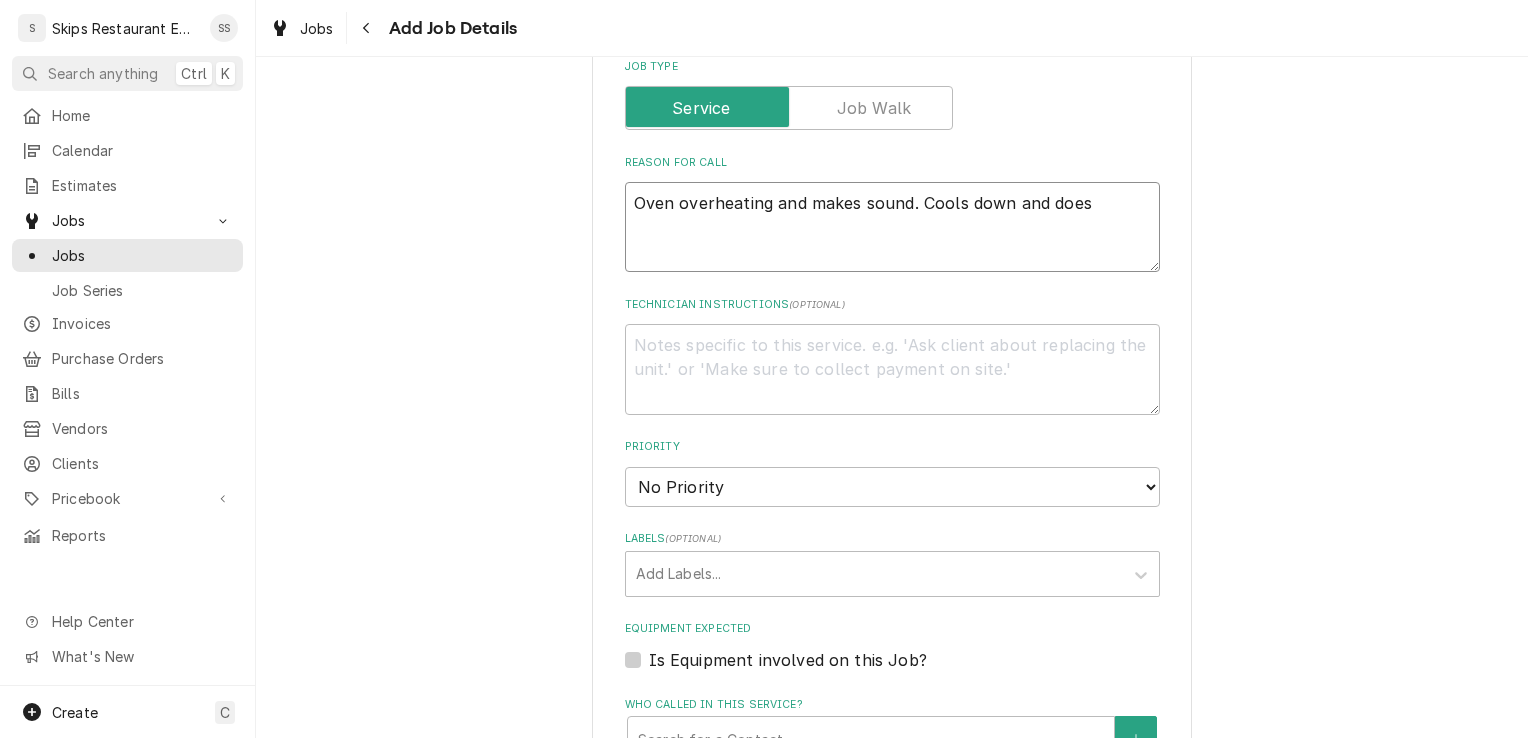 type on "x" 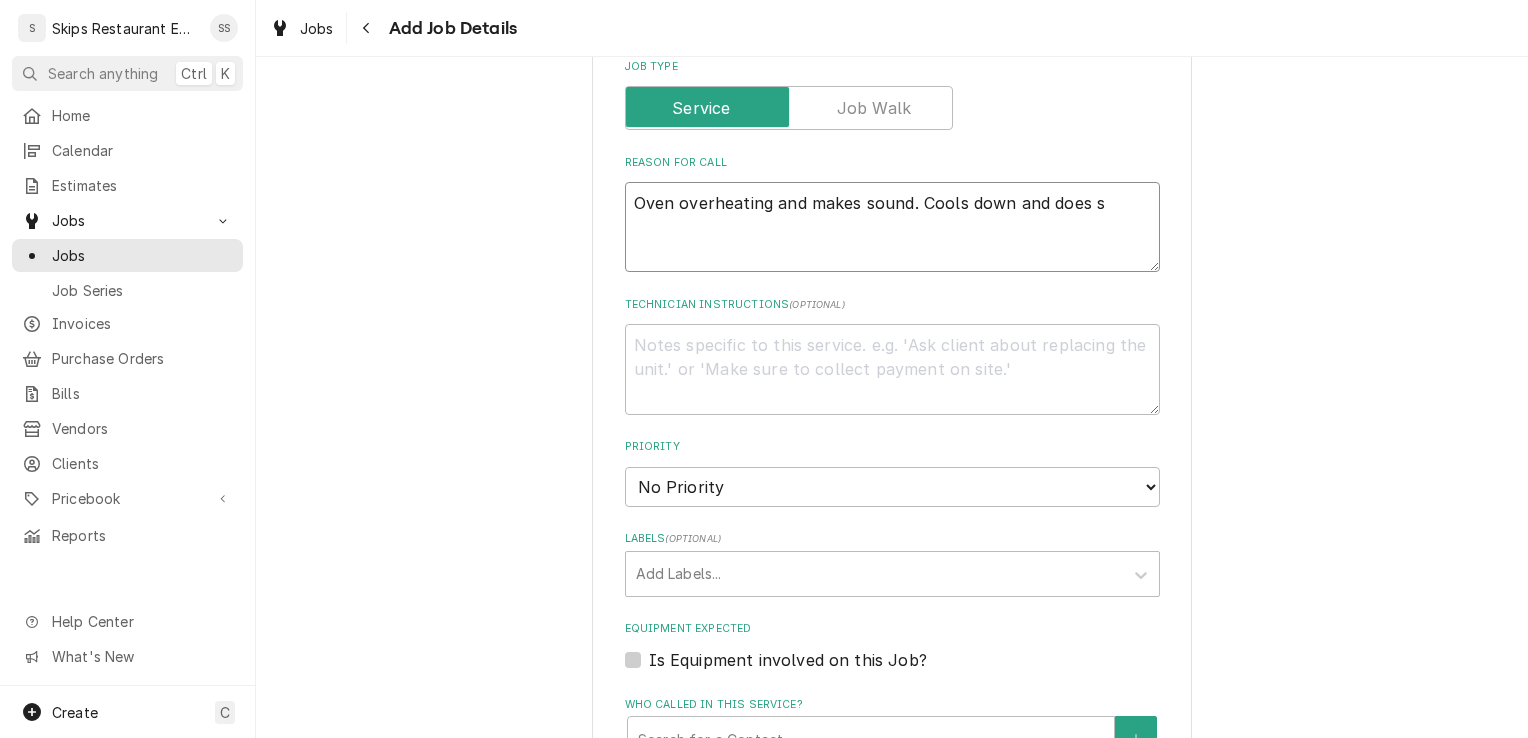type on "x" 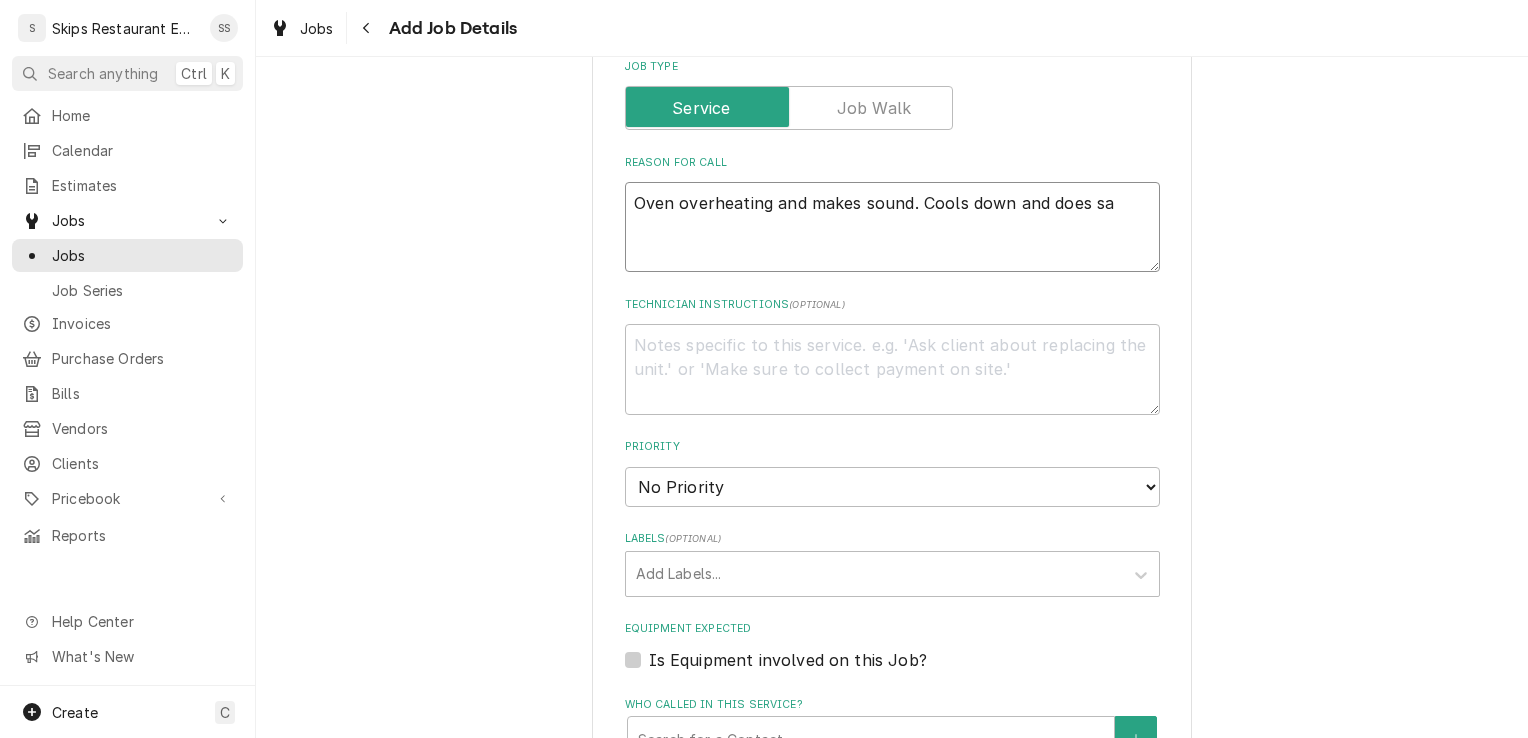 type on "x" 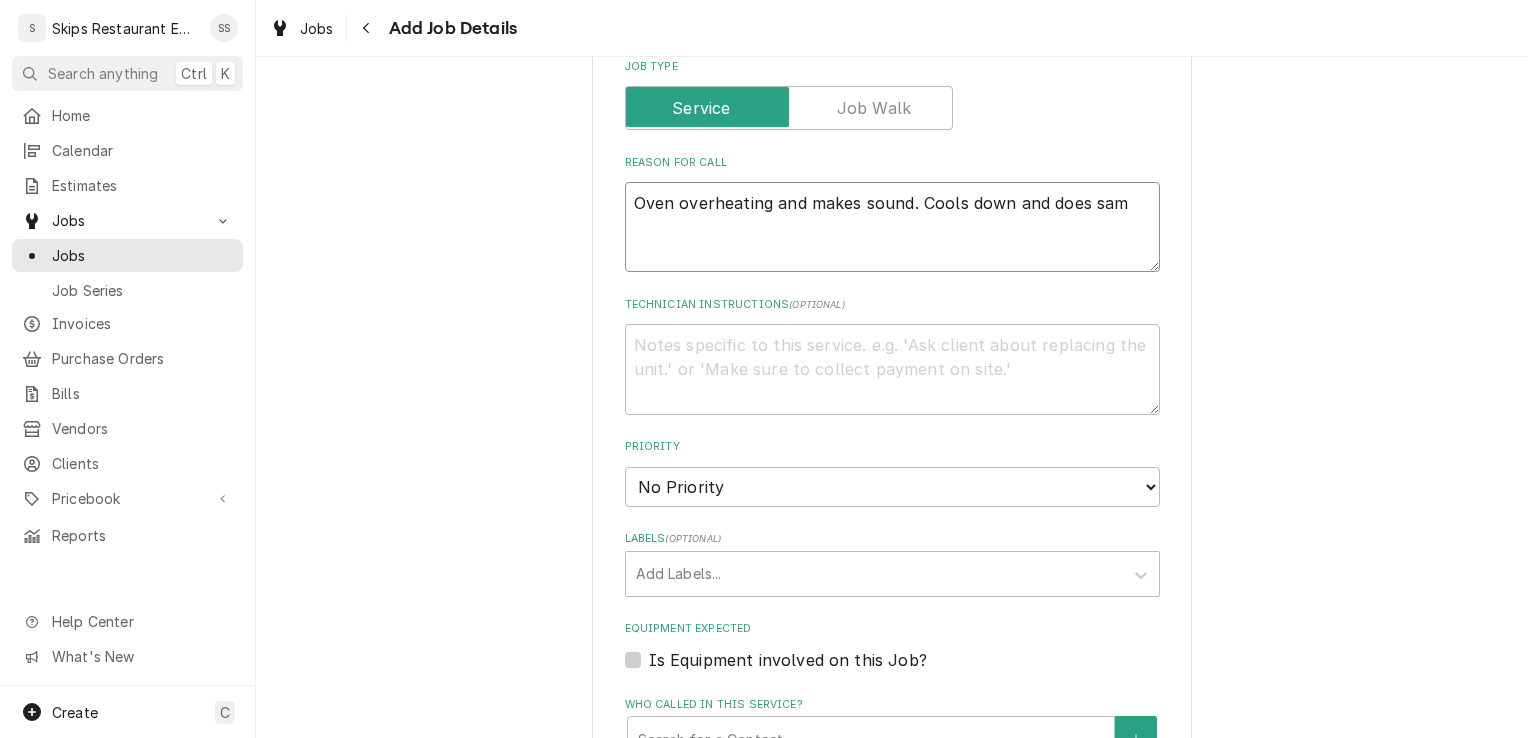 type on "x" 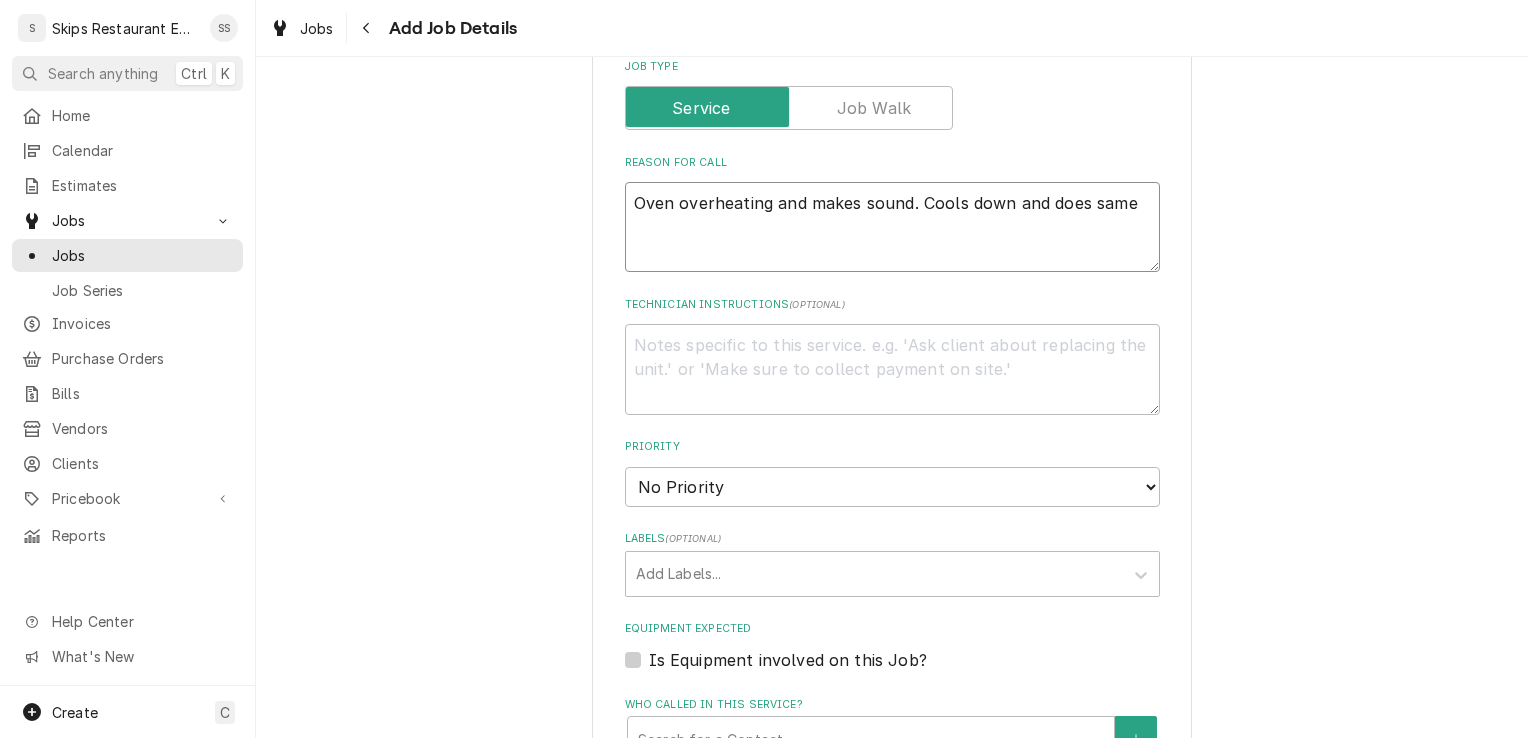 type on "x" 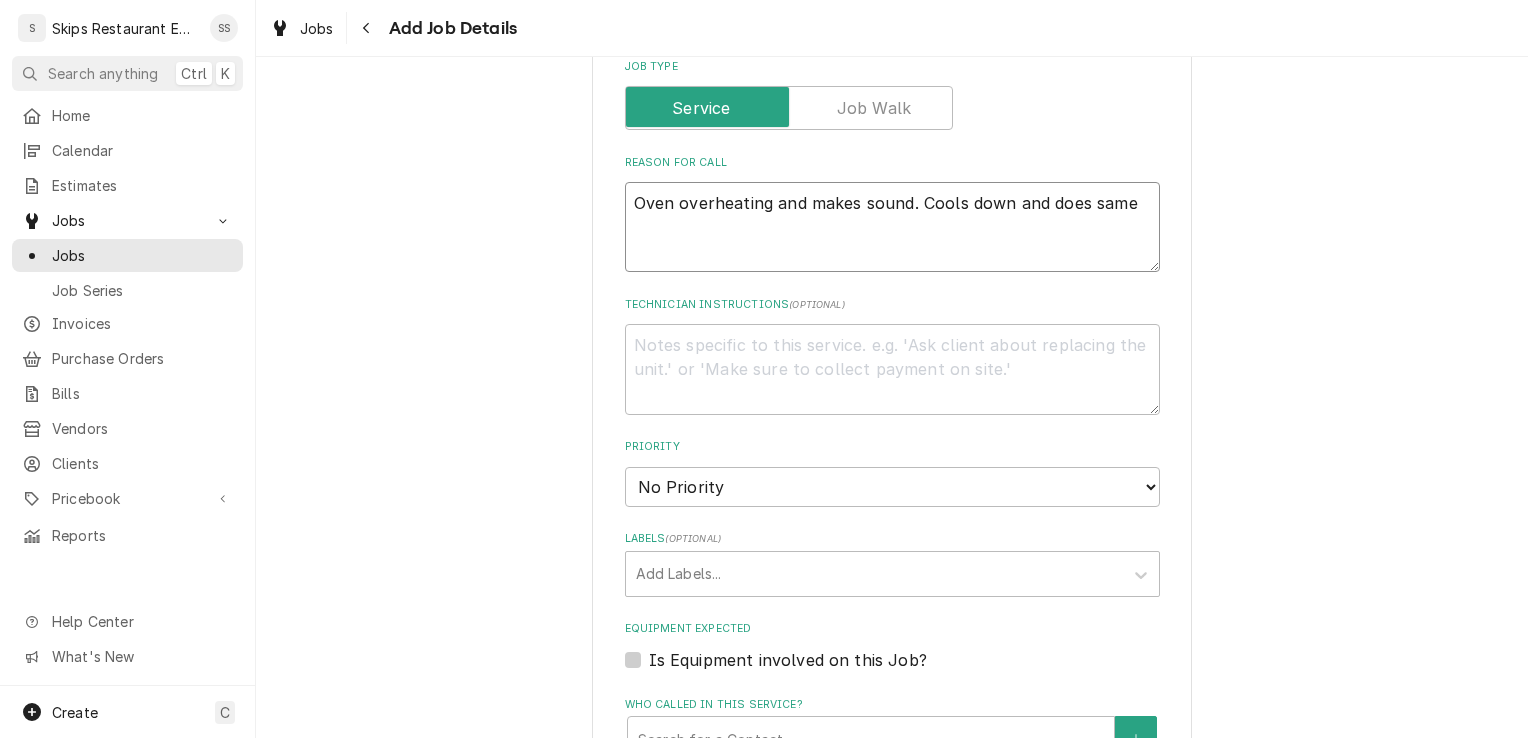 type on "Oven overheating and makes sound. Cools down and does same" 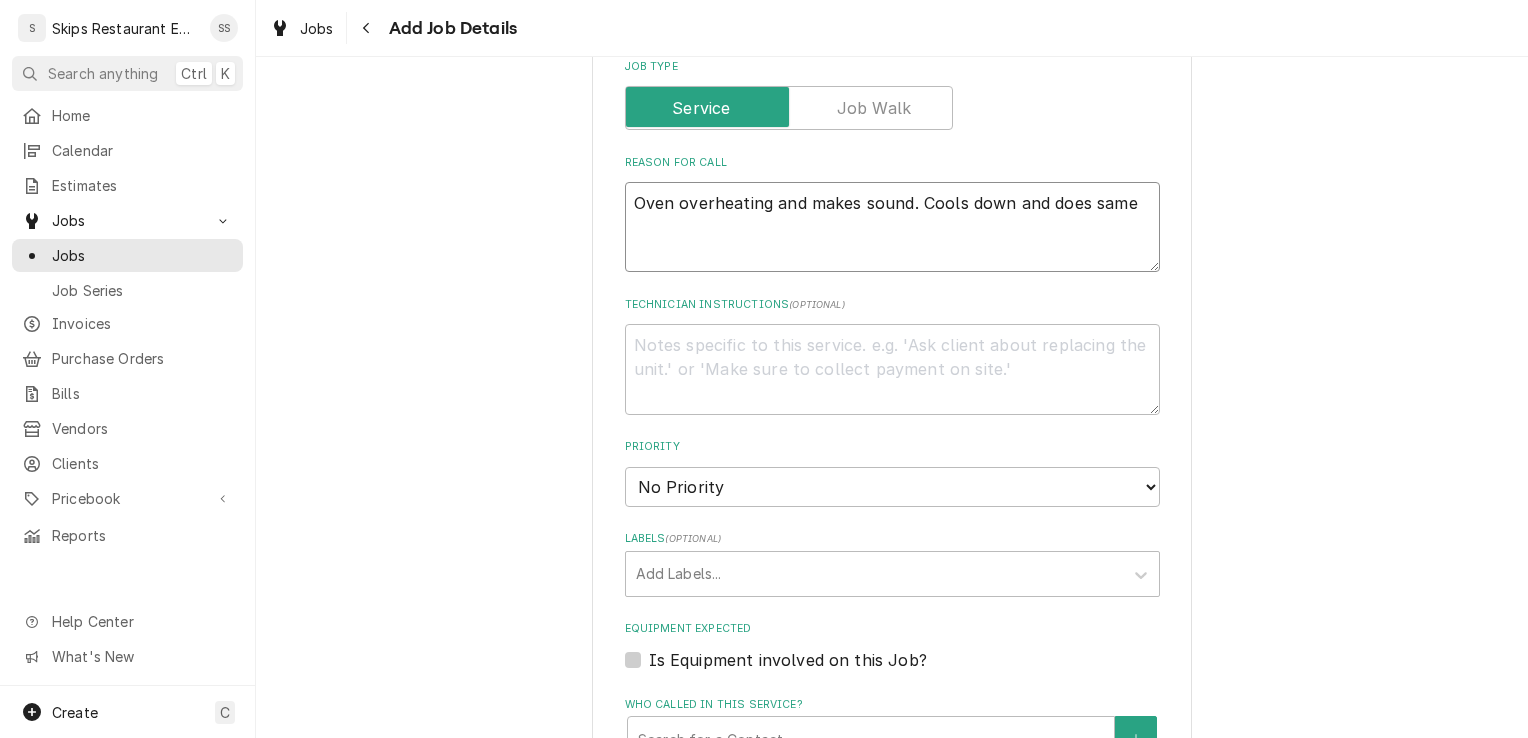 type on "x" 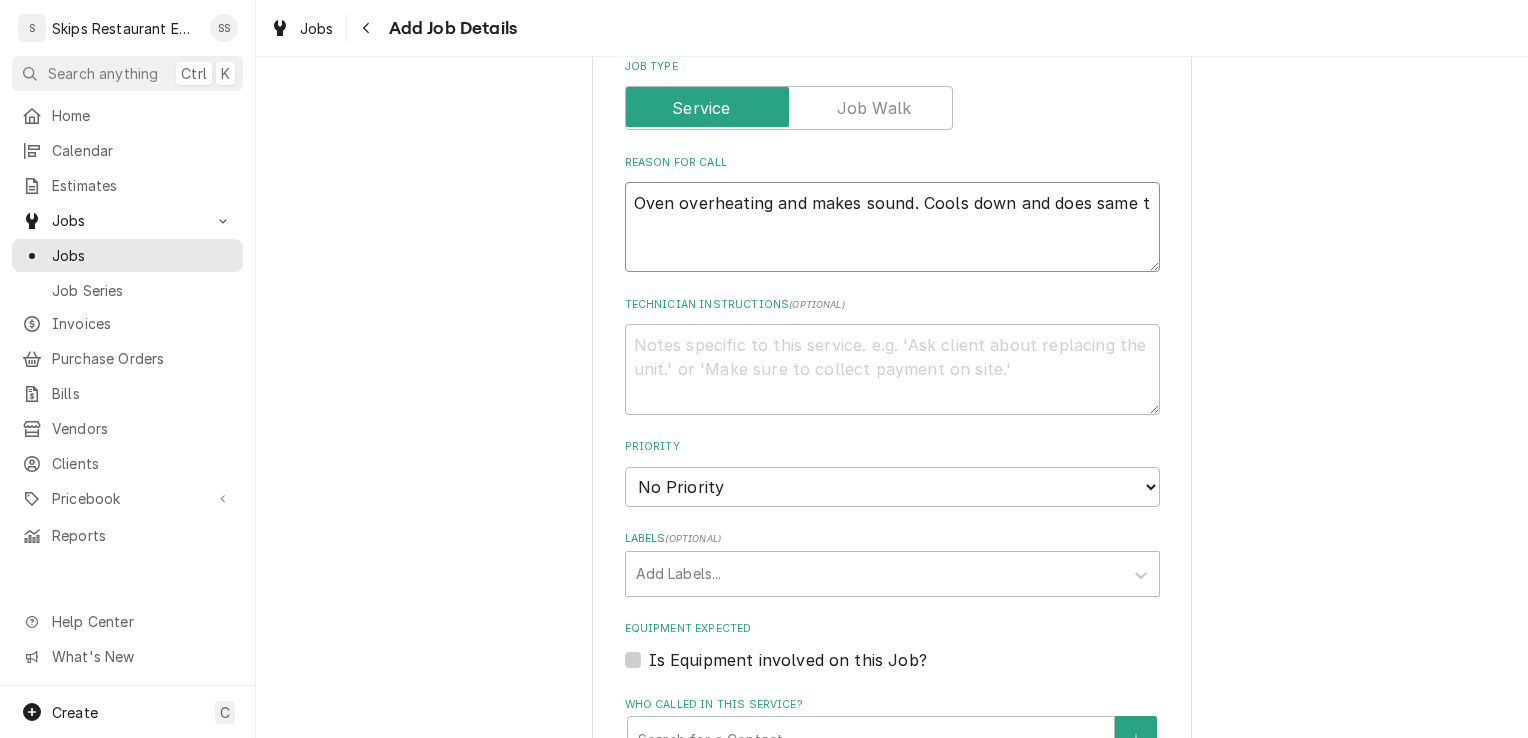 type on "Oven overheating and makes sound. Cools down and does same th" 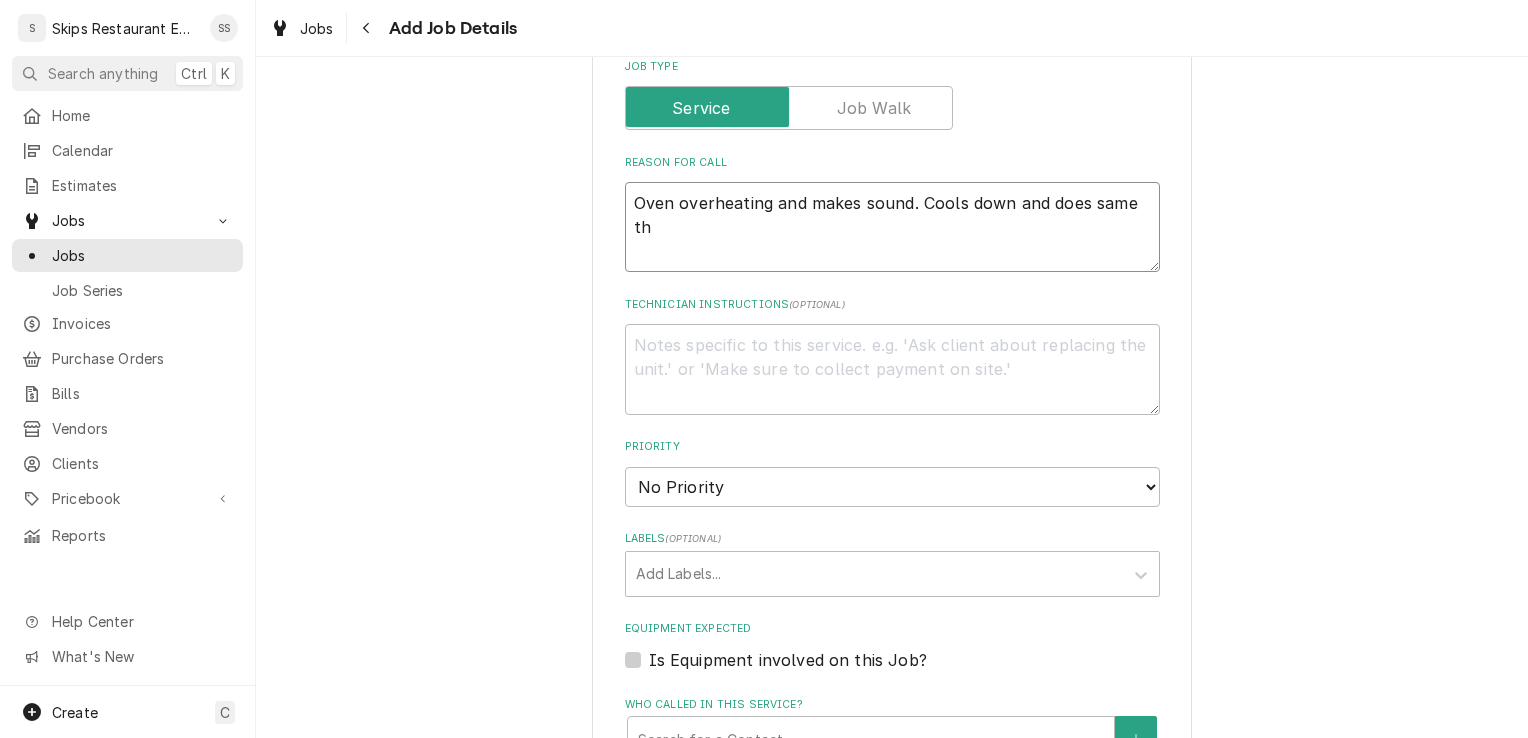 type on "x" 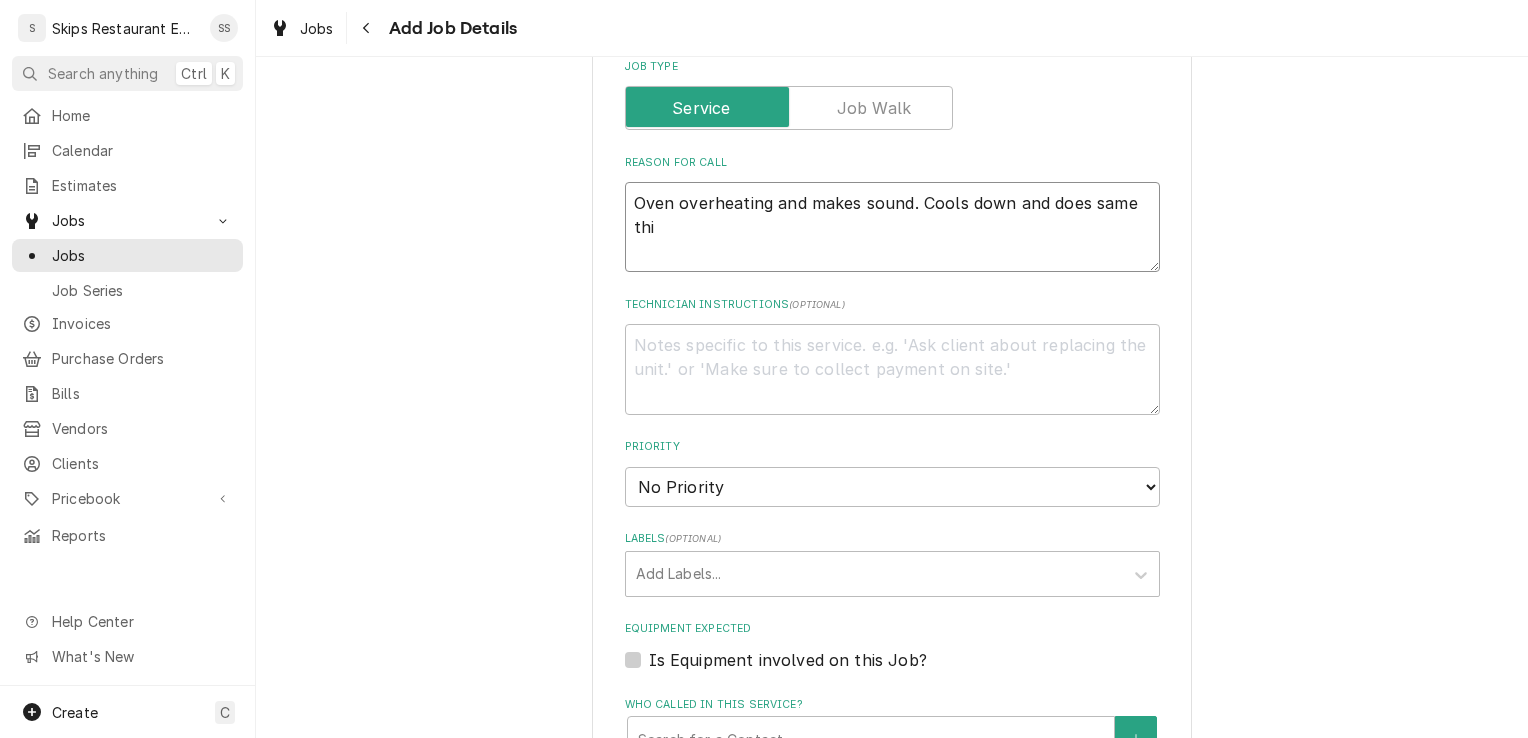 type on "x" 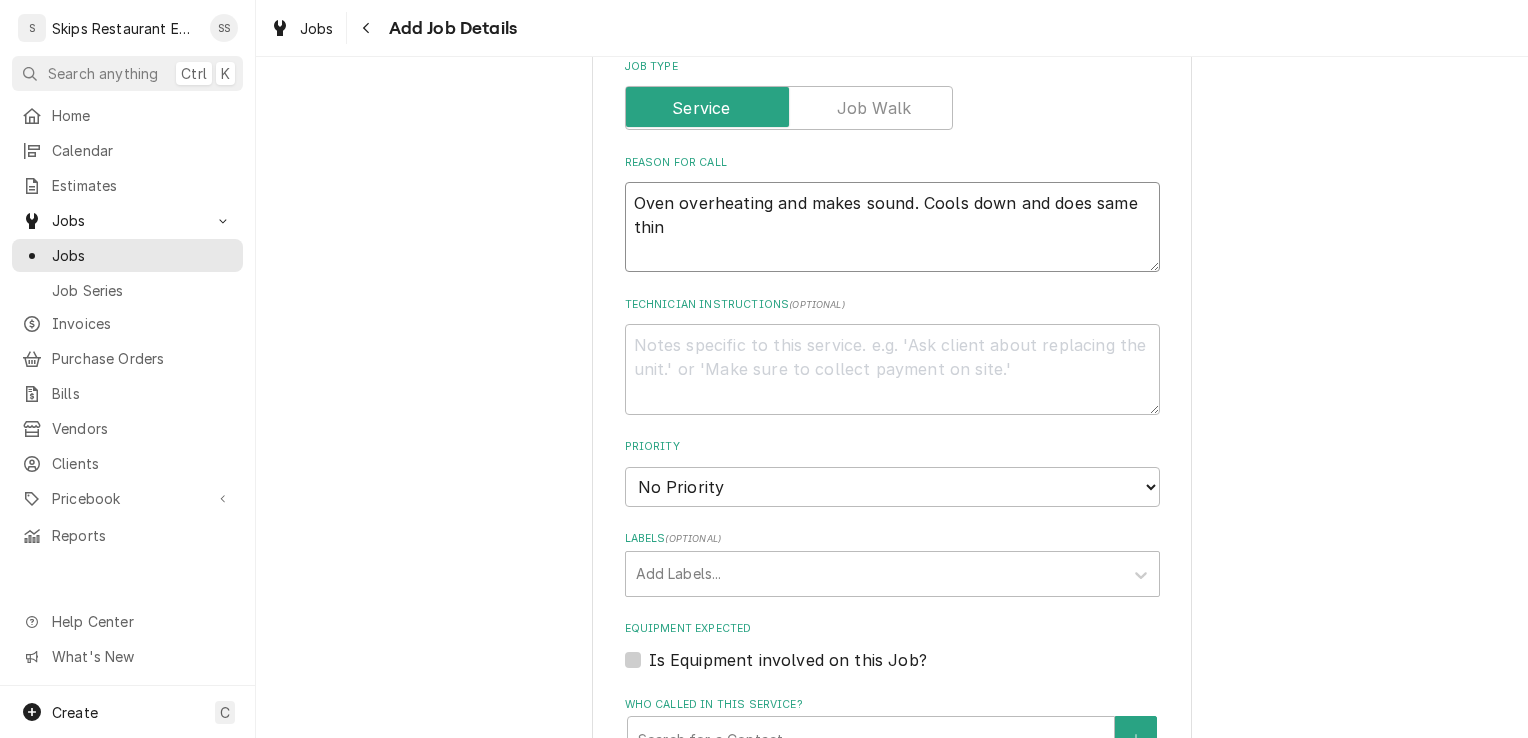 type on "x" 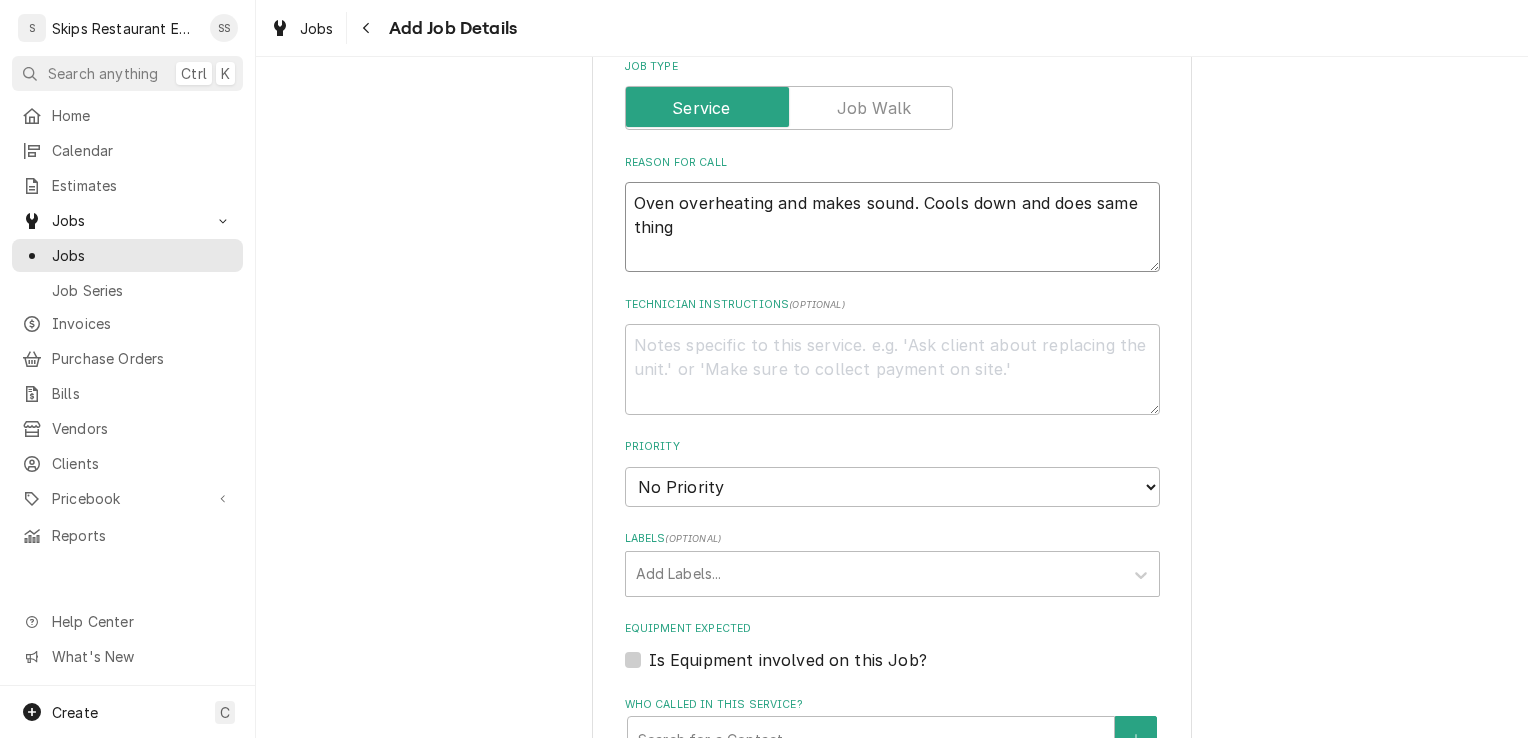 type on "x" 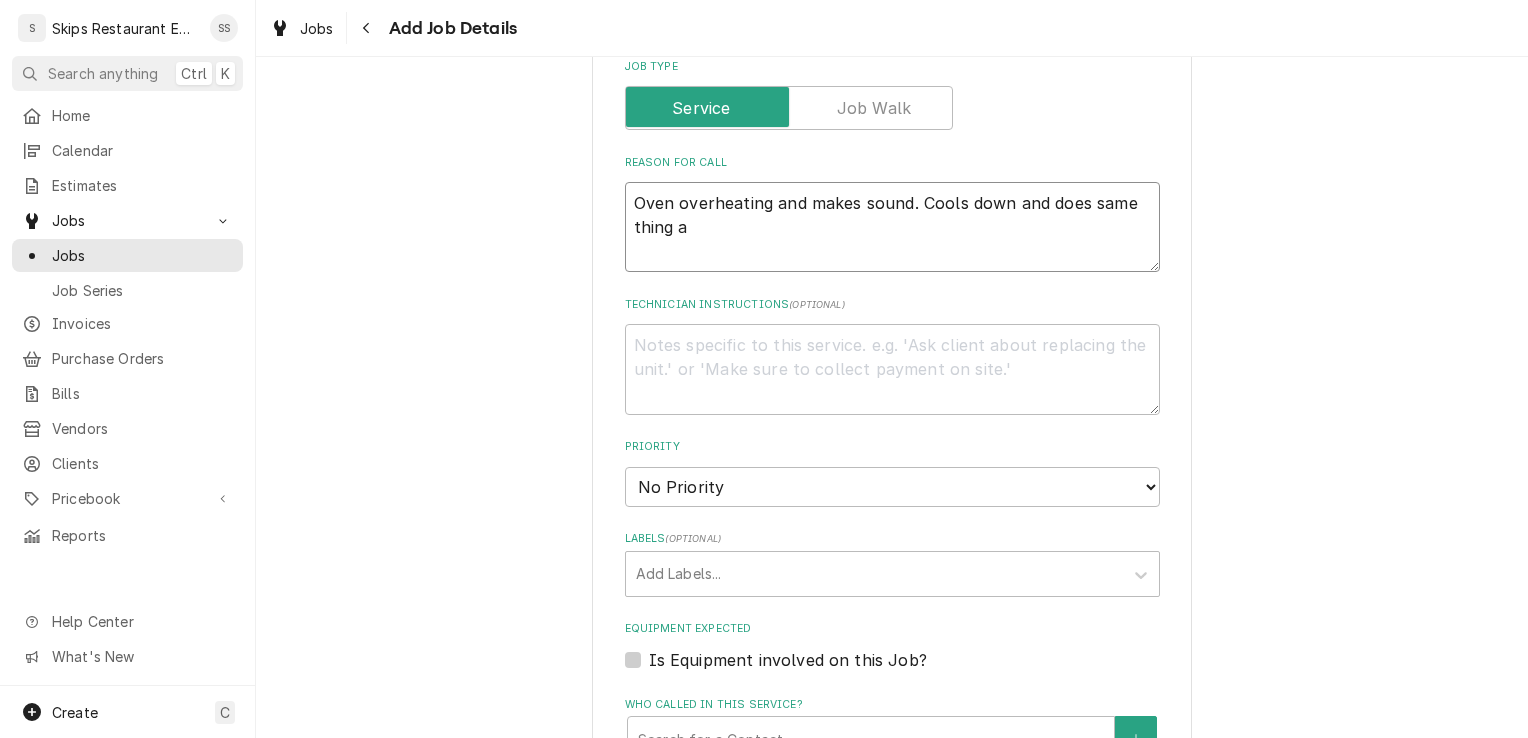 type on "x" 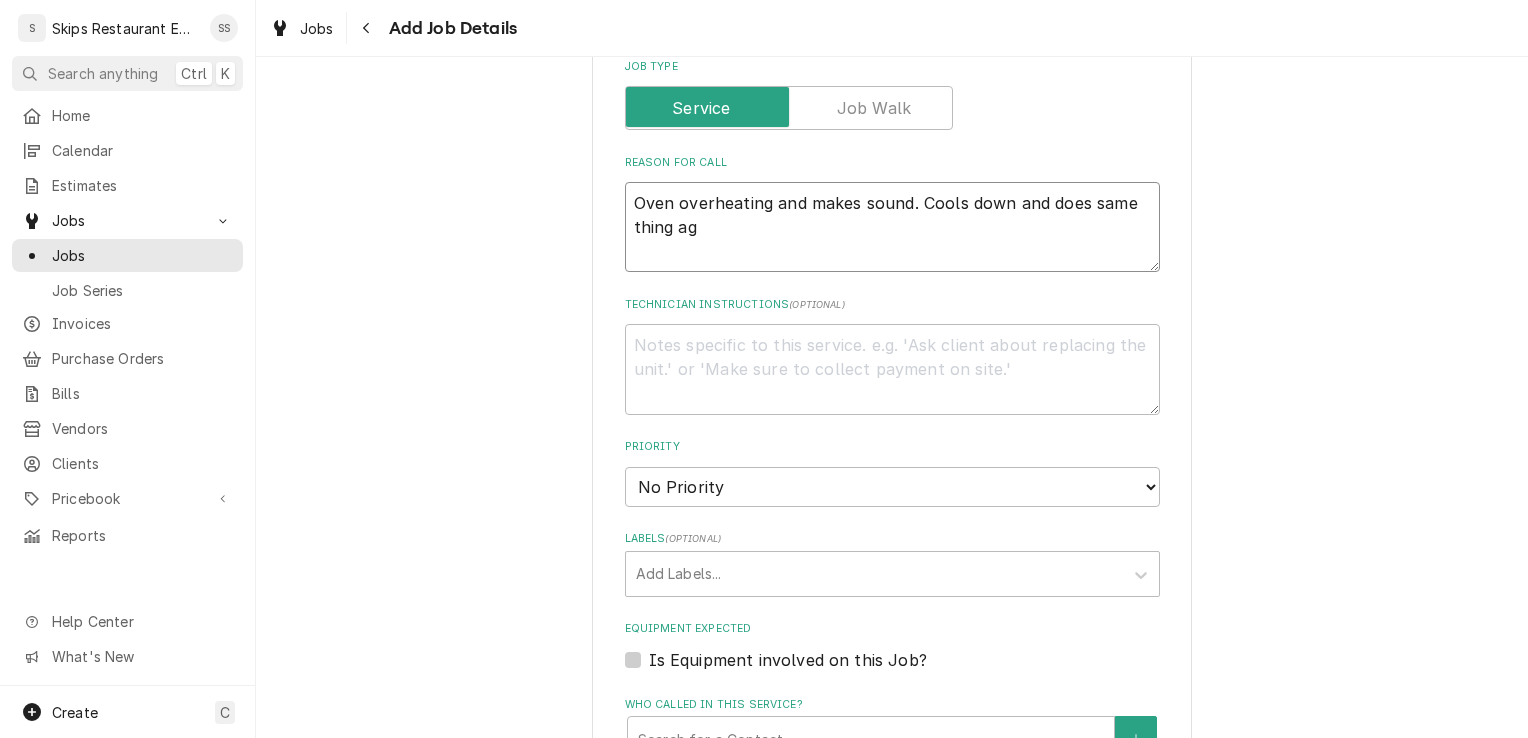 type on "x" 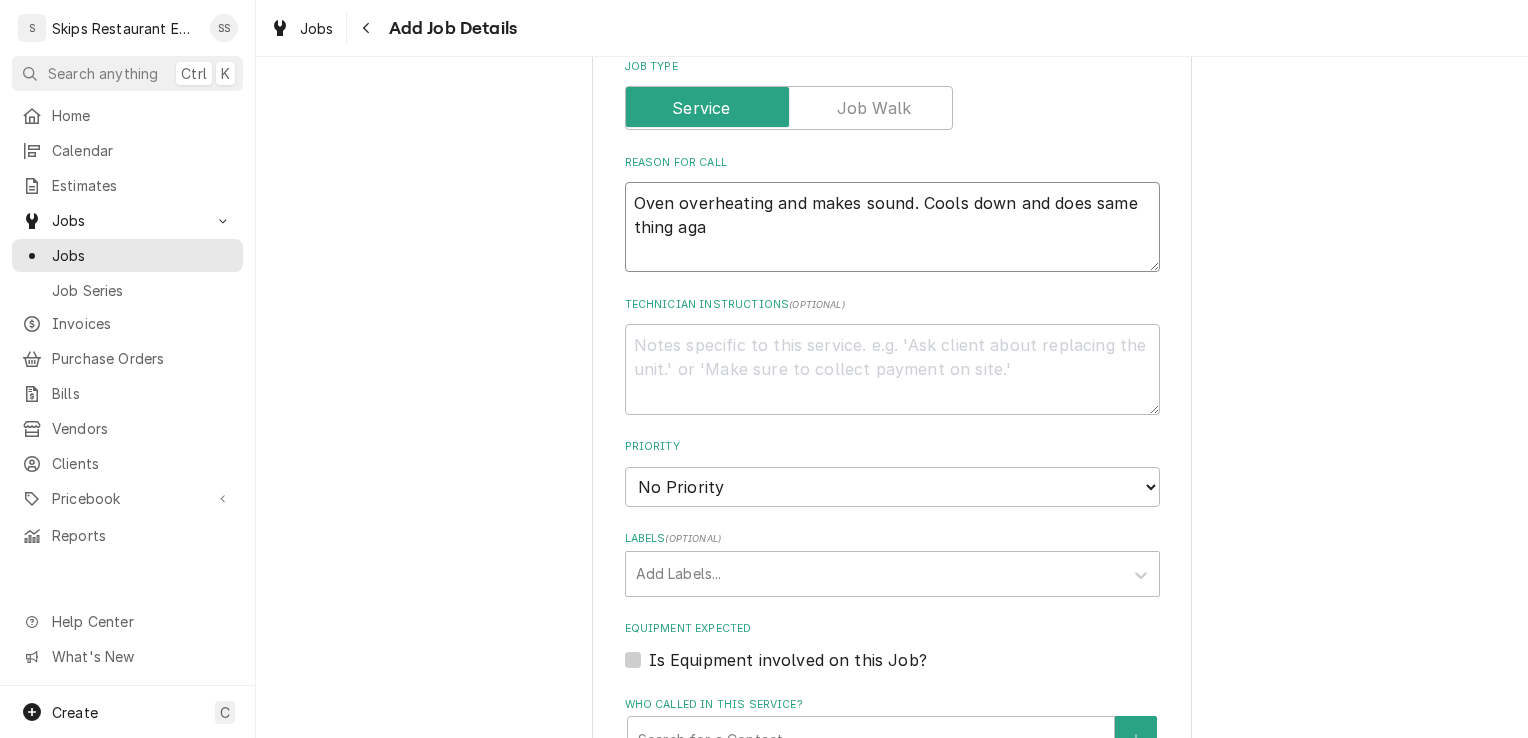 type on "x" 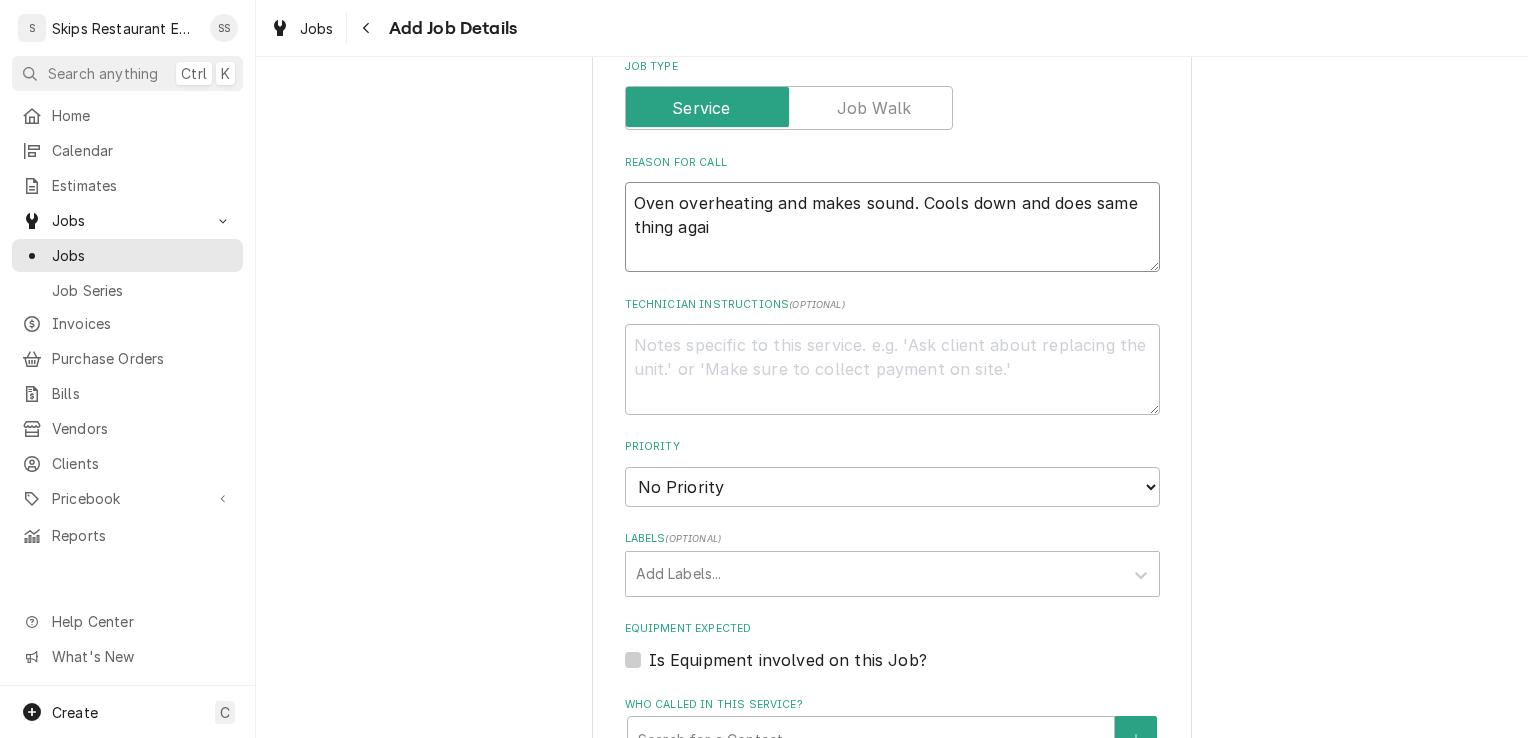 type on "x" 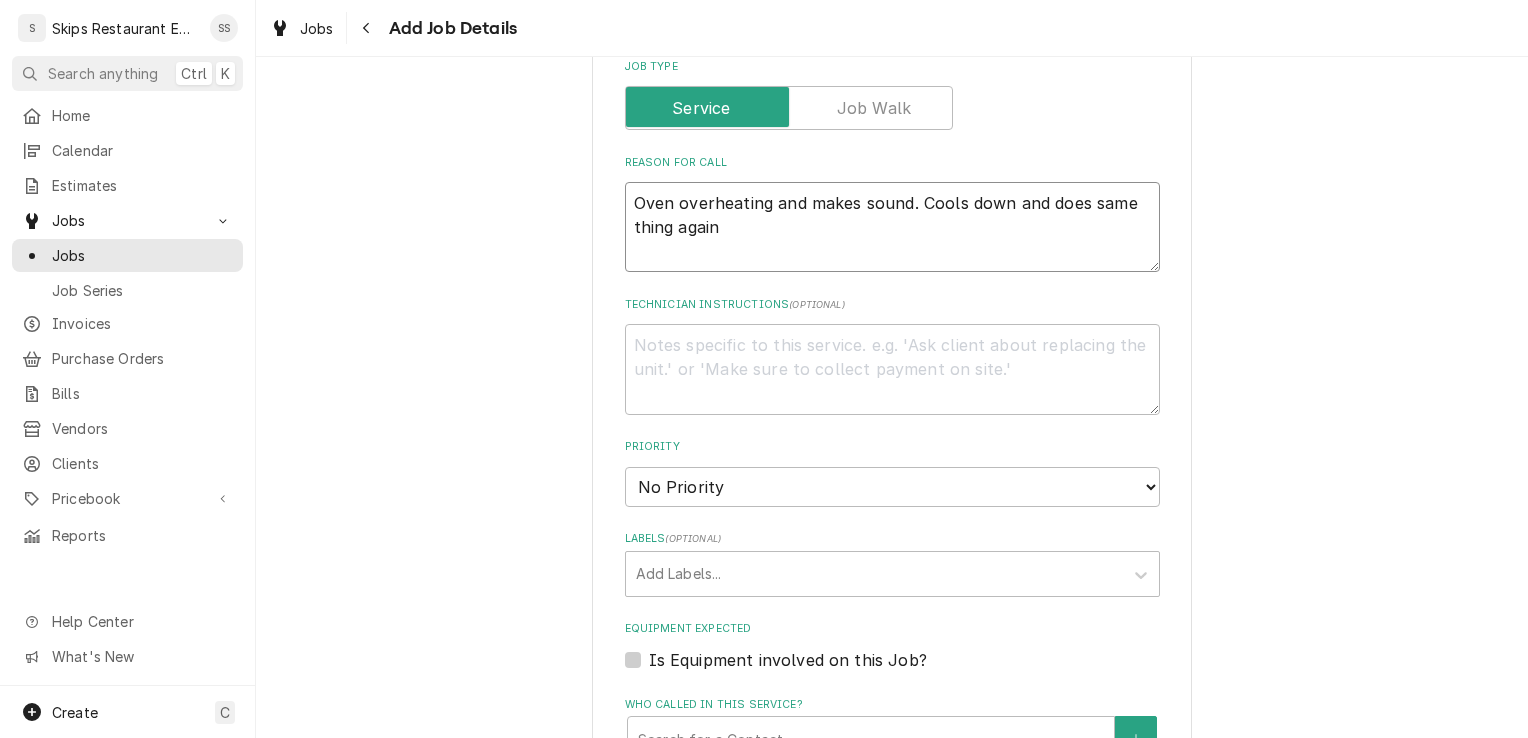 type on "x" 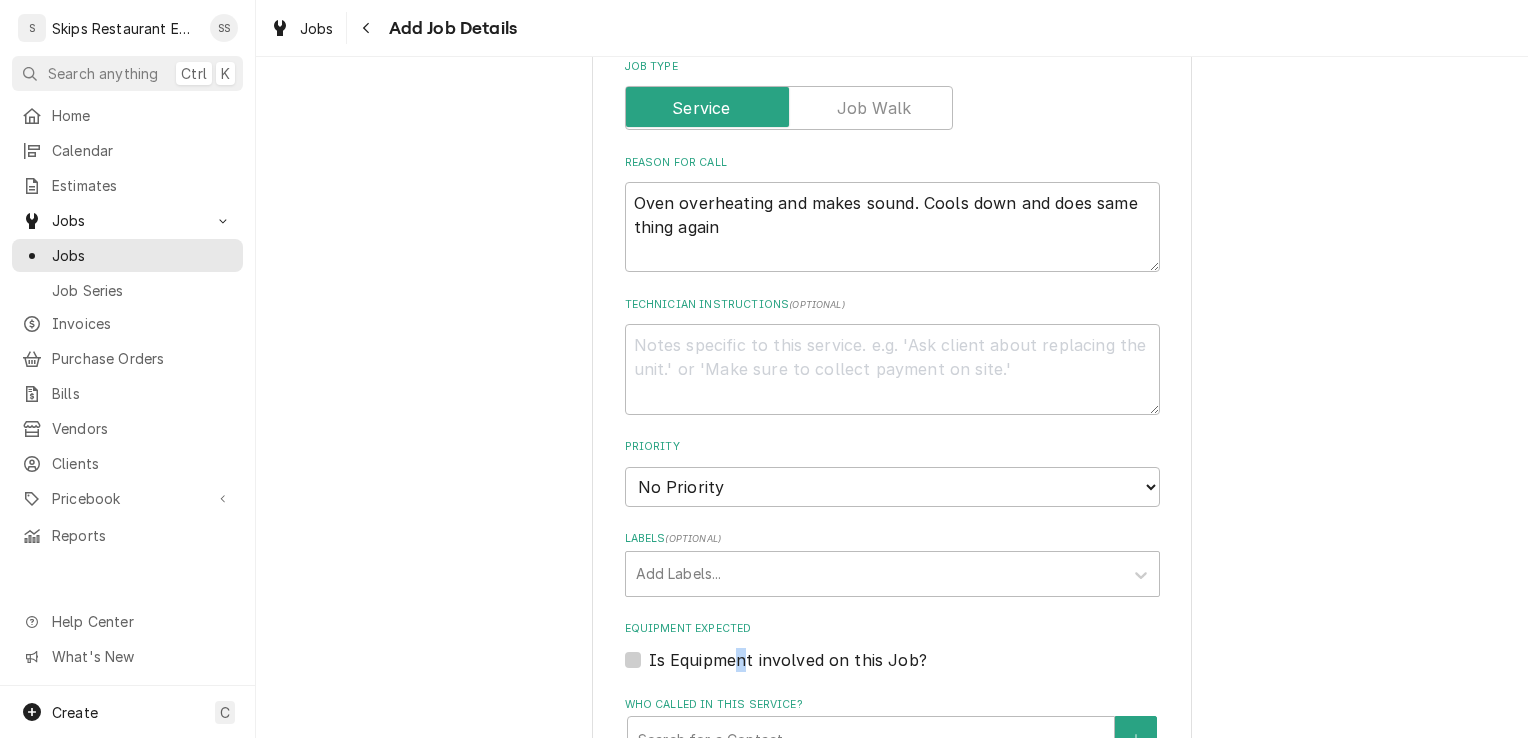 click on "Is Equipment involved on this Job?" at bounding box center (788, 660) 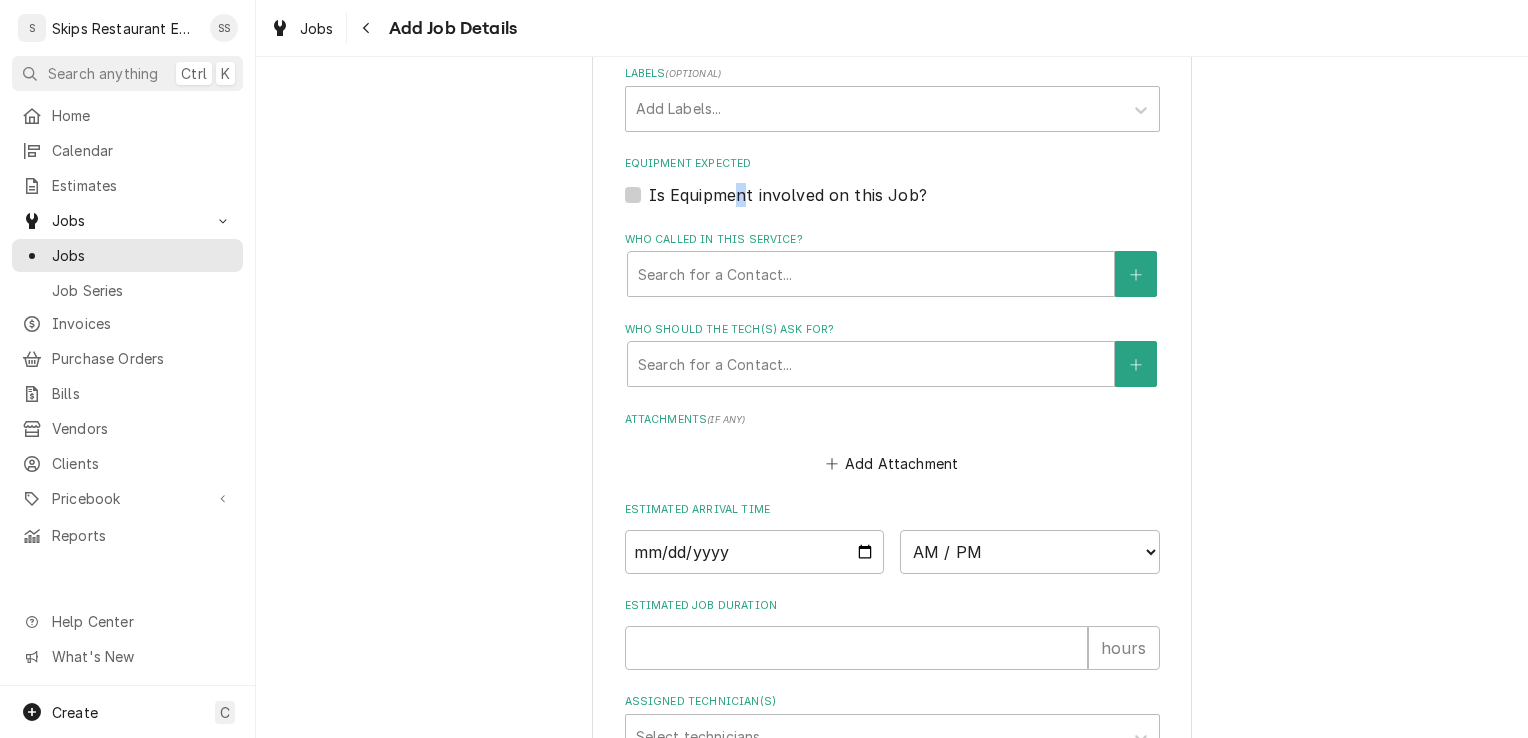 scroll, scrollTop: 1241, scrollLeft: 0, axis: vertical 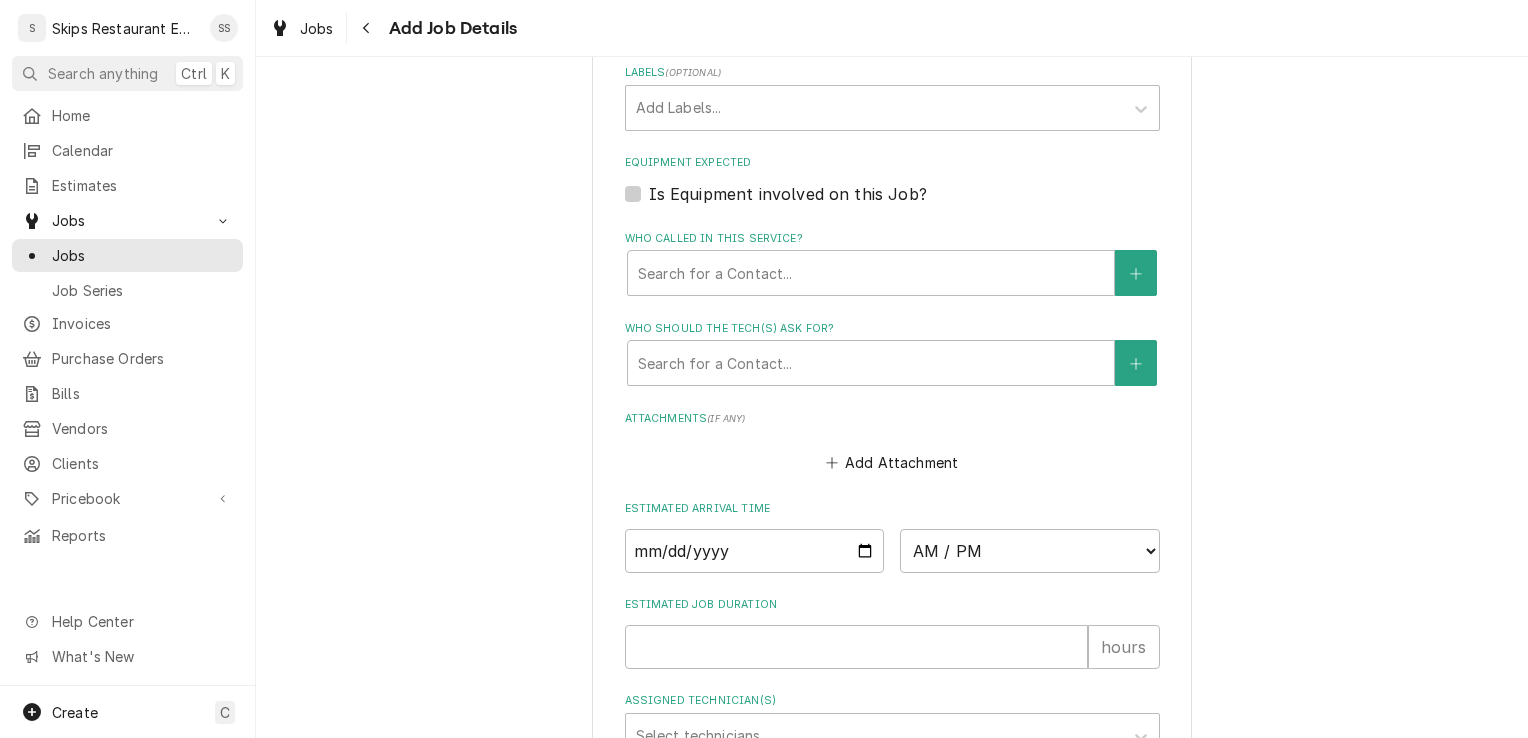 click on "Is Equipment involved on this Job?" at bounding box center [788, 194] 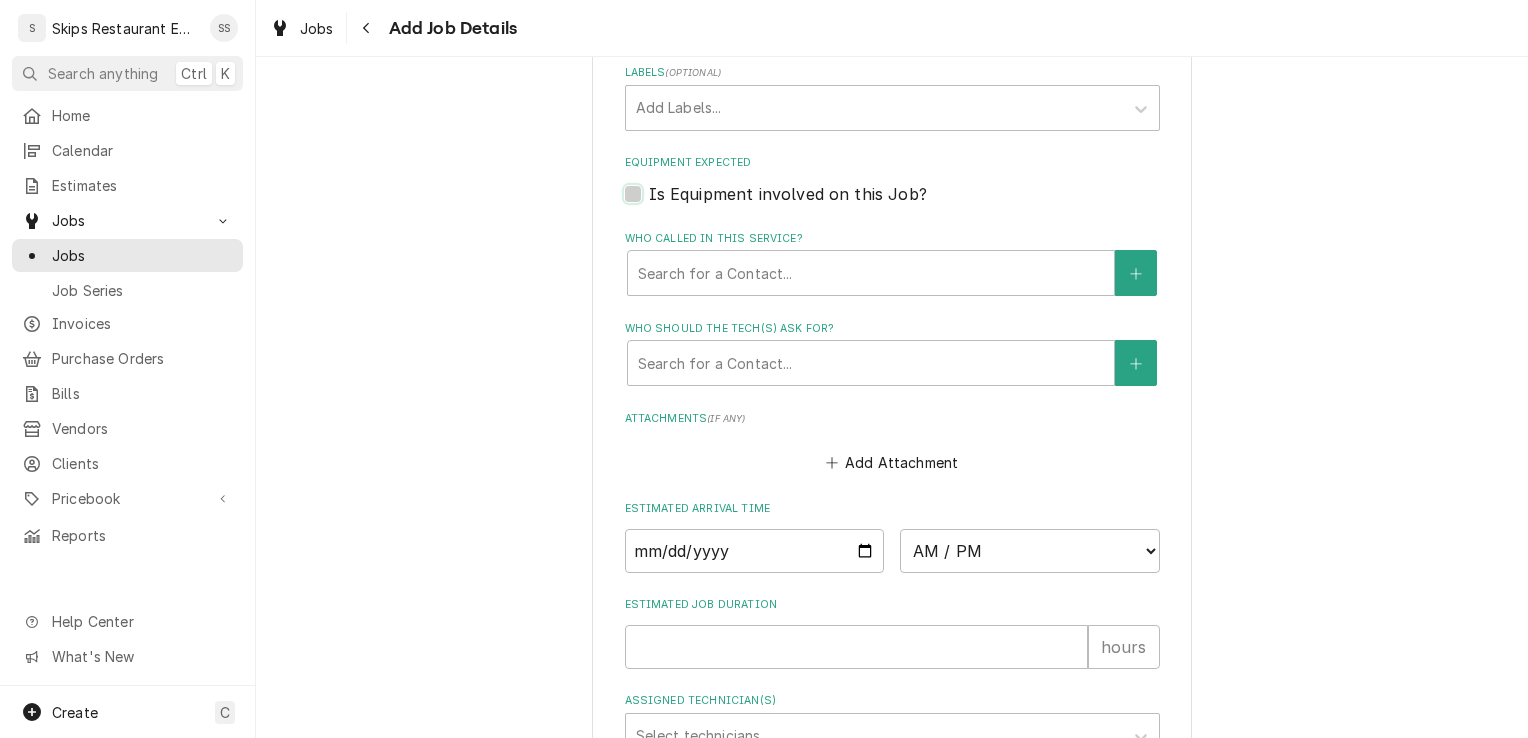 click on "Equipment Expected" at bounding box center (916, 204) 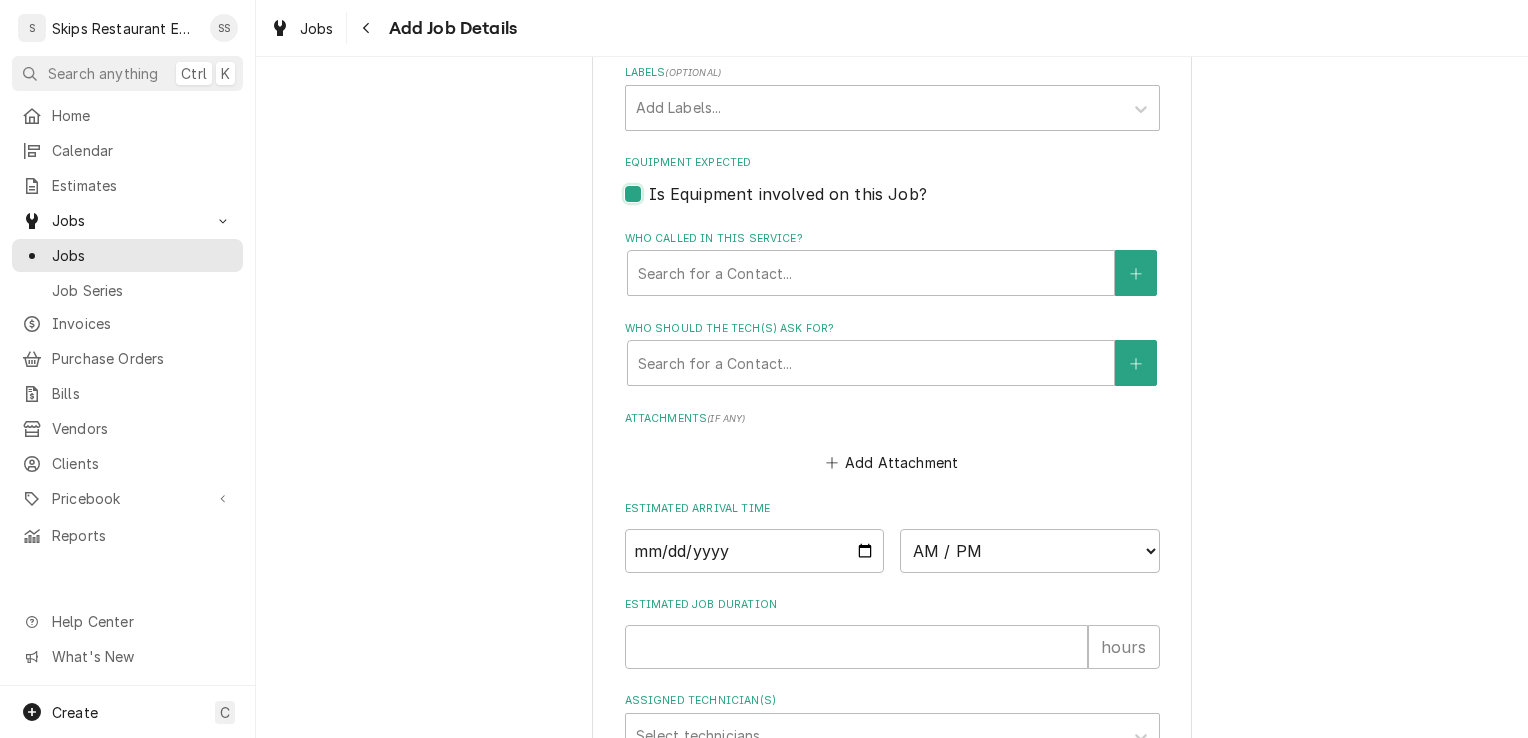 checkbox on "true" 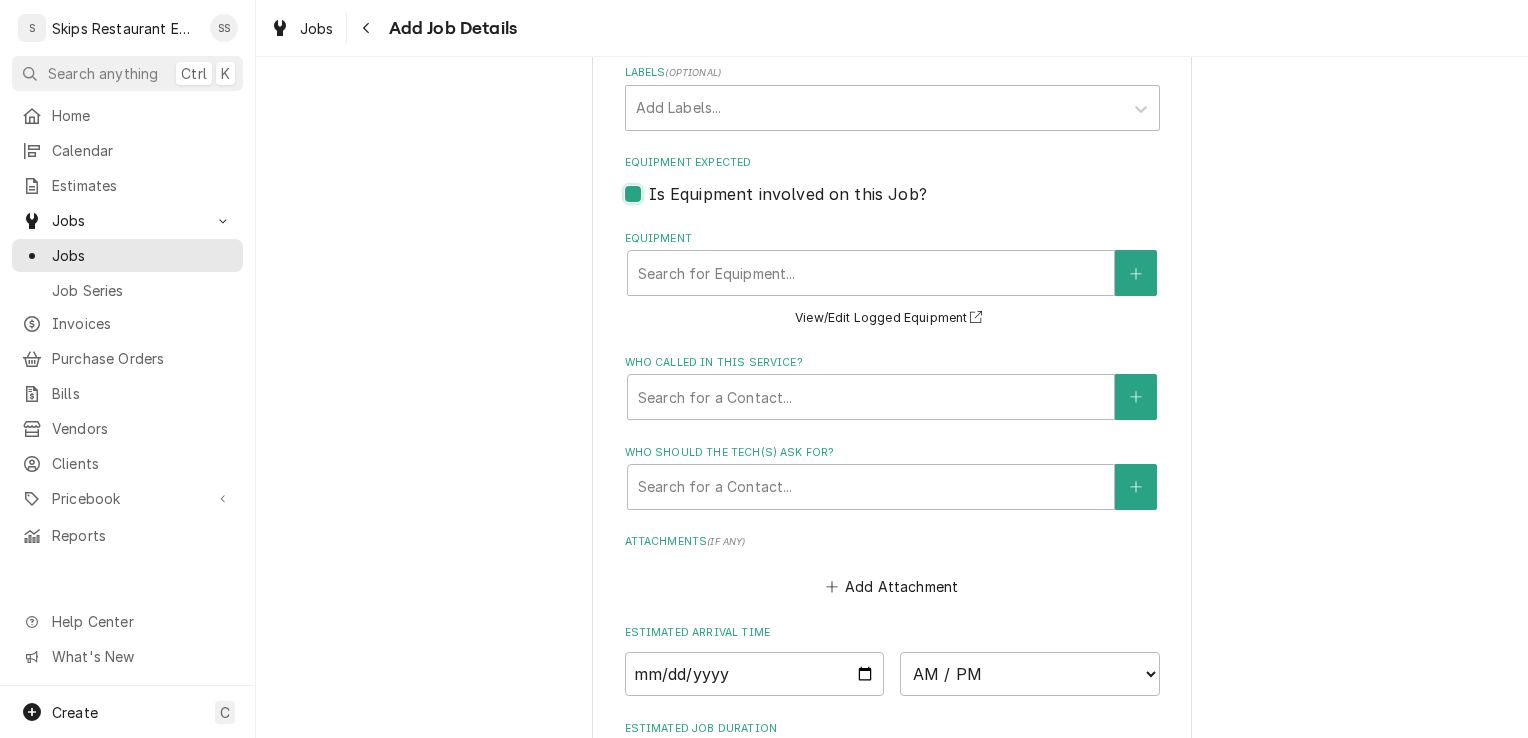 type on "x" 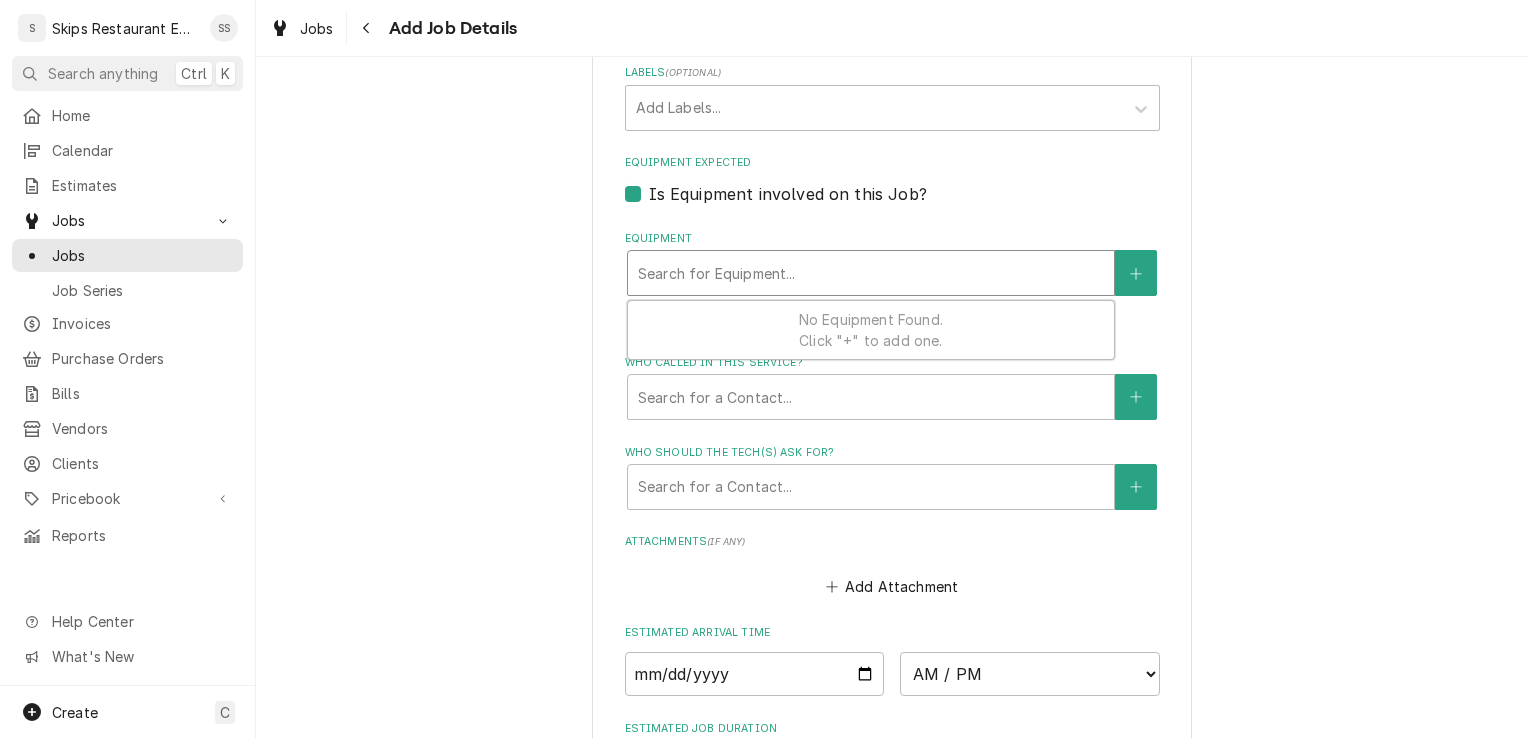 click at bounding box center (871, 273) 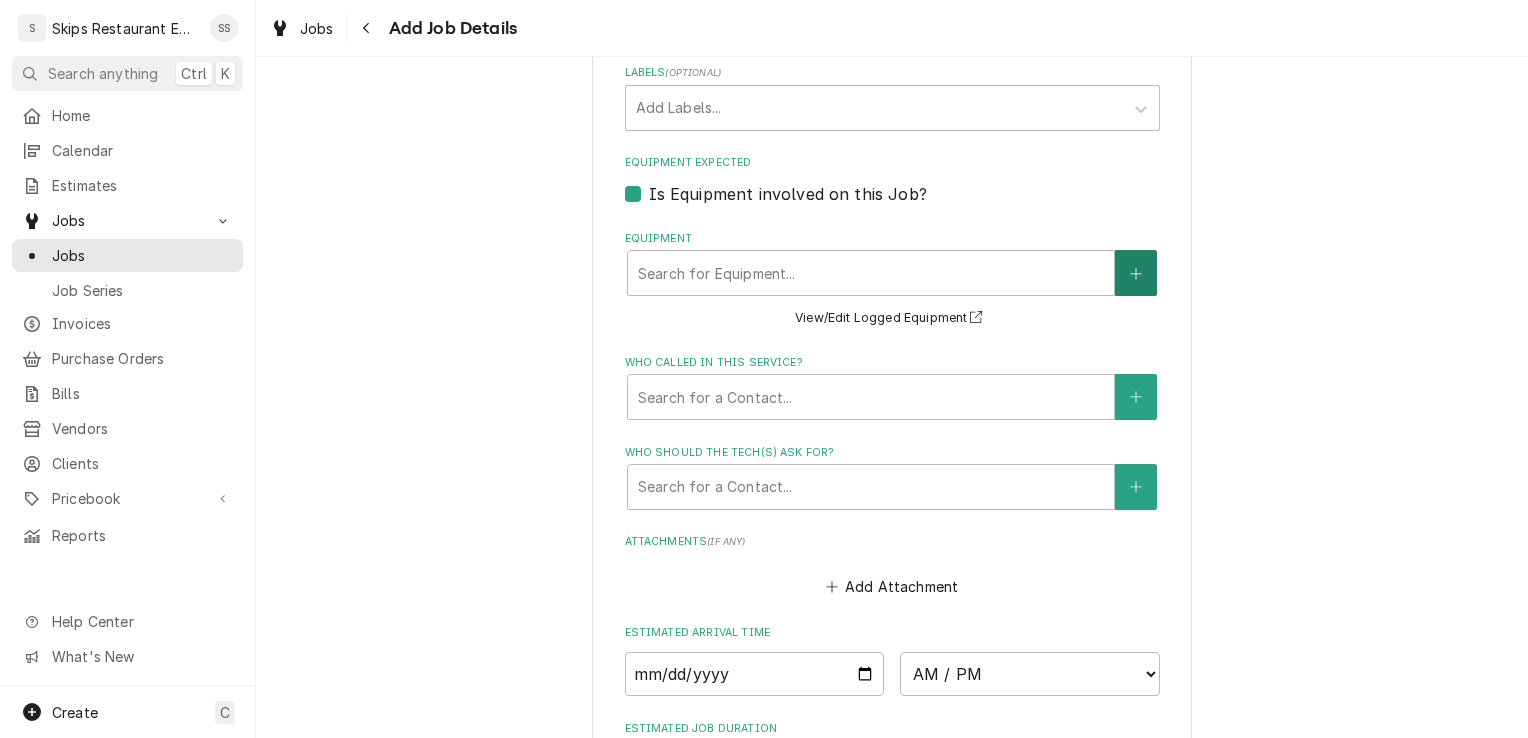 click at bounding box center [1136, 273] 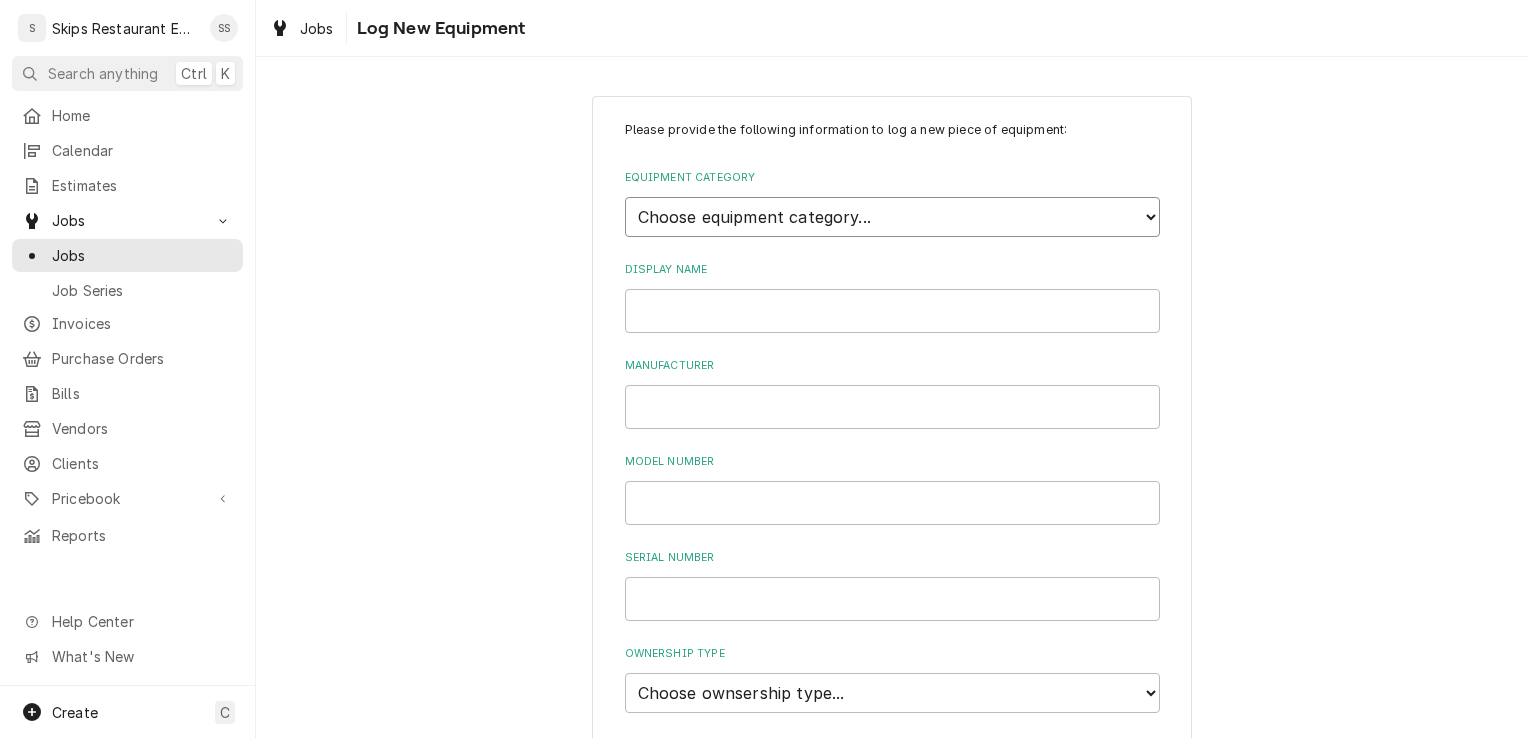 click on "Choose equipment category... Cooking Equipment Fryers Ice Machines Ovens and Ranges Concession and Condiment Equipment Dishwashing Equipment Holding and Warming Equipment Refrigeration Beverage Equipment Food Preparation Equipment Water Filtration Other" at bounding box center [892, 217] 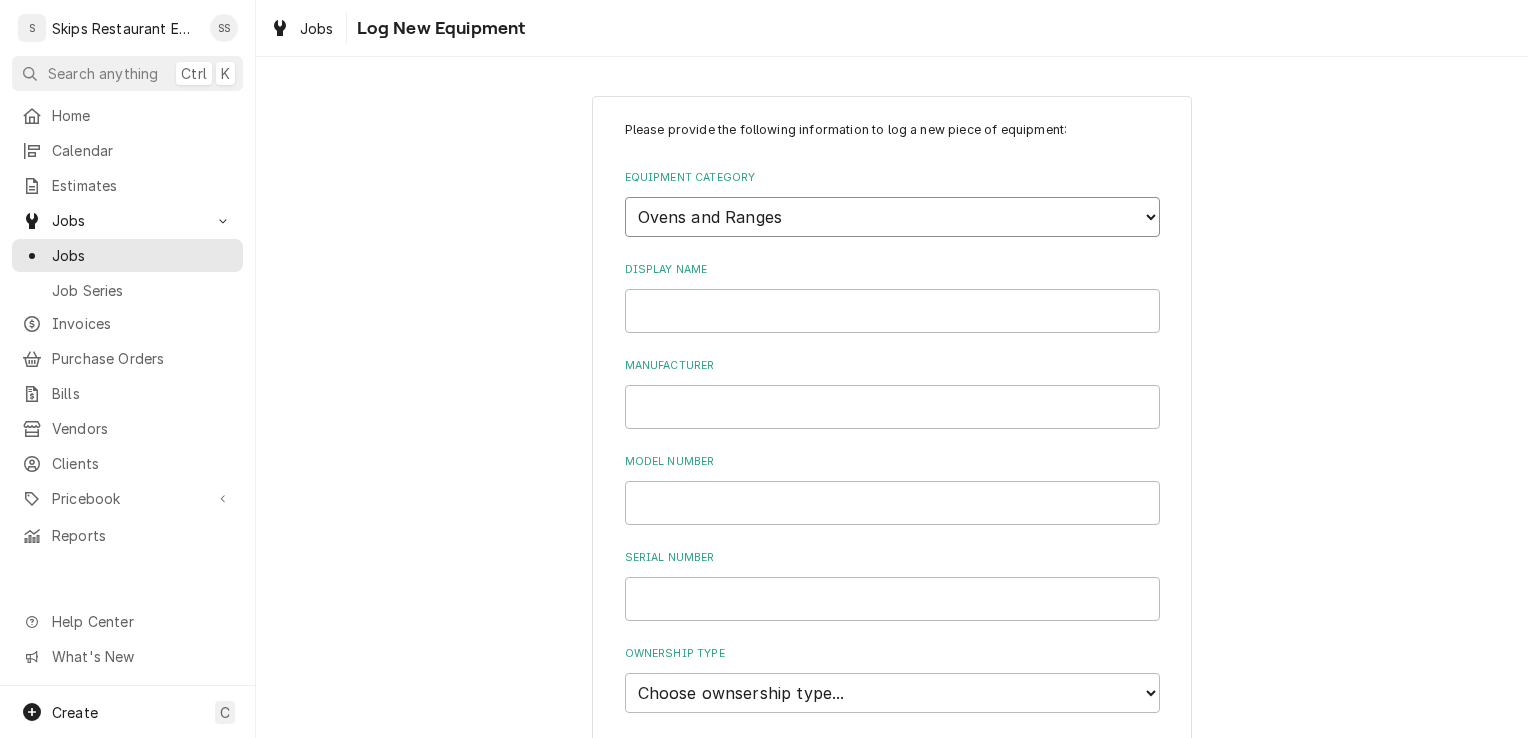 click on "Choose equipment category... Cooking Equipment Fryers Ice Machines Ovens and Ranges Concession and Condiment Equipment Dishwashing Equipment Holding and Warming Equipment Refrigeration Beverage Equipment Food Preparation Equipment Water Filtration Other" at bounding box center [892, 217] 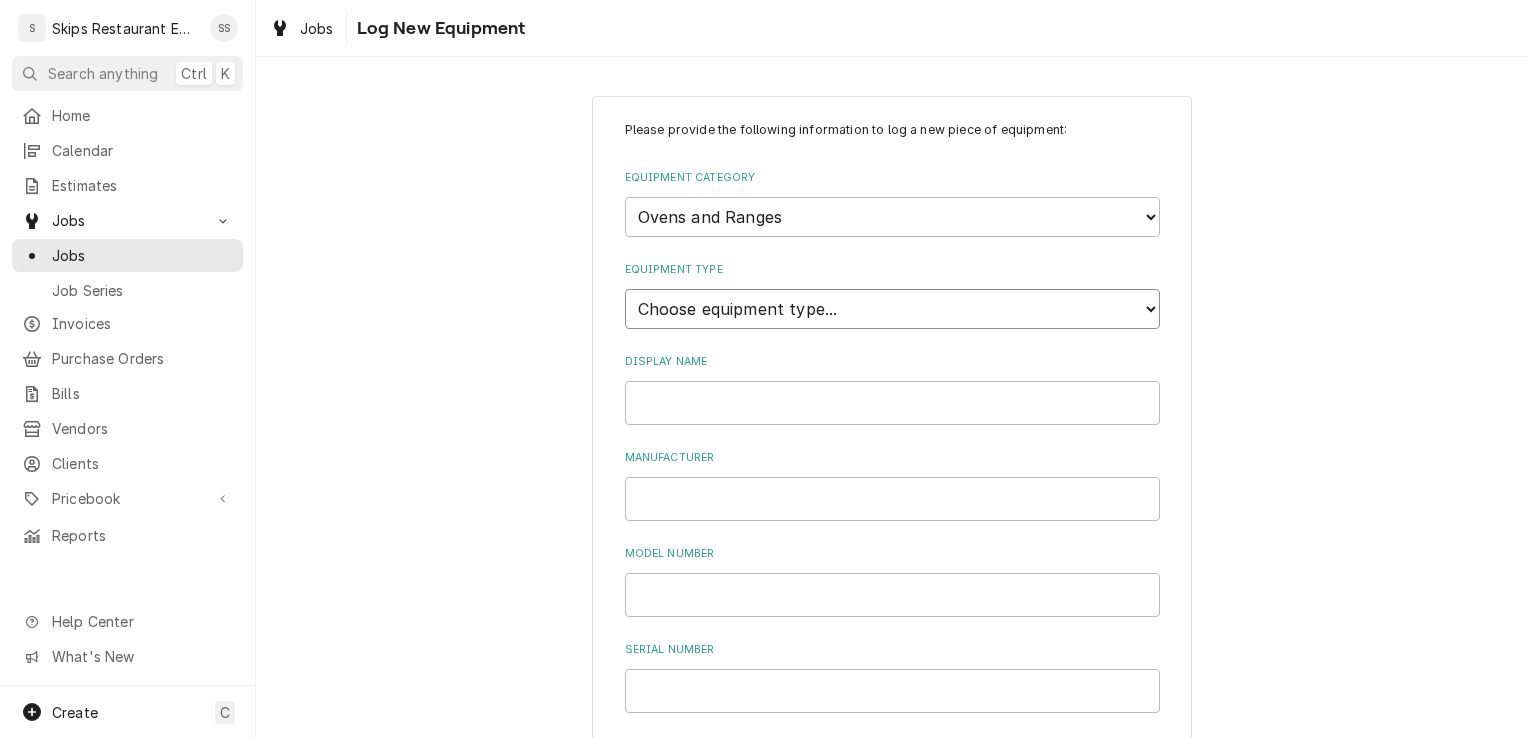click on "Choose equipment type... Combi Oven Convection Oven Countertop Electric Range Countertop Gas Range Electric Oven Electric Range Gas Oven Gas Range Rotisserie Oven Smoker Steamer Rack and Rotary Oven Conveyor Oven Speed Oven" at bounding box center [892, 309] 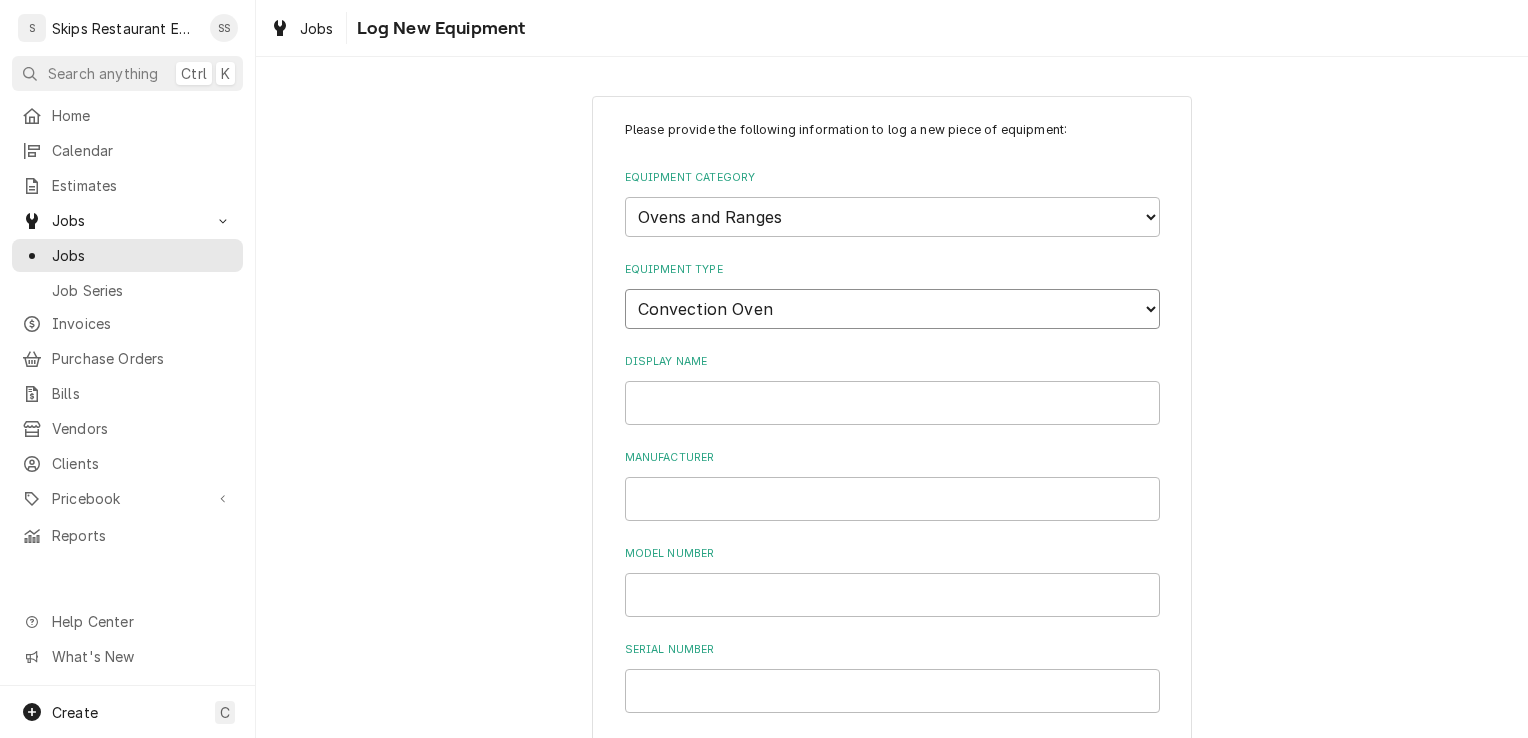 click on "Choose equipment type... Combi Oven Convection Oven Countertop Electric Range Countertop Gas Range Electric Oven Electric Range Gas Oven Gas Range Rotisserie Oven Smoker Steamer Rack and Rotary Oven Conveyor Oven Speed Oven" at bounding box center [892, 309] 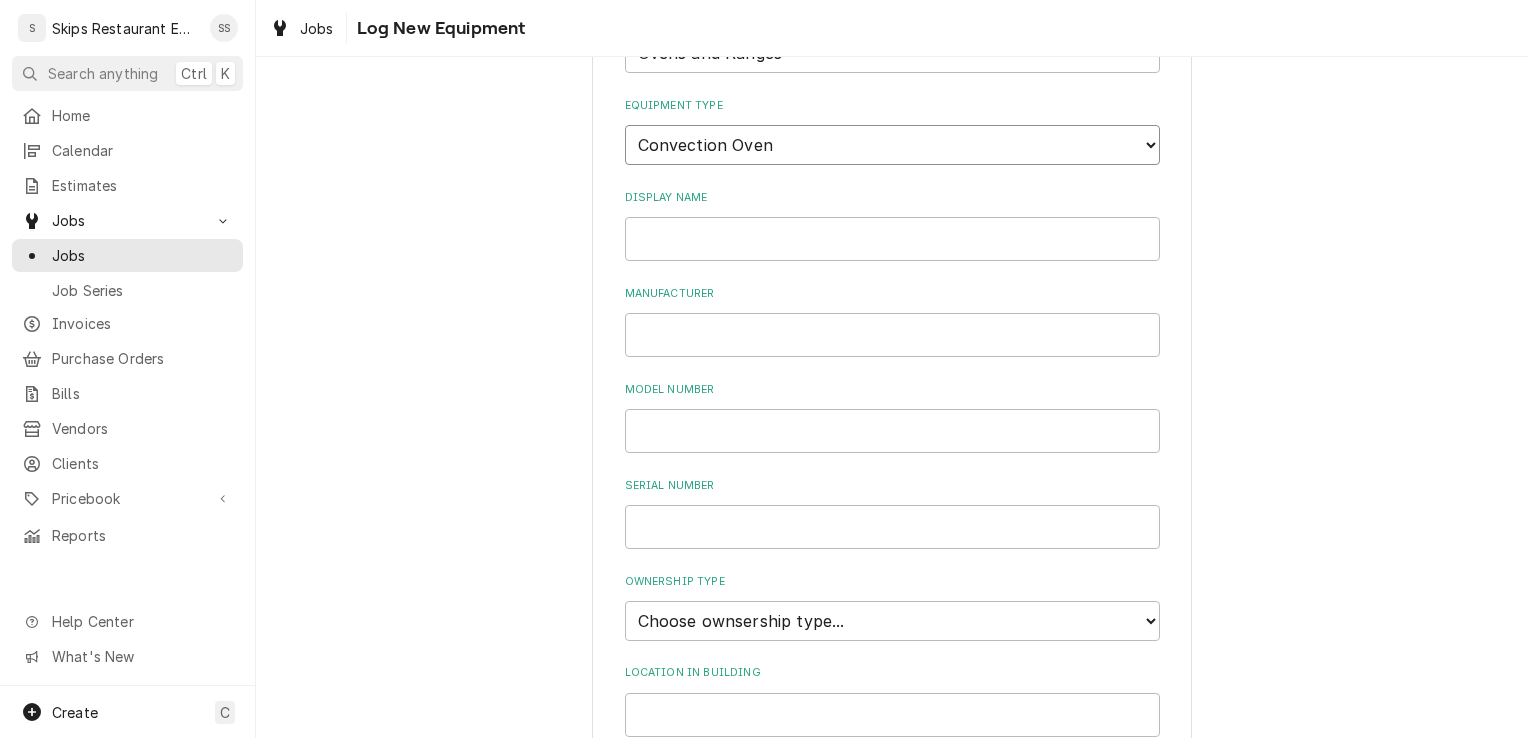 scroll, scrollTop: 186, scrollLeft: 0, axis: vertical 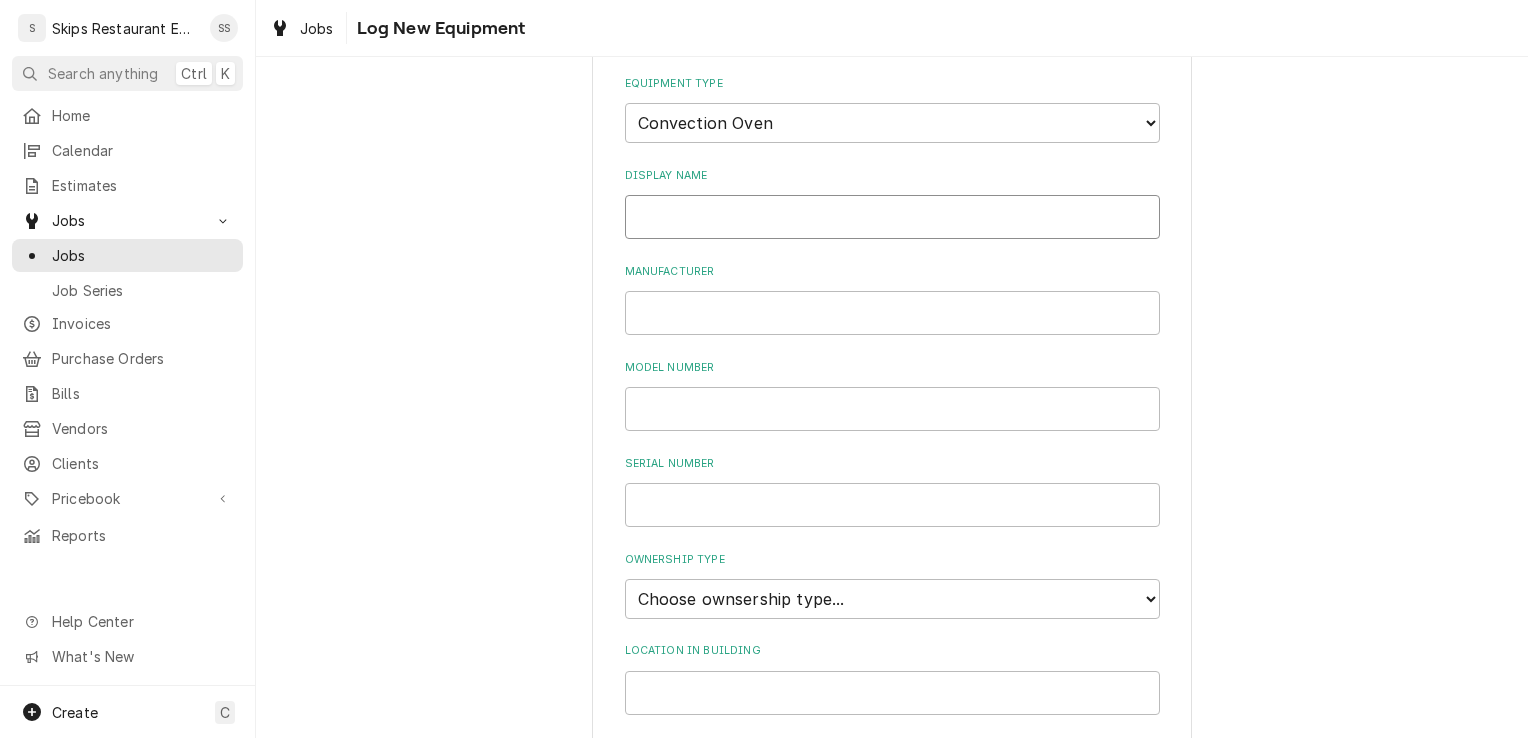 click on "Display Name" at bounding box center (892, 217) 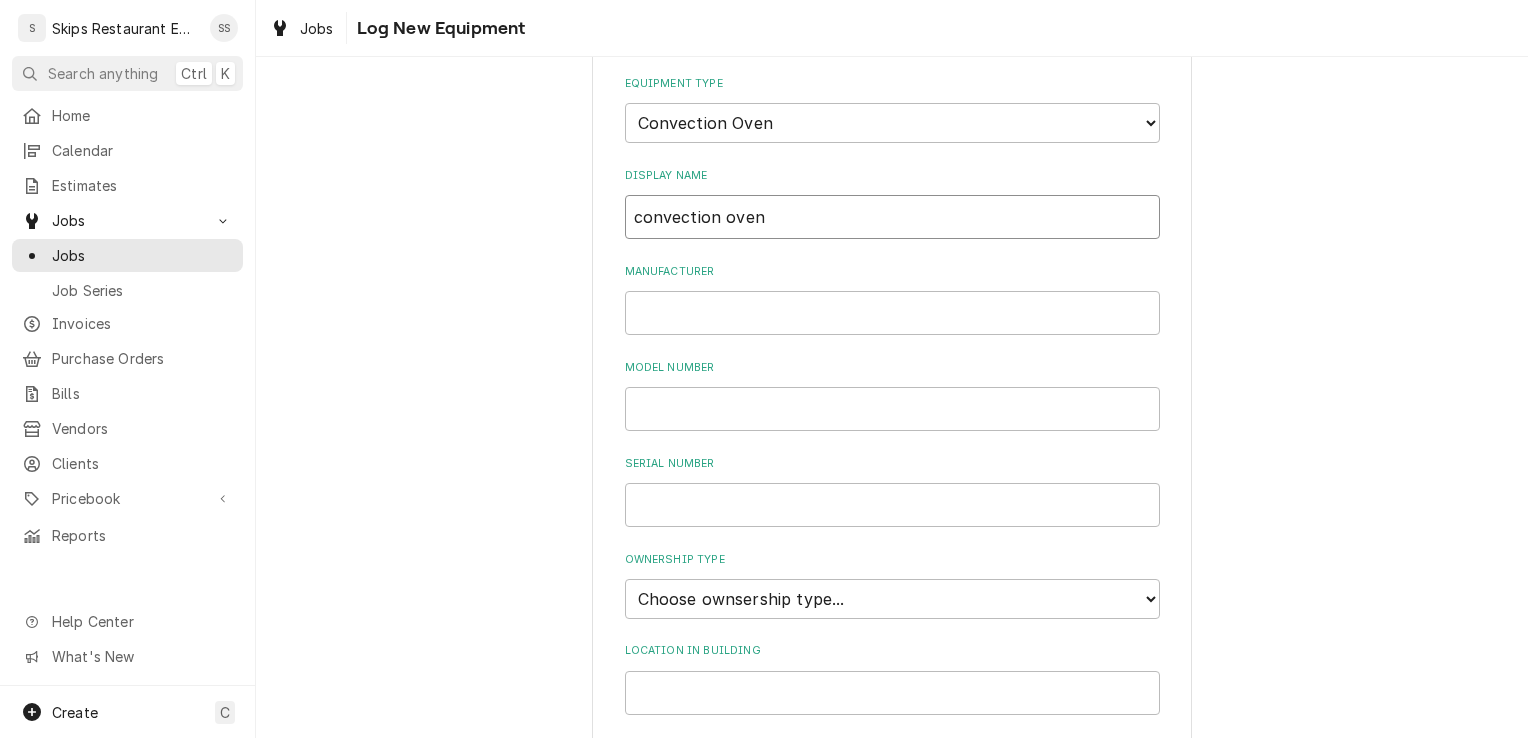 type on "convection oven" 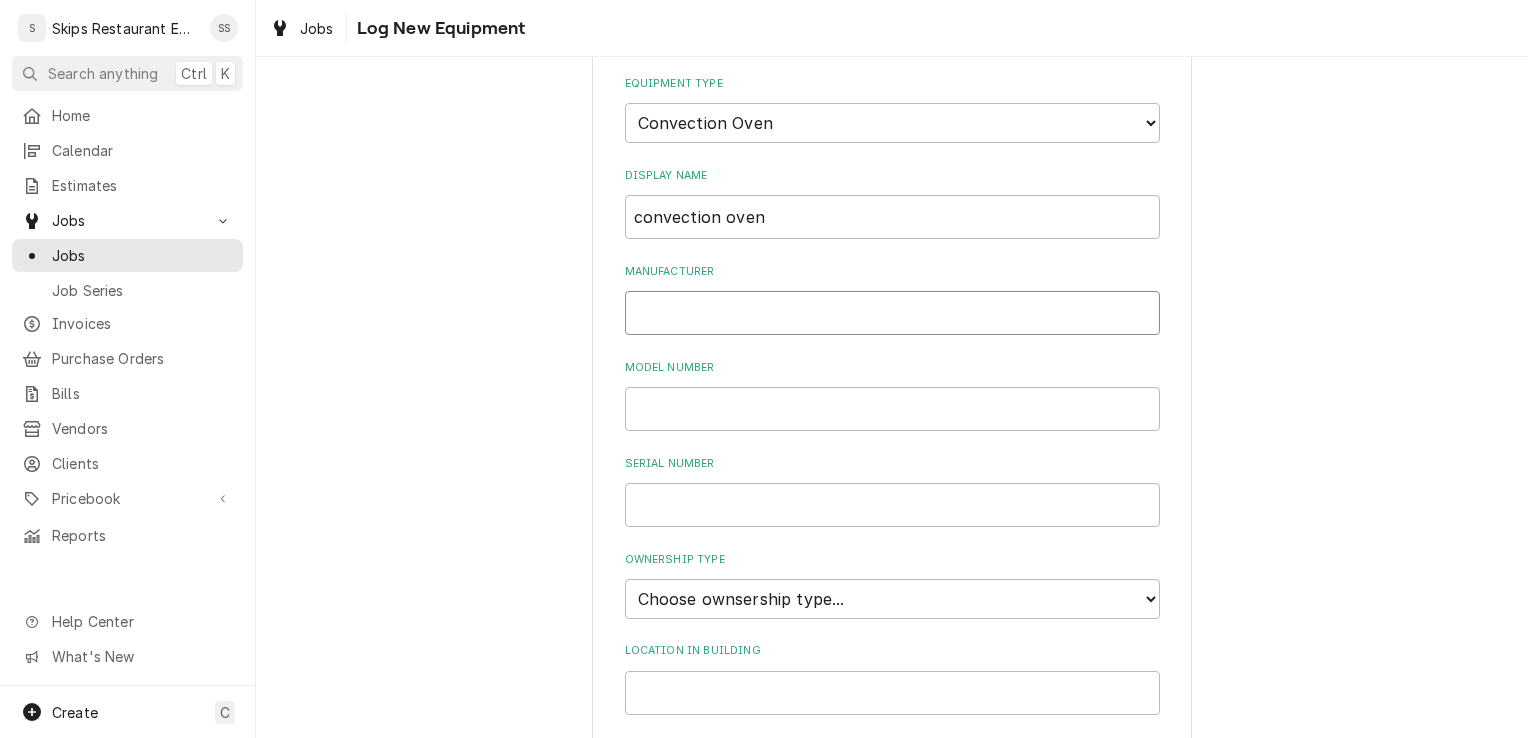 click on "Manufacturer" at bounding box center [892, 313] 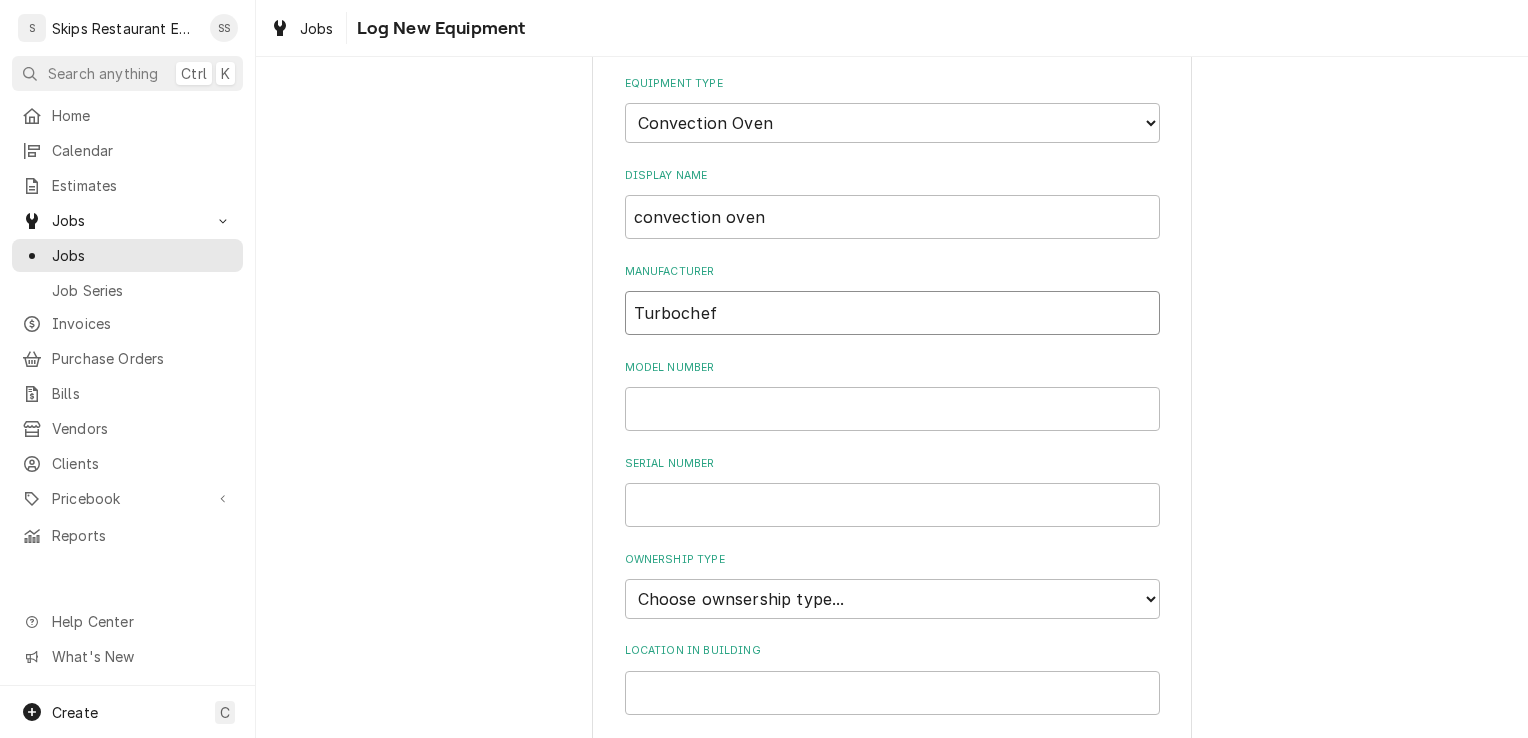 type on "Turbochef" 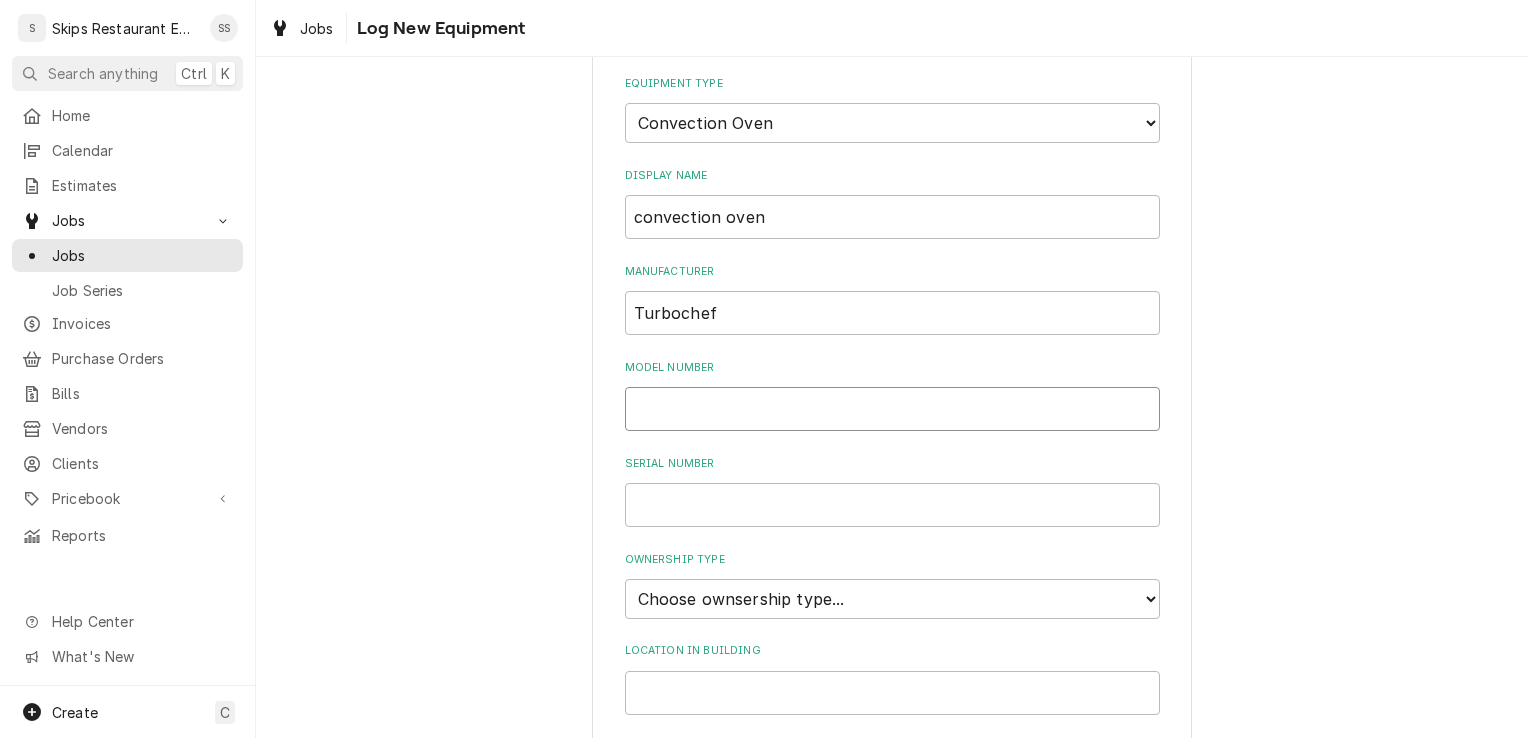 click on "Model Number" at bounding box center [892, 409] 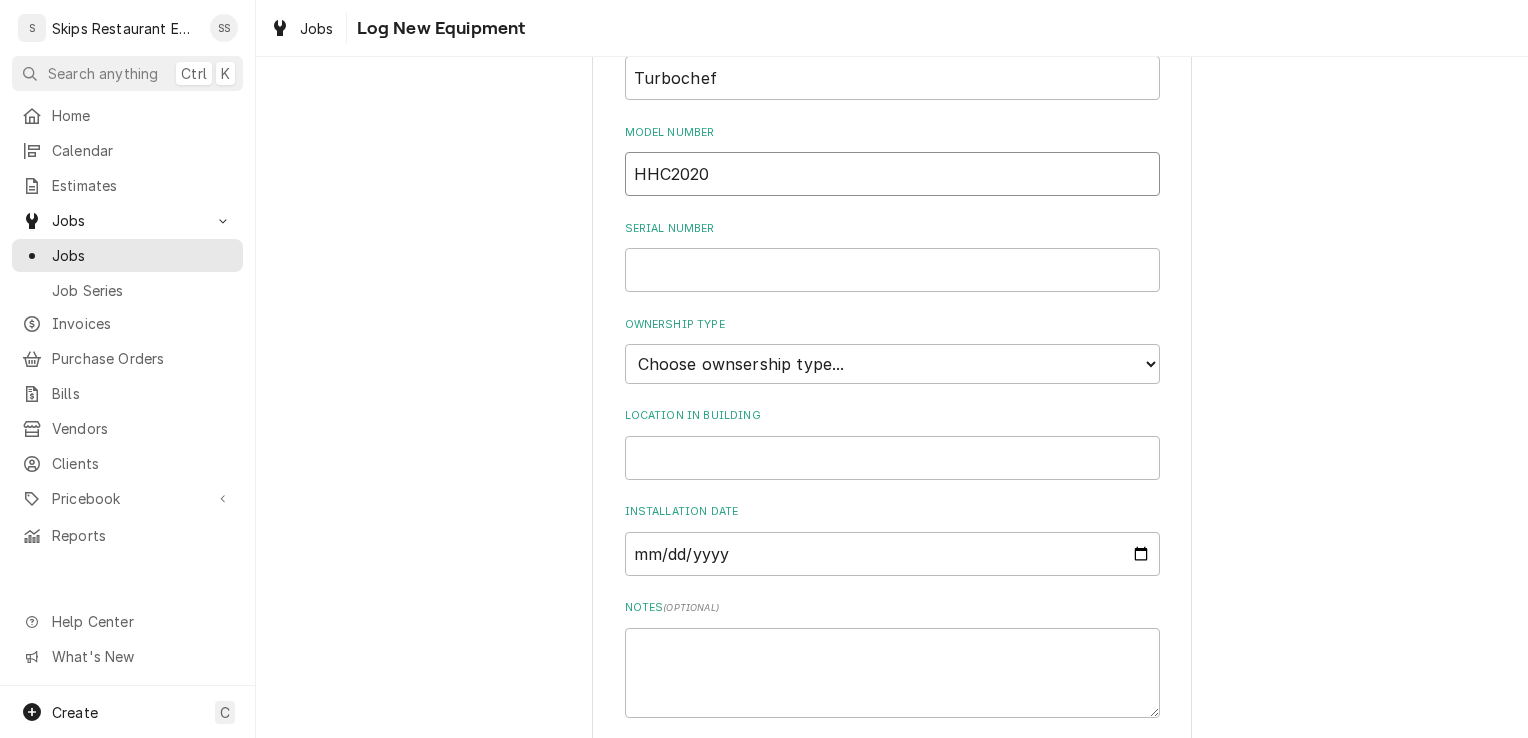 scroll, scrollTop: 476, scrollLeft: 0, axis: vertical 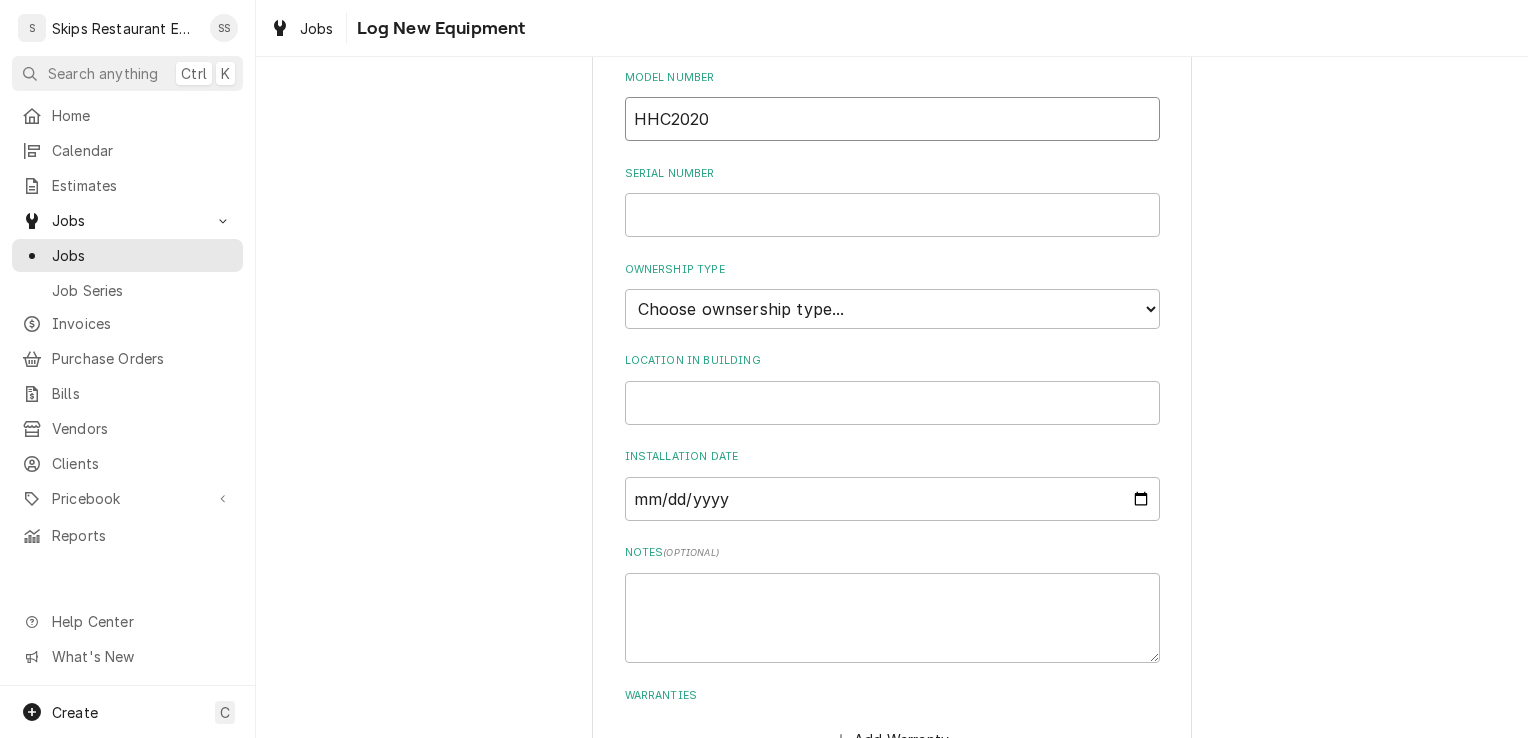 type on "HHC2020" 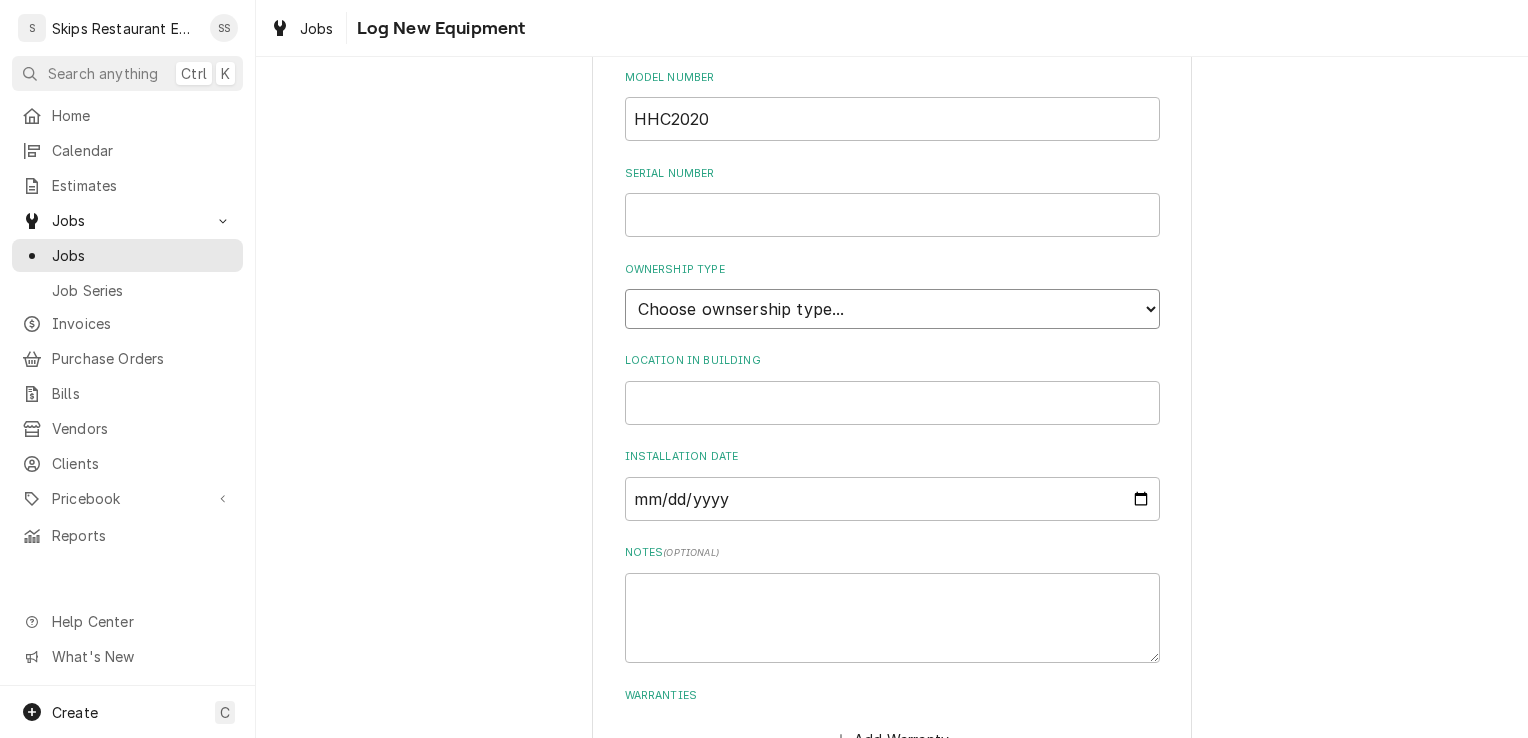 click on "Choose ownsership type... Unknown Owned Leased Rented" at bounding box center (892, 309) 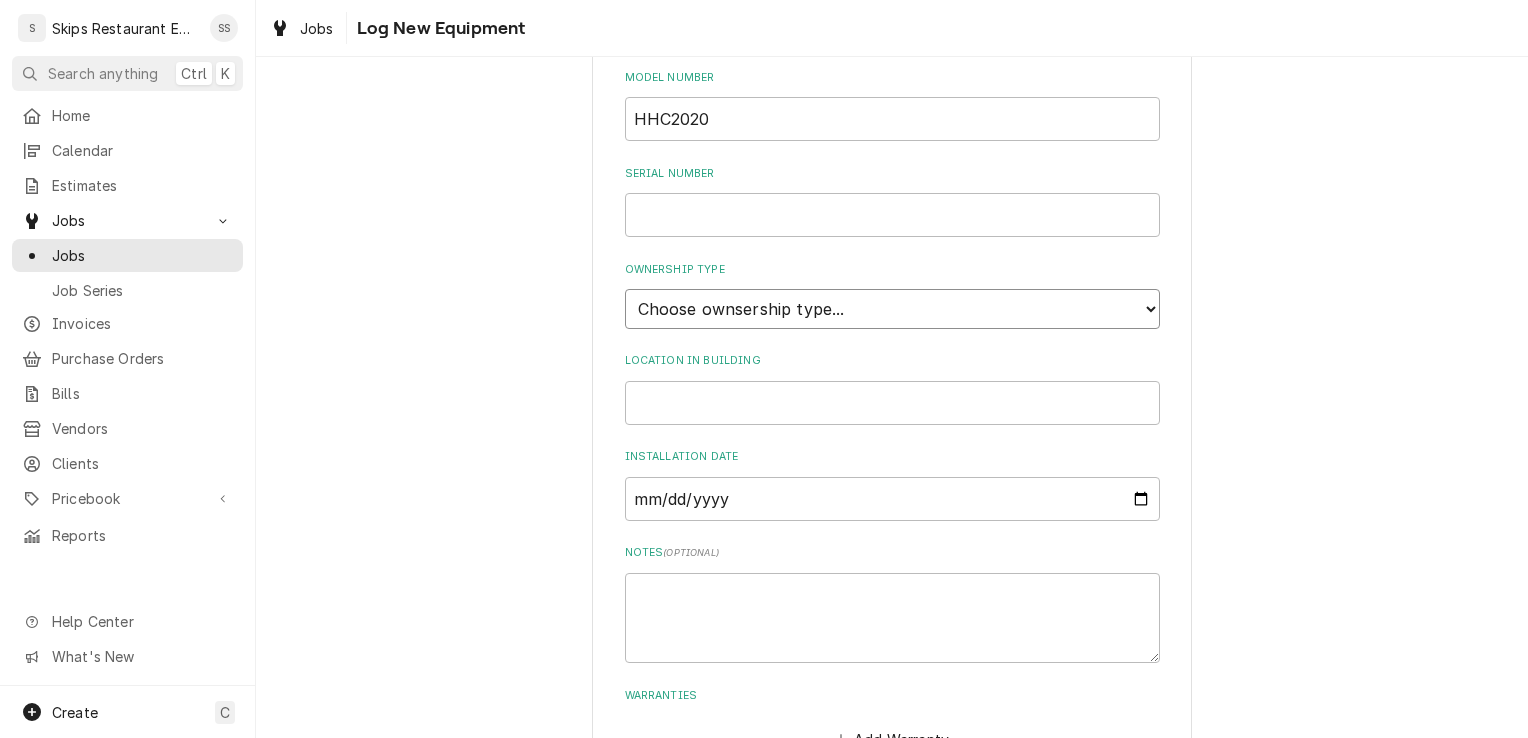 select on "1" 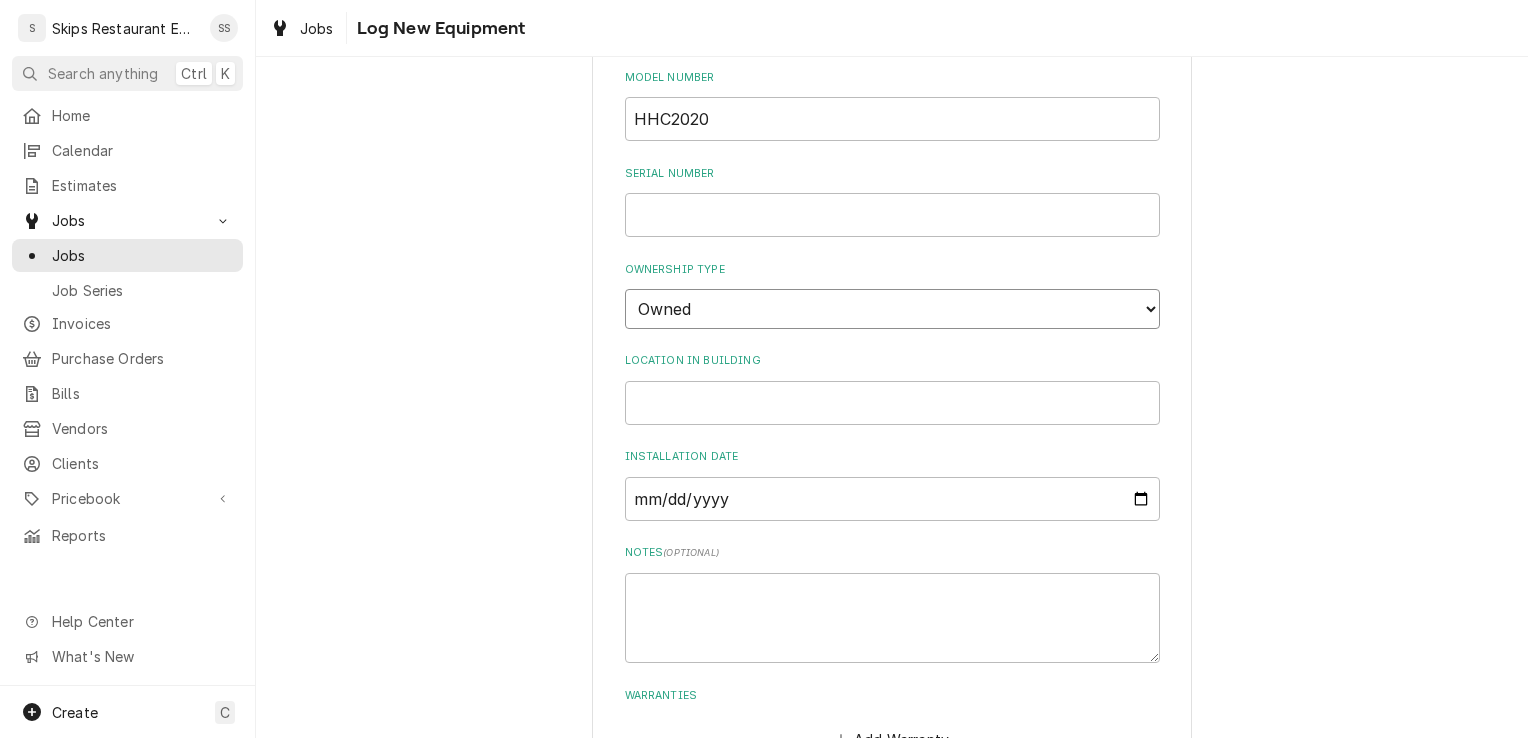 click on "Choose ownsership type... Unknown Owned Leased Rented" at bounding box center (892, 309) 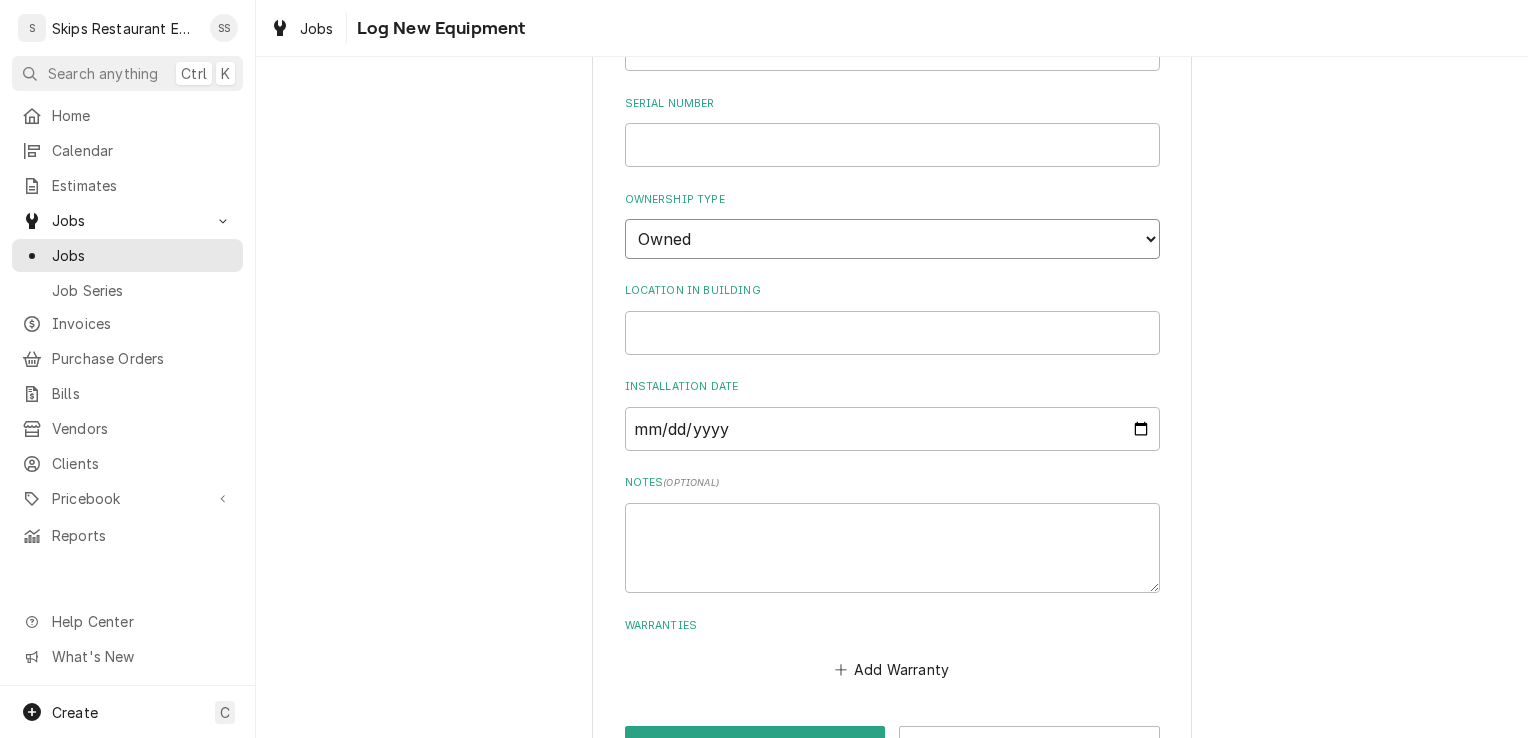 scroll, scrollTop: 612, scrollLeft: 0, axis: vertical 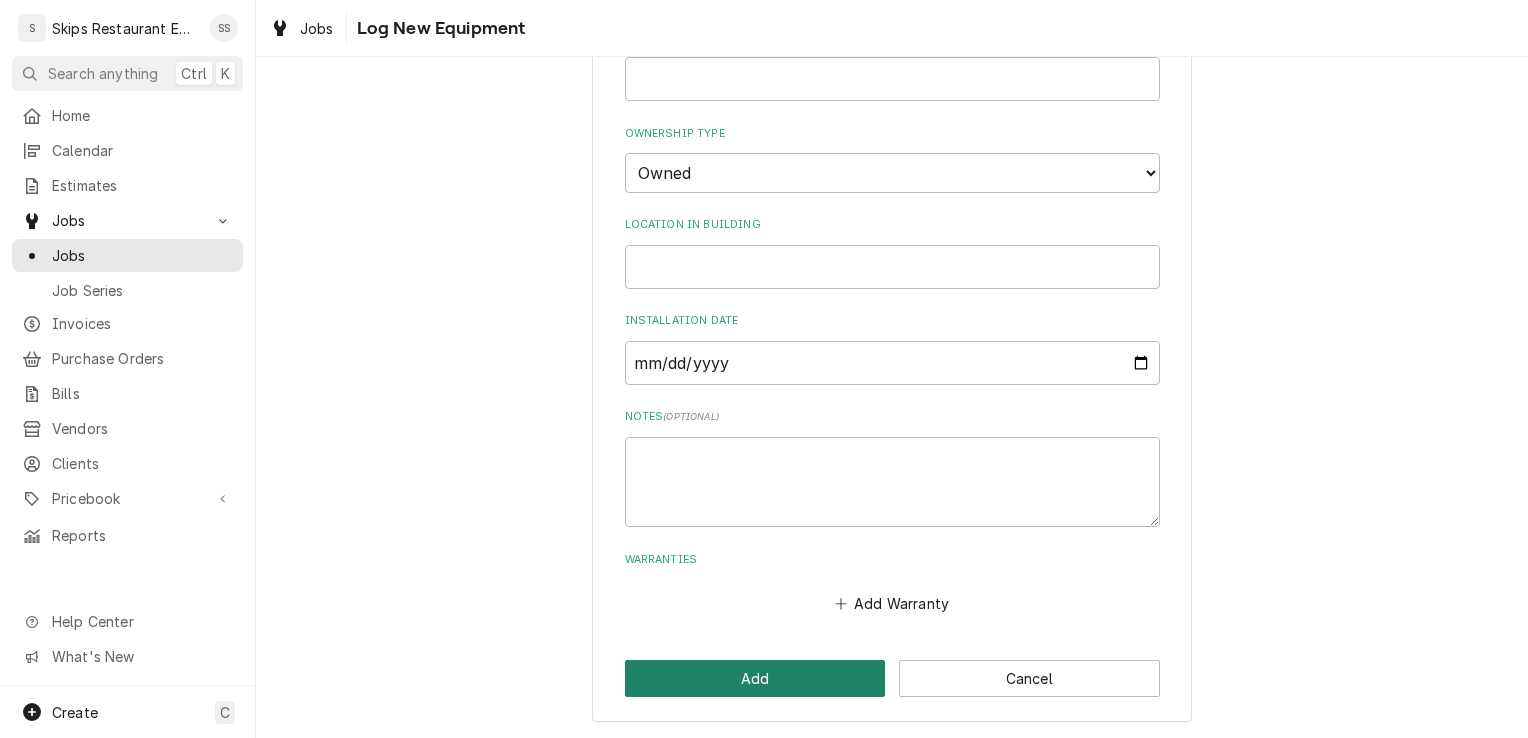 click on "Add" at bounding box center (755, 678) 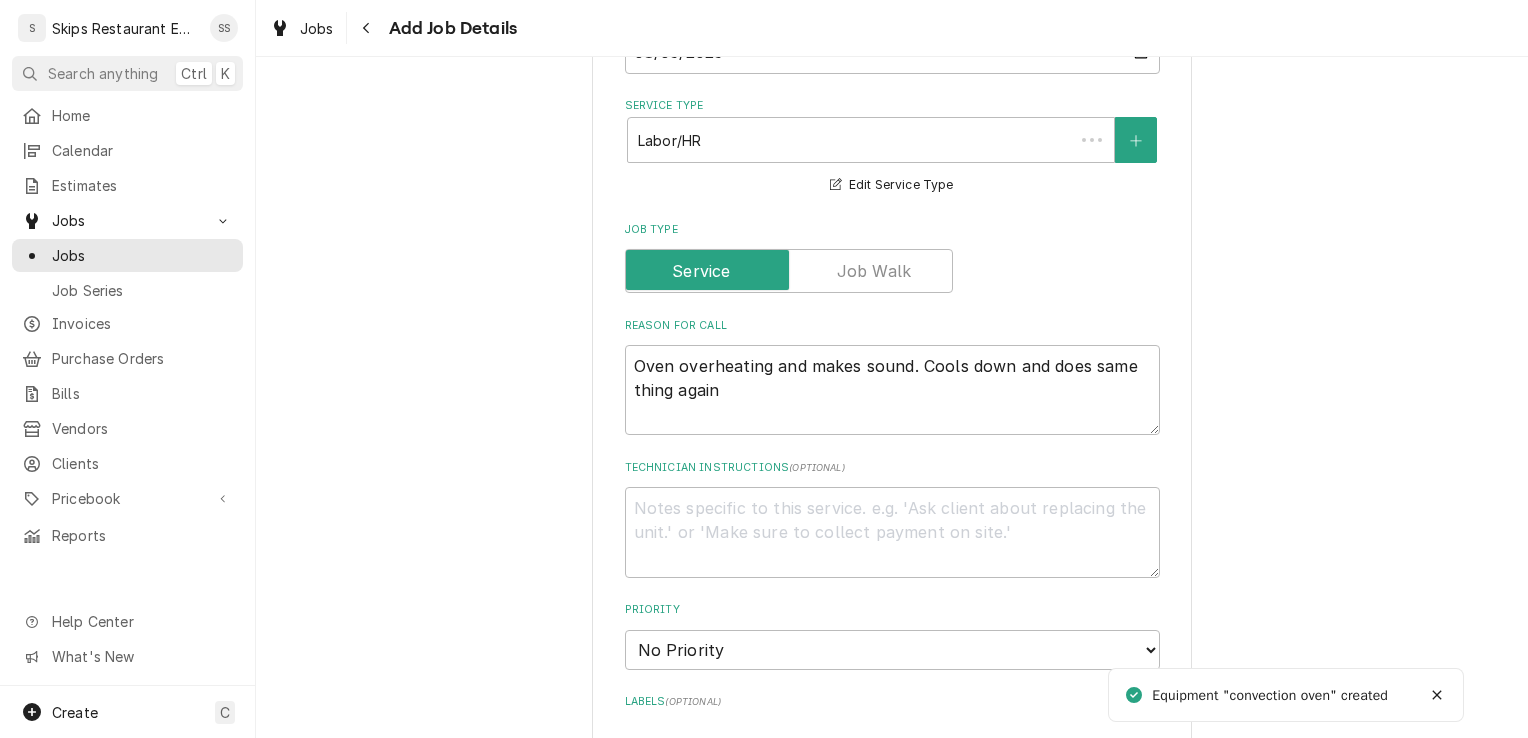 scroll, scrollTop: 1241, scrollLeft: 0, axis: vertical 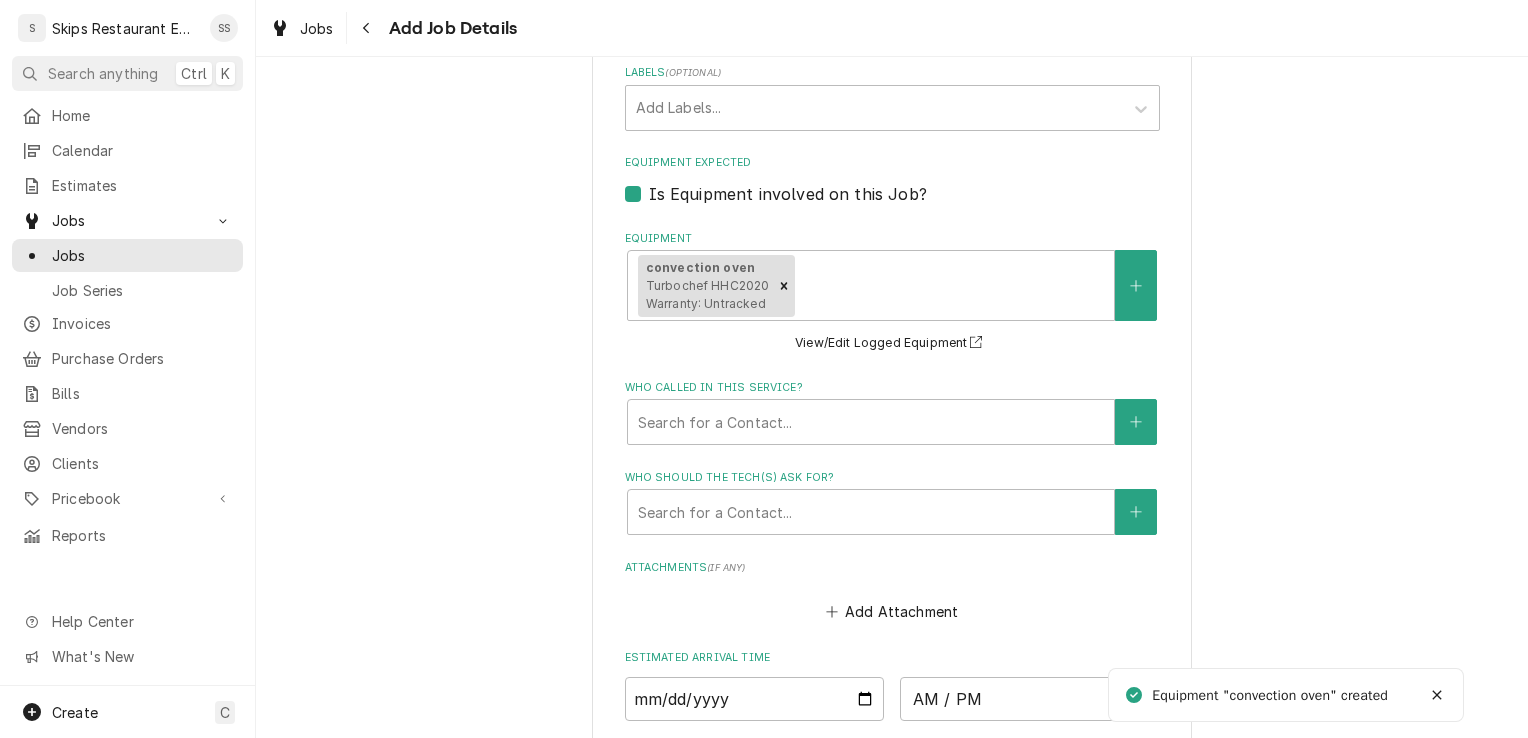 type on "x" 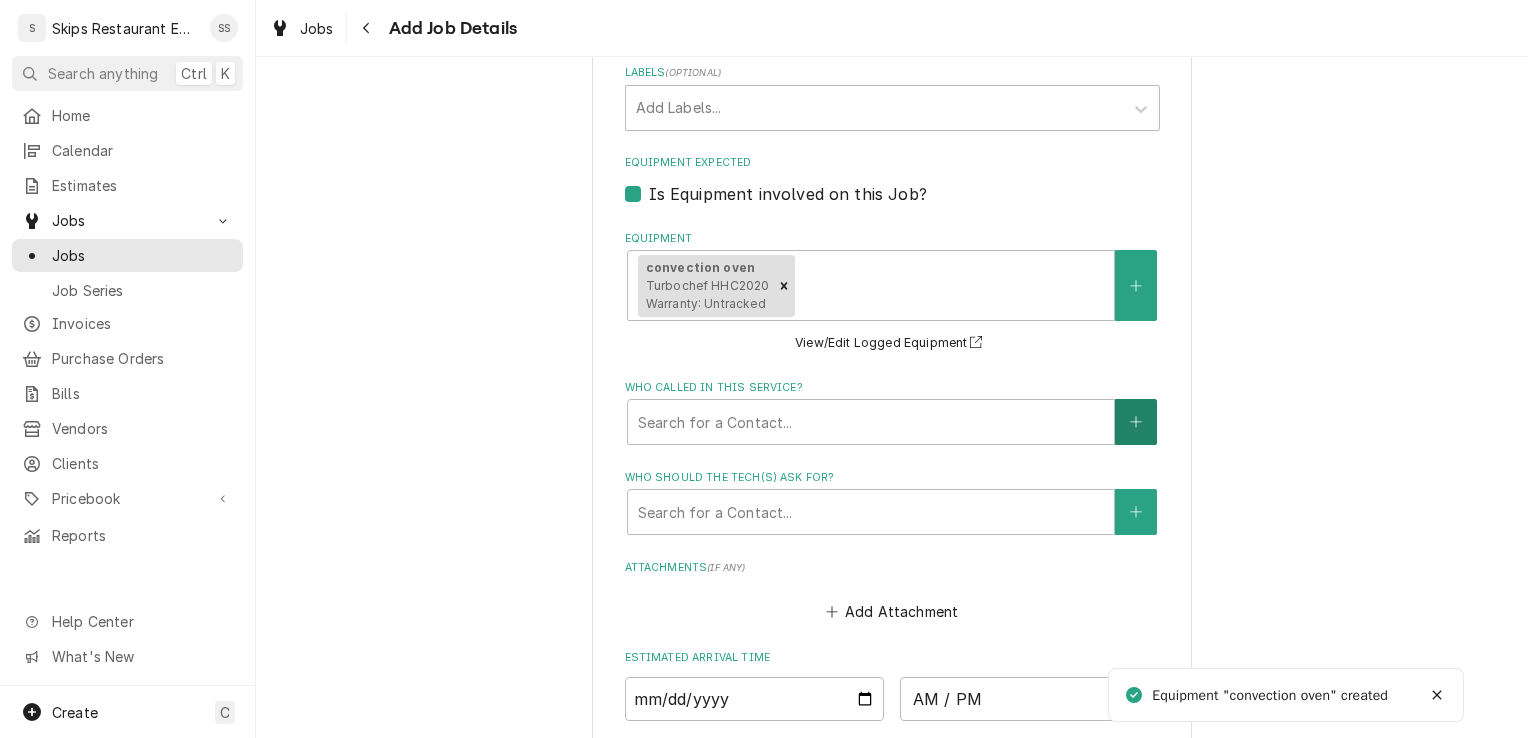 click 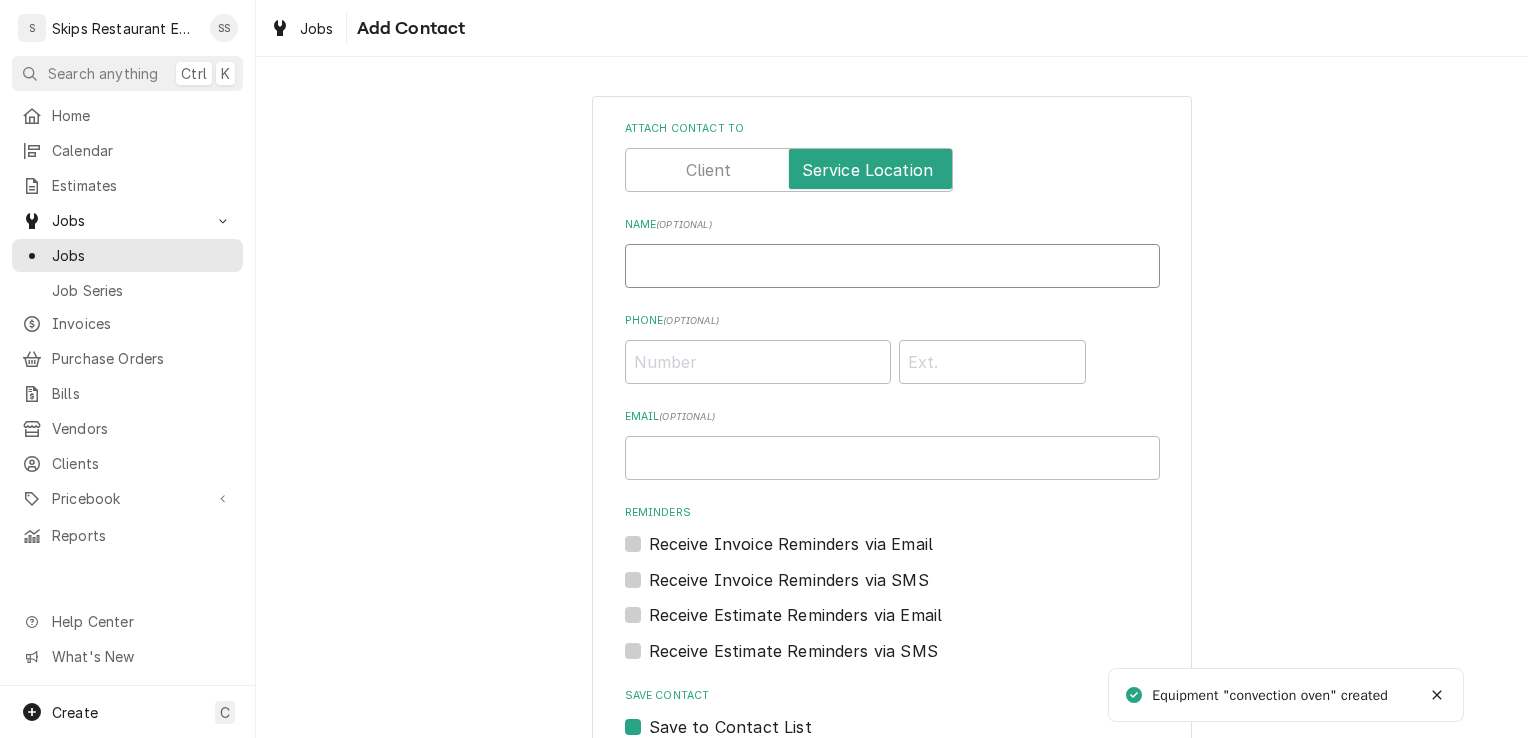 click on "Name  ( optional )" at bounding box center (892, 266) 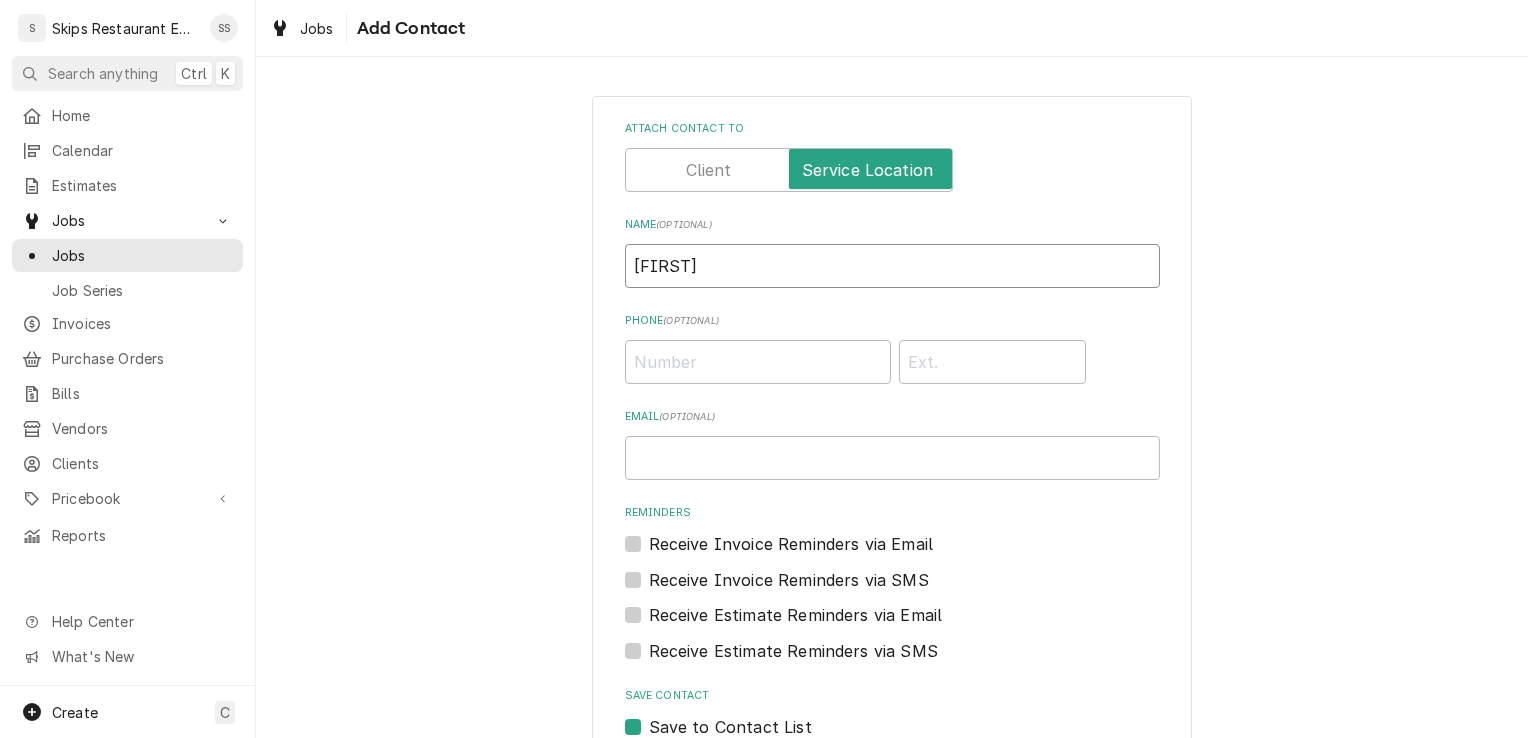 type 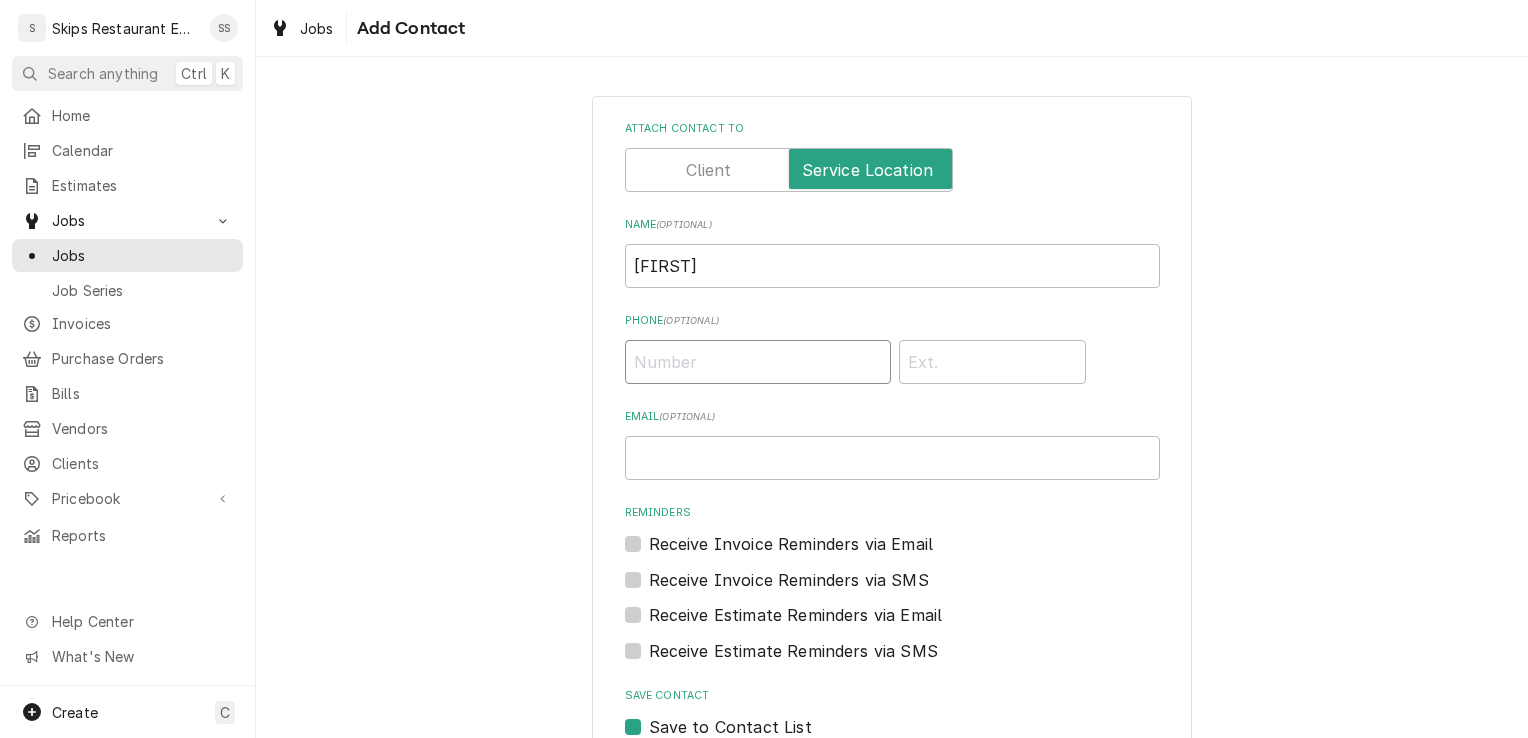 drag, startPoint x: 693, startPoint y: 371, endPoint x: 683, endPoint y: 372, distance: 10.049875 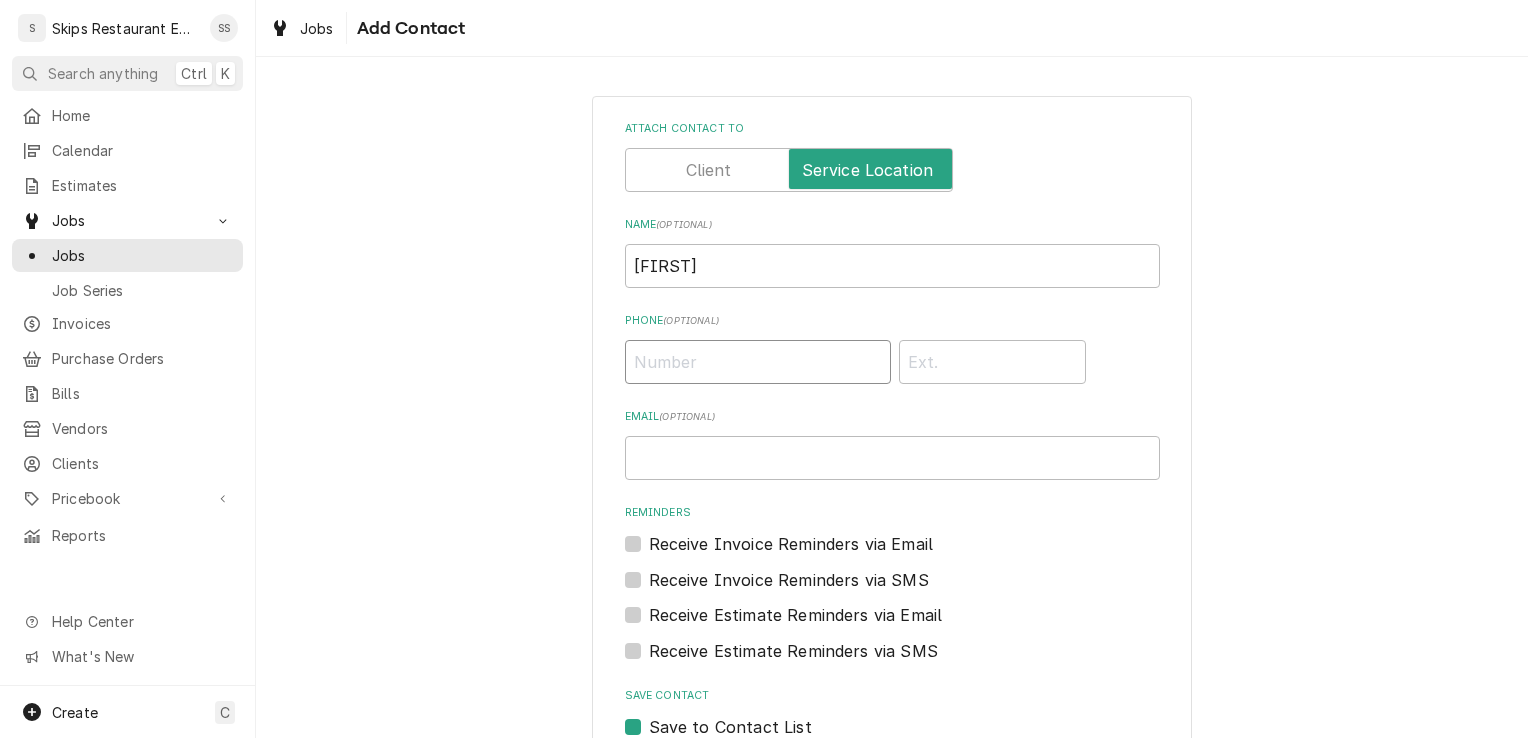 click on "Phone  ( optional )" at bounding box center (758, 362) 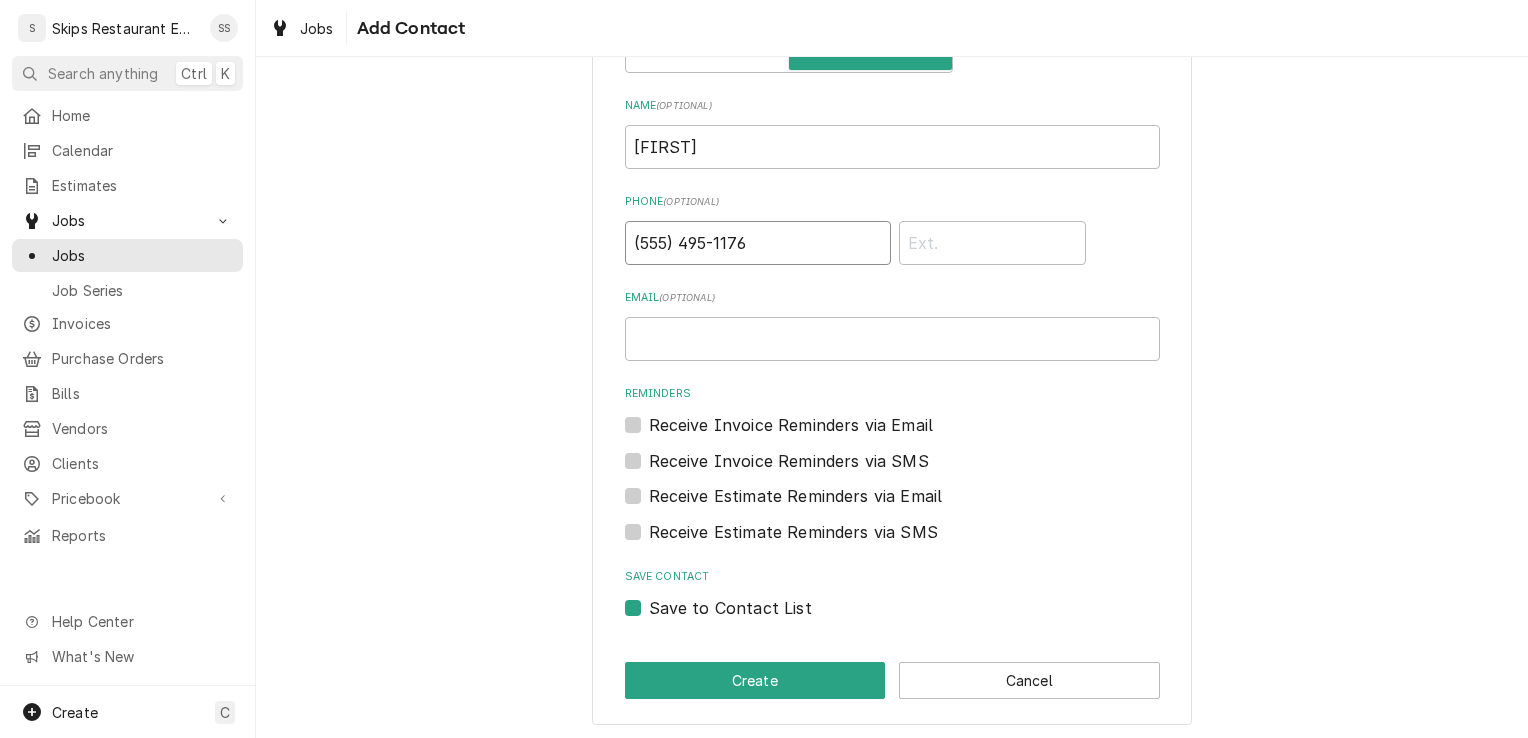scroll, scrollTop: 122, scrollLeft: 0, axis: vertical 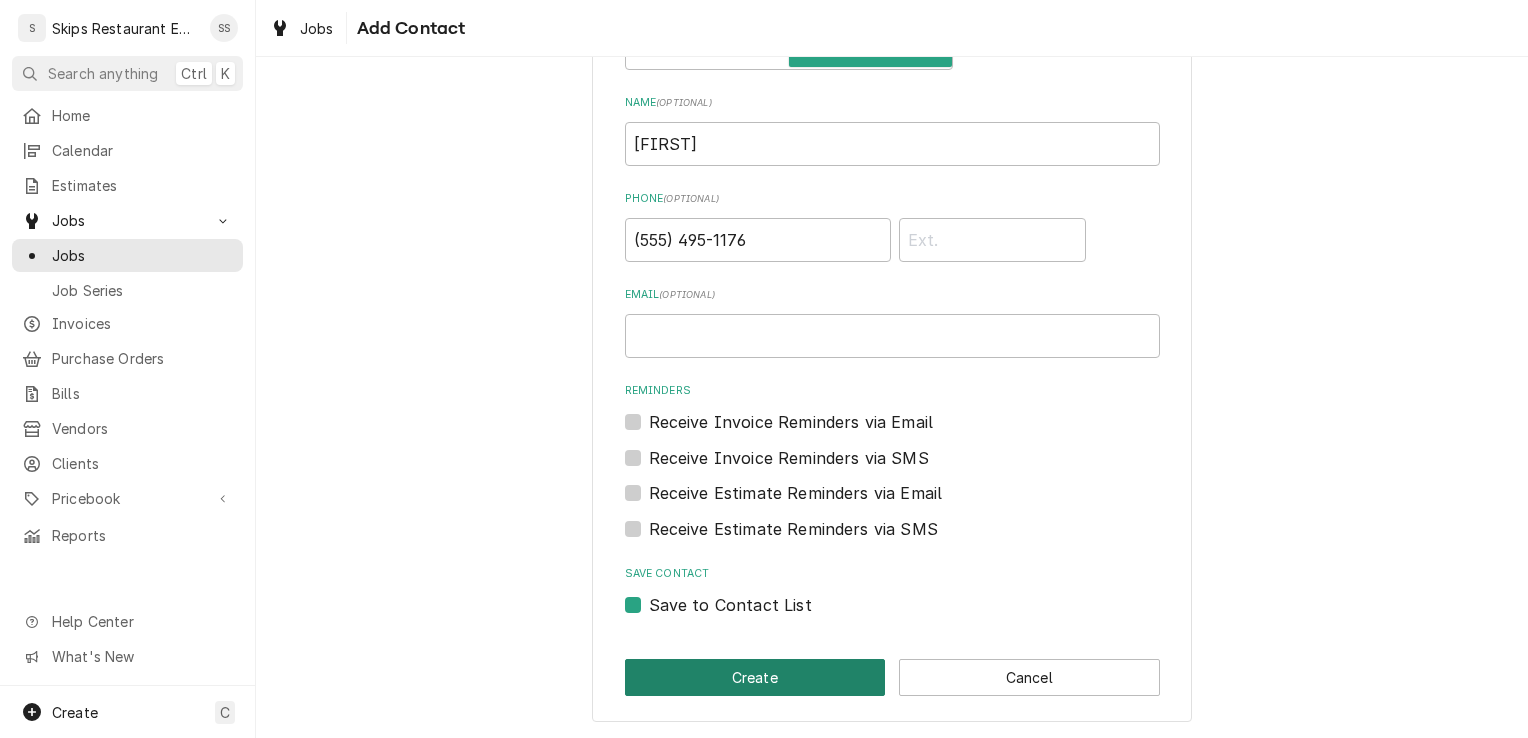 click on "Create" at bounding box center [755, 677] 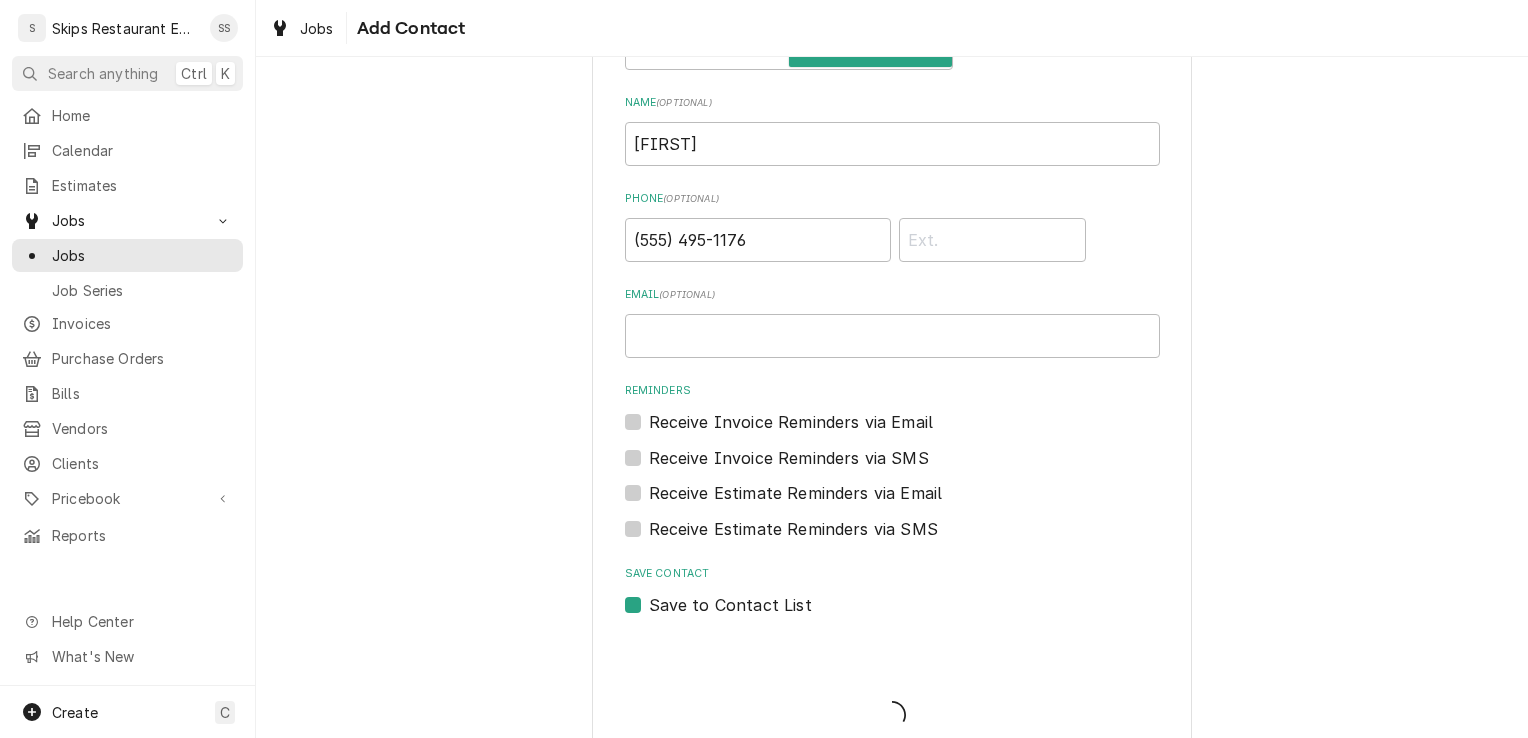 scroll, scrollTop: 1241, scrollLeft: 0, axis: vertical 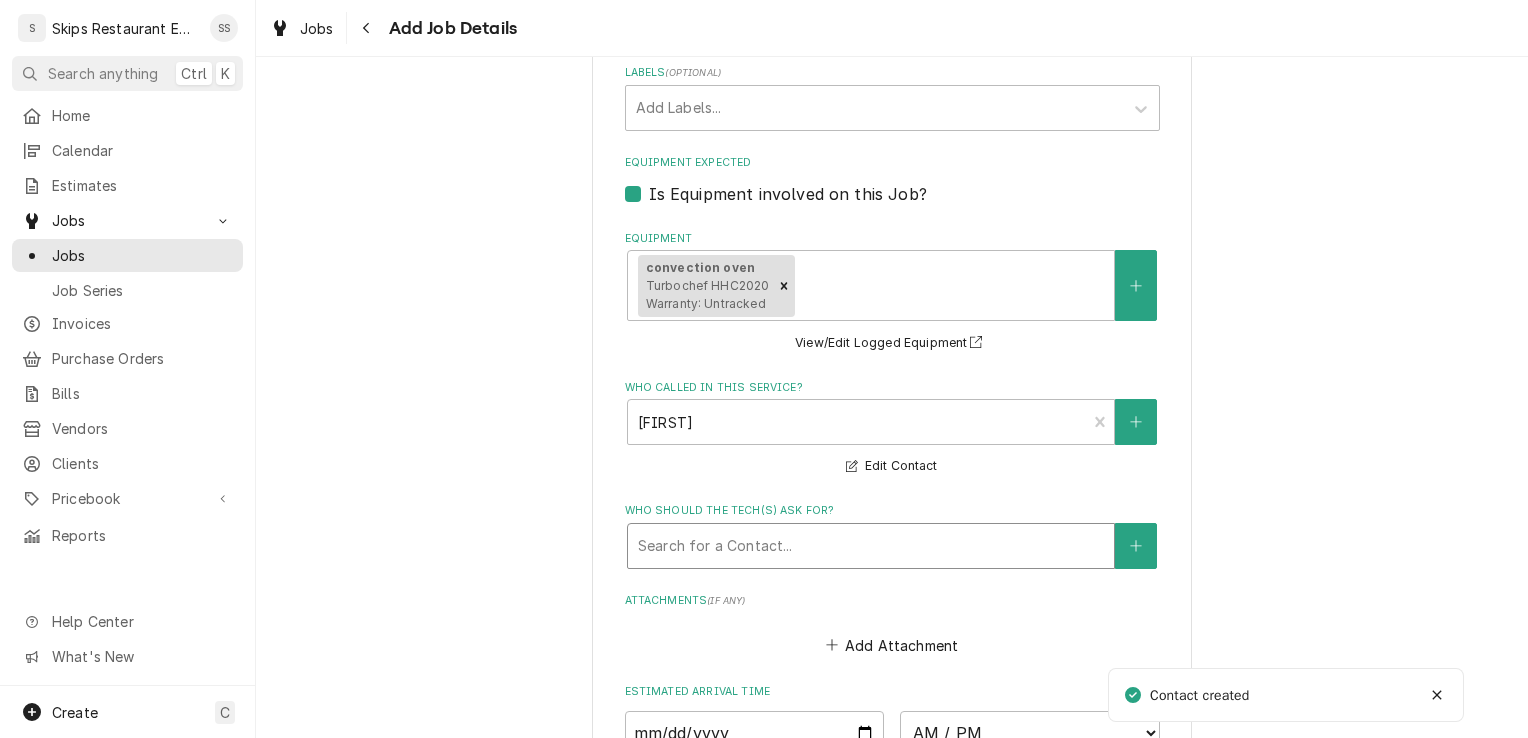 click at bounding box center (871, 546) 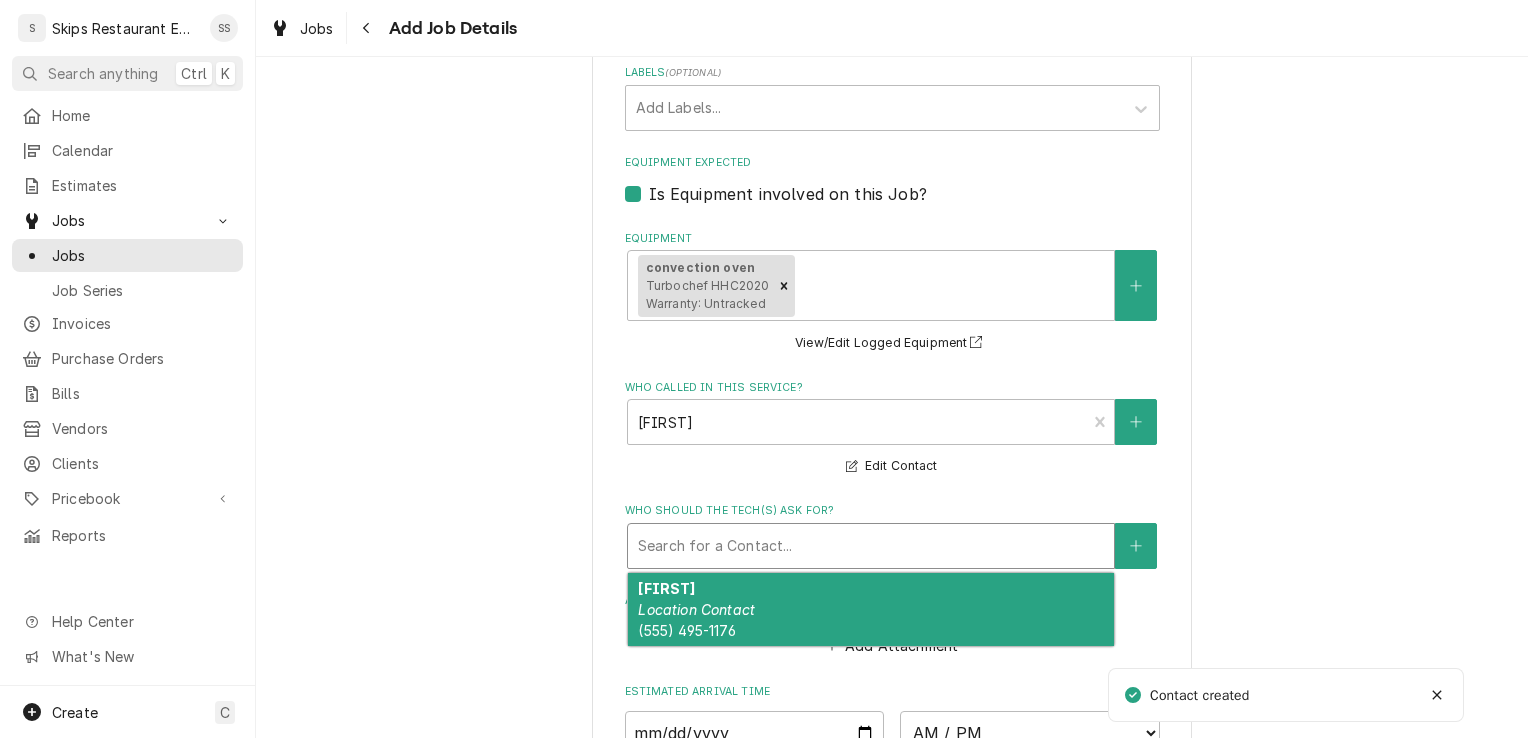 click on "Location Contact" at bounding box center [696, 609] 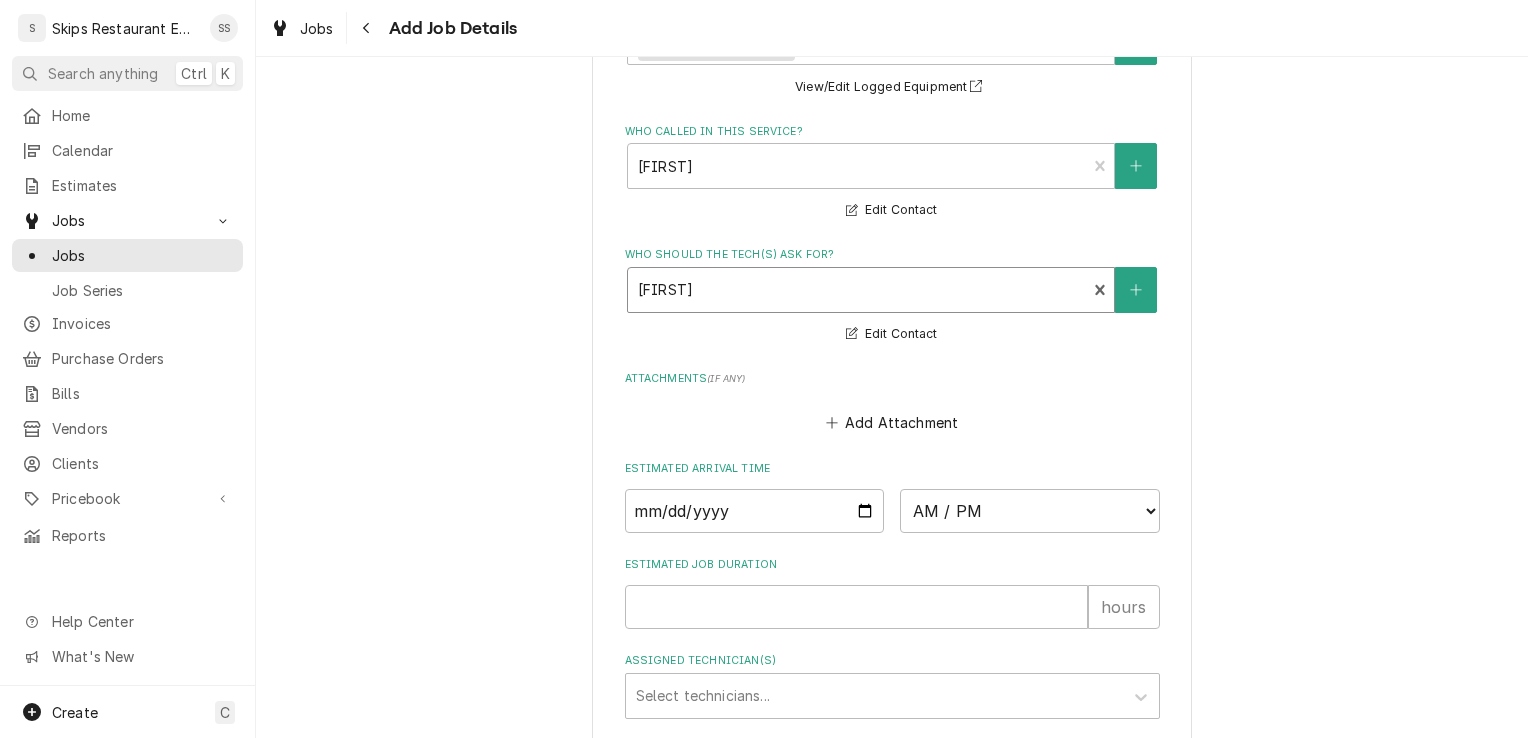 scroll, scrollTop: 1653, scrollLeft: 0, axis: vertical 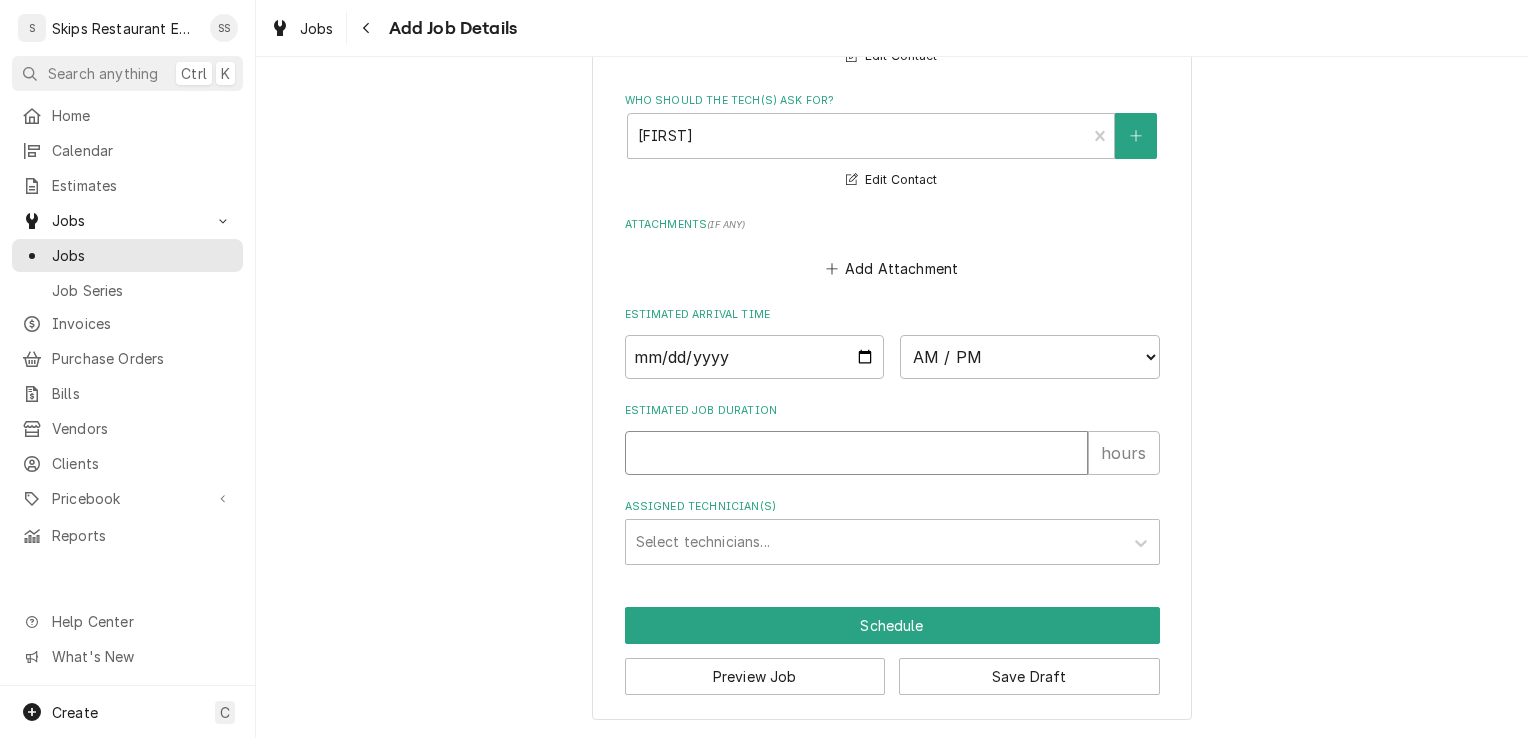 click on "Estimated Job Duration" at bounding box center [856, 453] 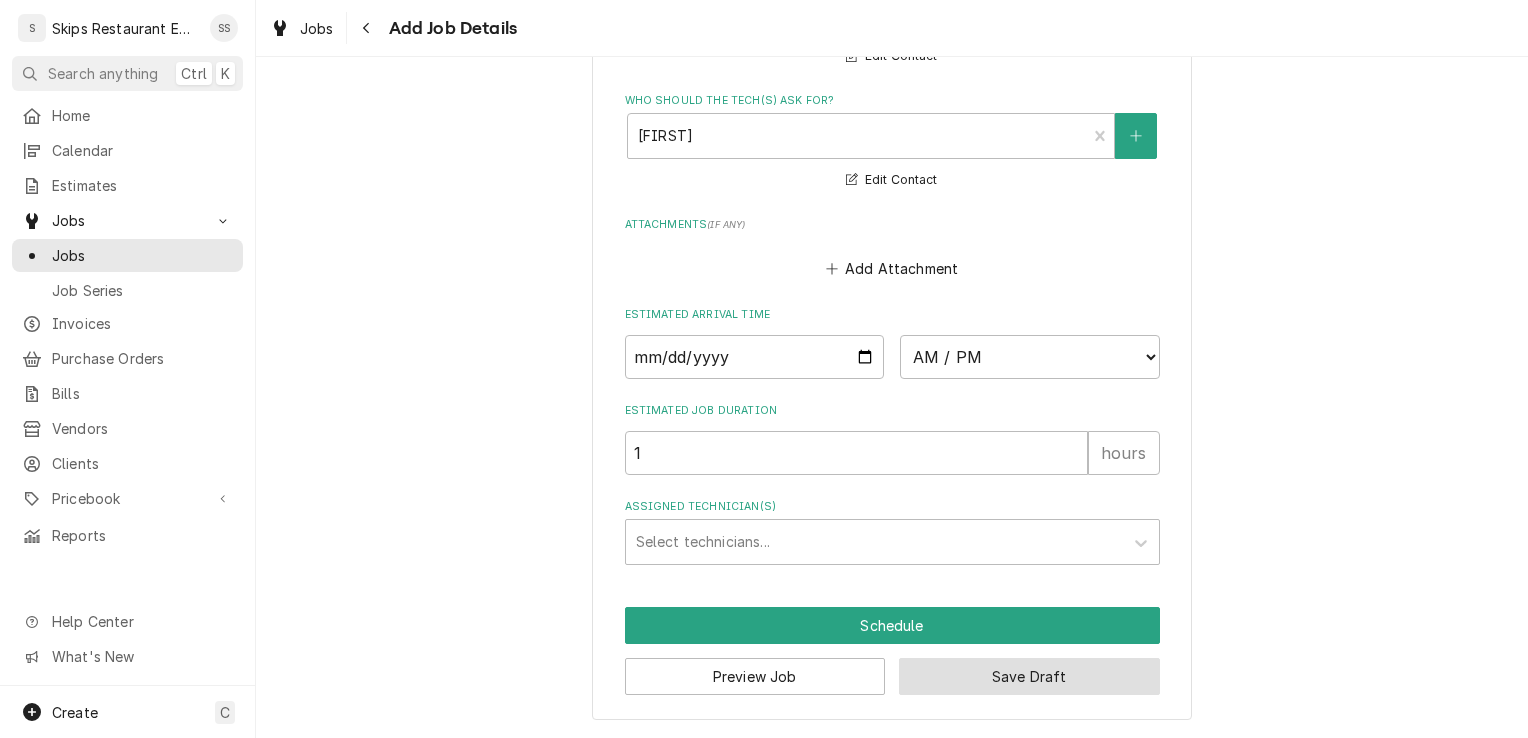 click on "Save Draft" at bounding box center [1029, 676] 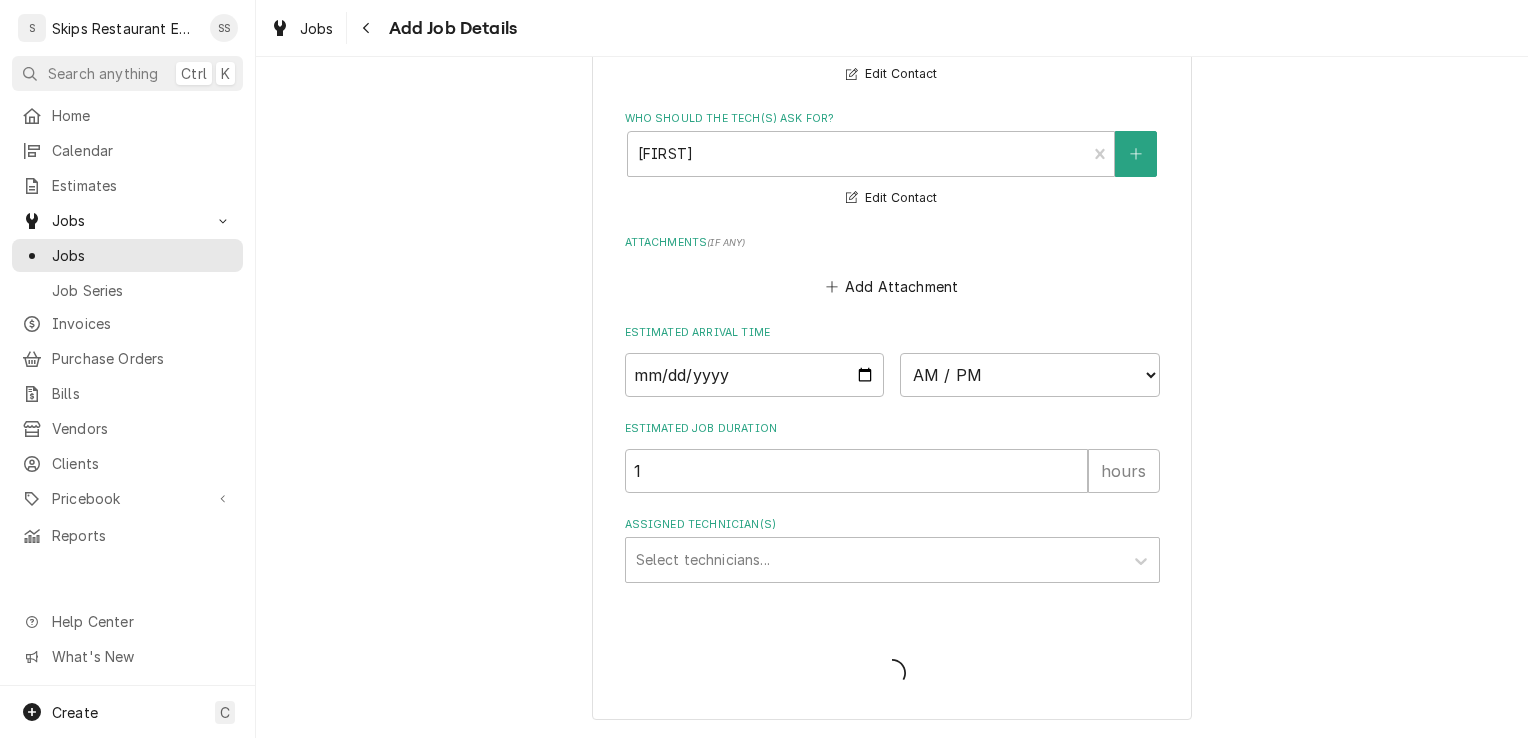 scroll, scrollTop: 1634, scrollLeft: 0, axis: vertical 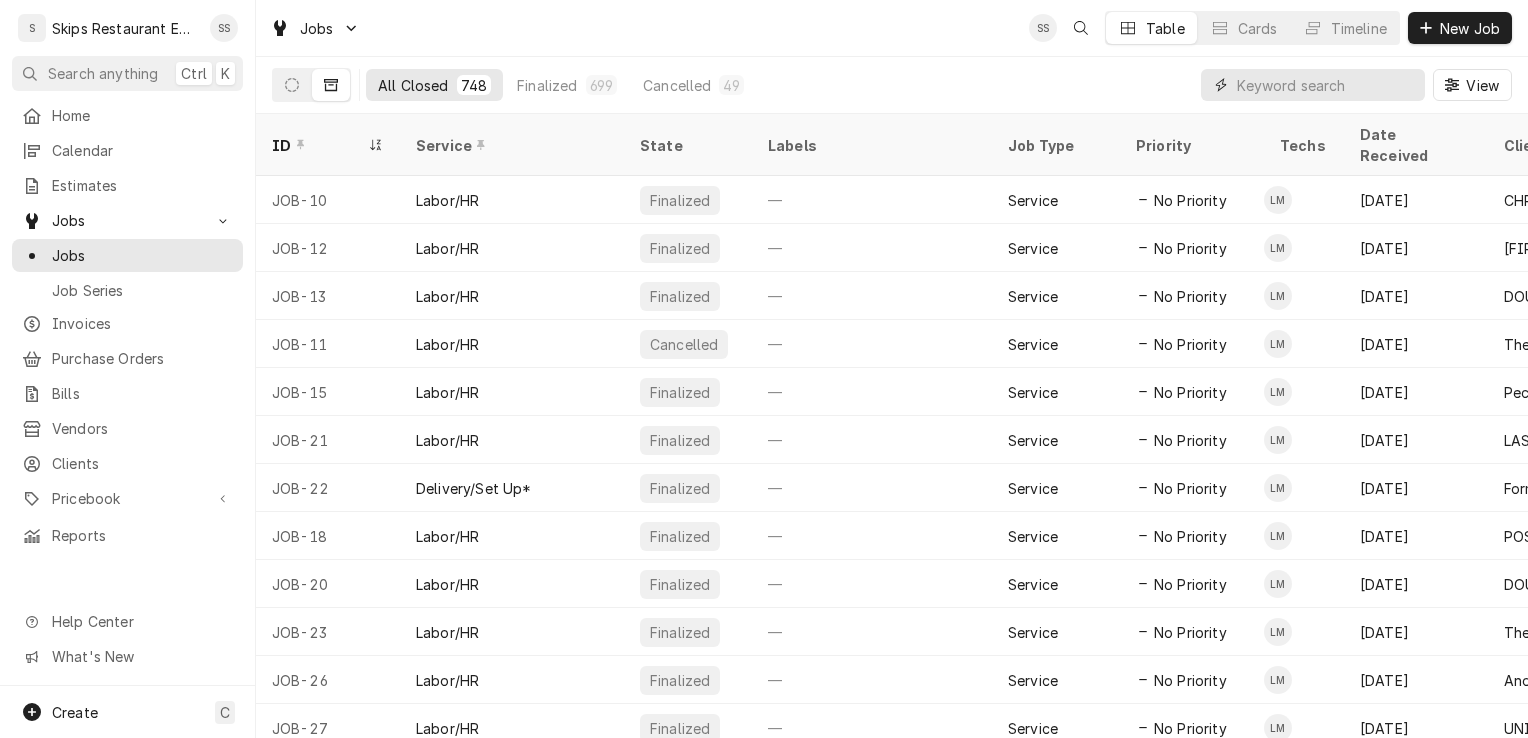 click at bounding box center [1326, 85] 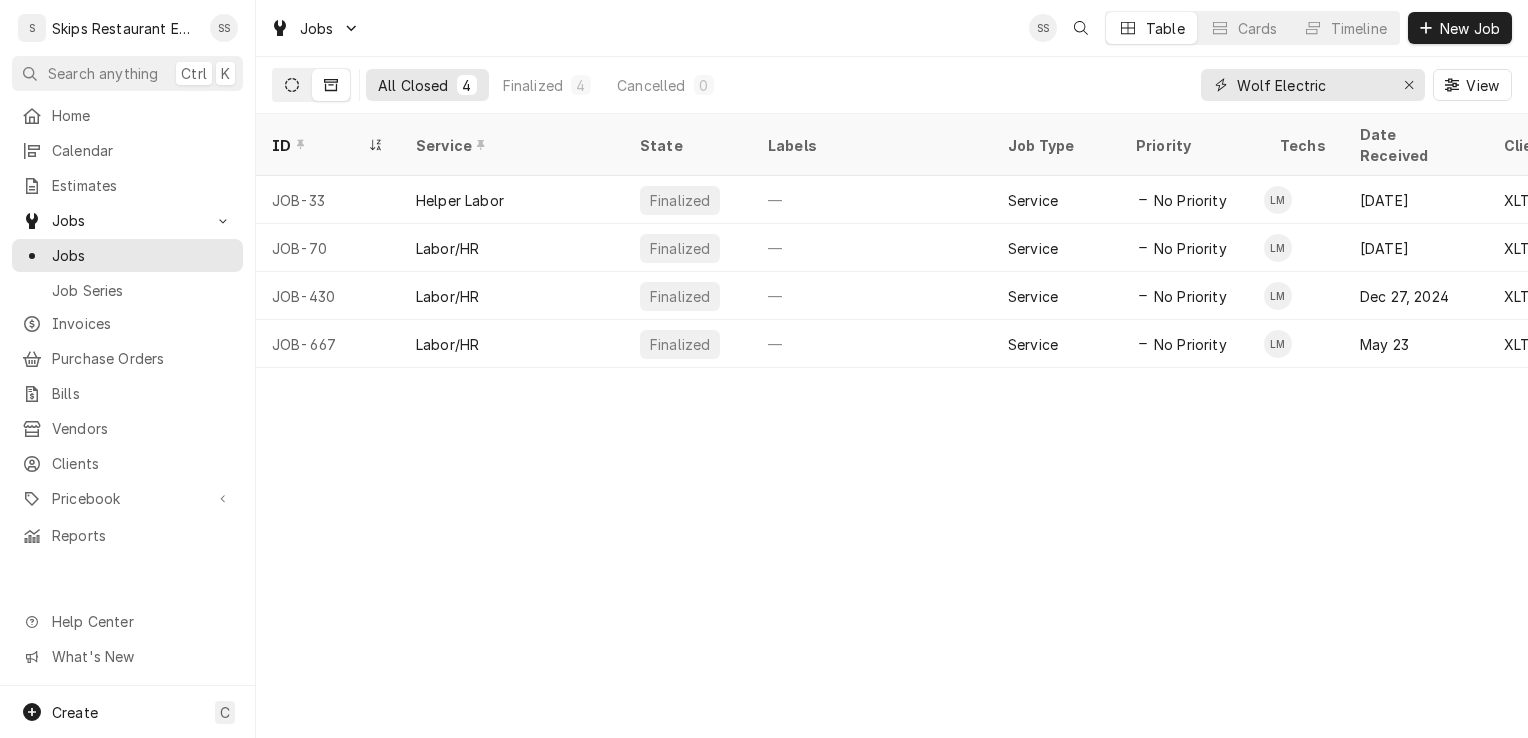 type on "Wolf Electric" 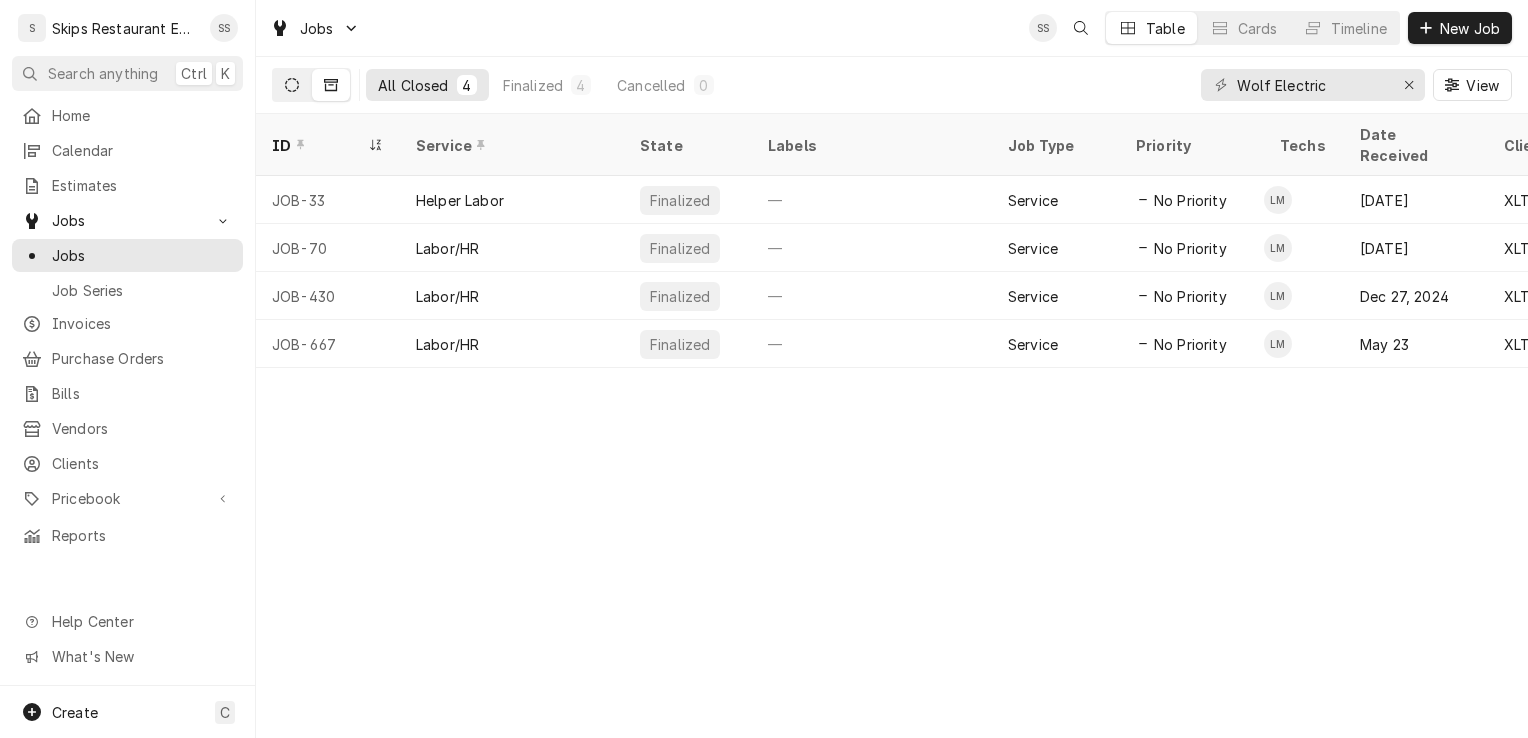 click 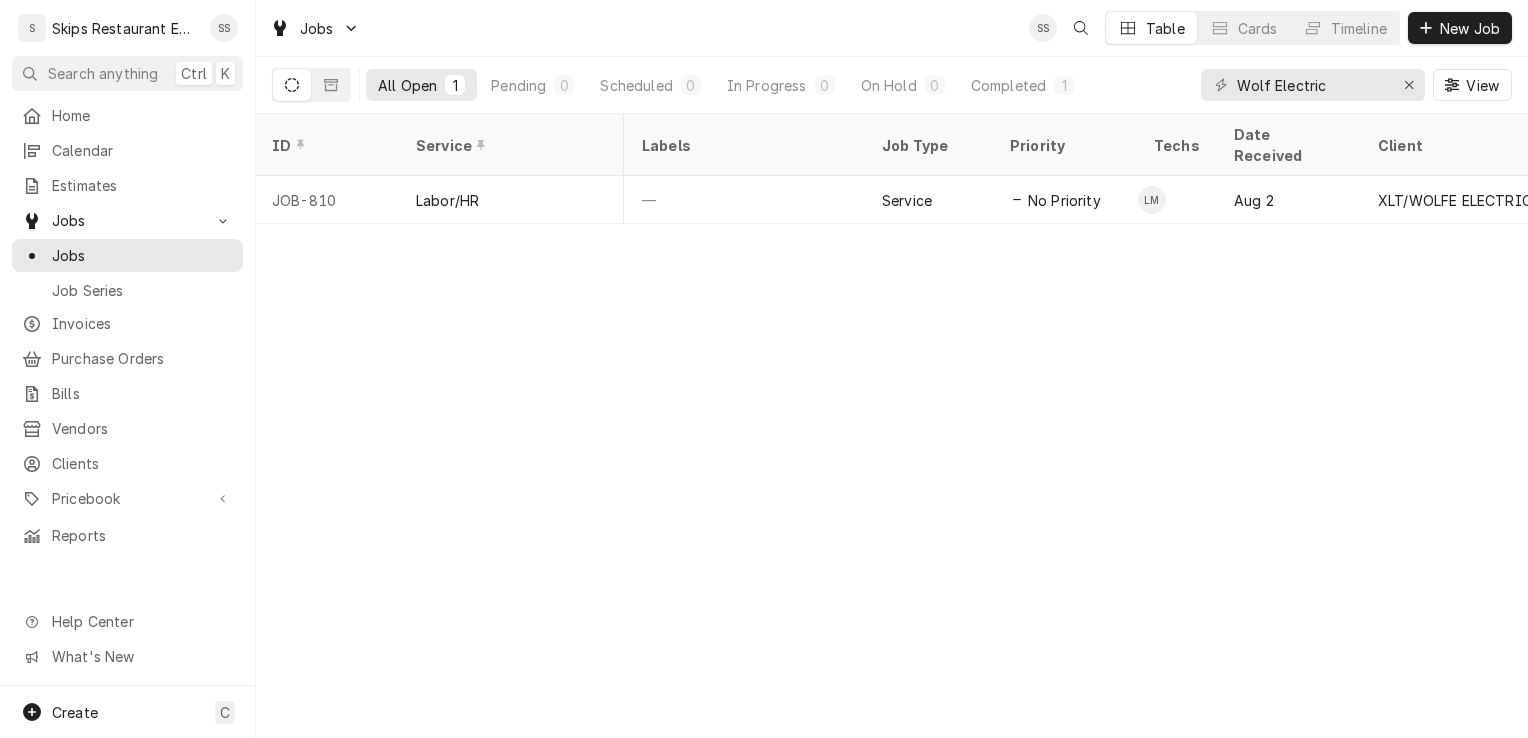 scroll, scrollTop: 0, scrollLeft: 0, axis: both 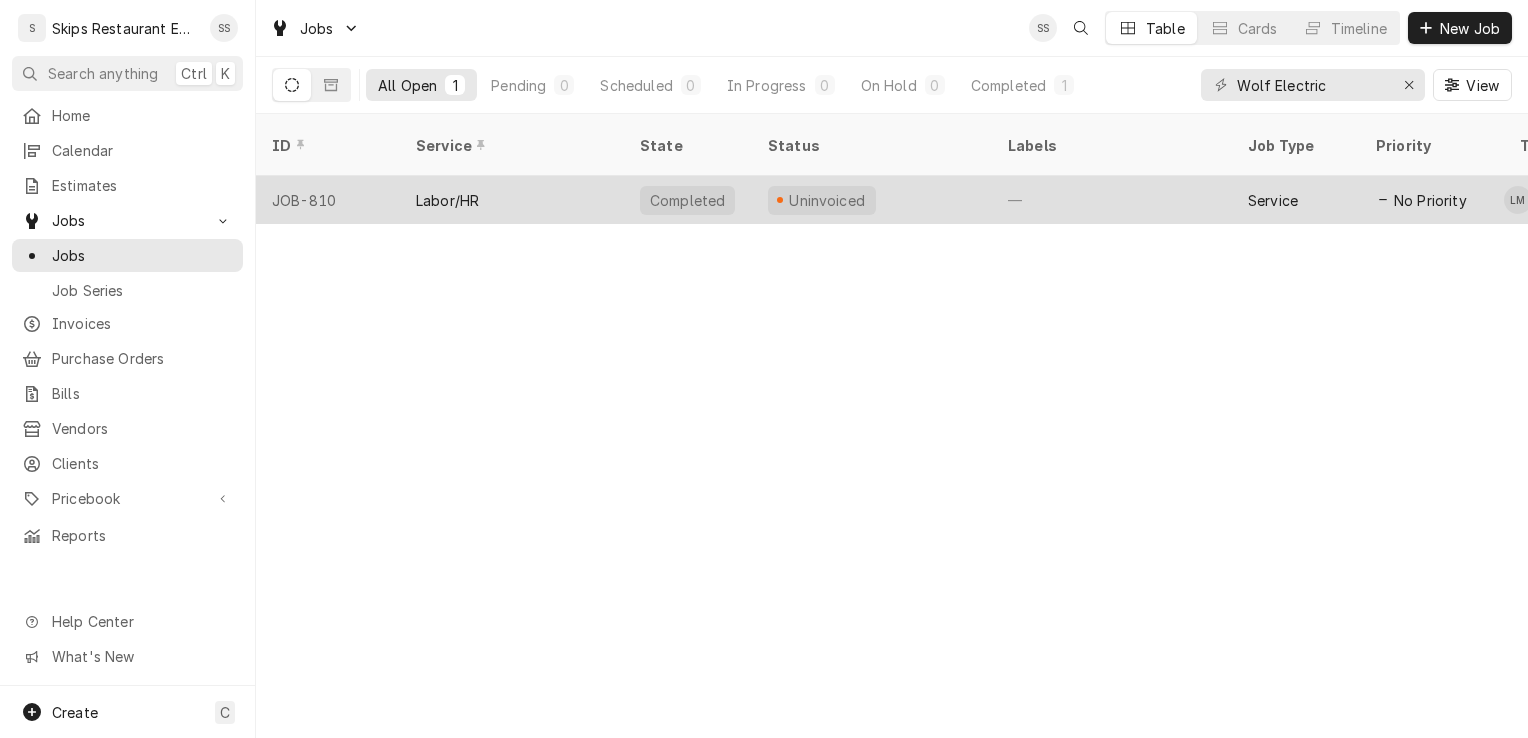 click on "Uninvoiced" at bounding box center [827, 200] 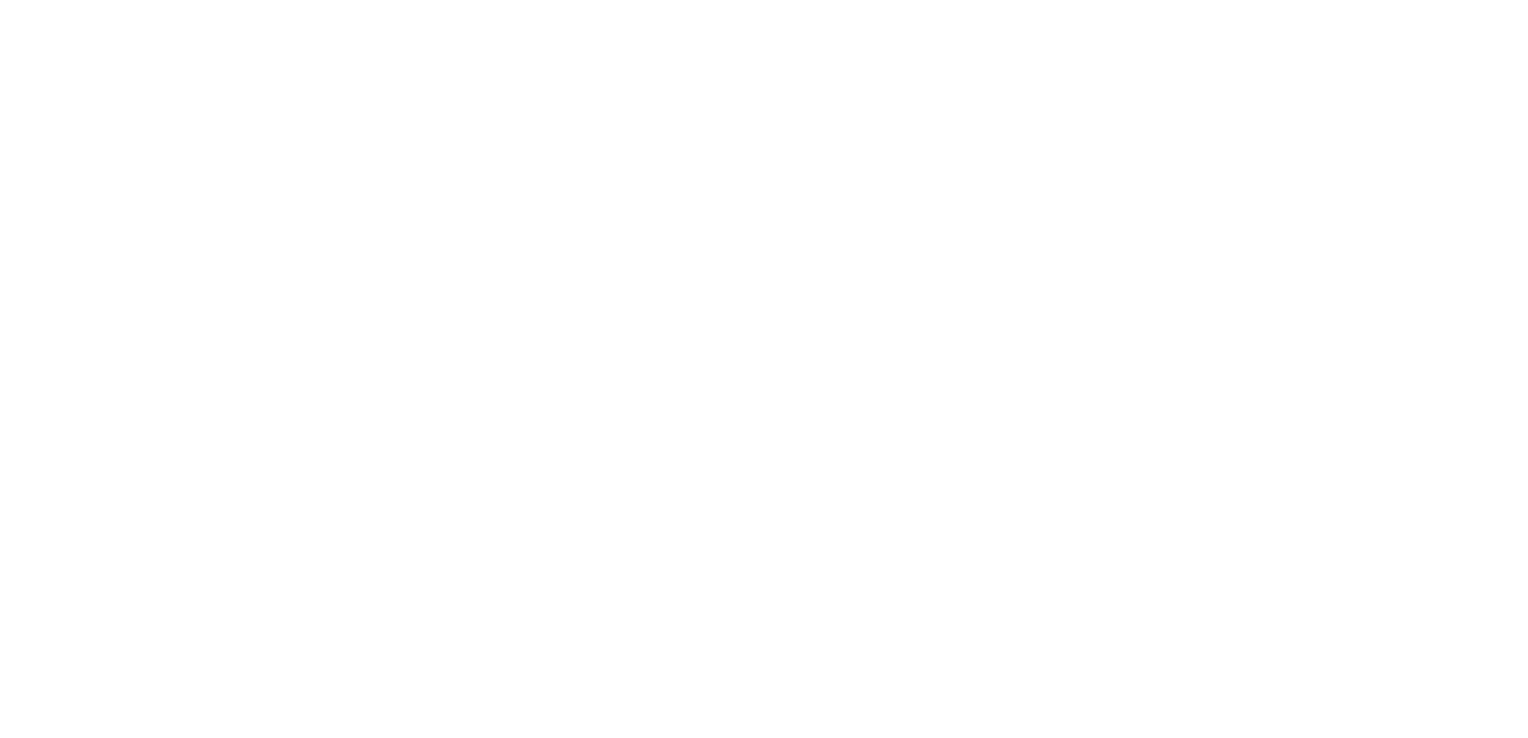 scroll, scrollTop: 0, scrollLeft: 0, axis: both 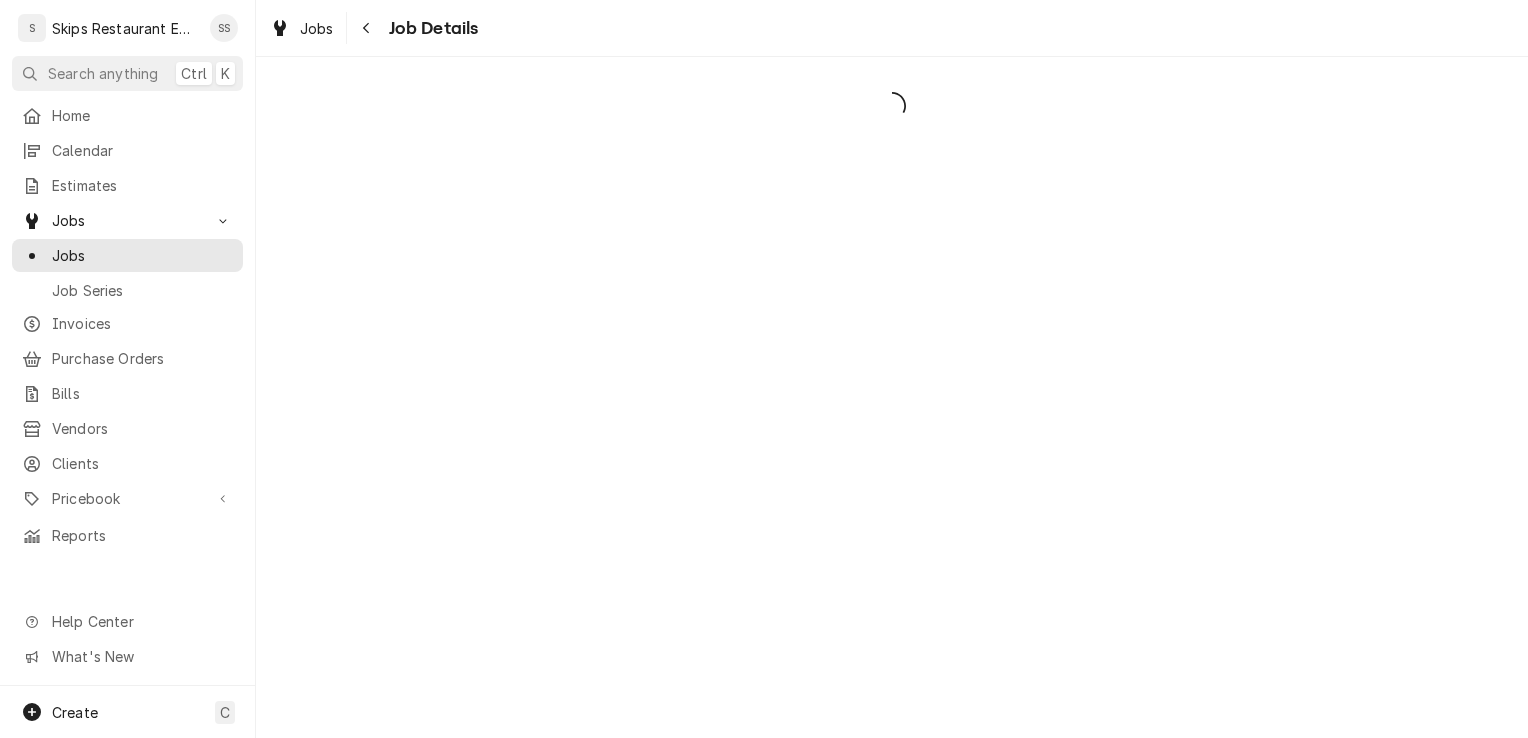 click at bounding box center (892, 397) 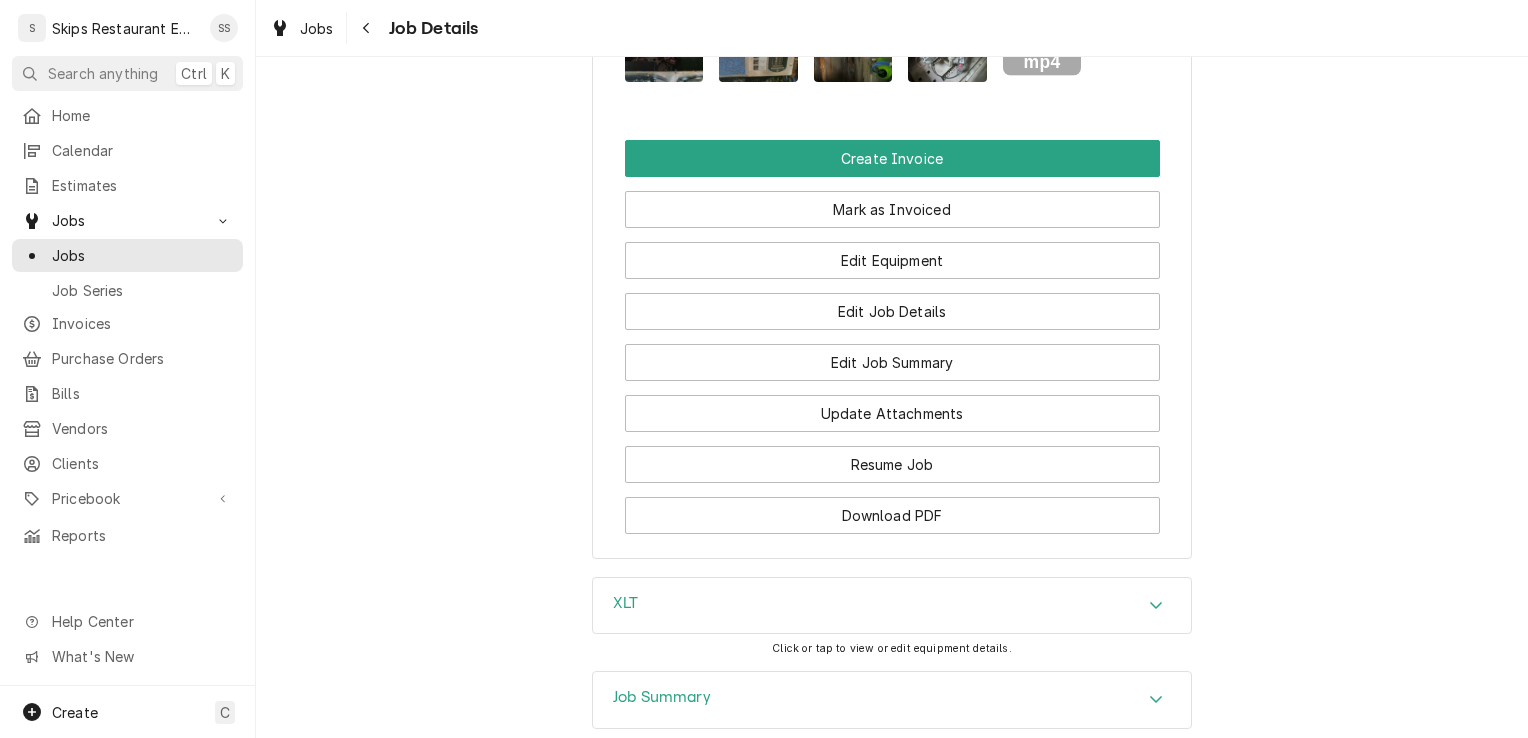 scroll, scrollTop: 1676, scrollLeft: 0, axis: vertical 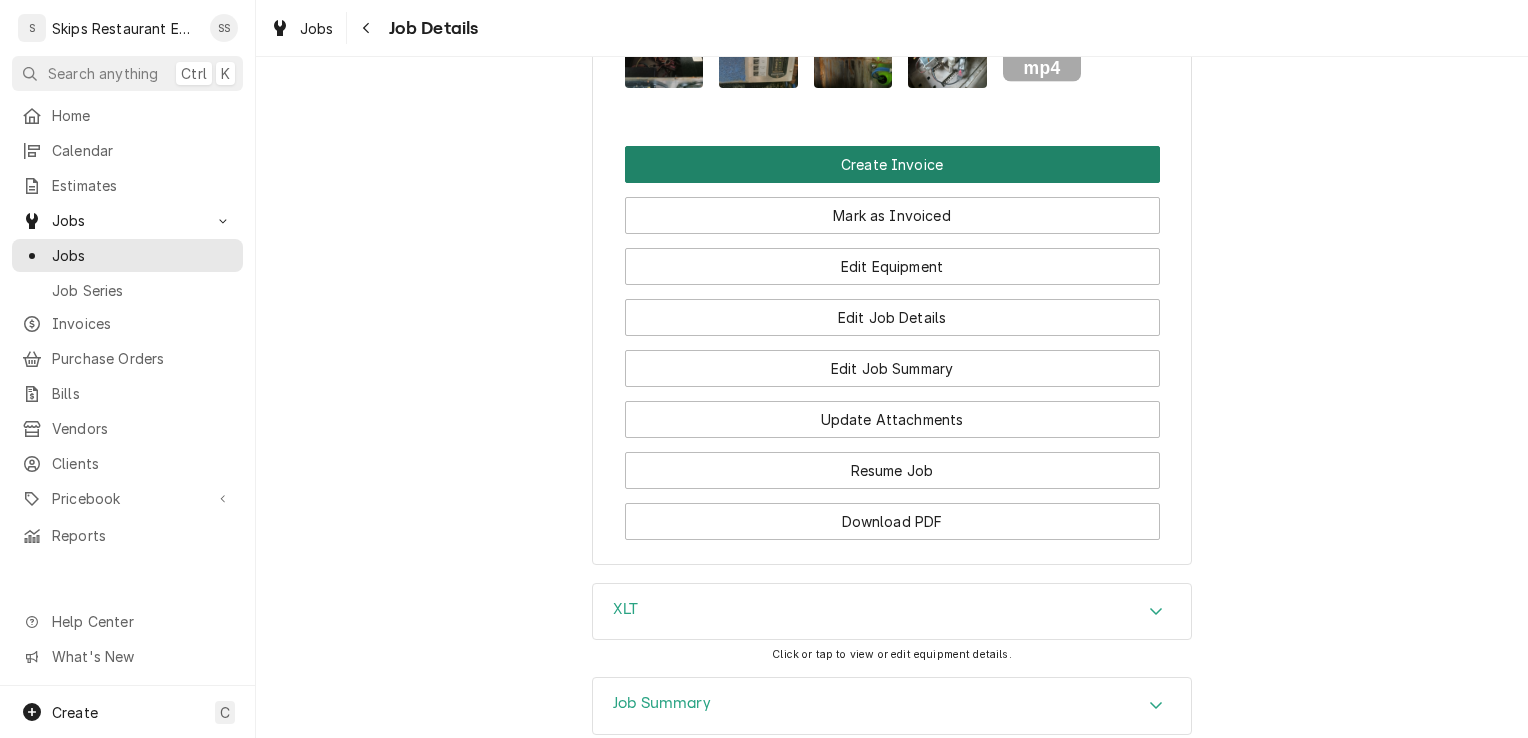 drag, startPoint x: 755, startPoint y: 160, endPoint x: 767, endPoint y: 177, distance: 20.808653 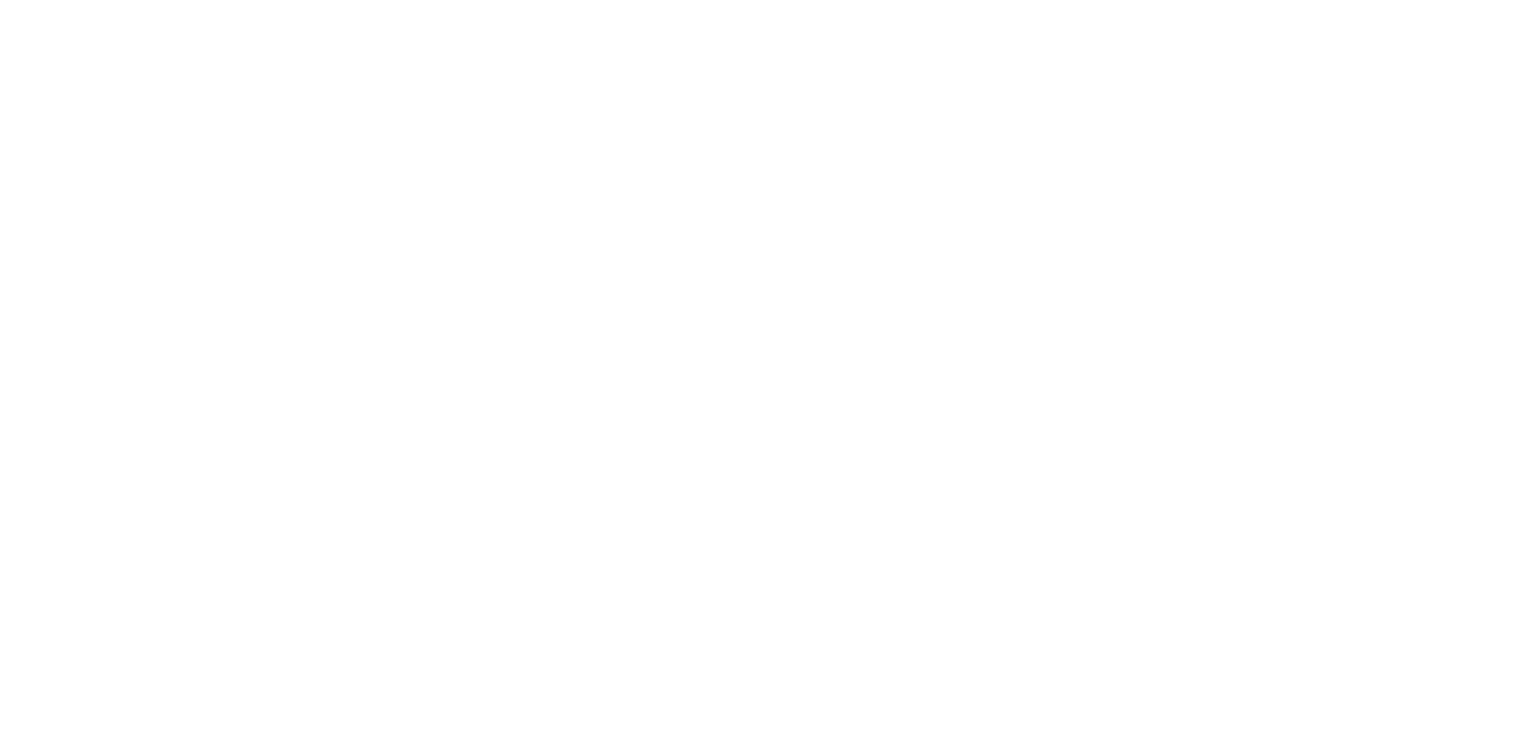 scroll, scrollTop: 0, scrollLeft: 0, axis: both 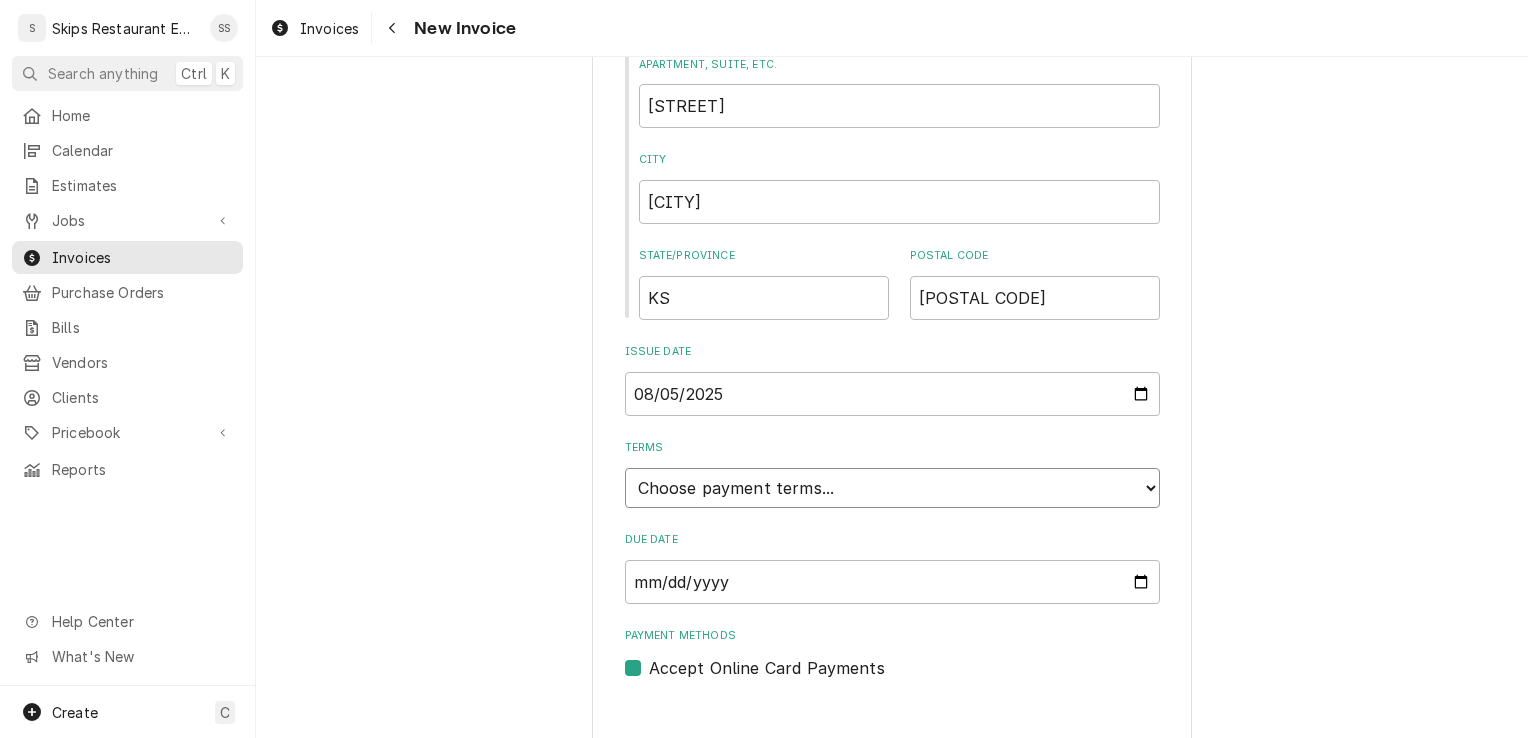 click on "Choose payment terms... Same Day Net 7 Net 14 Net 21 Net 30 Net 45 Net 60 Net 90" at bounding box center [892, 488] 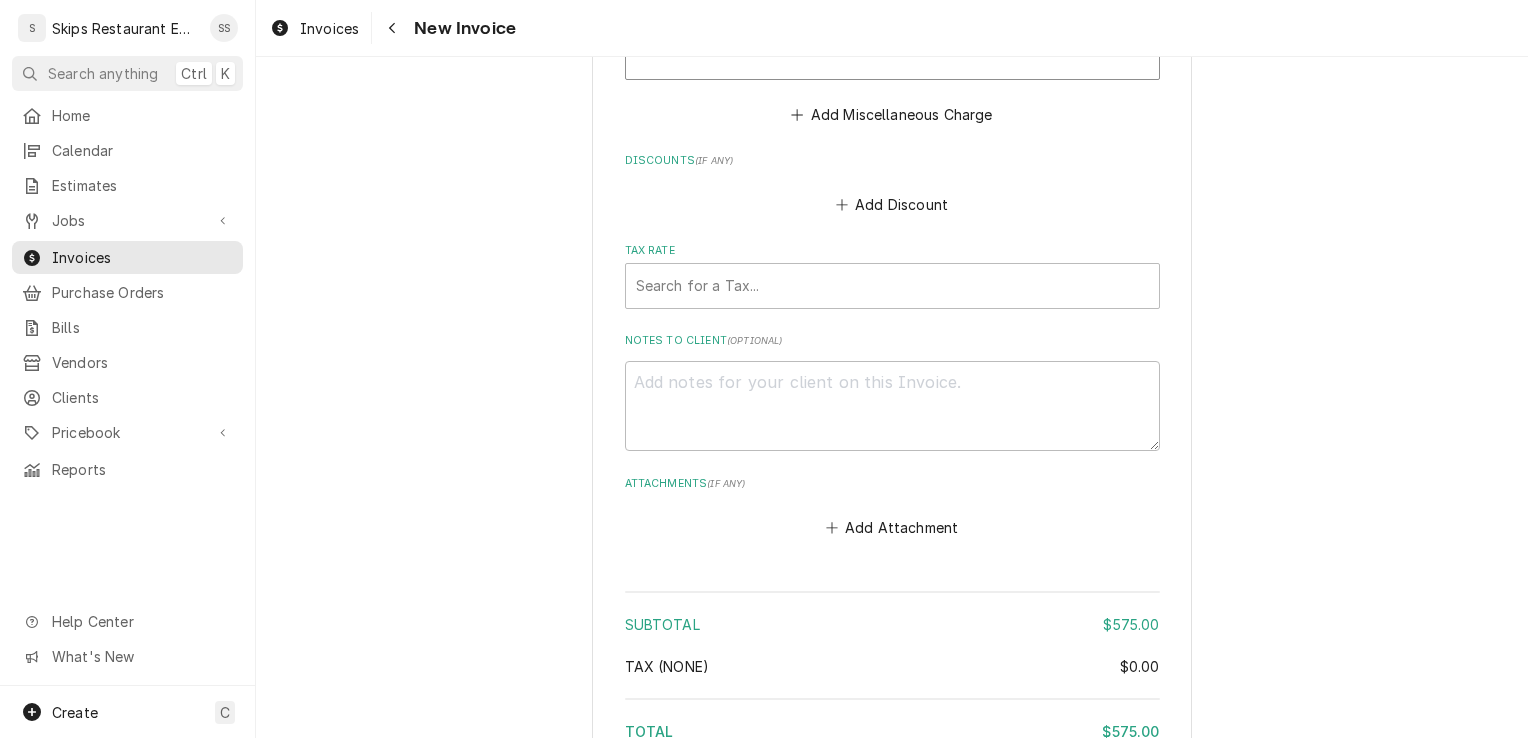 scroll, scrollTop: 2864, scrollLeft: 0, axis: vertical 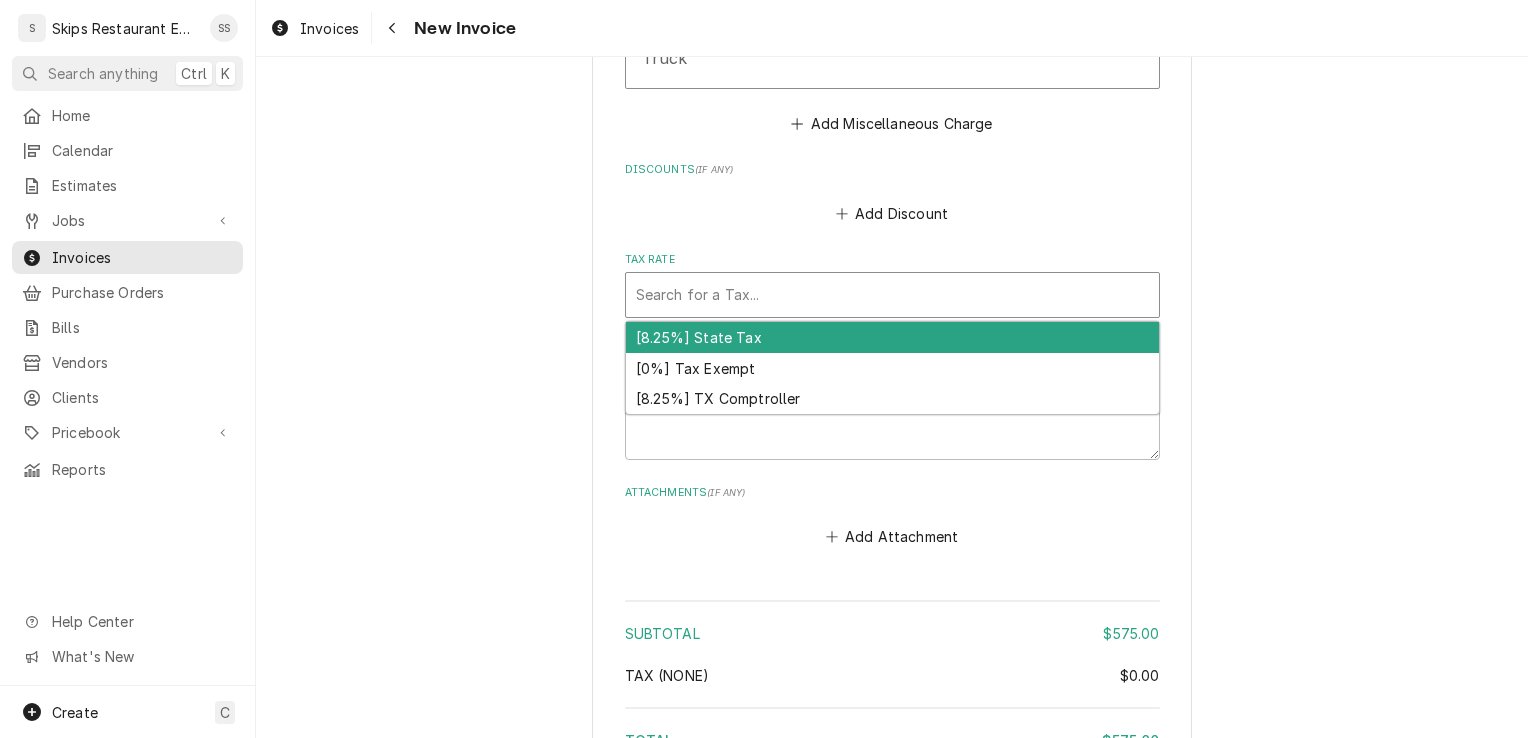 click at bounding box center [892, 295] 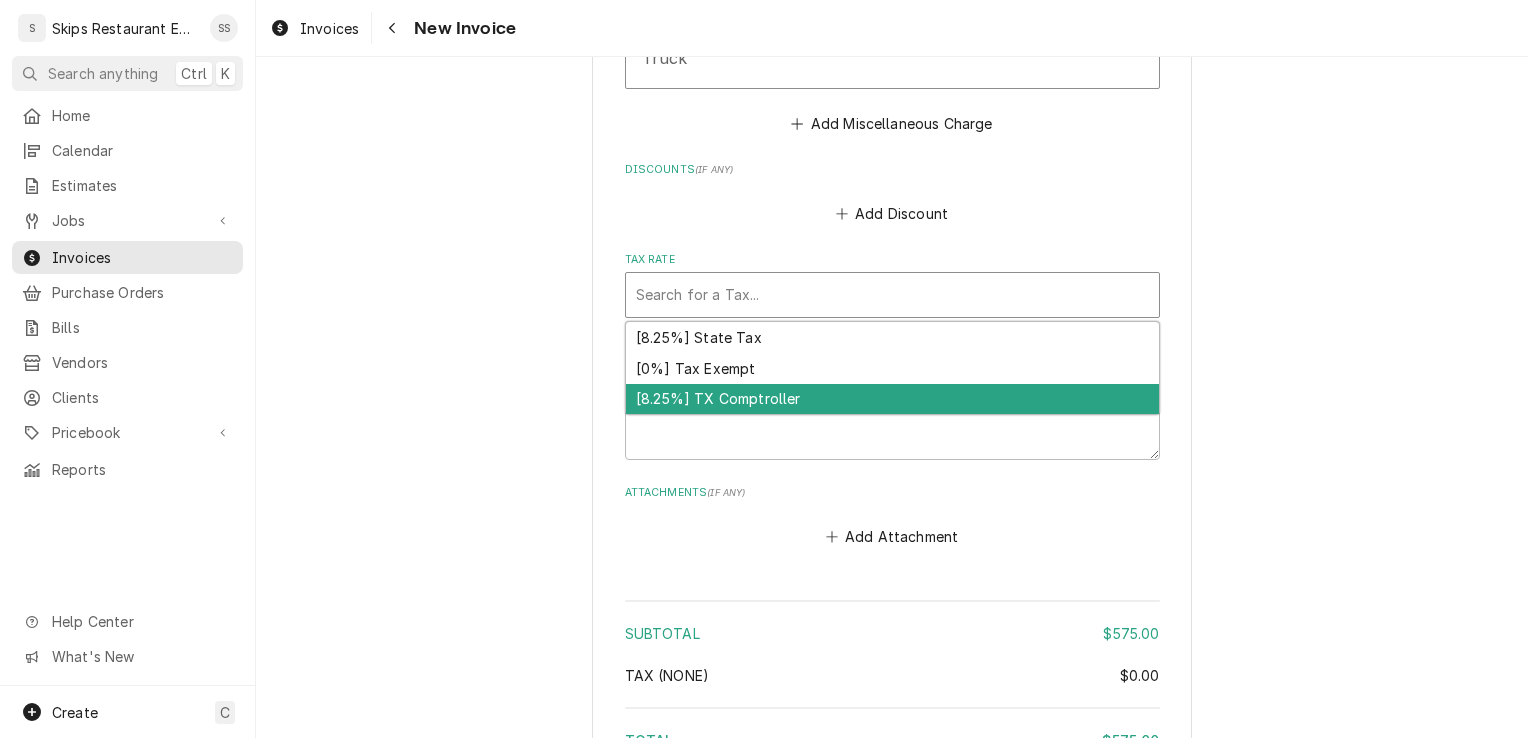 click on "[8.25%] TX Comptroller" at bounding box center (892, 399) 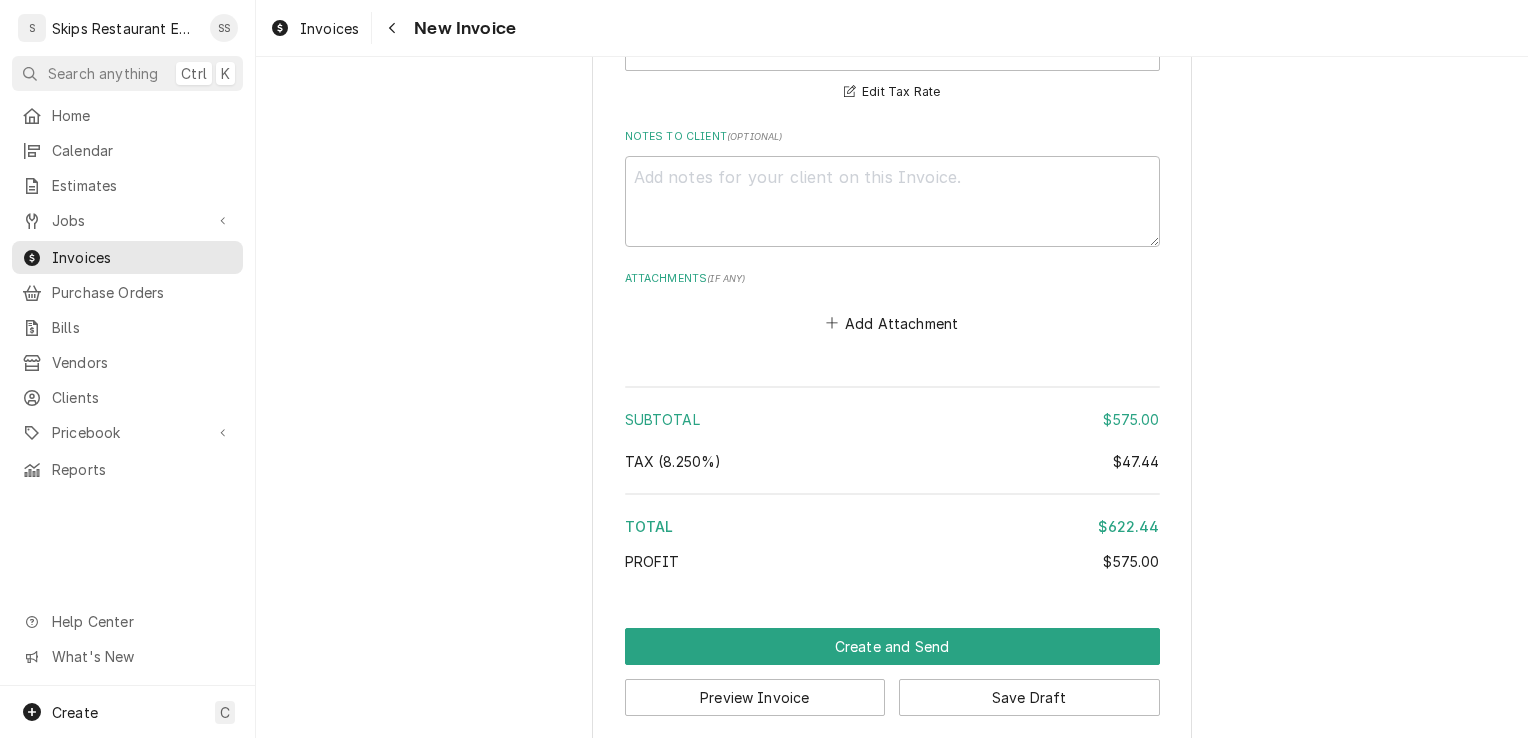 scroll, scrollTop: 3134, scrollLeft: 0, axis: vertical 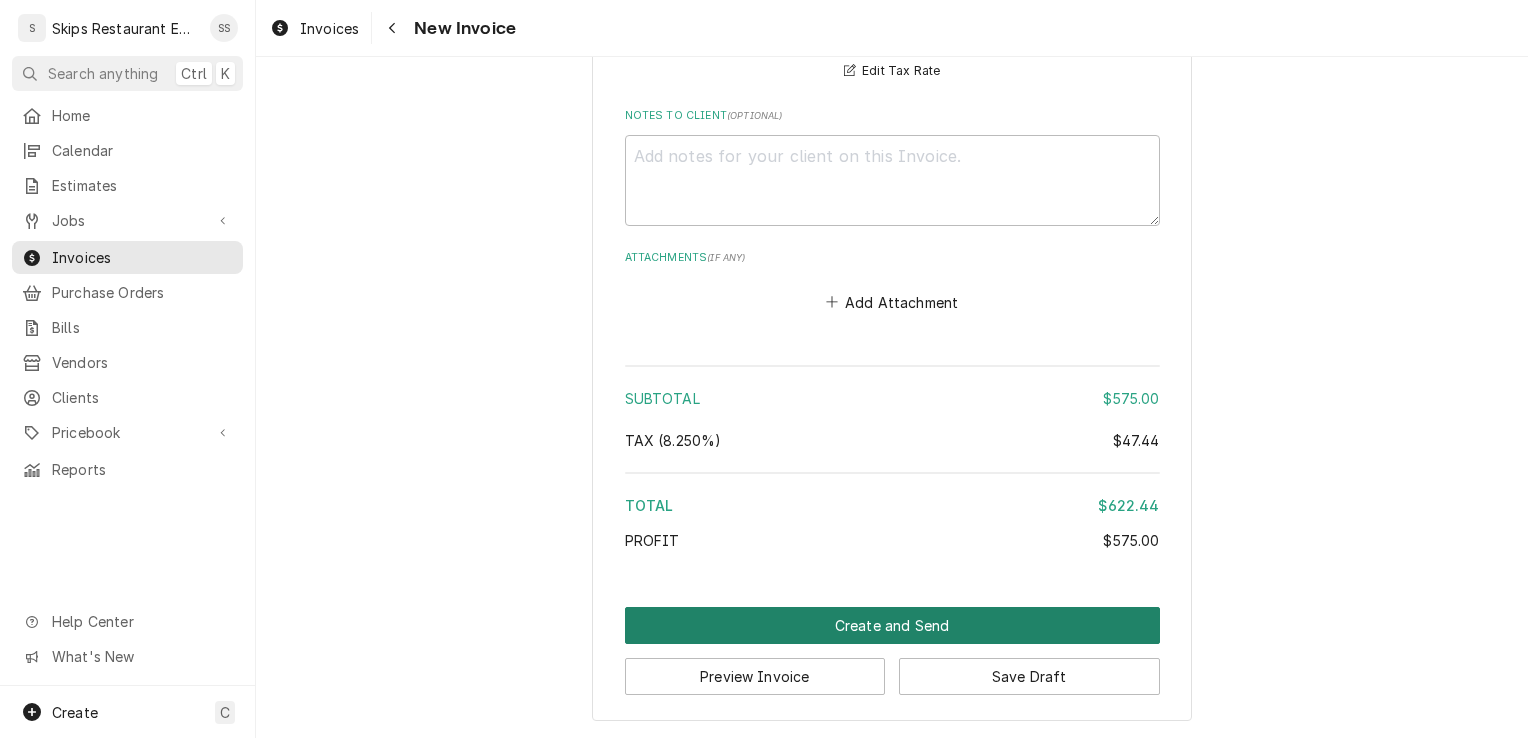 drag, startPoint x: 858, startPoint y: 629, endPoint x: 866, endPoint y: 646, distance: 18.788294 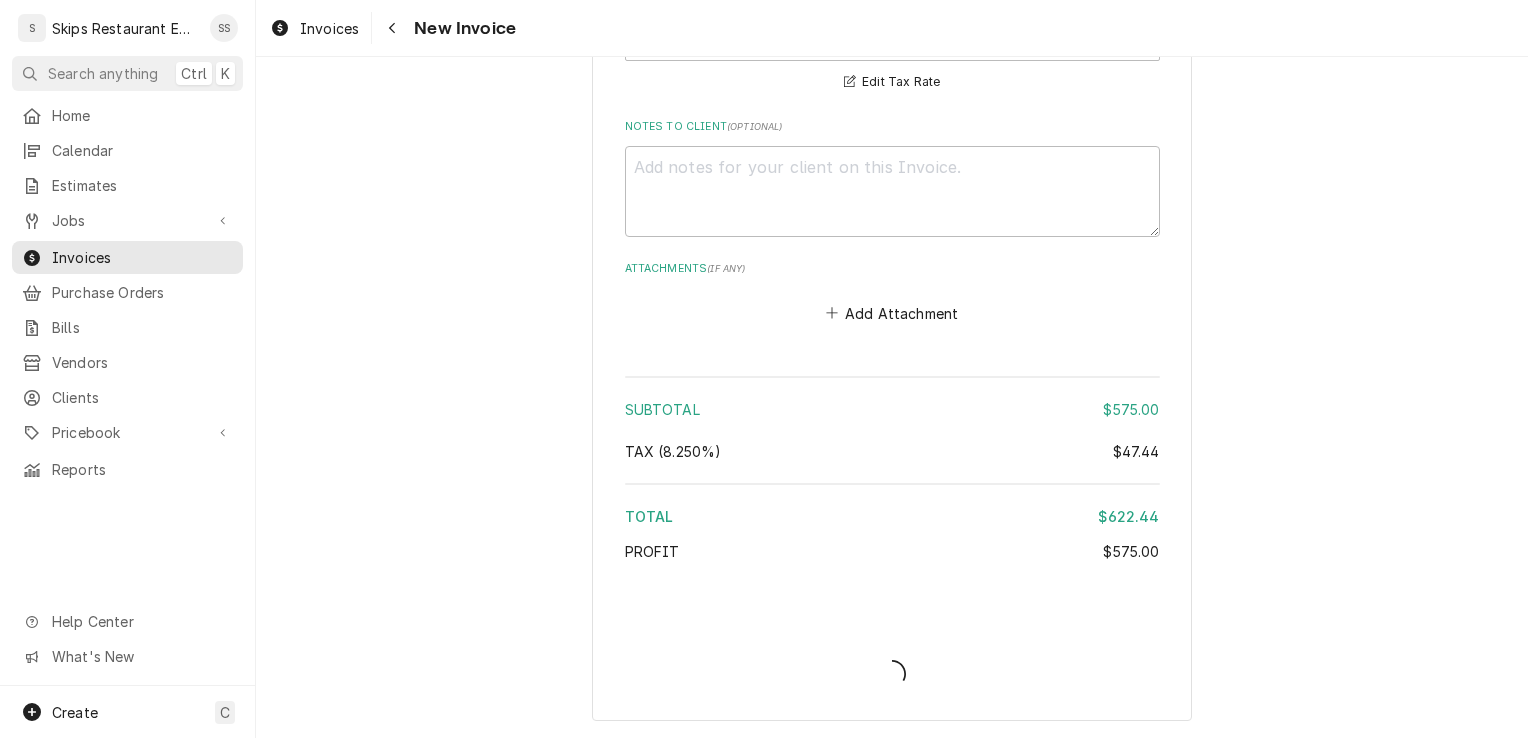 type on "x" 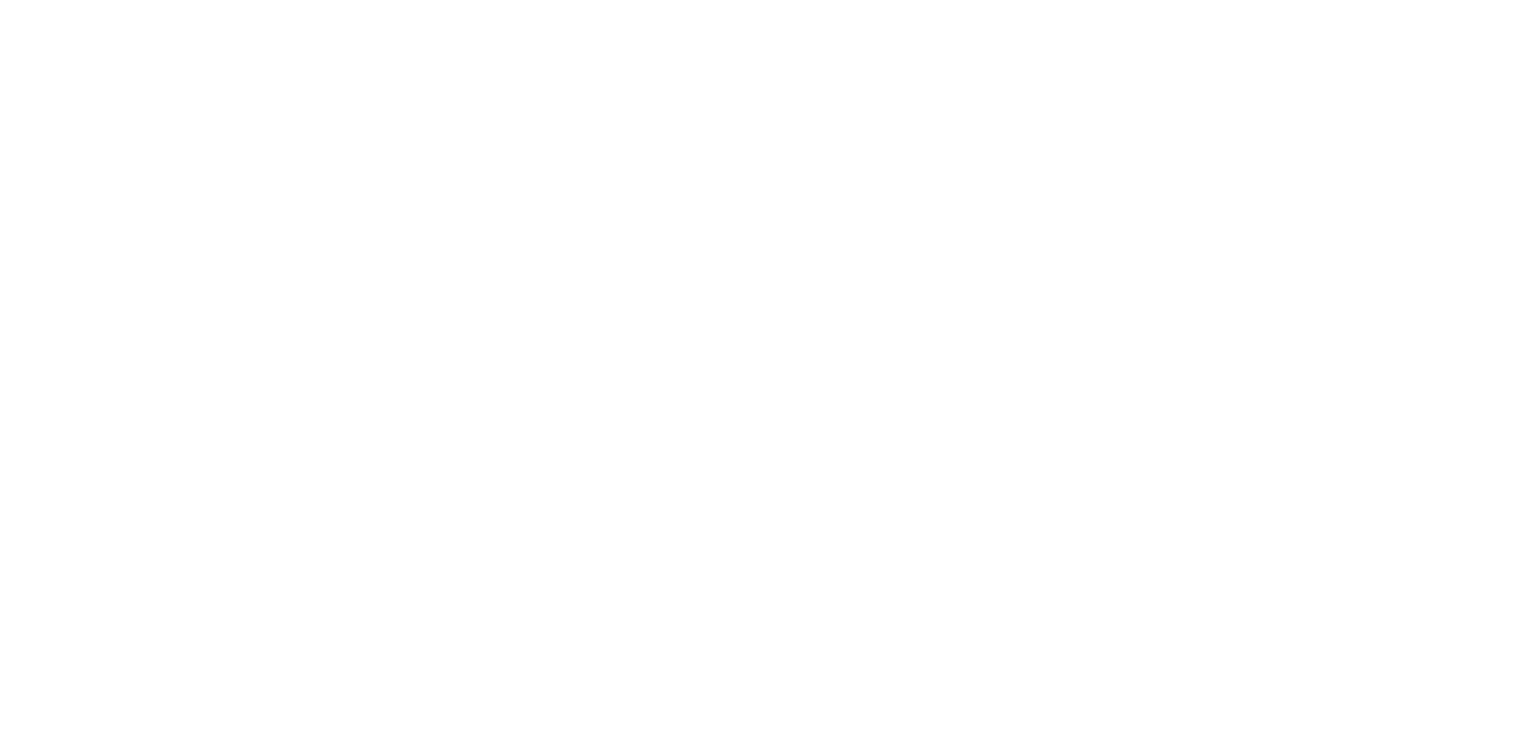 scroll, scrollTop: 0, scrollLeft: 0, axis: both 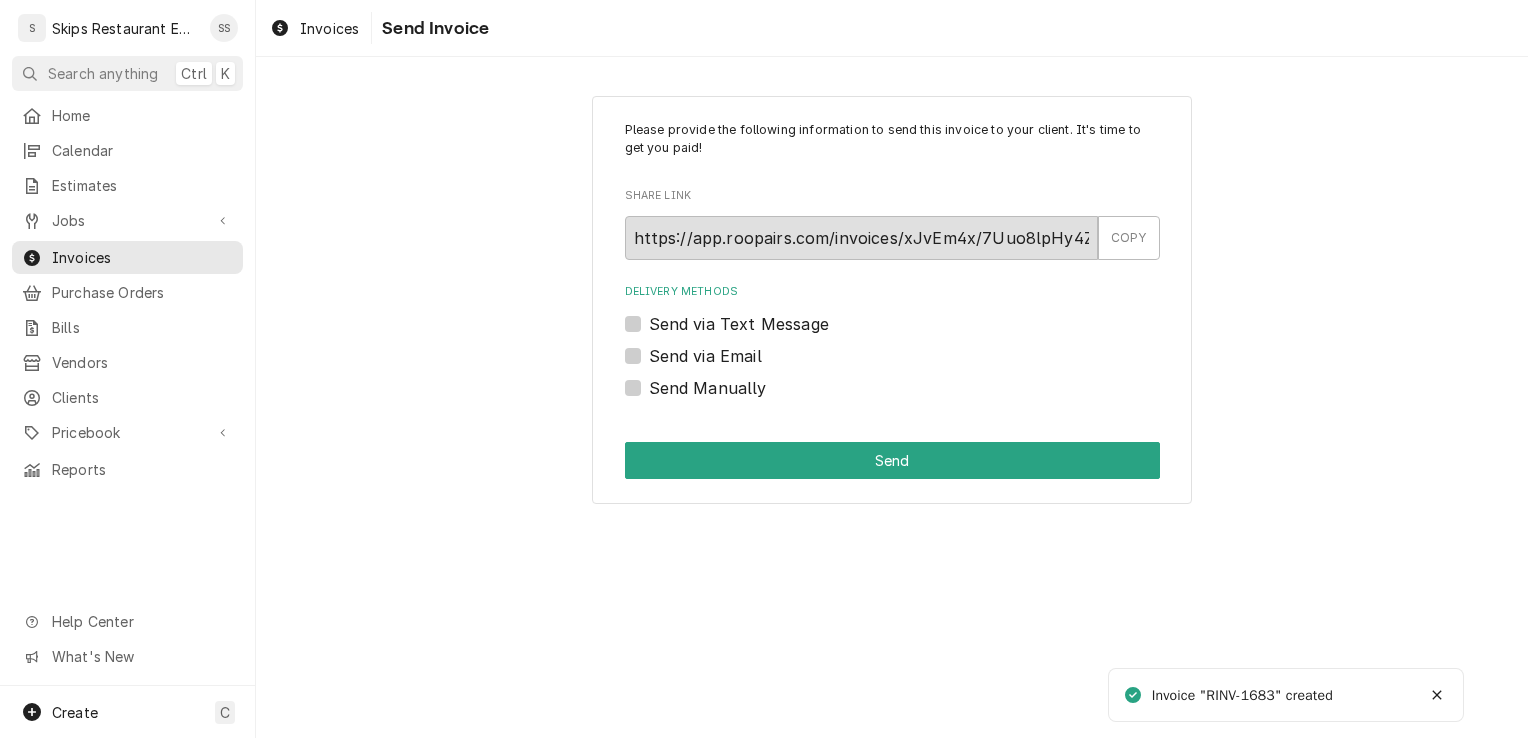 click on "Send via Email" at bounding box center (705, 356) 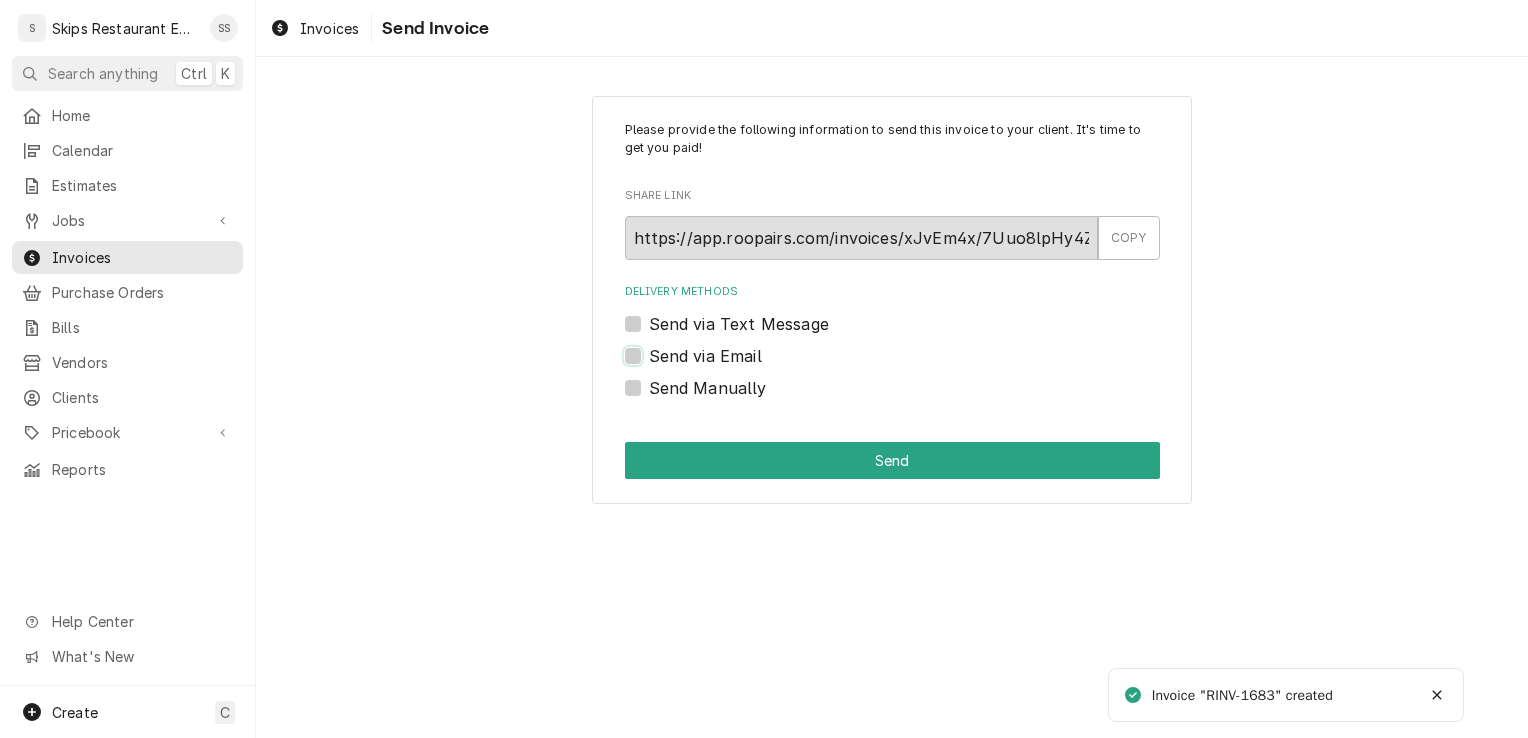 click on "Send via Email" at bounding box center [916, 366] 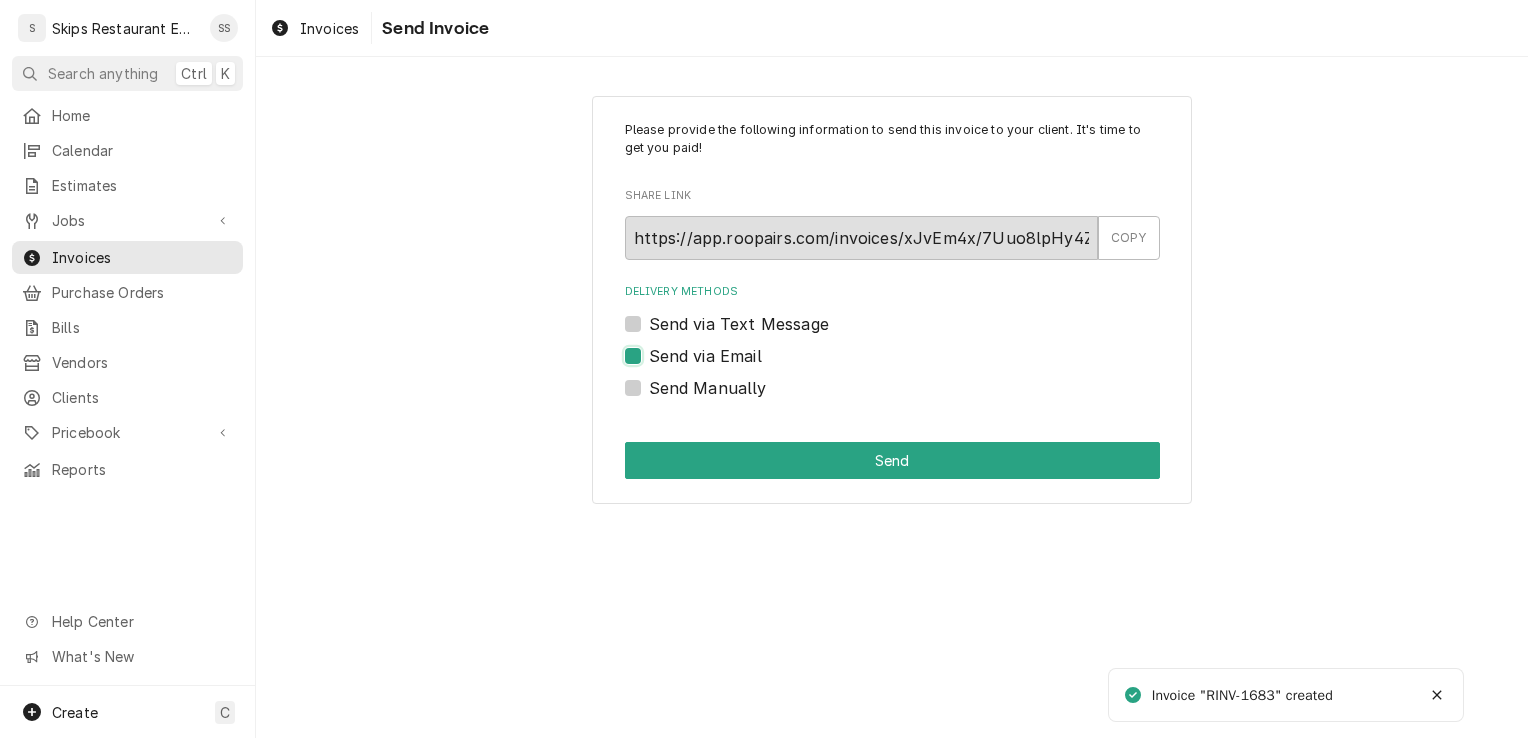 checkbox on "true" 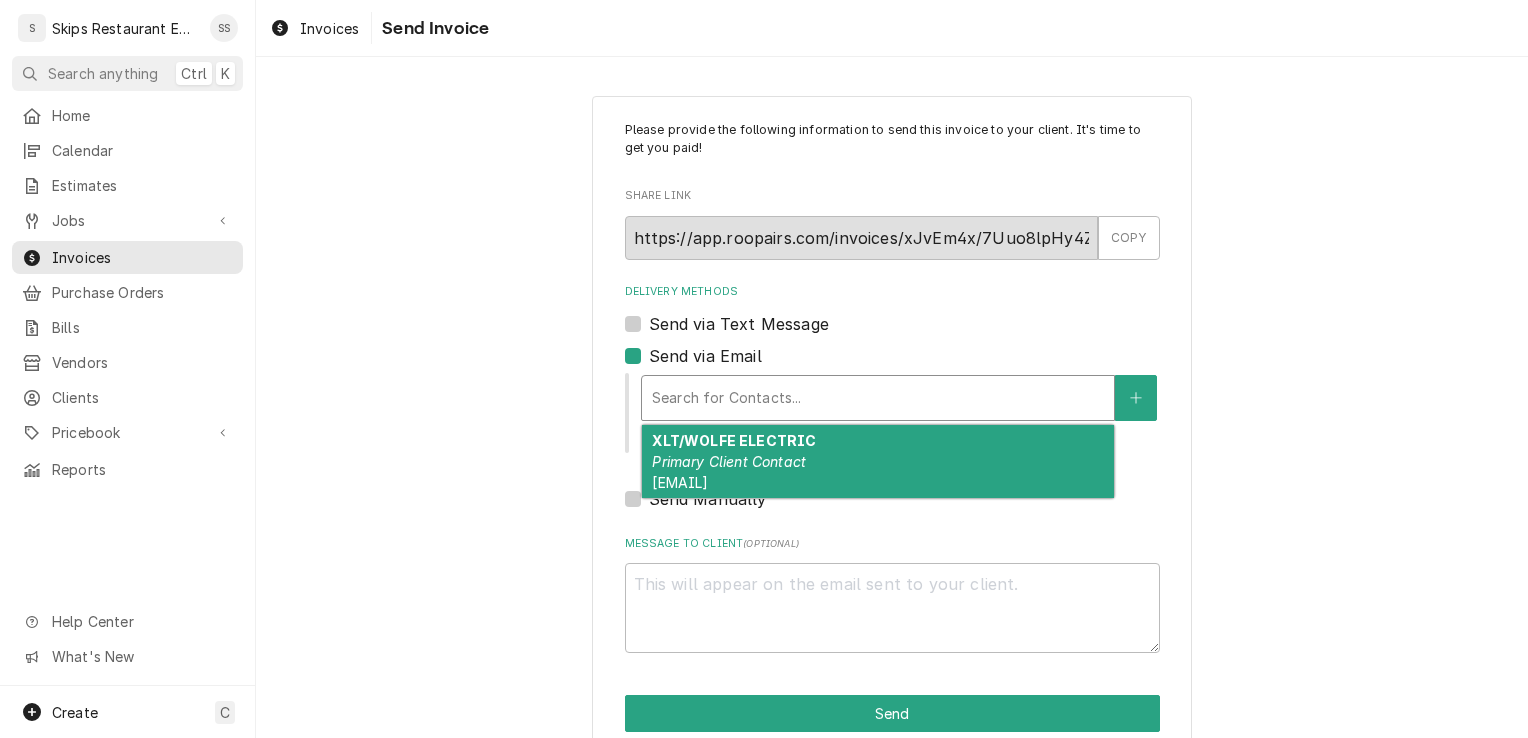 click at bounding box center [878, 398] 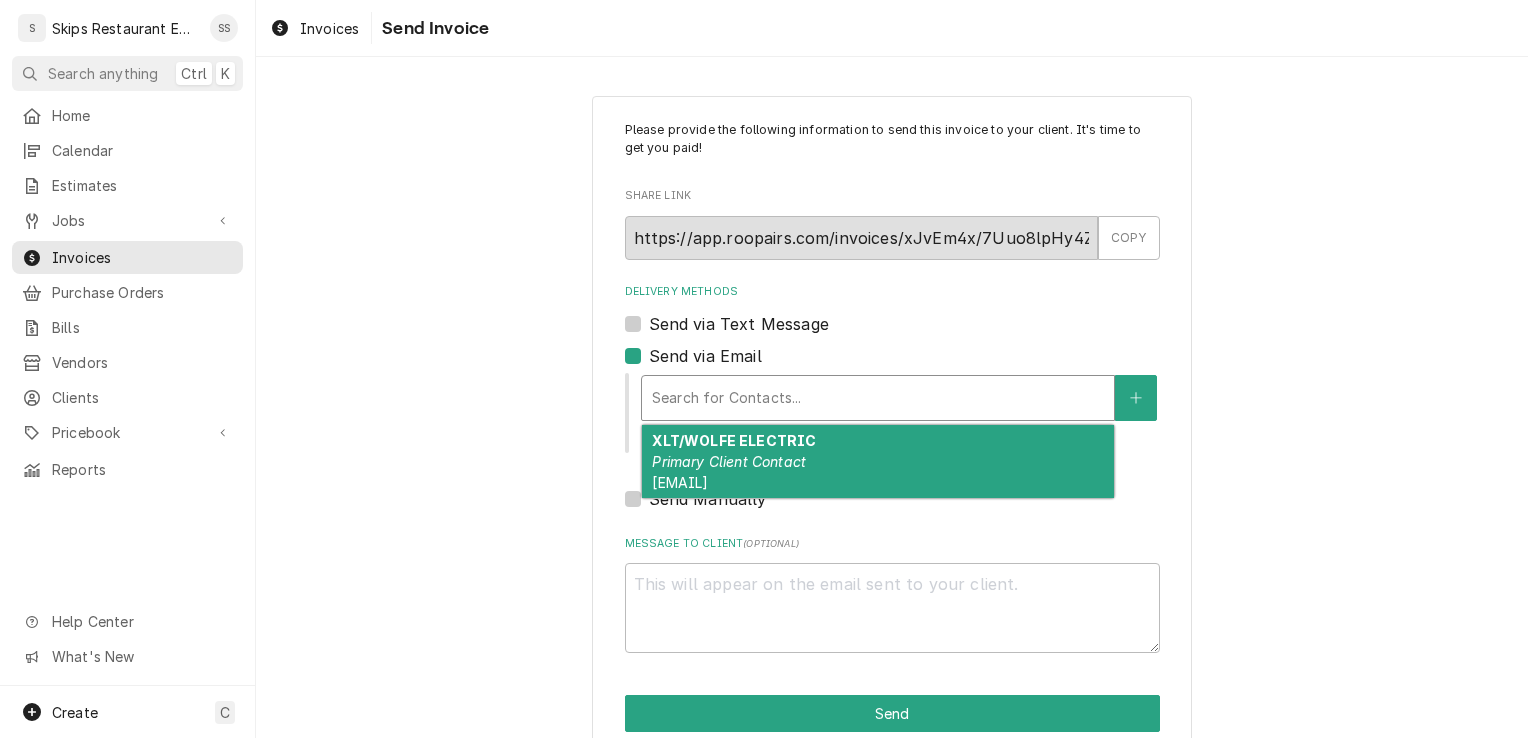 click on "XLT/WOLFE ELECTRIC Primary Client Contact [EMAIL]" at bounding box center [878, 461] 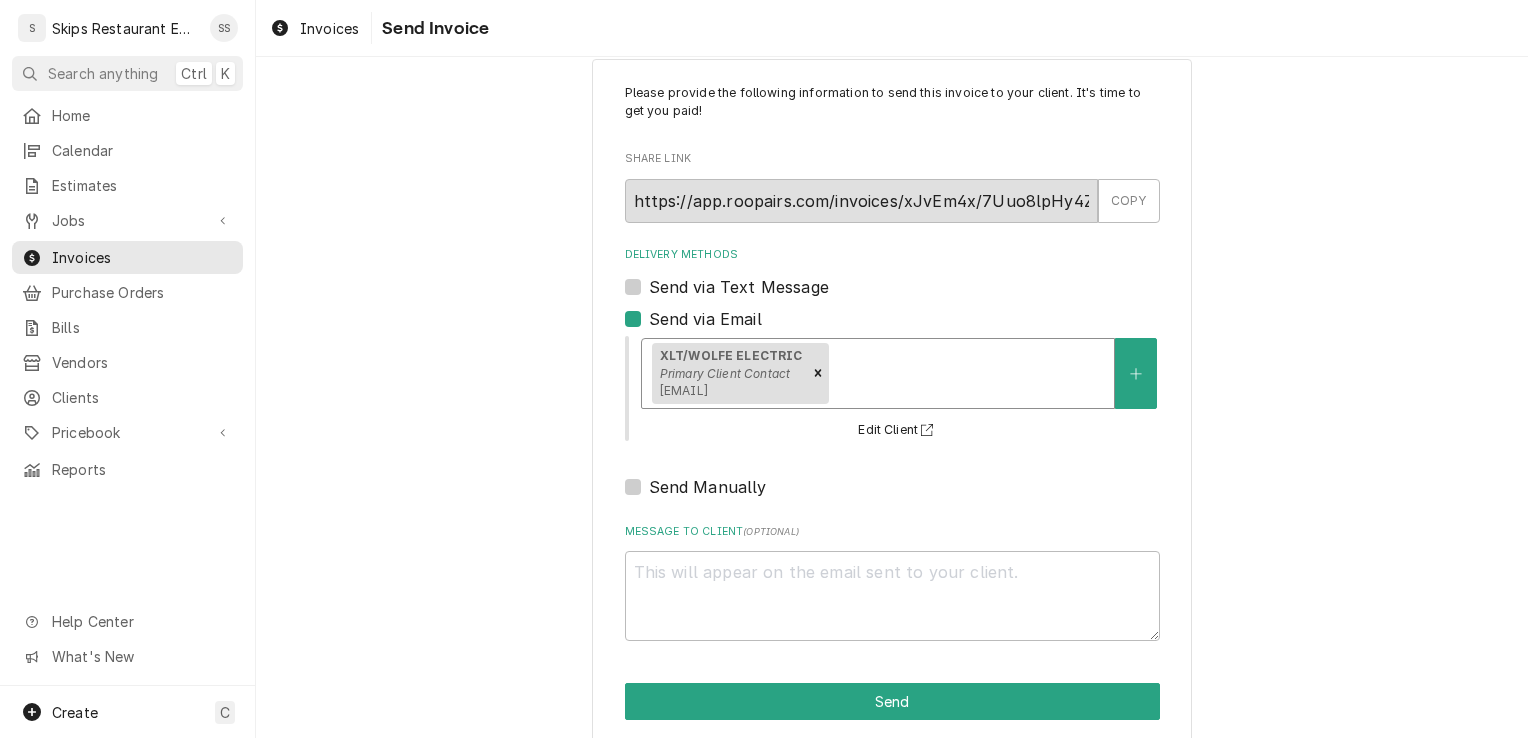 scroll, scrollTop: 62, scrollLeft: 0, axis: vertical 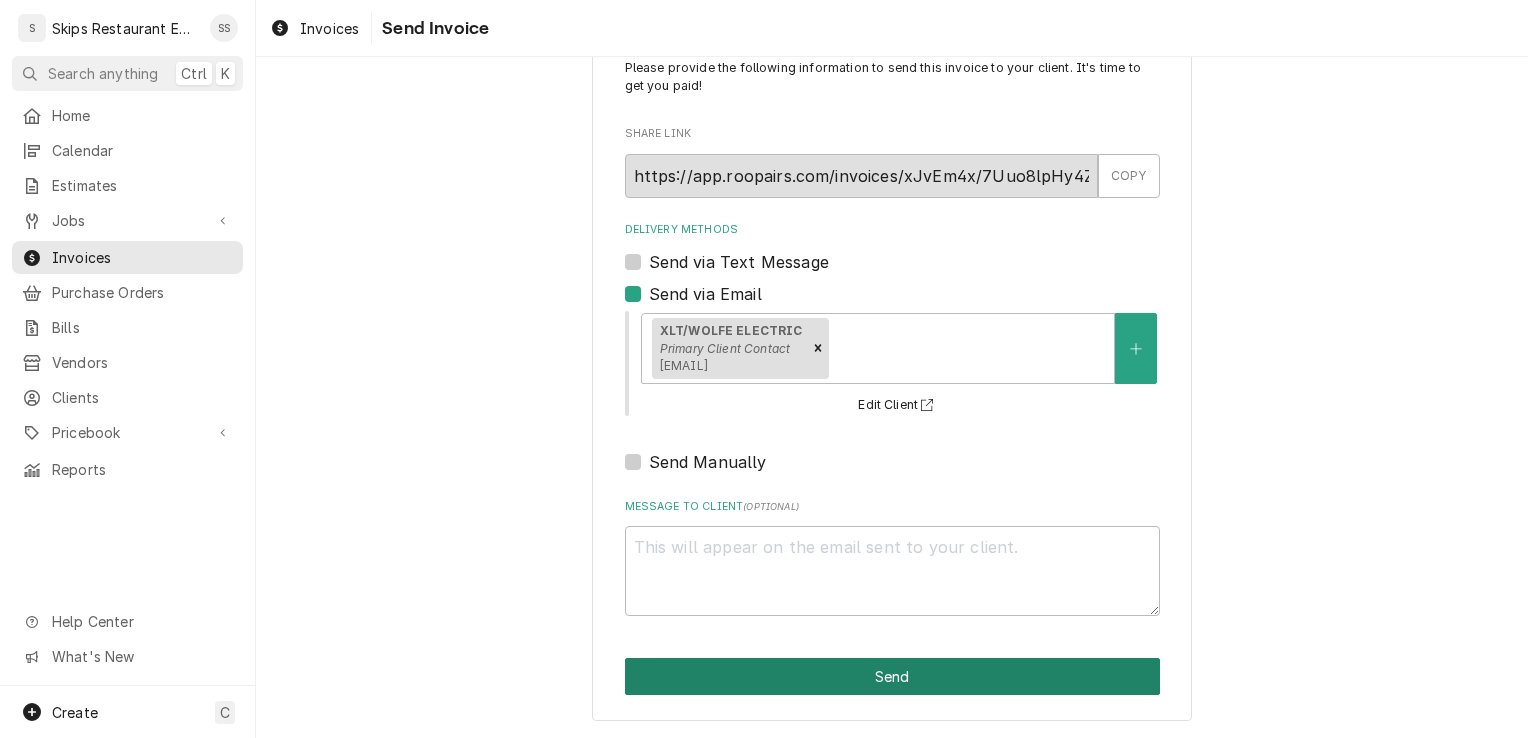 click on "Send" at bounding box center (892, 676) 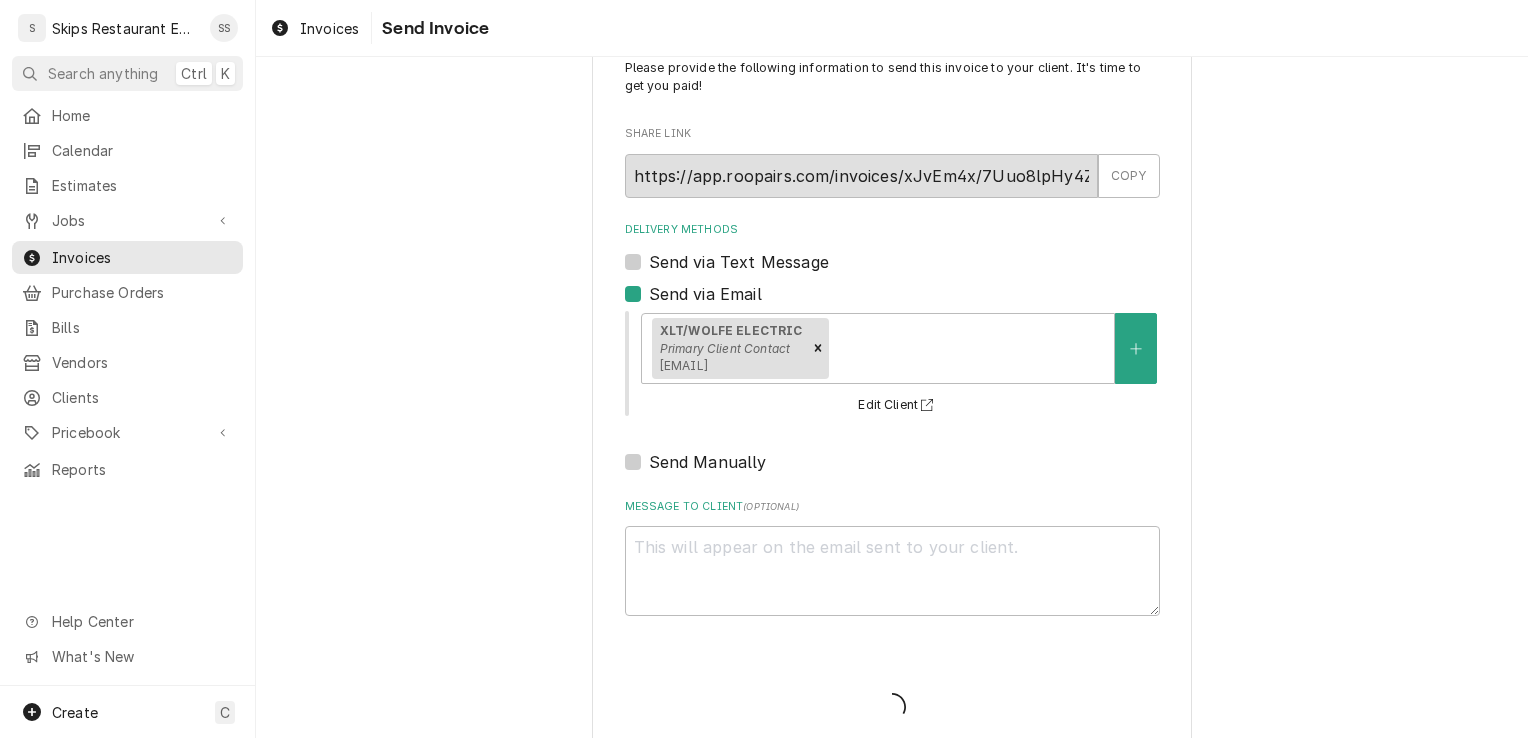 type on "x" 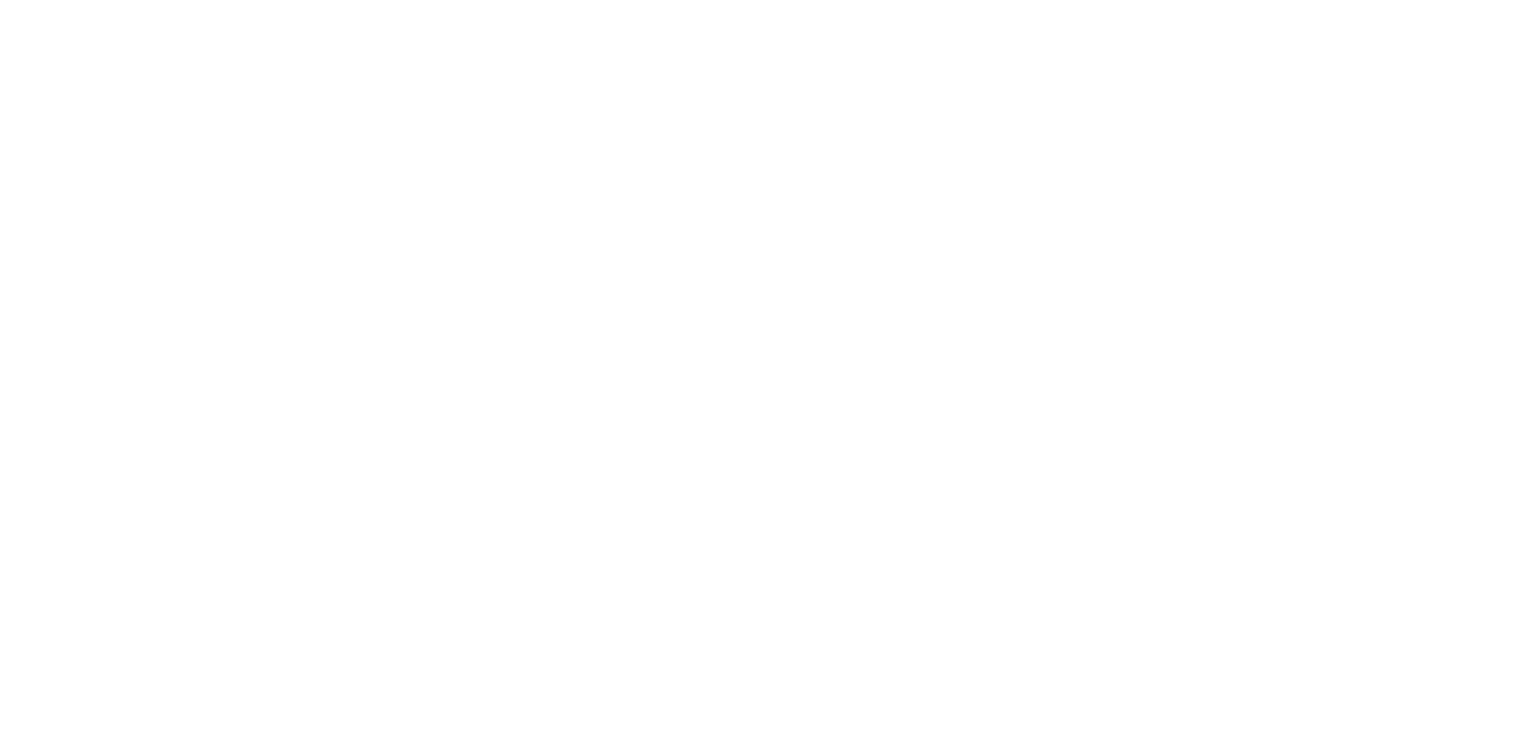 scroll, scrollTop: 0, scrollLeft: 0, axis: both 